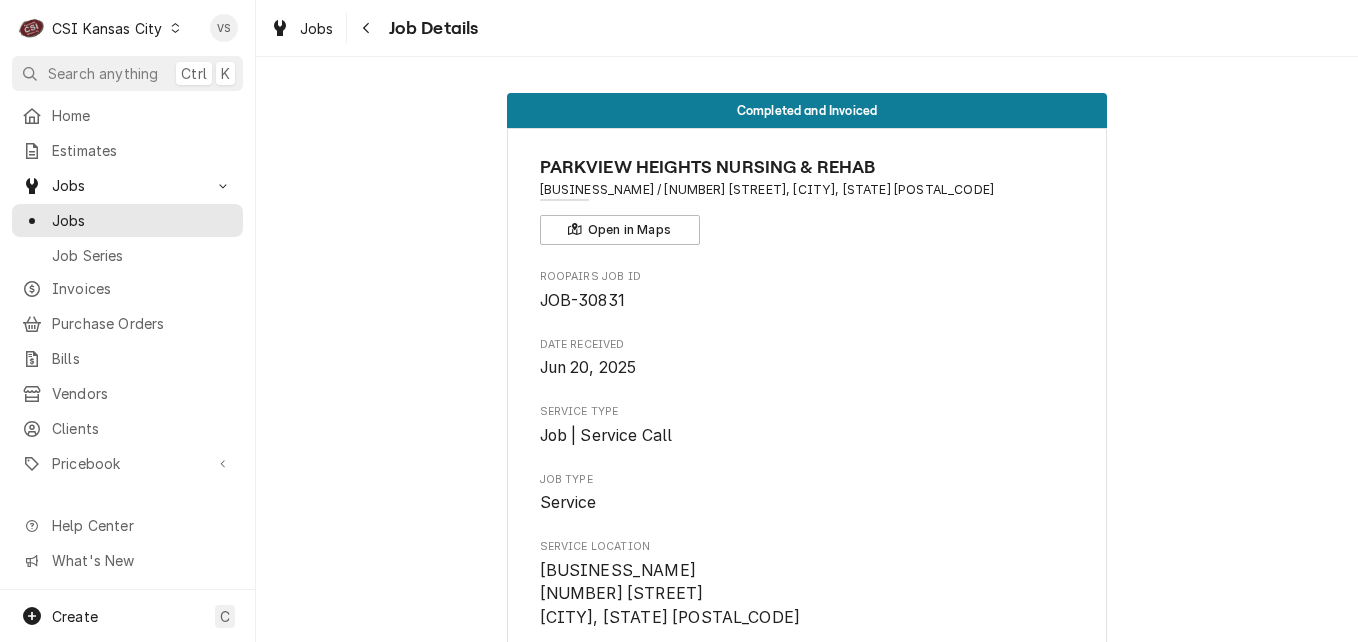 scroll, scrollTop: 0, scrollLeft: 0, axis: both 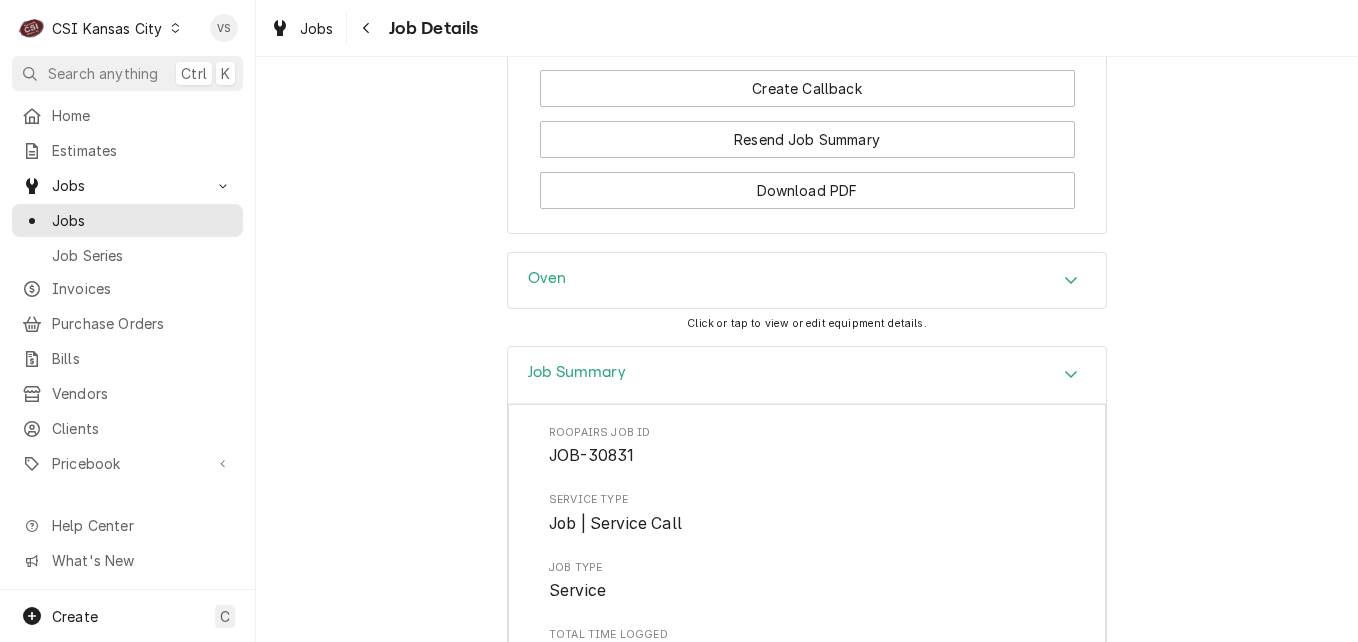 click 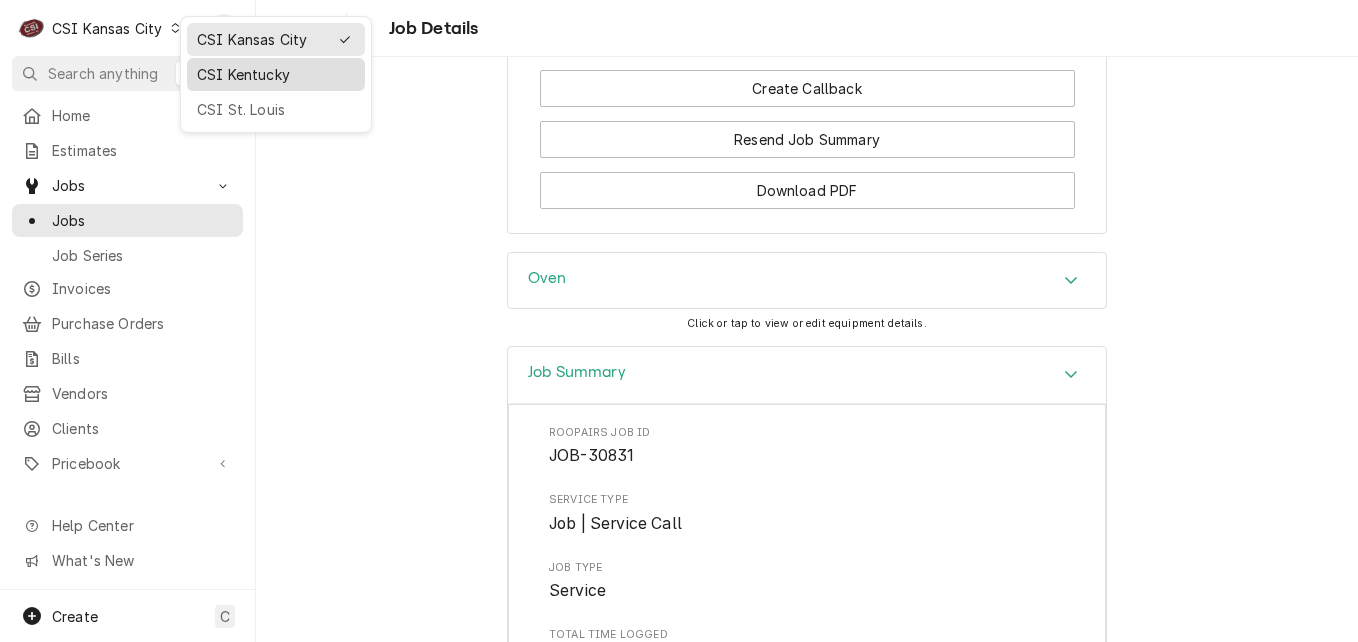 click on "CSI Kentucky" at bounding box center (276, 74) 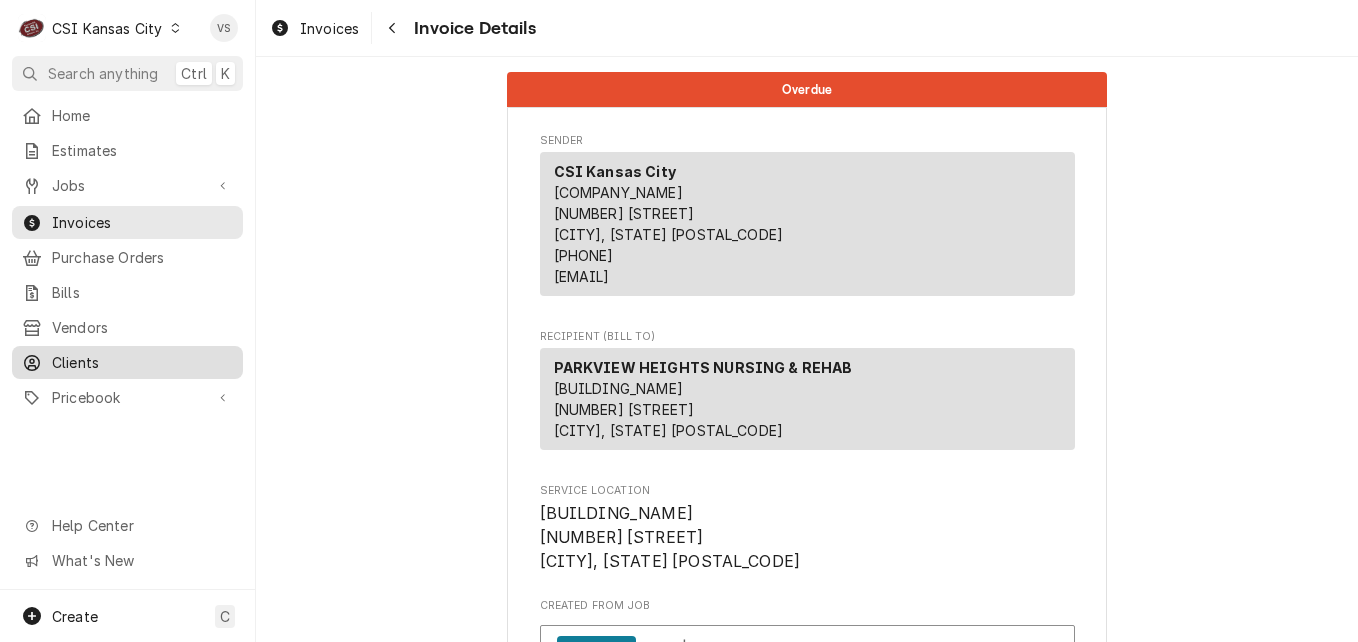 scroll, scrollTop: 0, scrollLeft: 0, axis: both 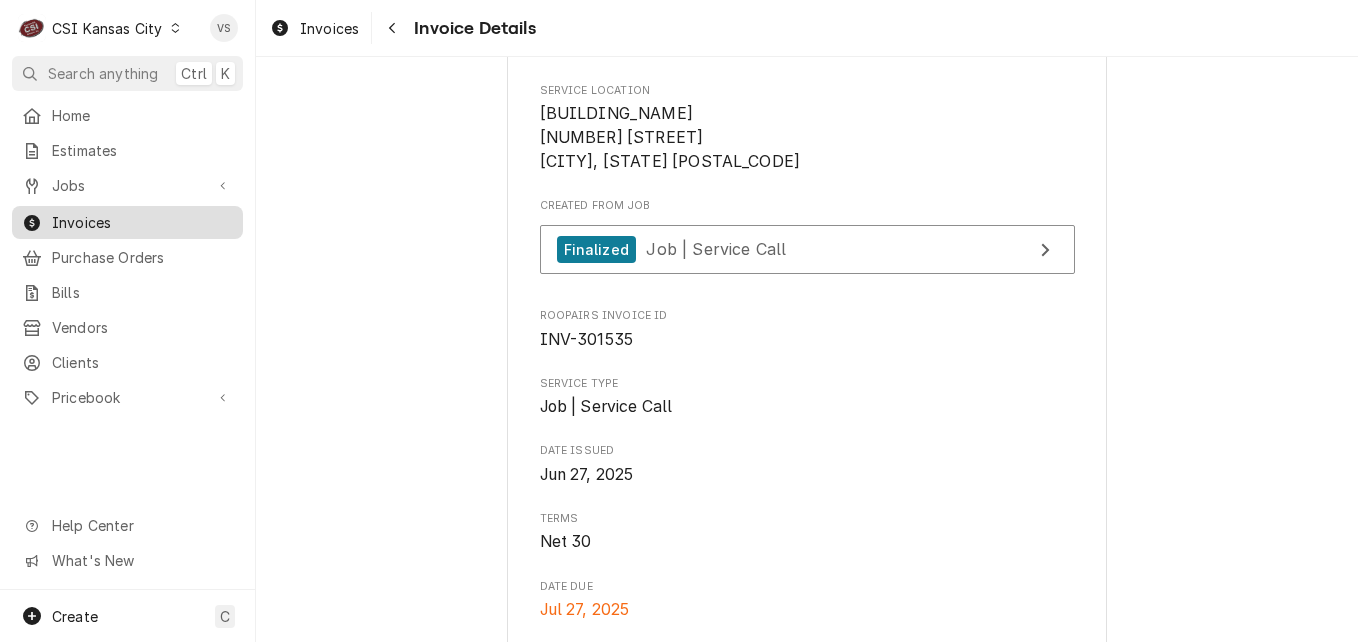 click on "Invoices" at bounding box center (127, 222) 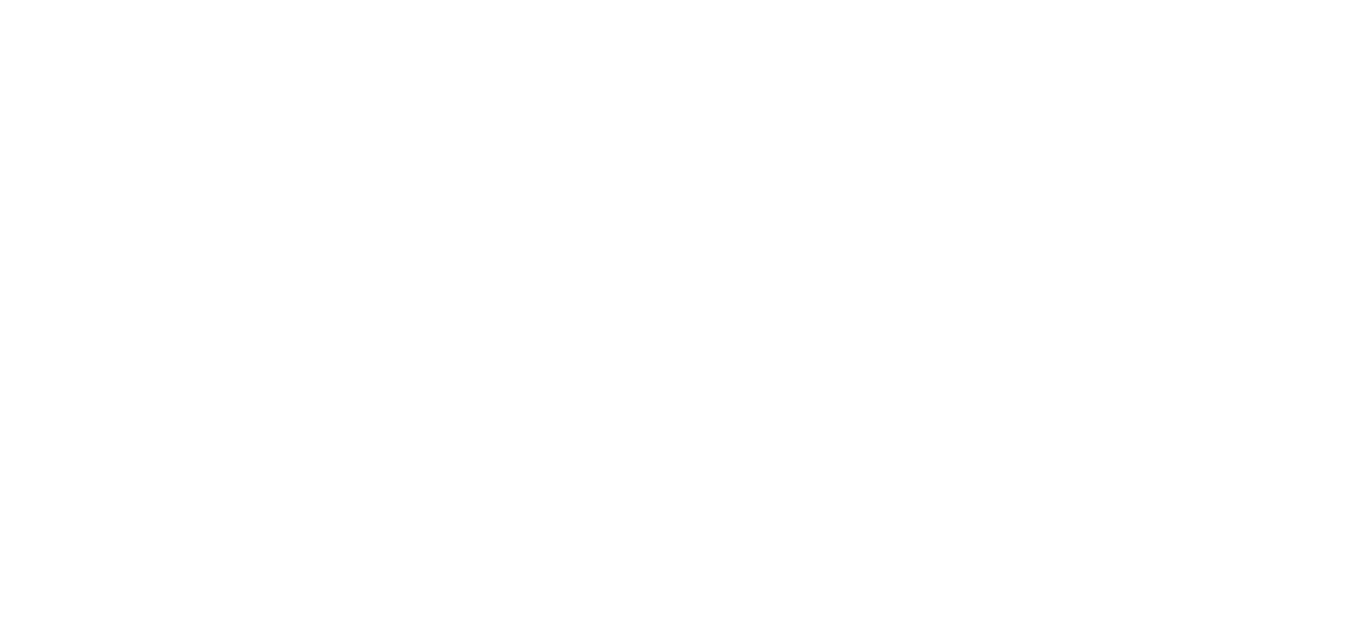 scroll, scrollTop: 0, scrollLeft: 0, axis: both 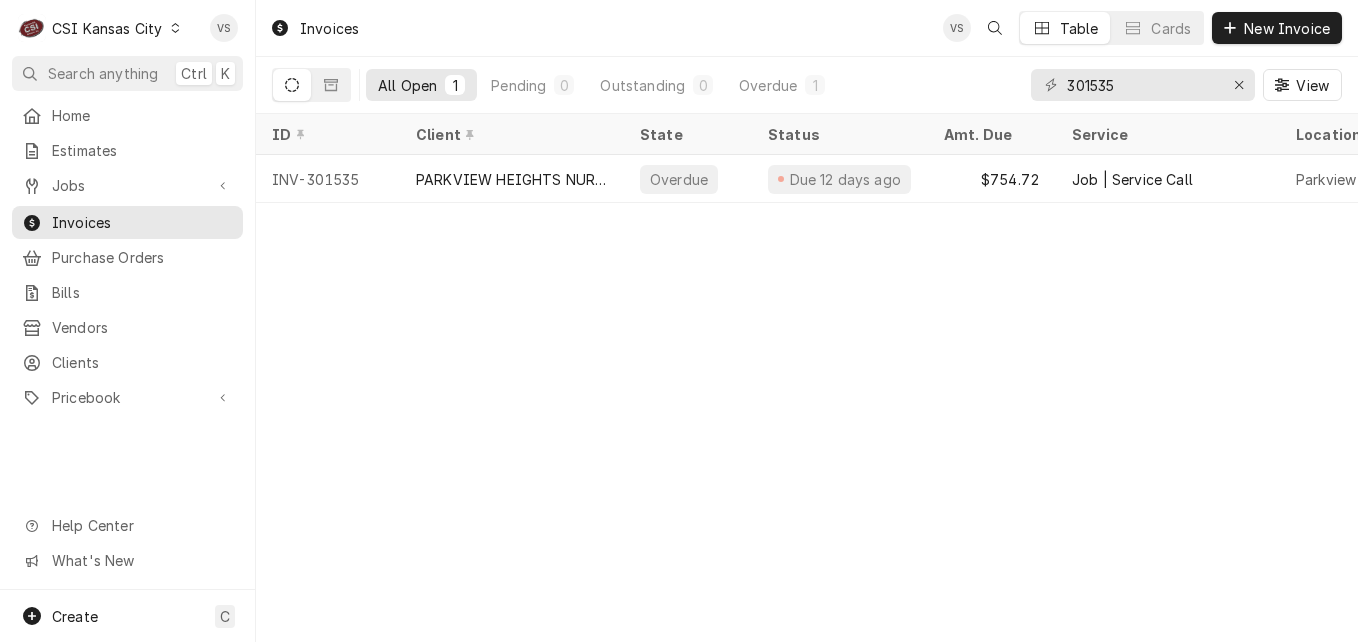click on "C CSI Kansas City" at bounding box center [100, 28] 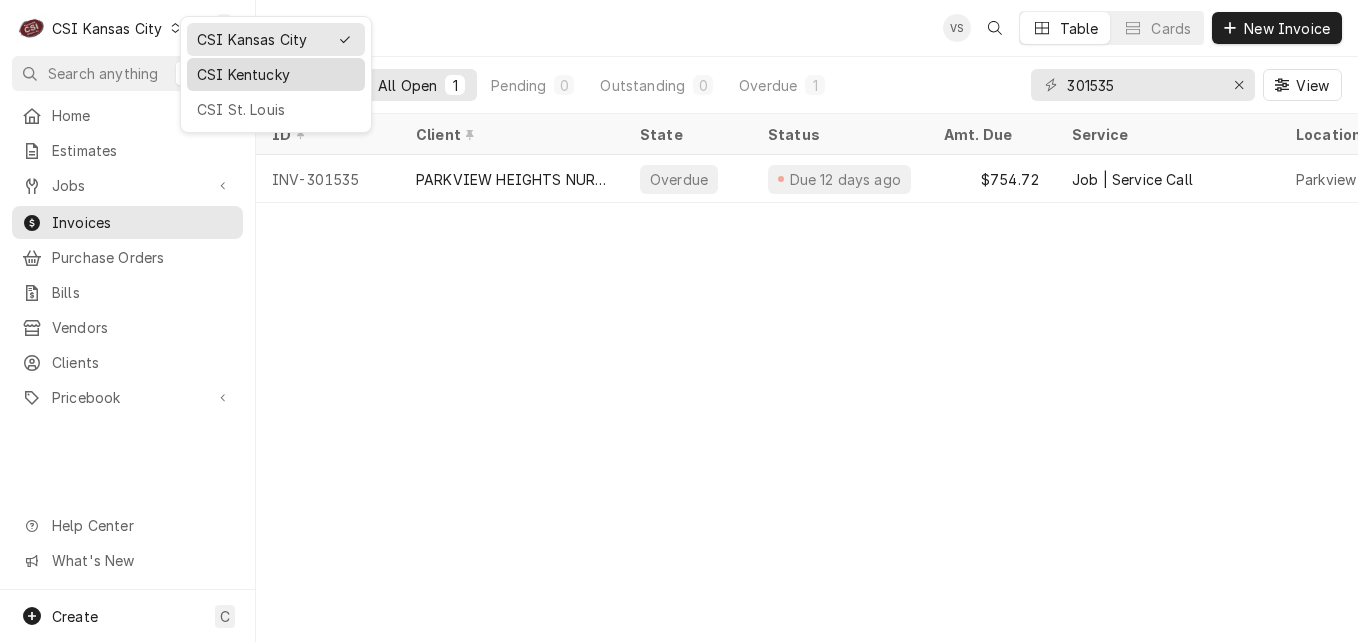 click on "CSI Kentucky" at bounding box center (276, 74) 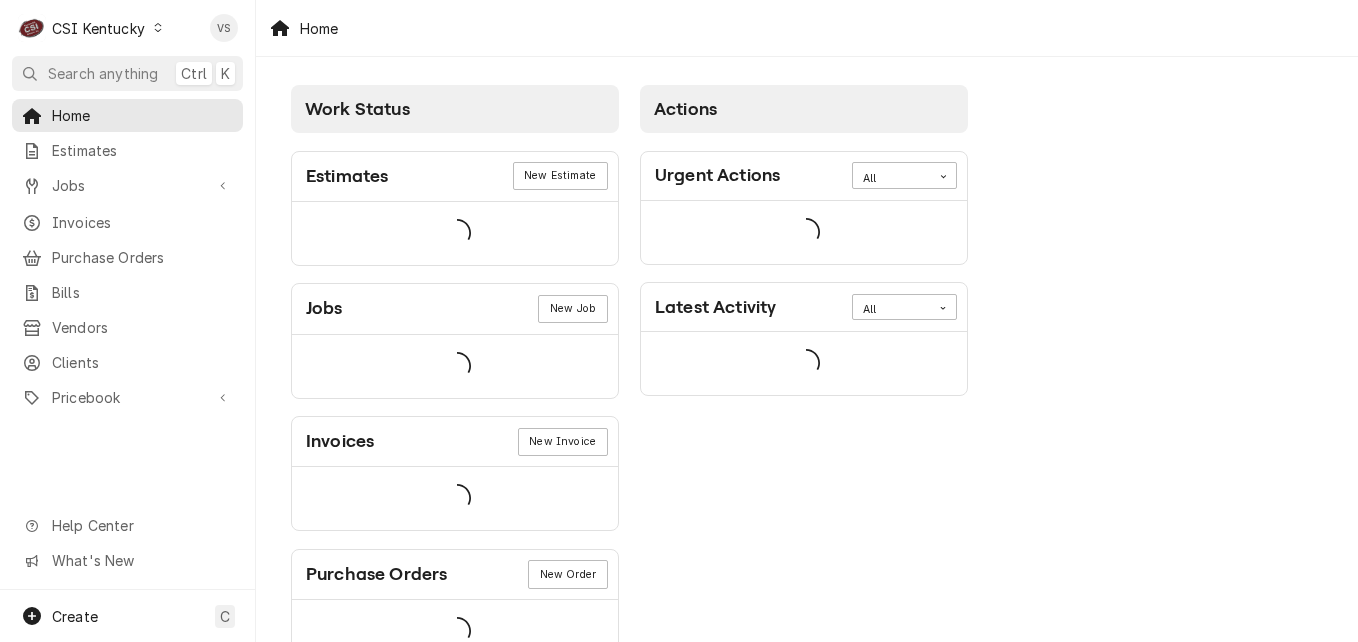 scroll, scrollTop: 0, scrollLeft: 0, axis: both 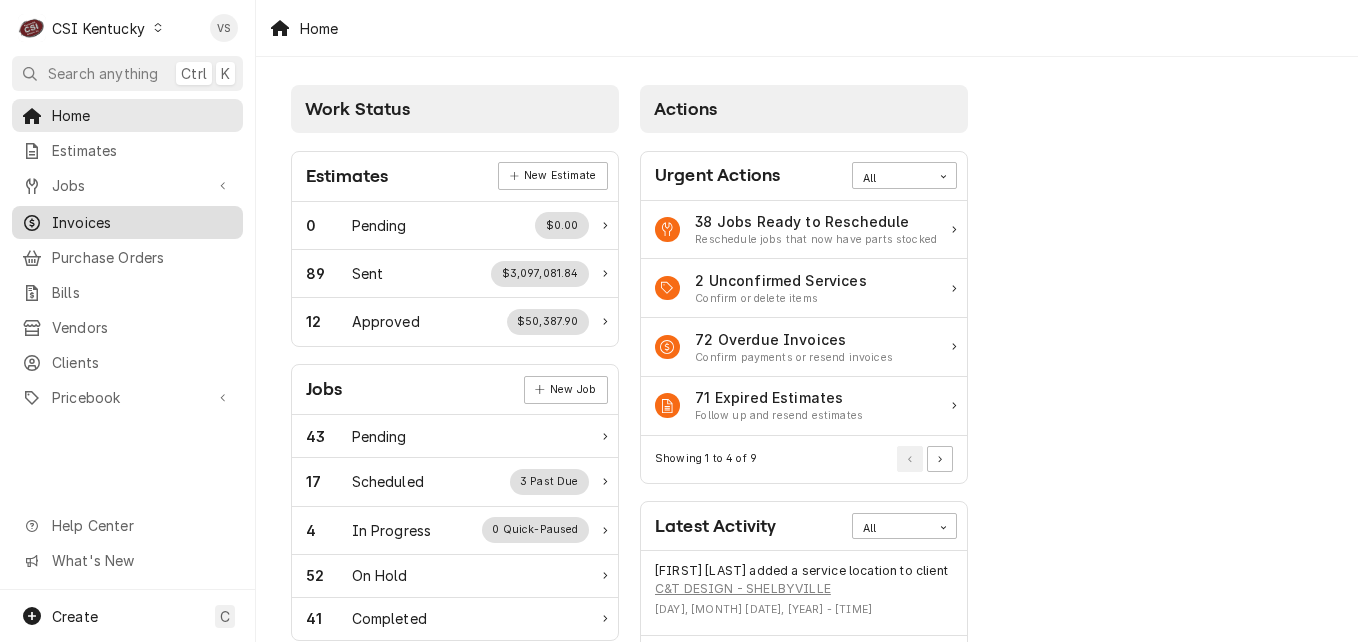 click on "Invoices" at bounding box center (142, 222) 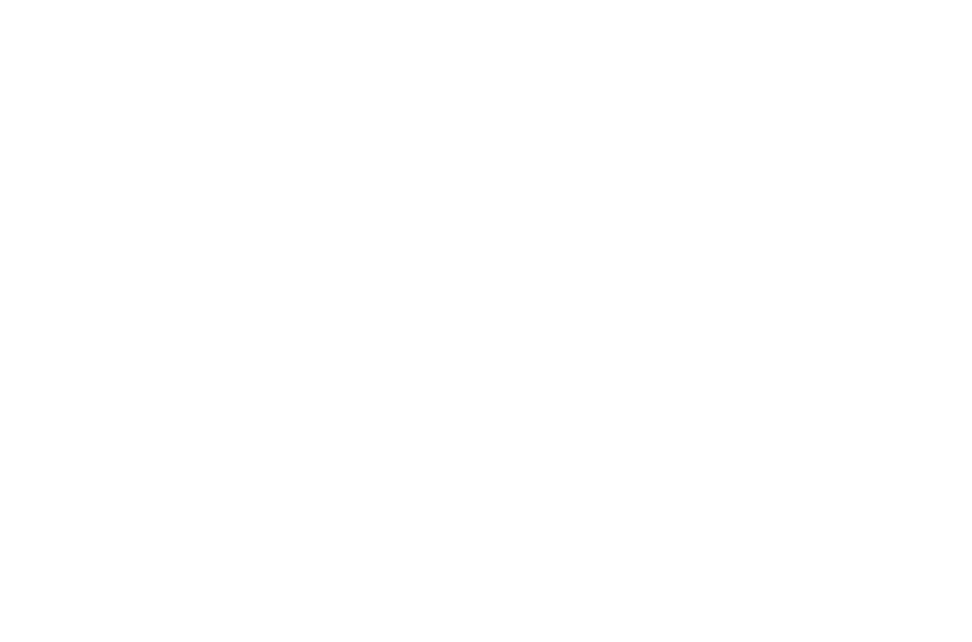 scroll, scrollTop: 0, scrollLeft: 0, axis: both 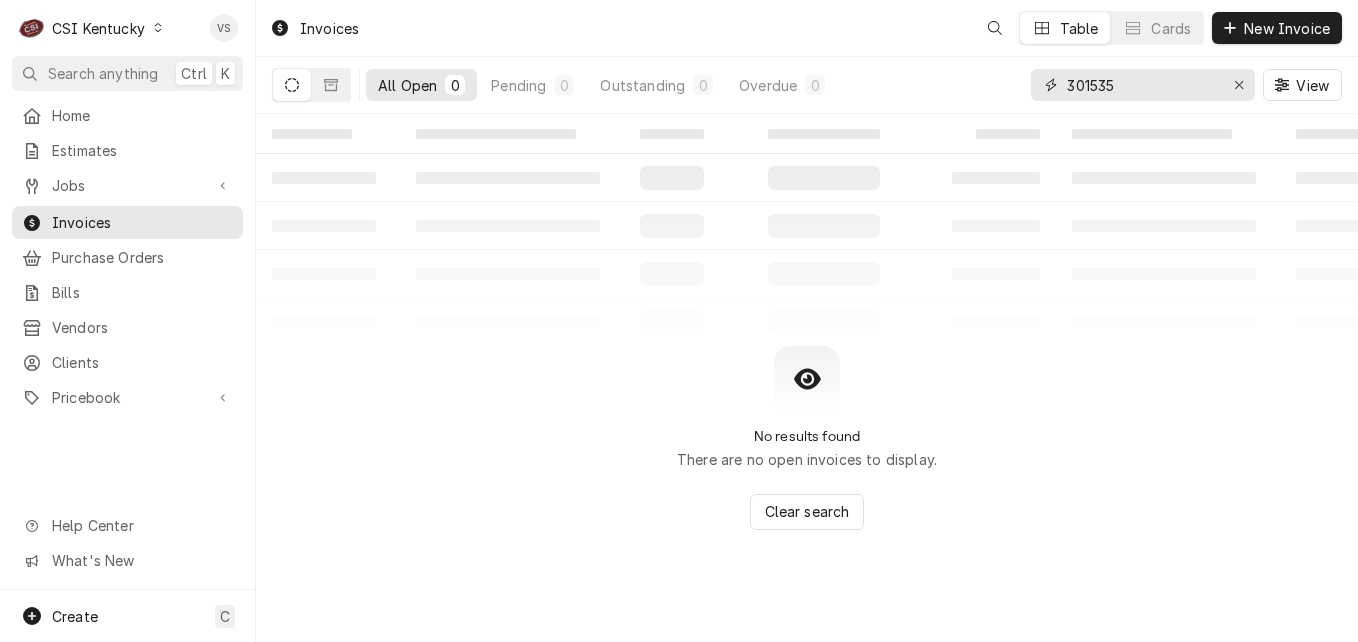click on "301535" at bounding box center (1143, 85) 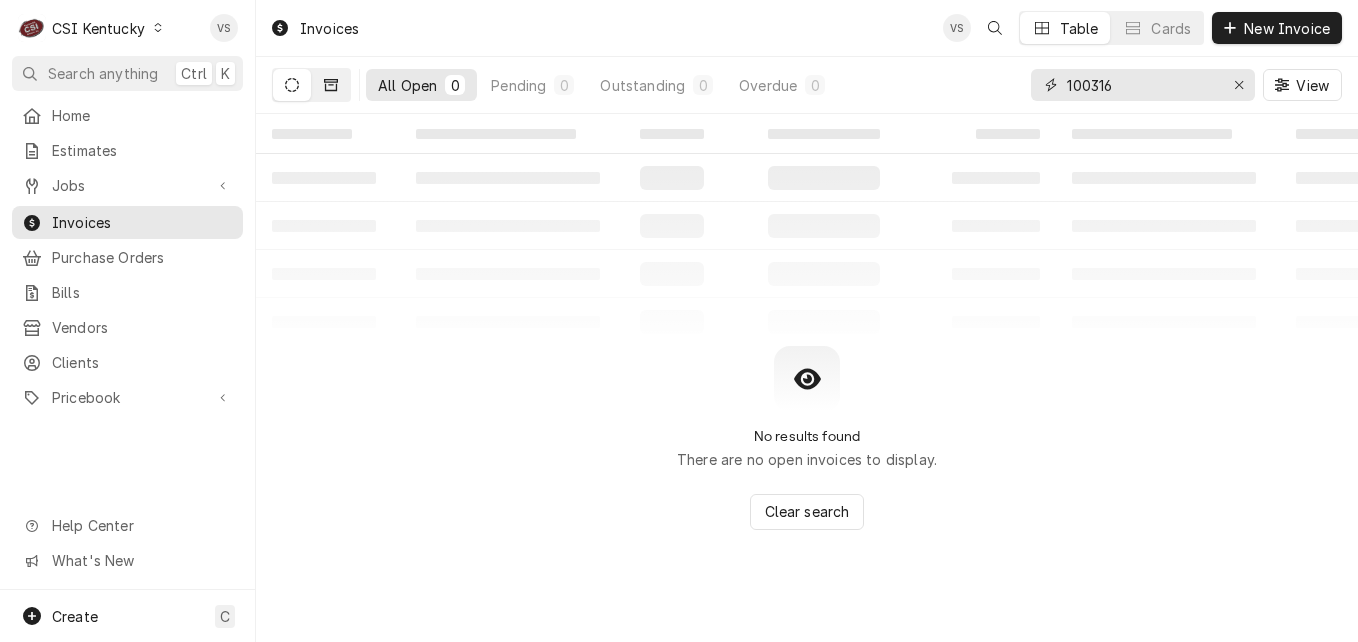 type on "100316" 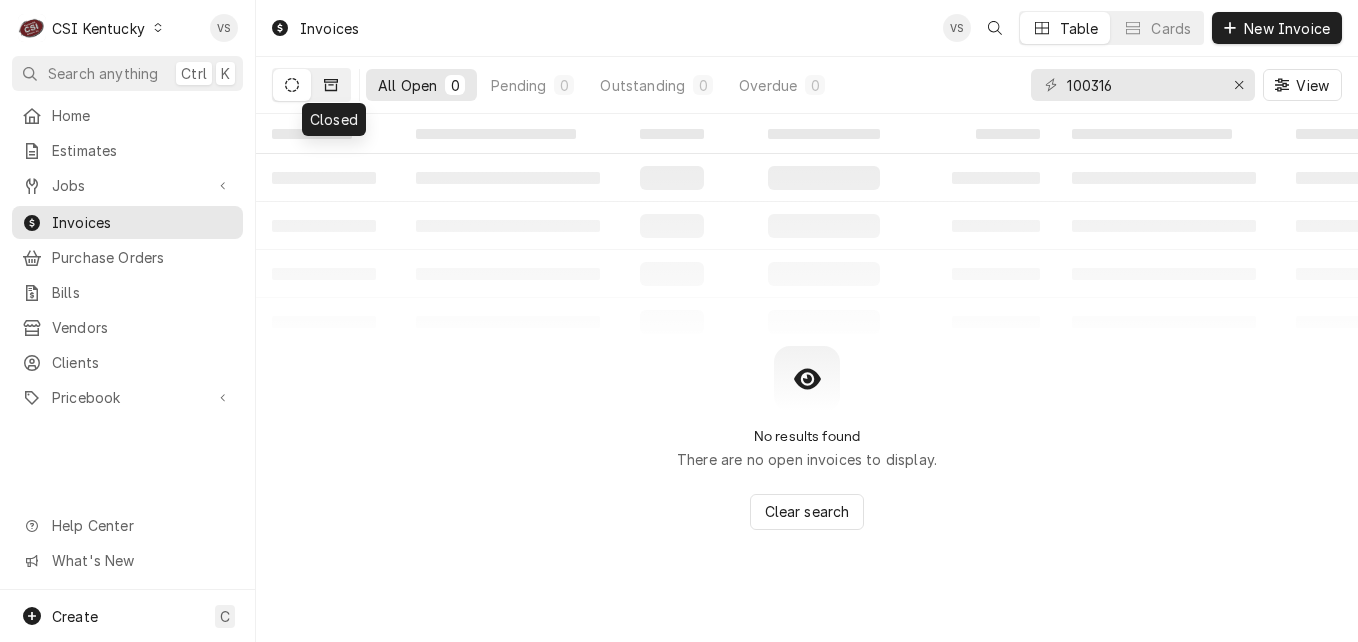 click 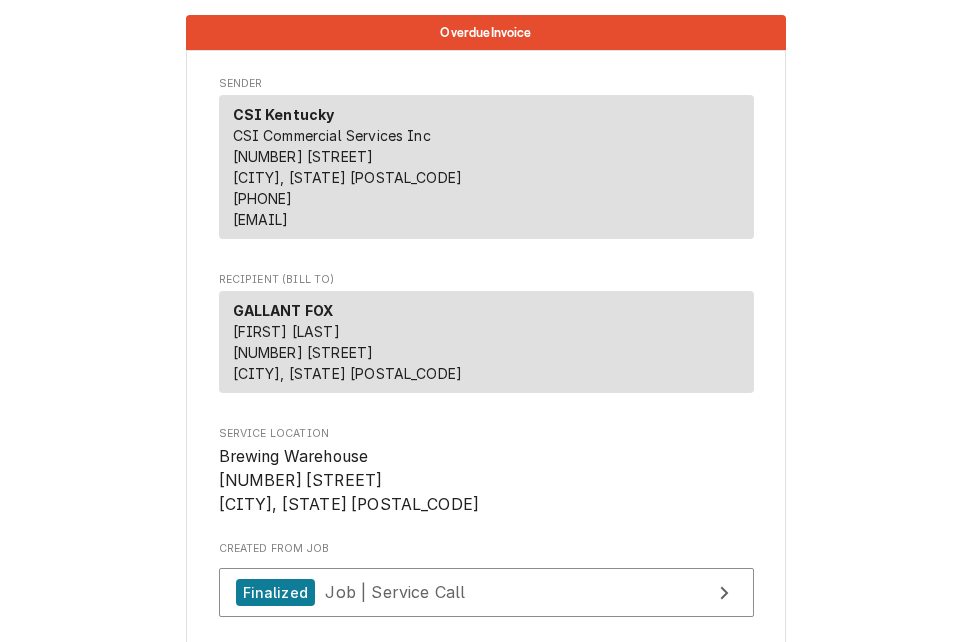 scroll, scrollTop: 0, scrollLeft: 0, axis: both 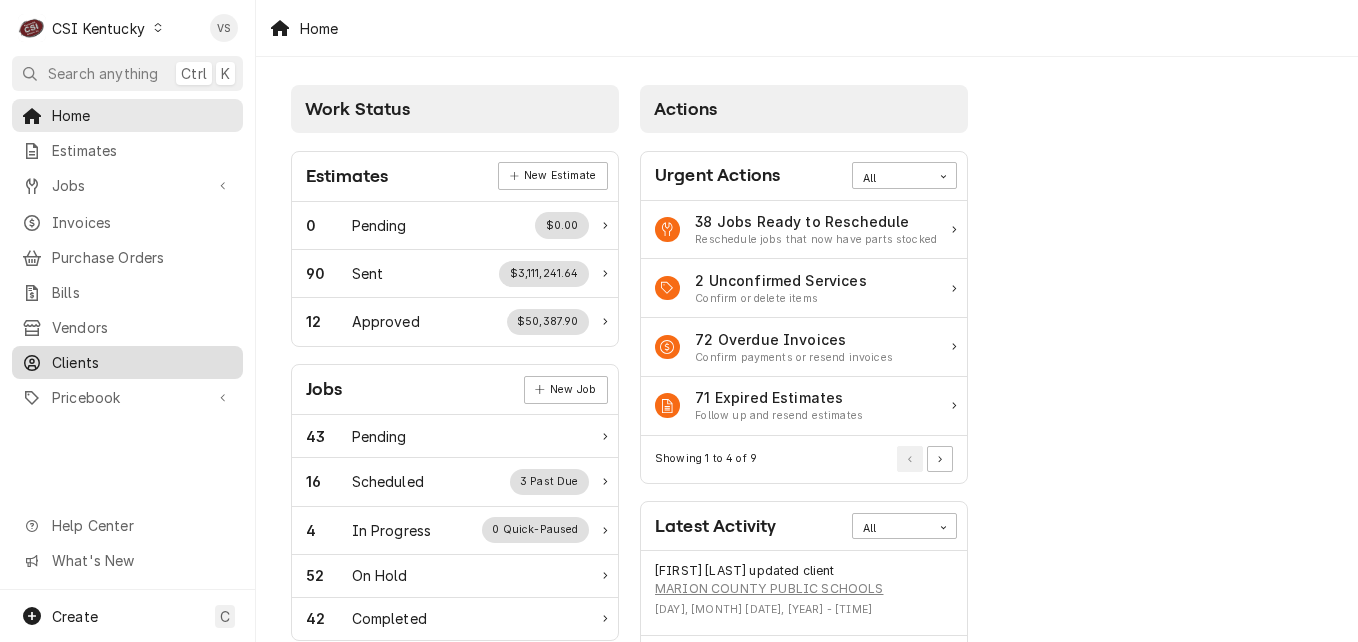 click on "Clients" at bounding box center (142, 362) 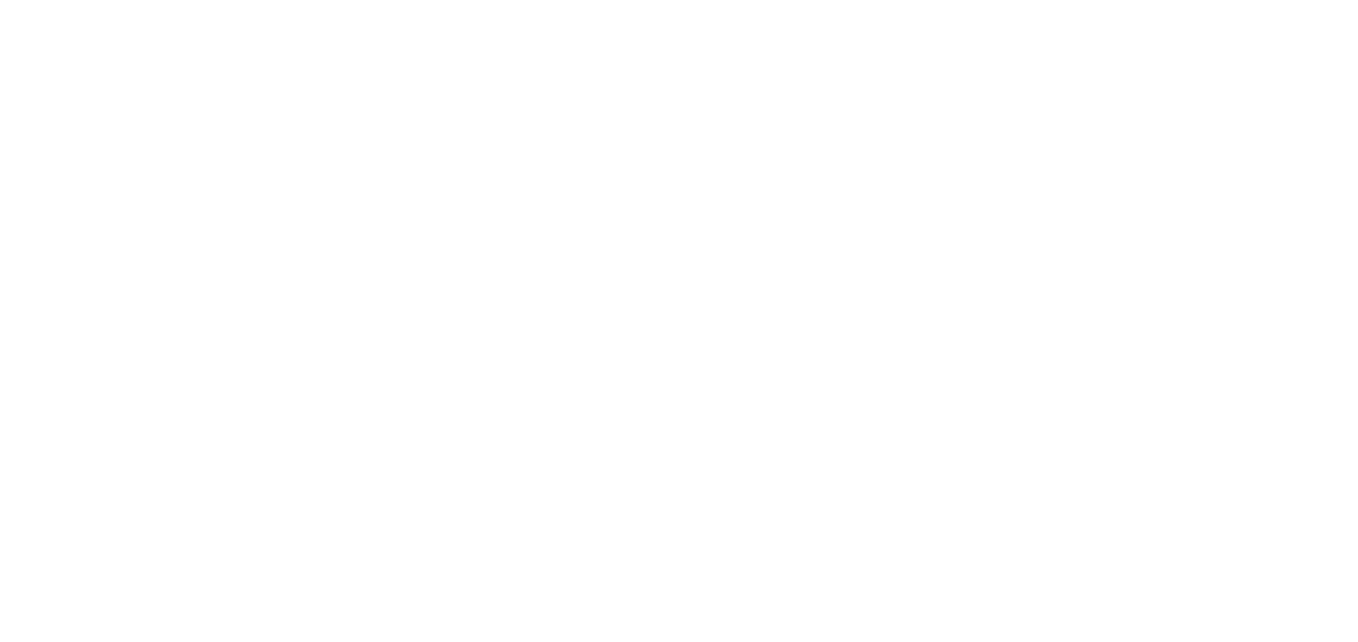 scroll, scrollTop: 0, scrollLeft: 0, axis: both 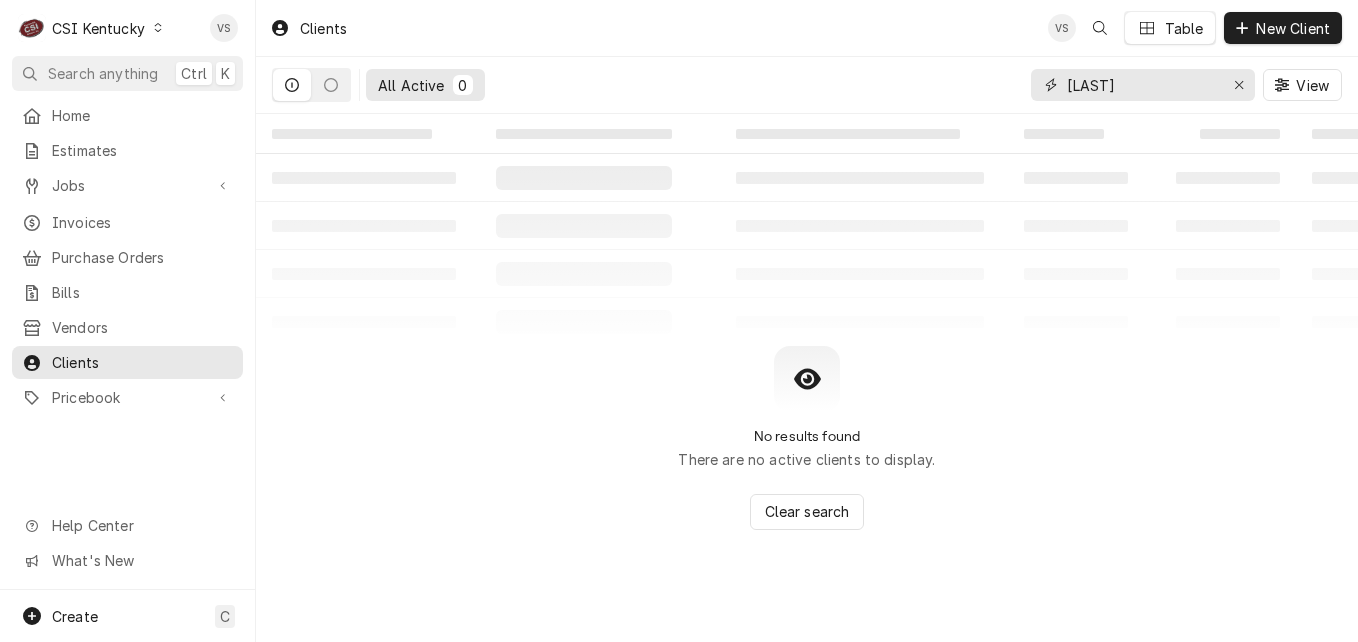 click on "[LAST]" at bounding box center (1142, 85) 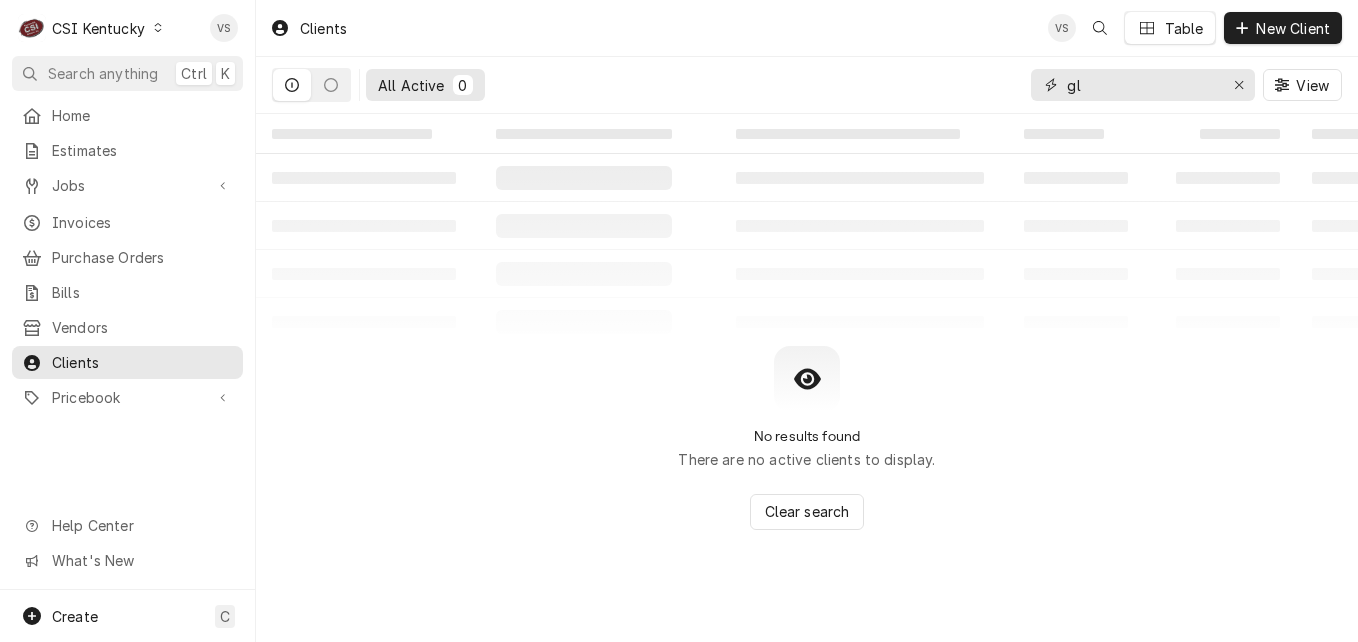 type on "g" 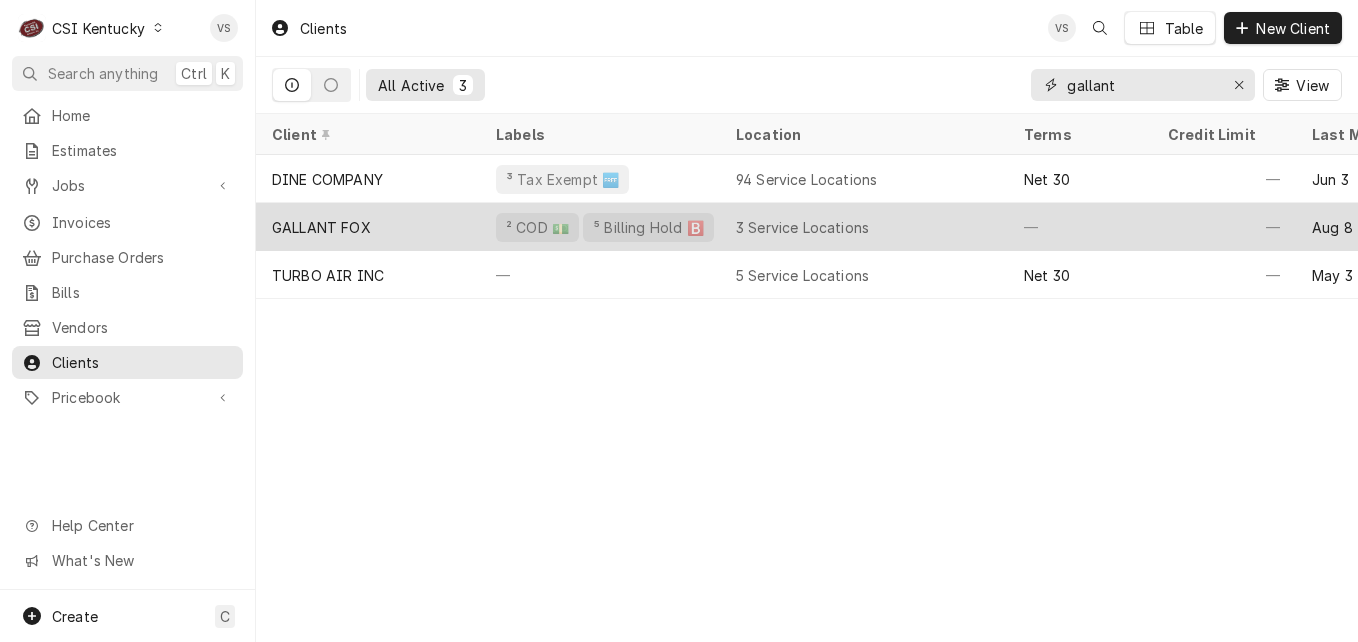 type on "gallant" 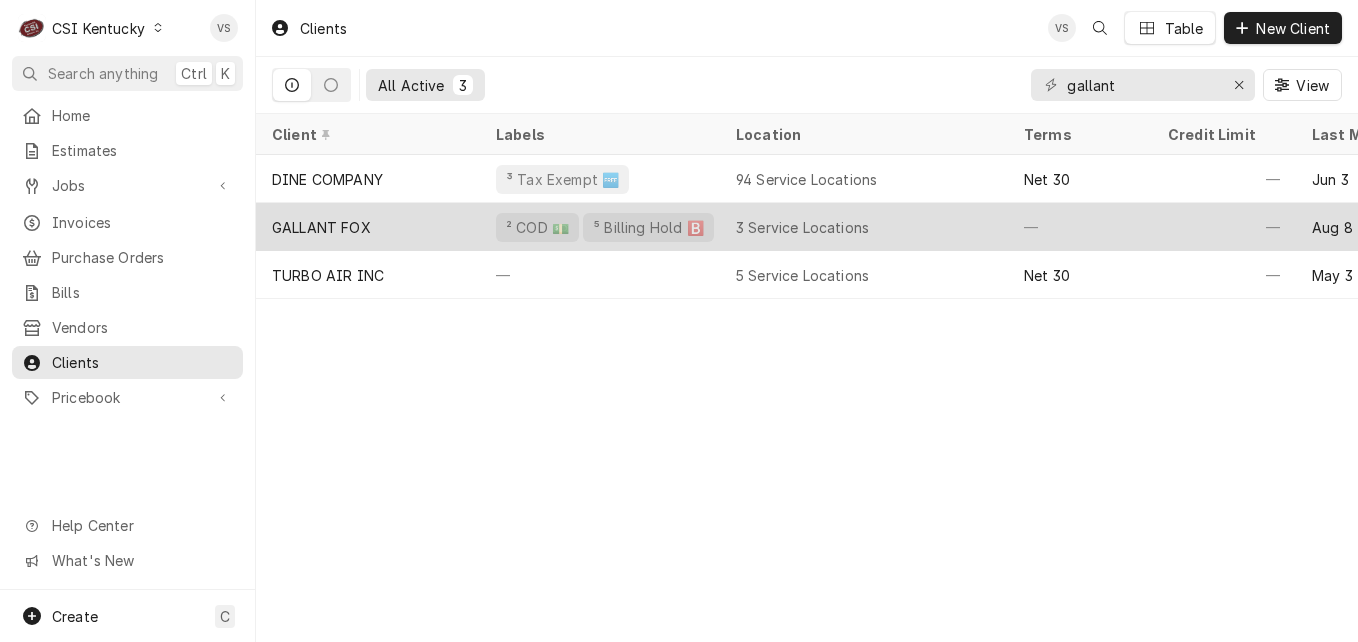 click on "GALLANT FOX" at bounding box center [321, 227] 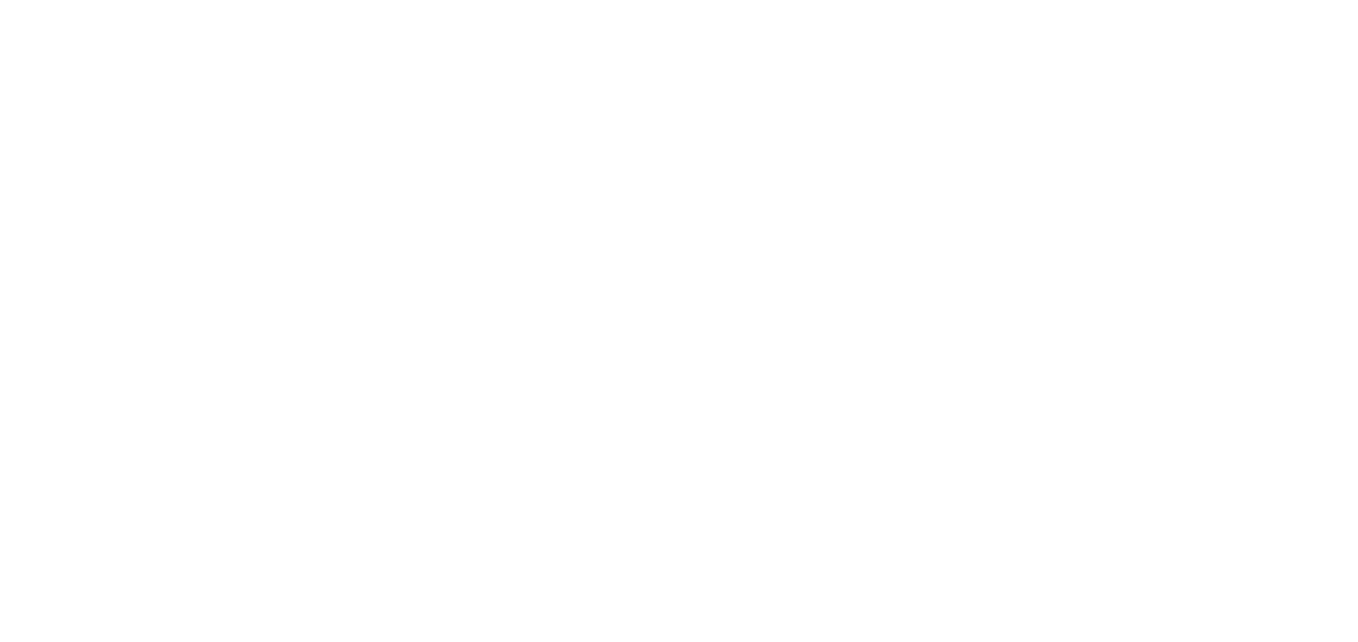 scroll, scrollTop: 0, scrollLeft: 0, axis: both 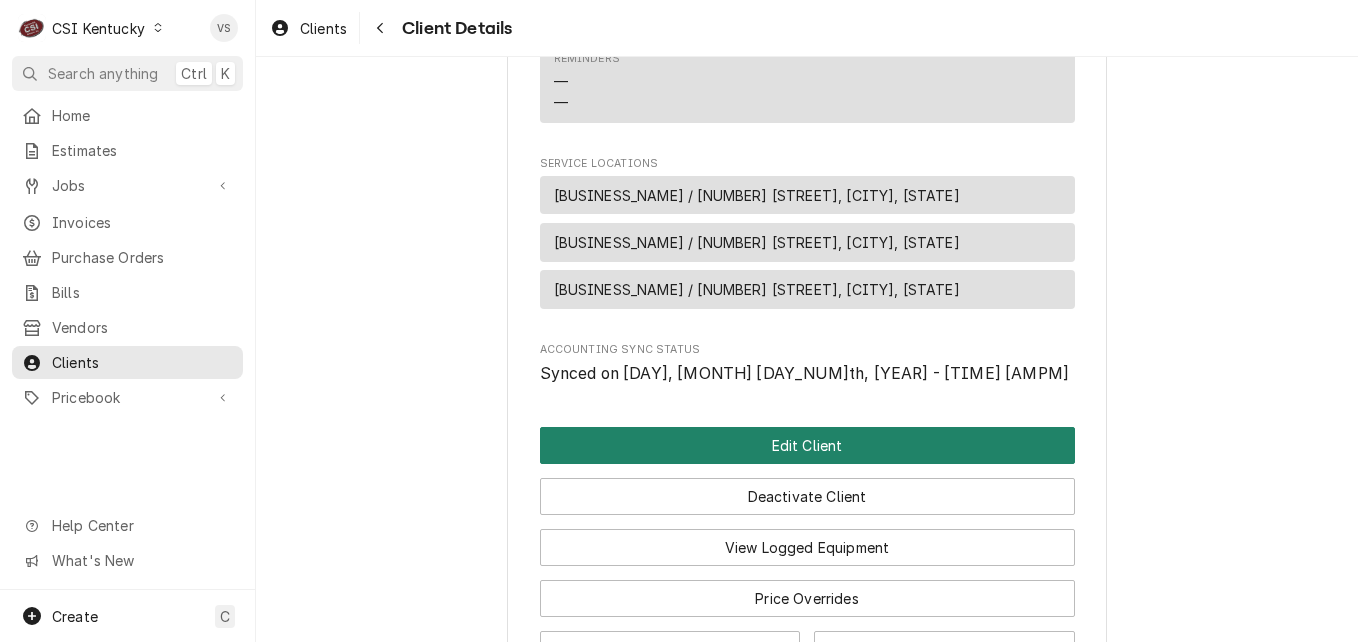 click on "Edit Client" at bounding box center [807, 445] 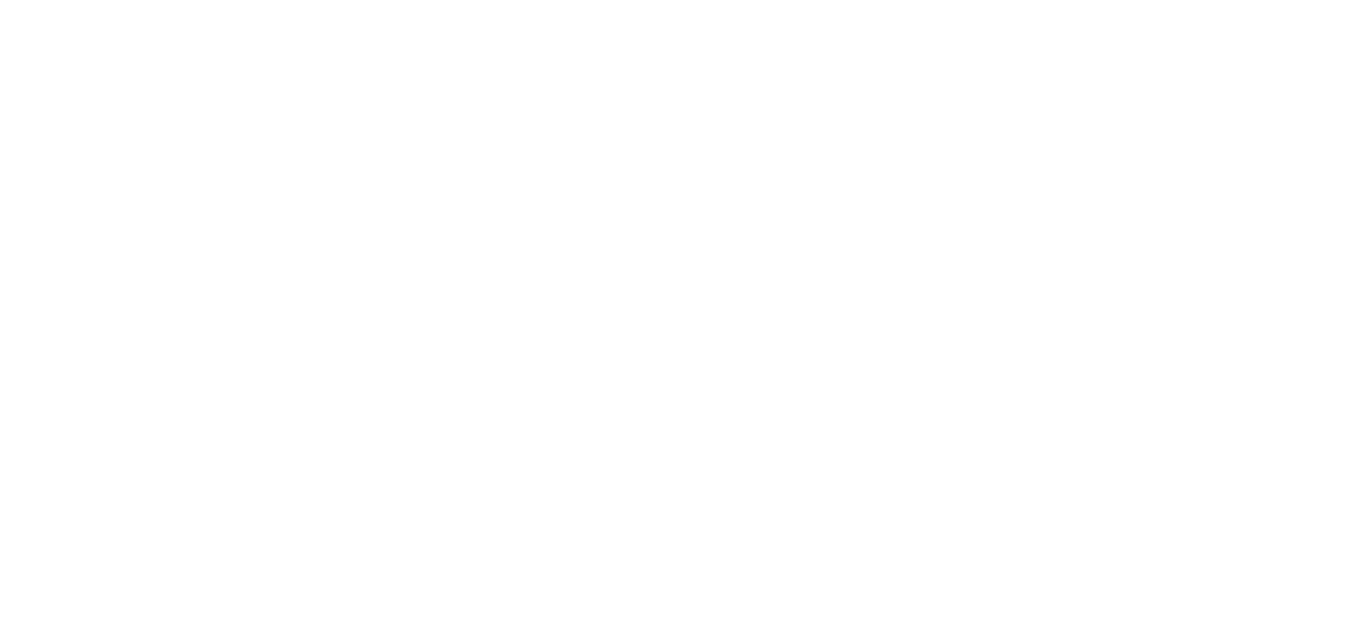 scroll, scrollTop: 0, scrollLeft: 0, axis: both 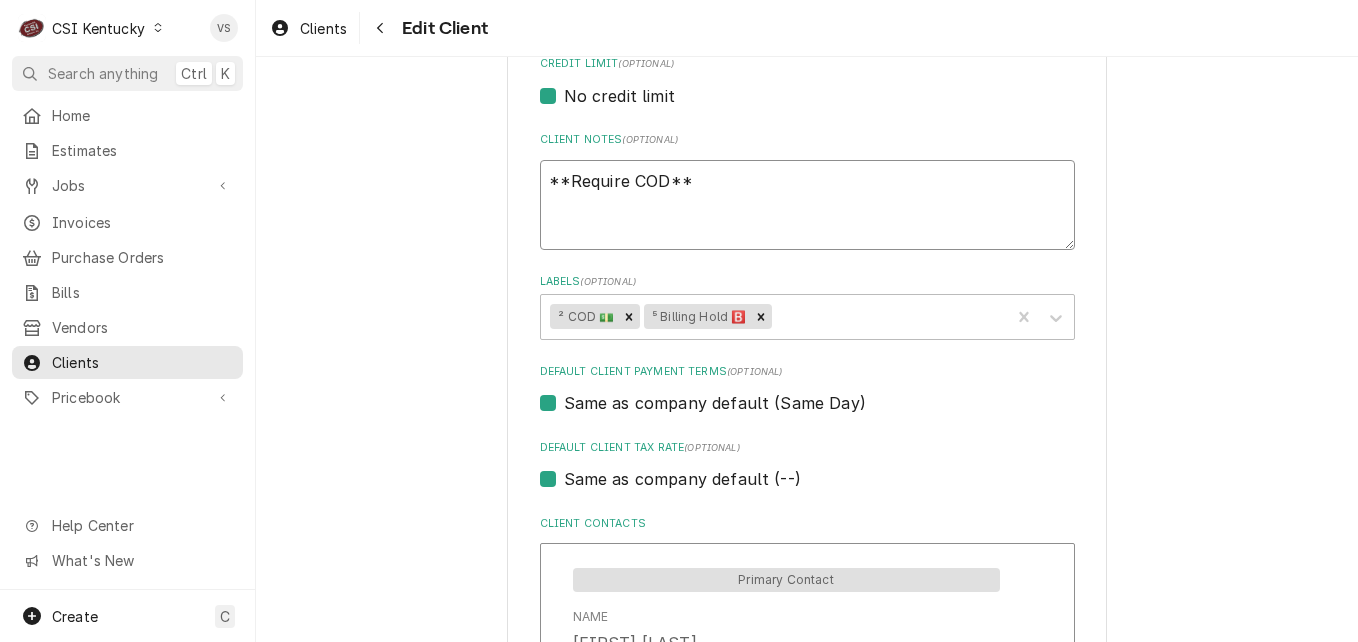 click on "**Require COD**" at bounding box center (807, 205) 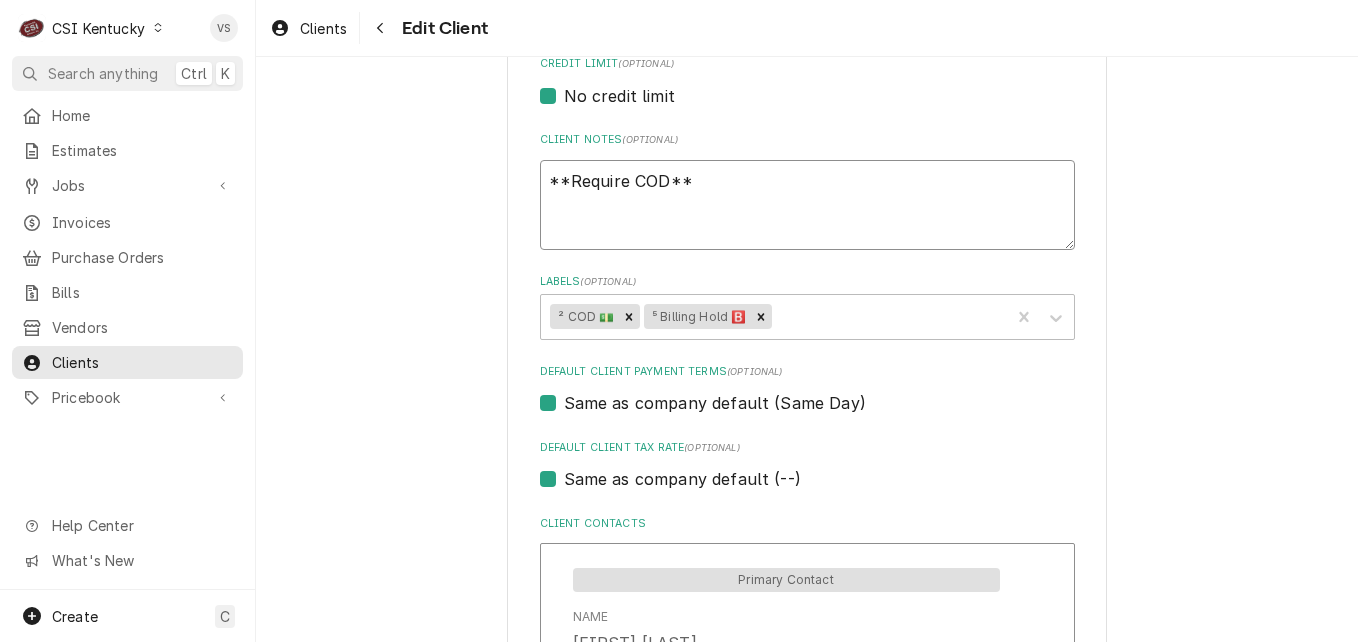 type on "**Require COD**" 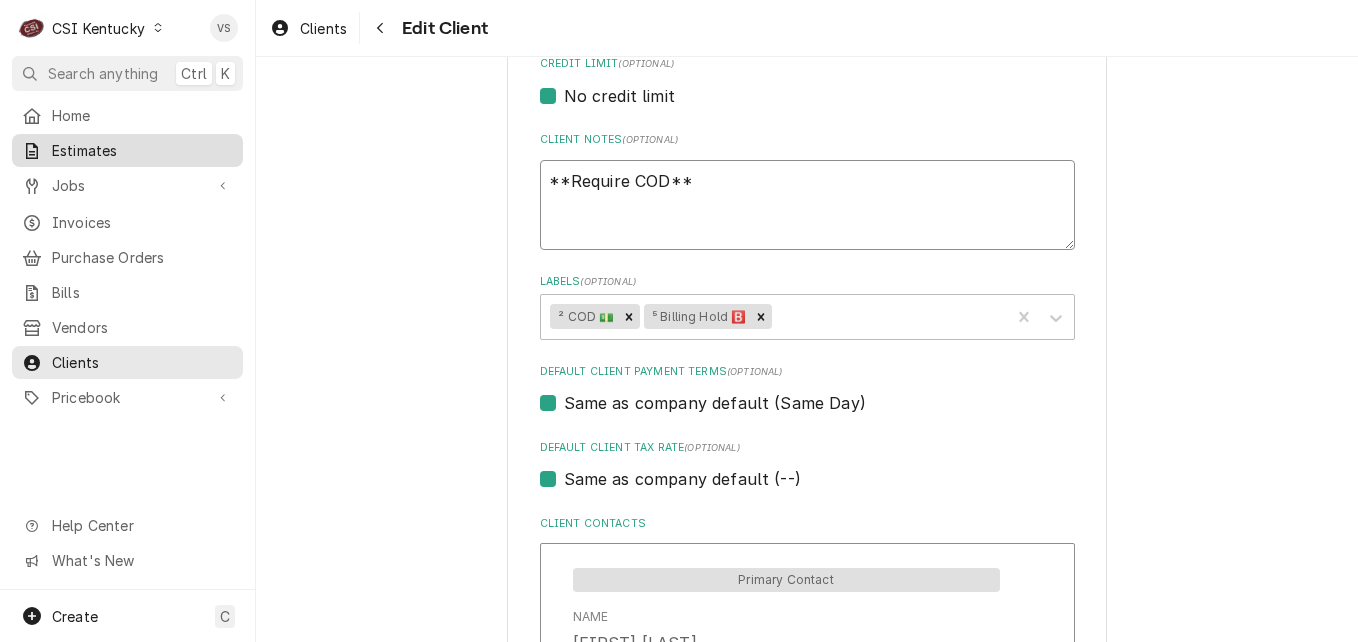 type on "**Require COD**" 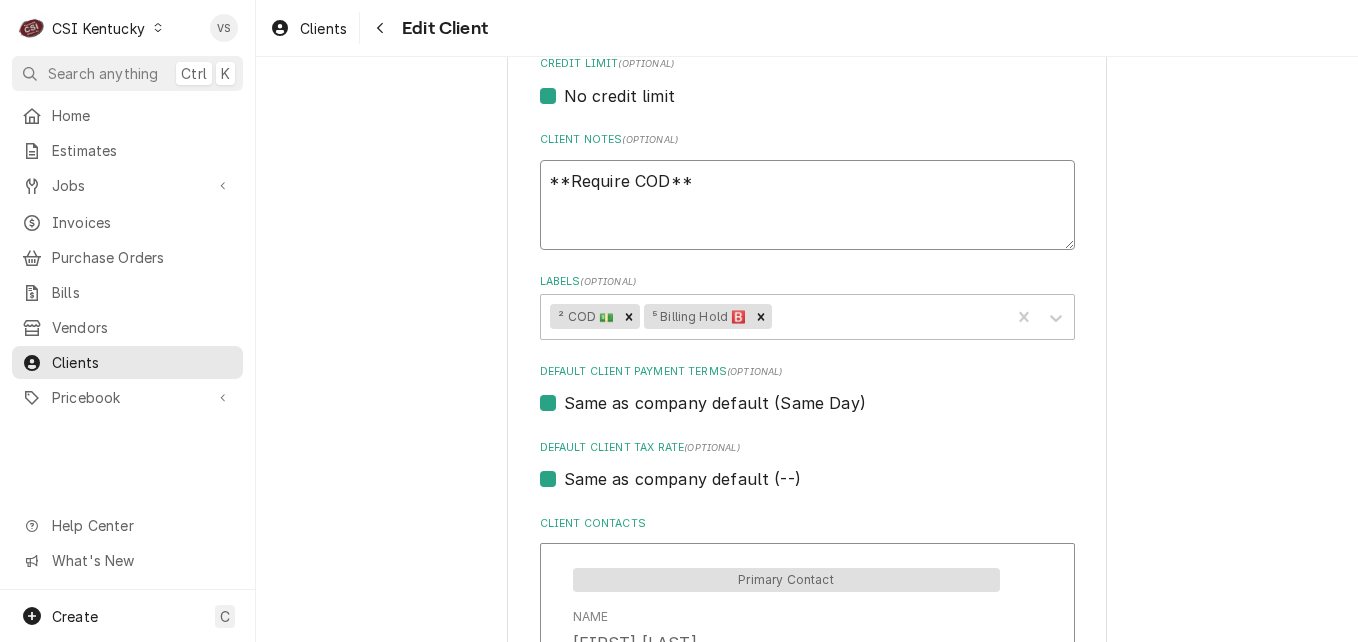 click on "**Require COD**" at bounding box center [807, 205] 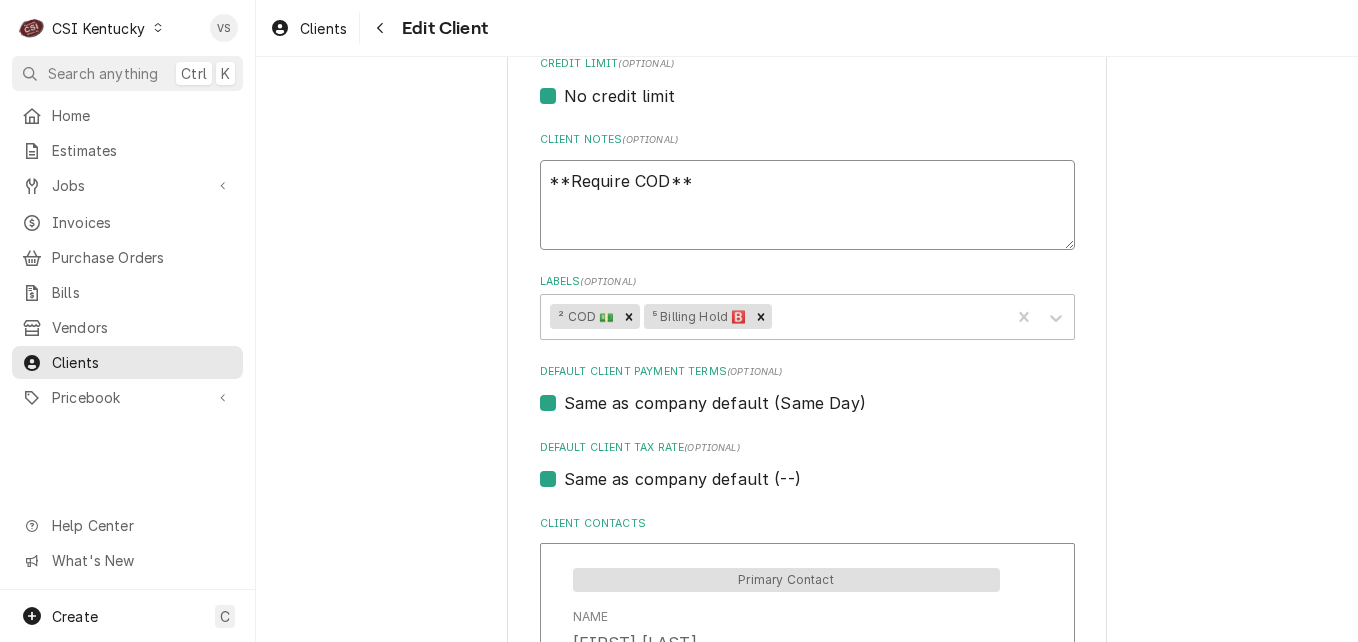 paste on "[CREDIT CARD]" 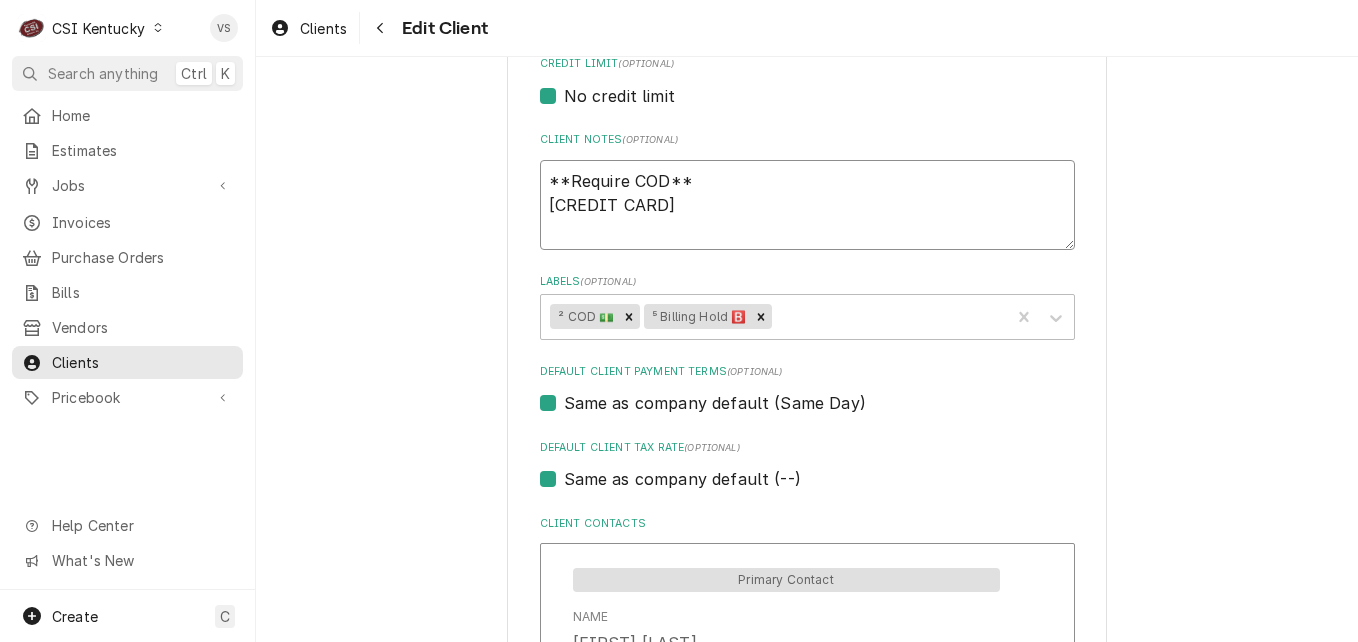 type on "x" 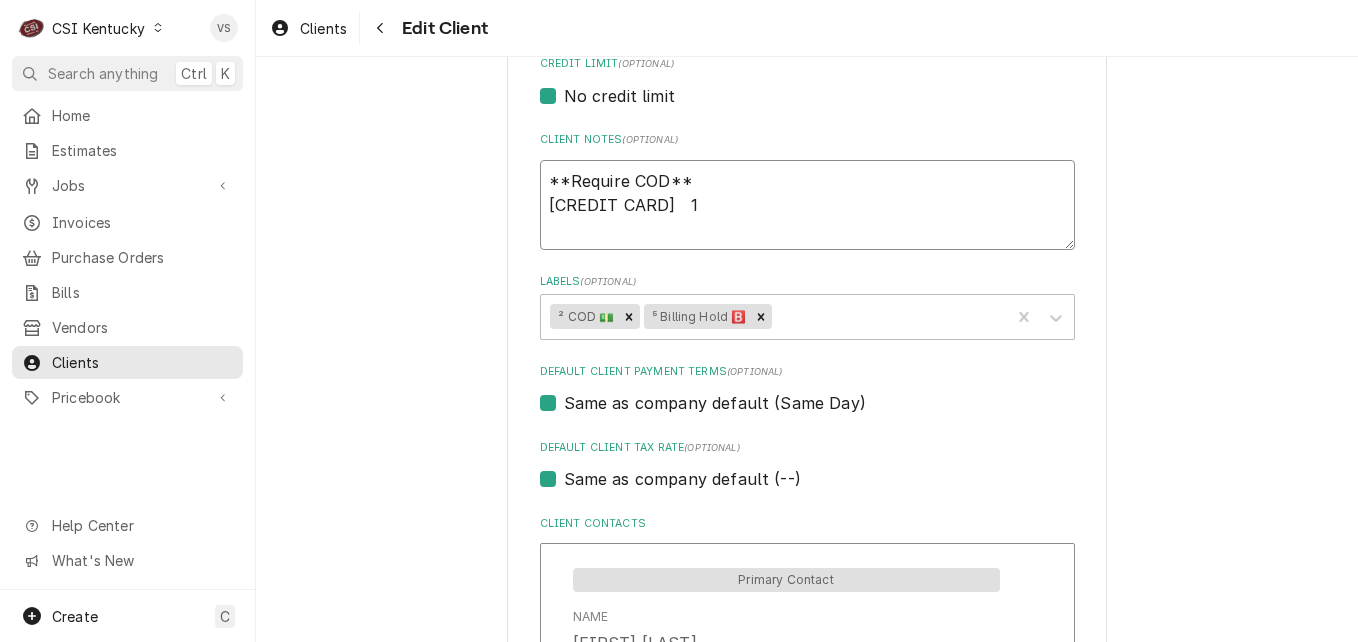 type on "x" 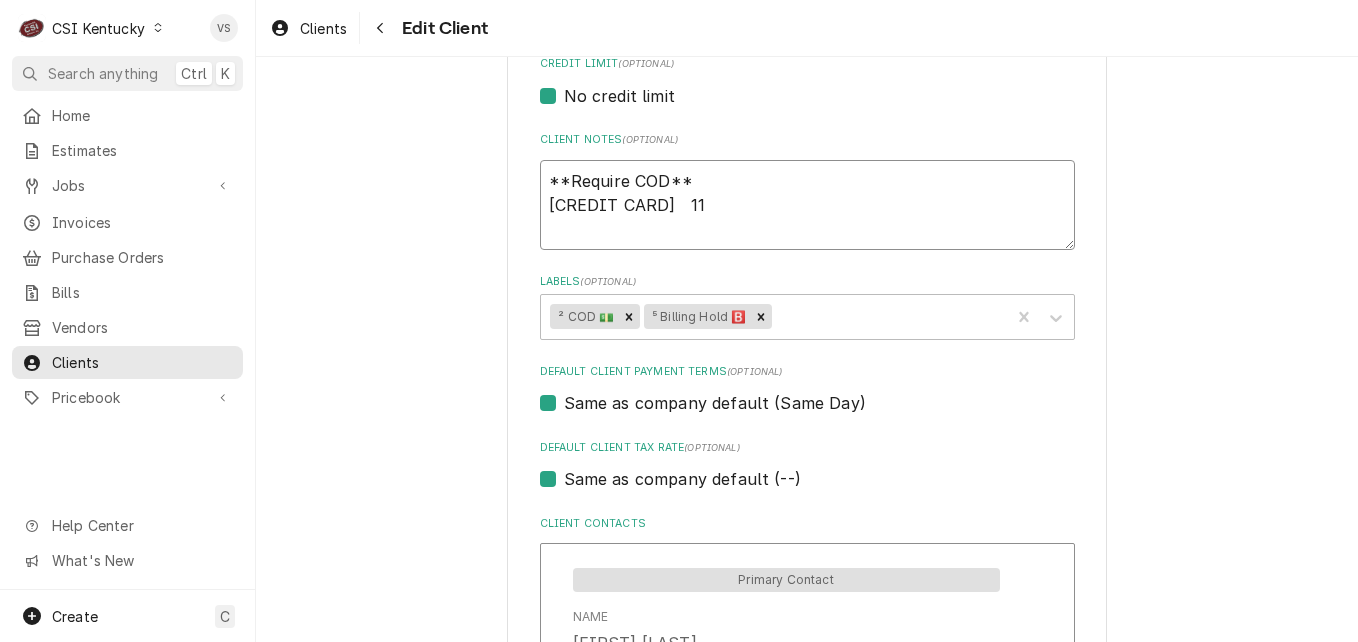 type on "x" 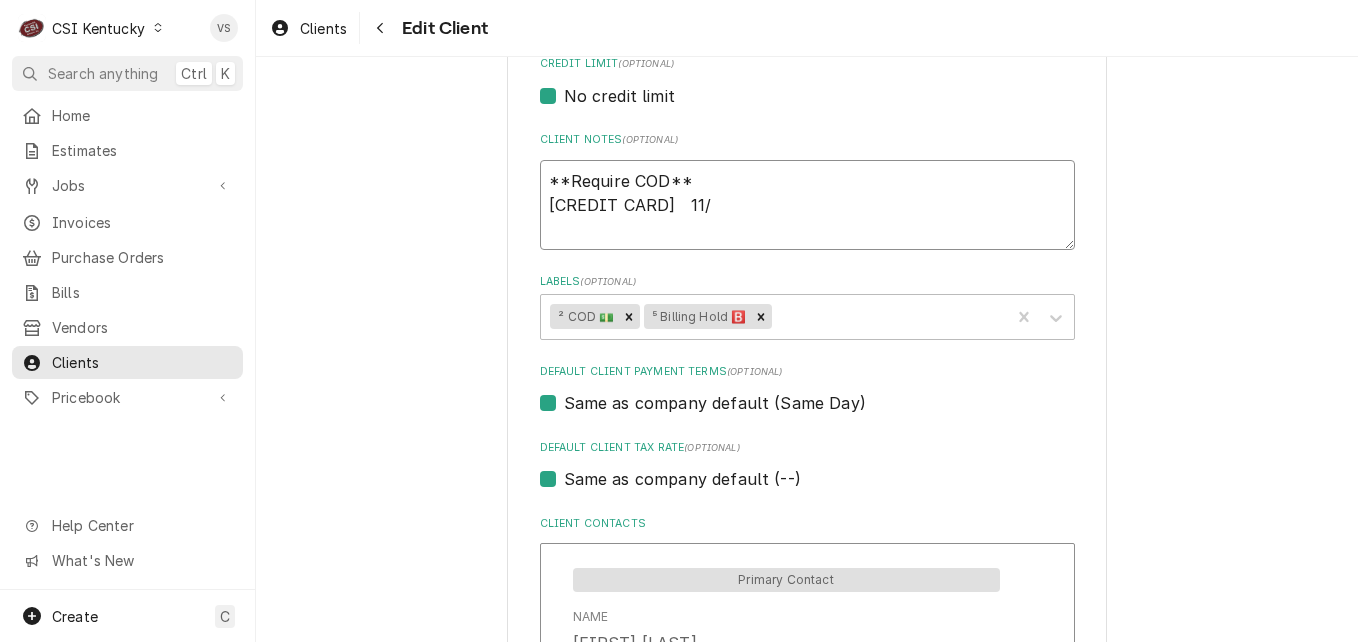 type on "x" 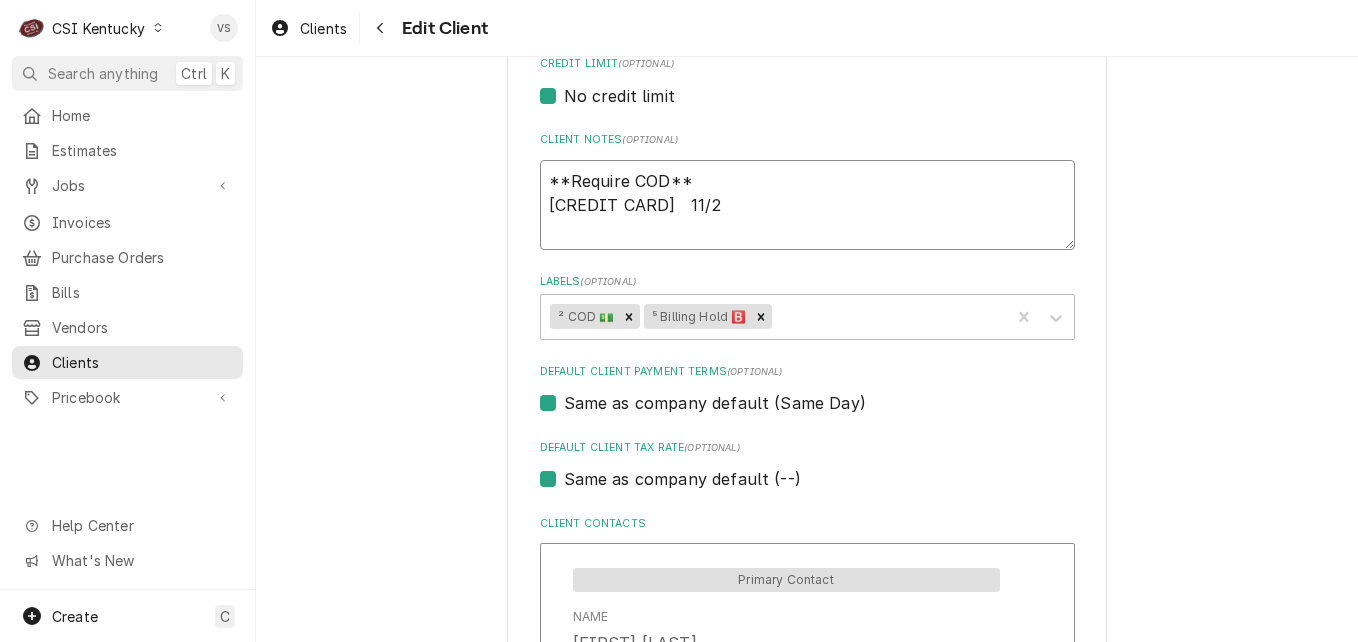 type on "x" 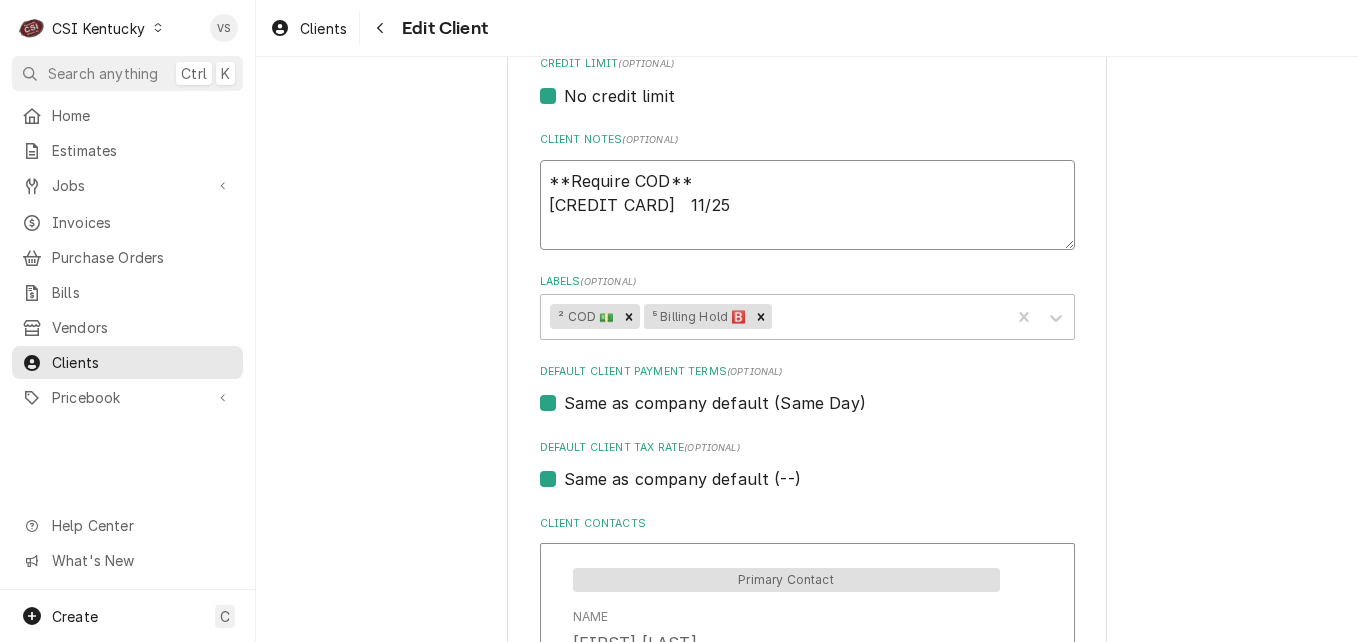 type on "x" 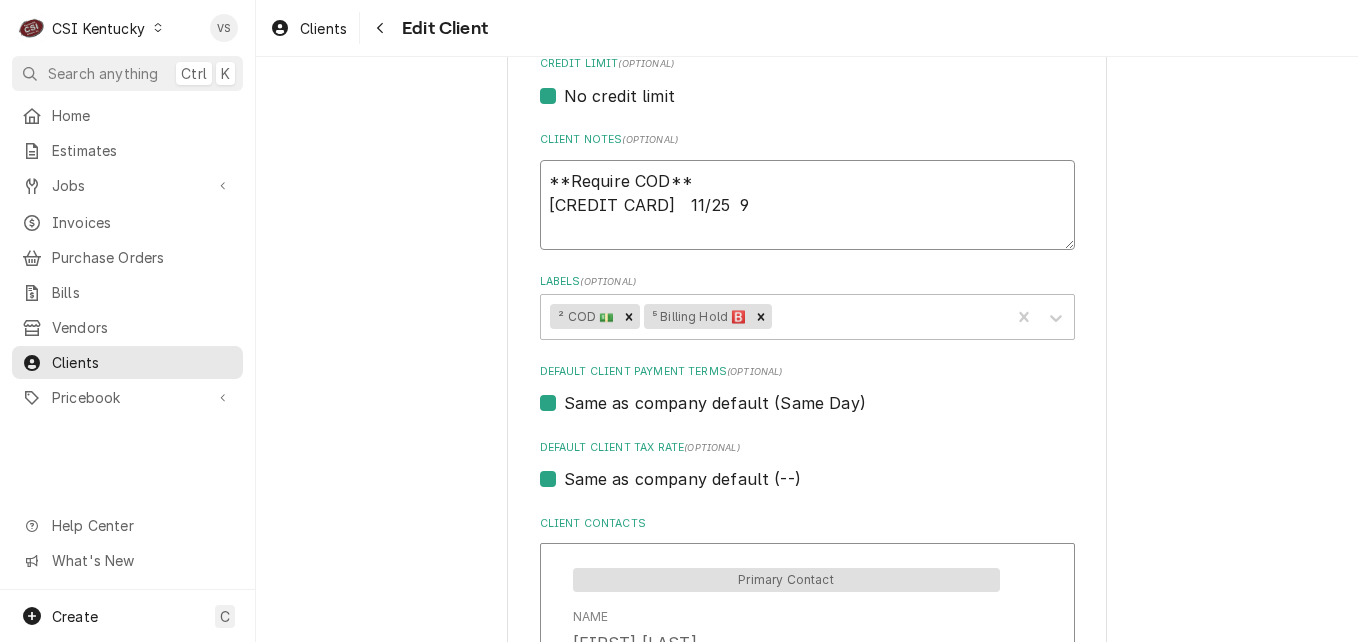type on "x" 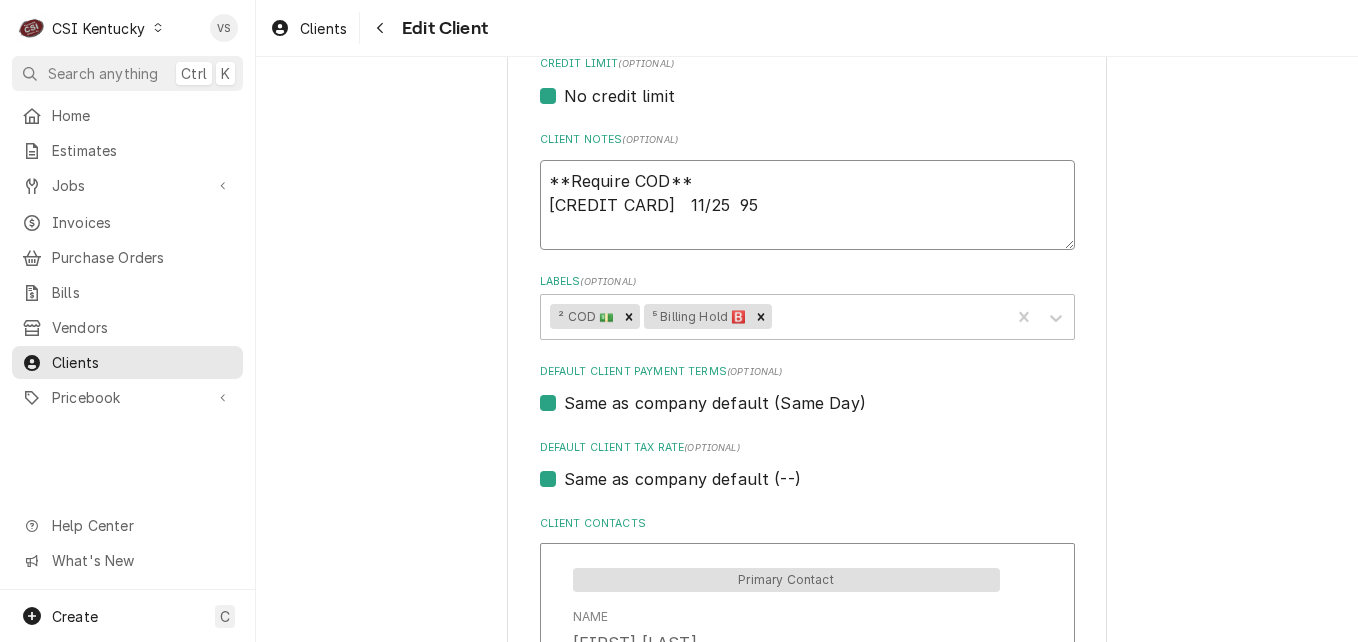 type on "x" 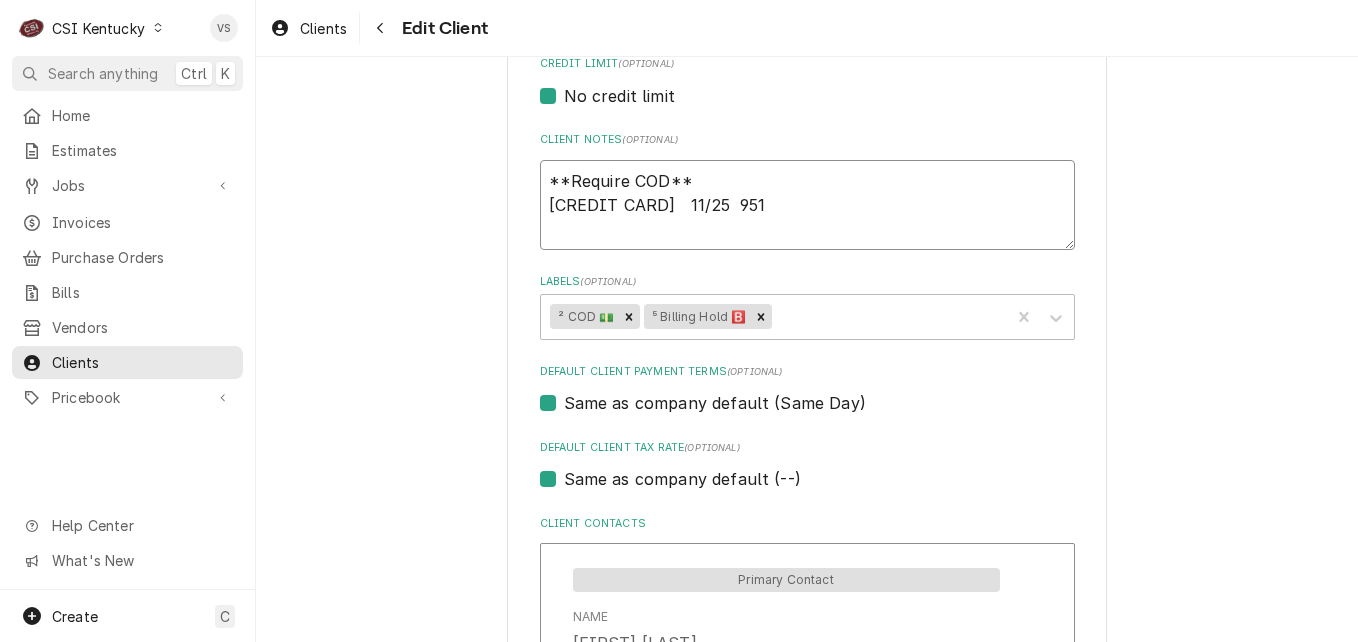 type on "x" 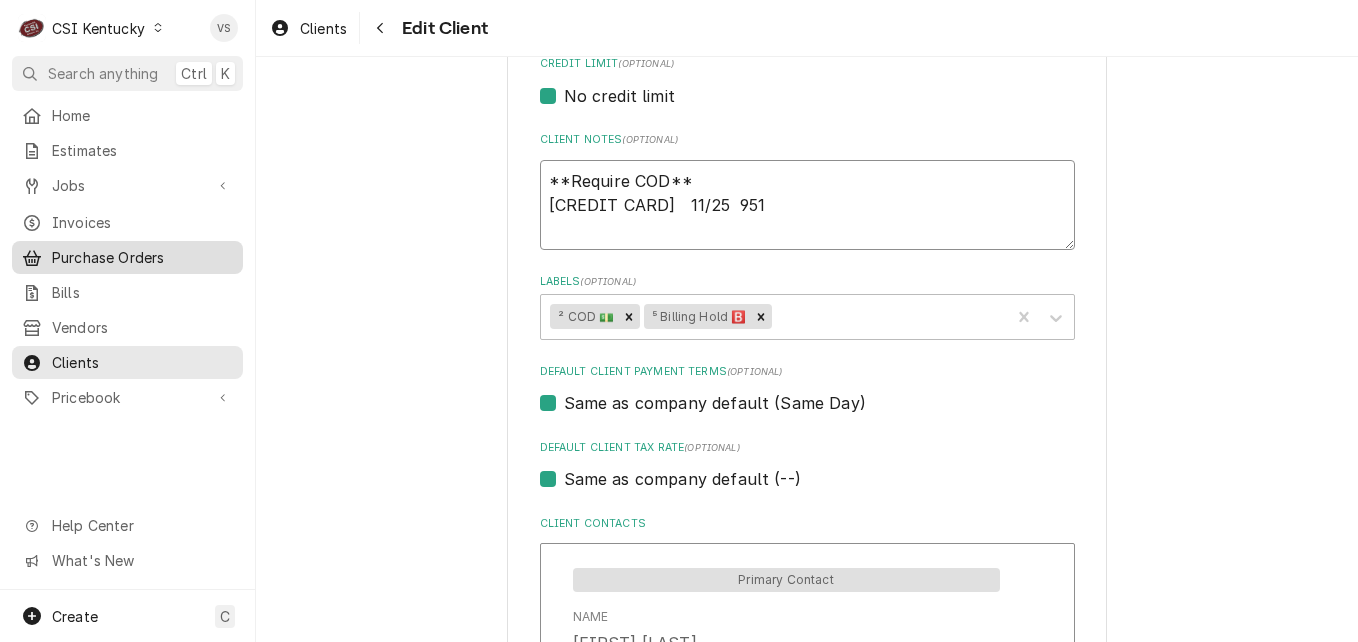 type on "**Require COD**
4036340000102996   11/25  951" 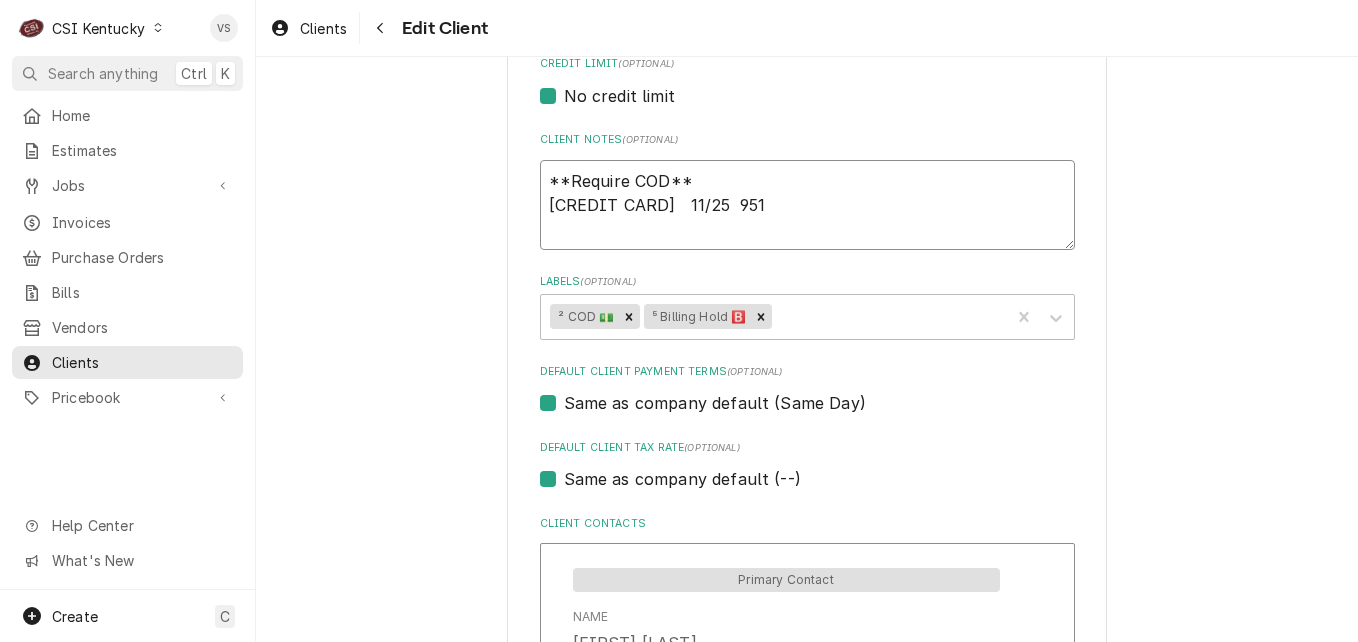 click on "**Require COD**
4036340000102996   11/25  951" at bounding box center (807, 205) 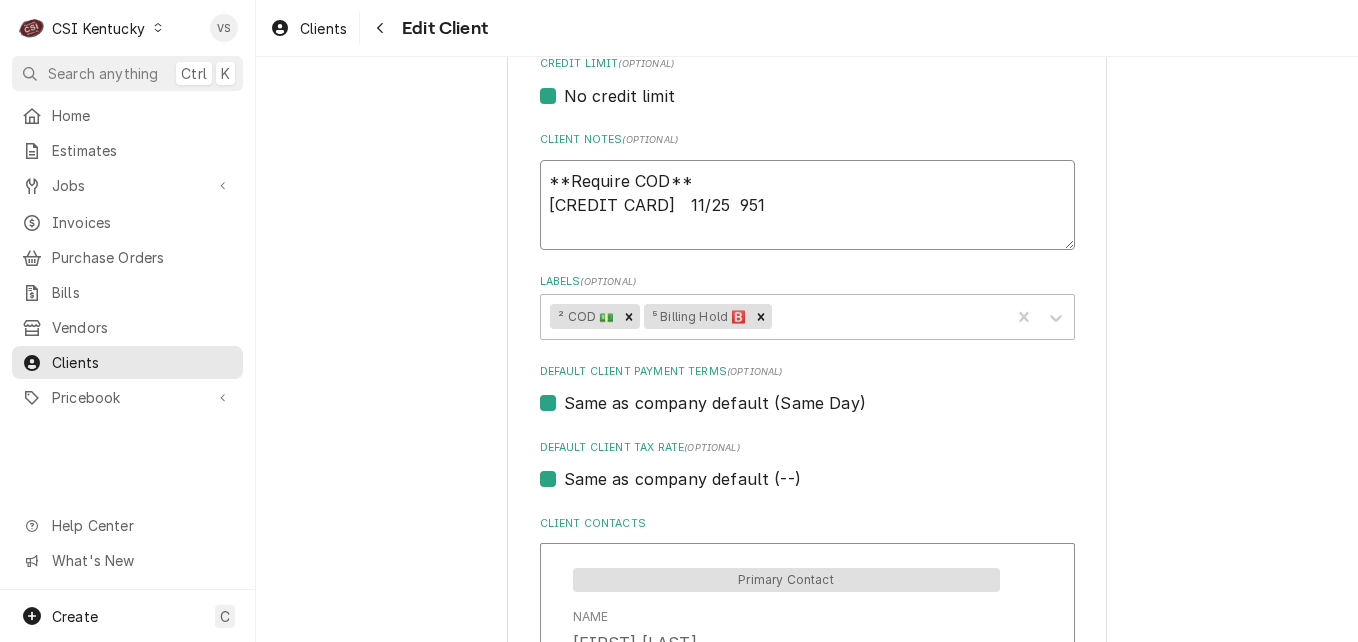 type on "x" 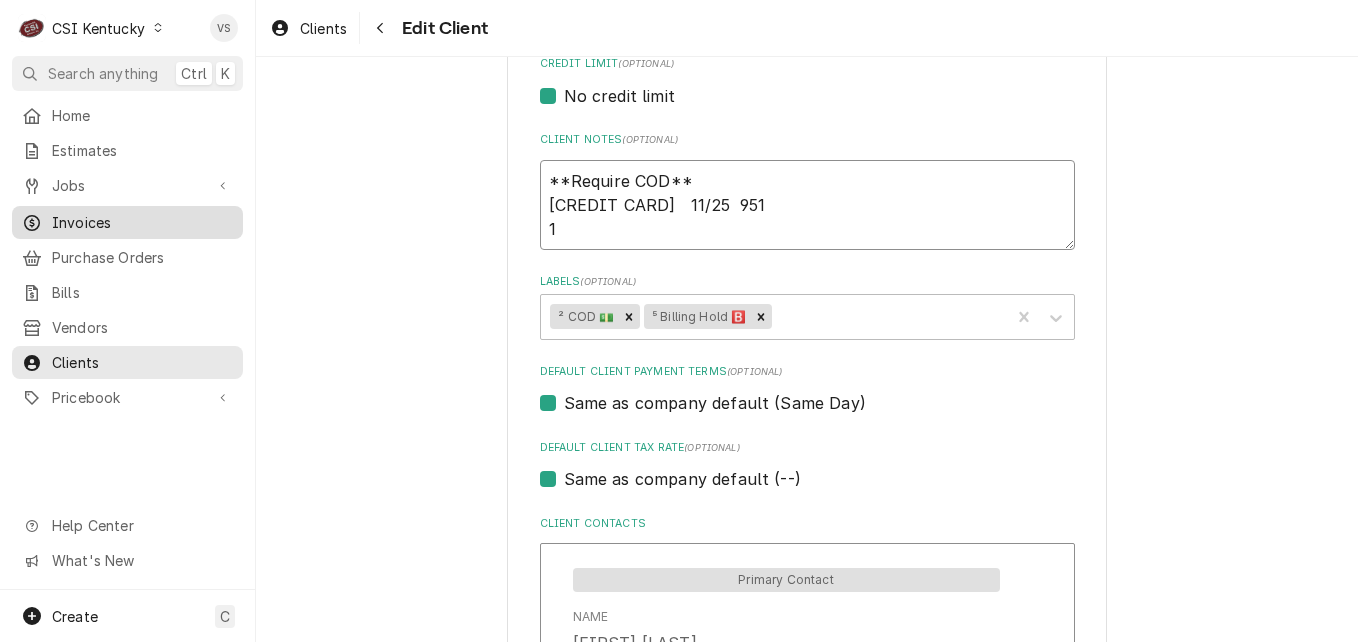 type on "**Require COD**
4036340000102996   11/25  951
1" 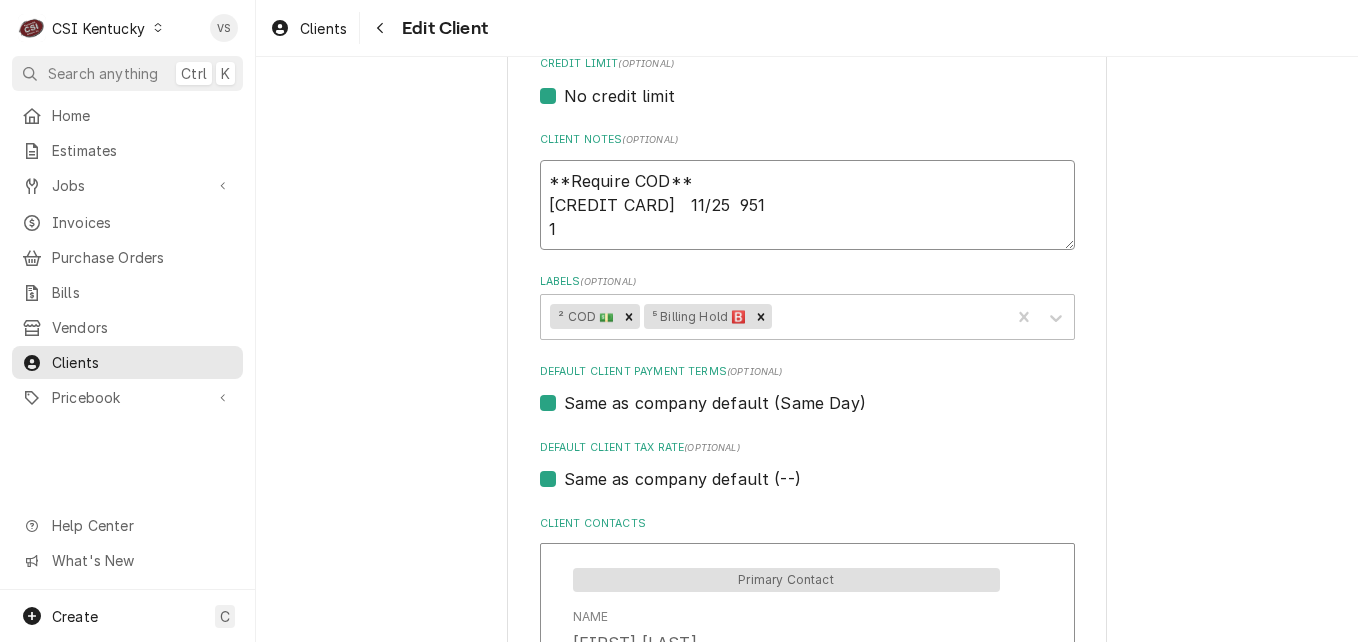 drag, startPoint x: 563, startPoint y: 231, endPoint x: 537, endPoint y: 230, distance: 26.019224 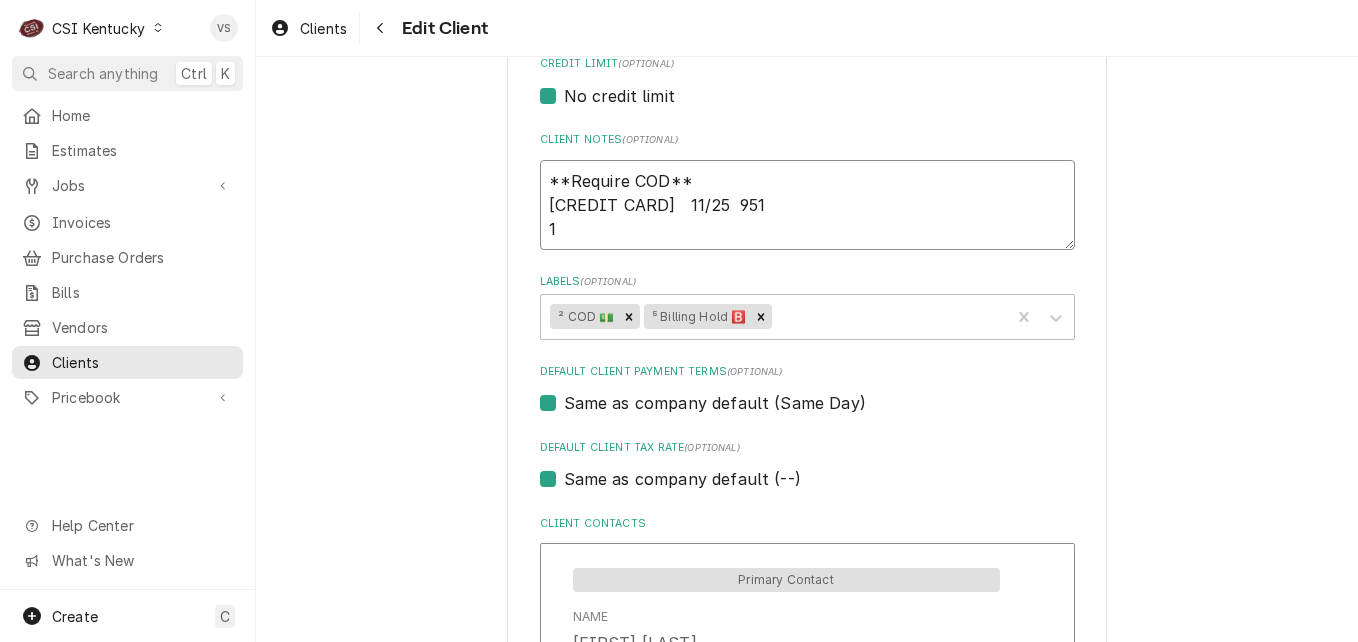 paste on "55 N BARDSTOWN RD" 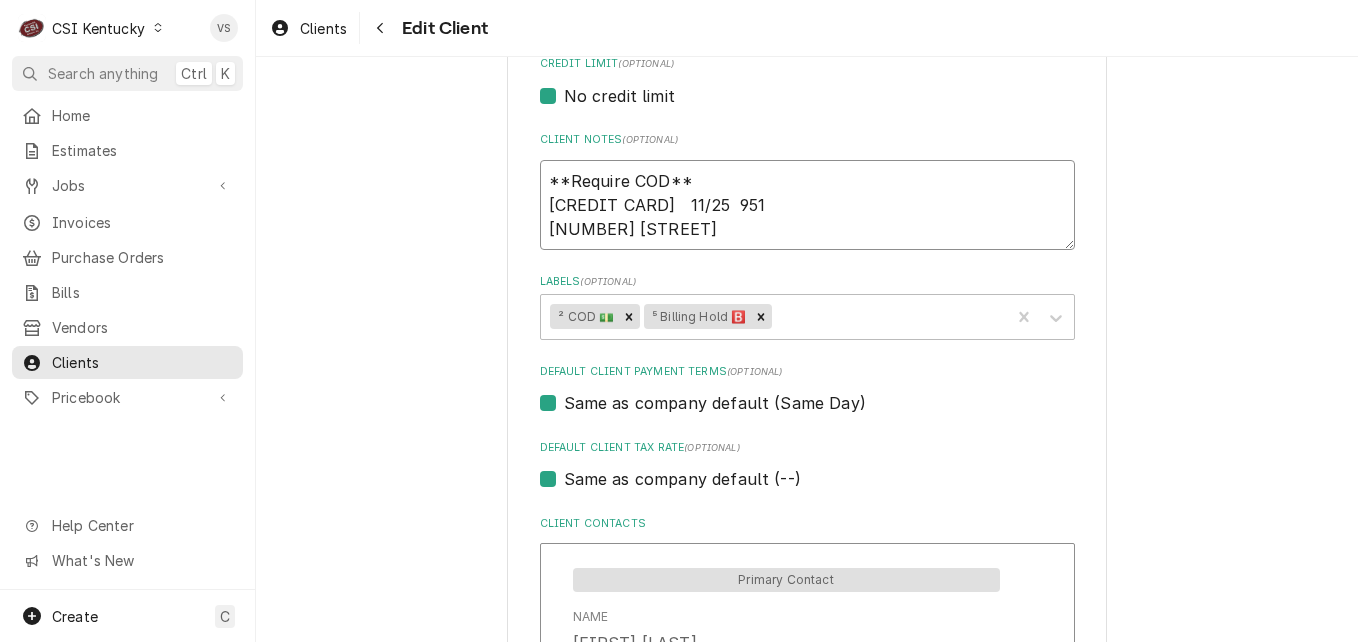 type on "x" 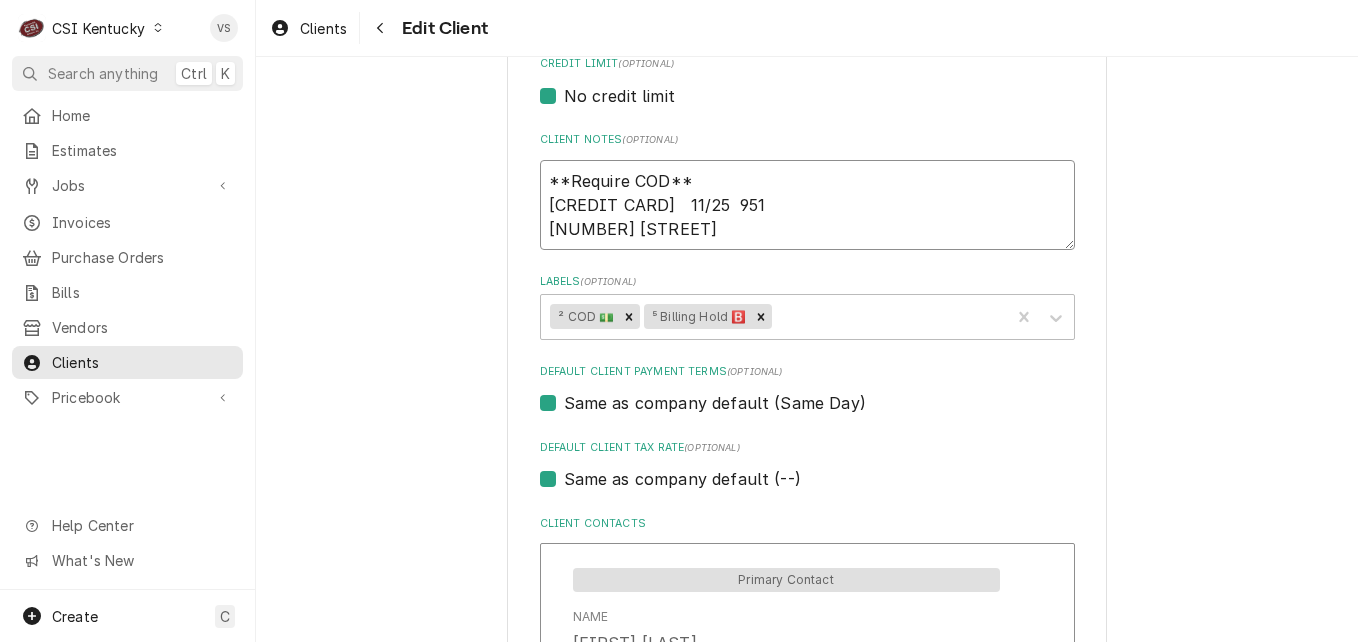 click on "**Require COD**
4036340000102996   11/25  951
155 N BARDSTOWN RD" at bounding box center (807, 205) 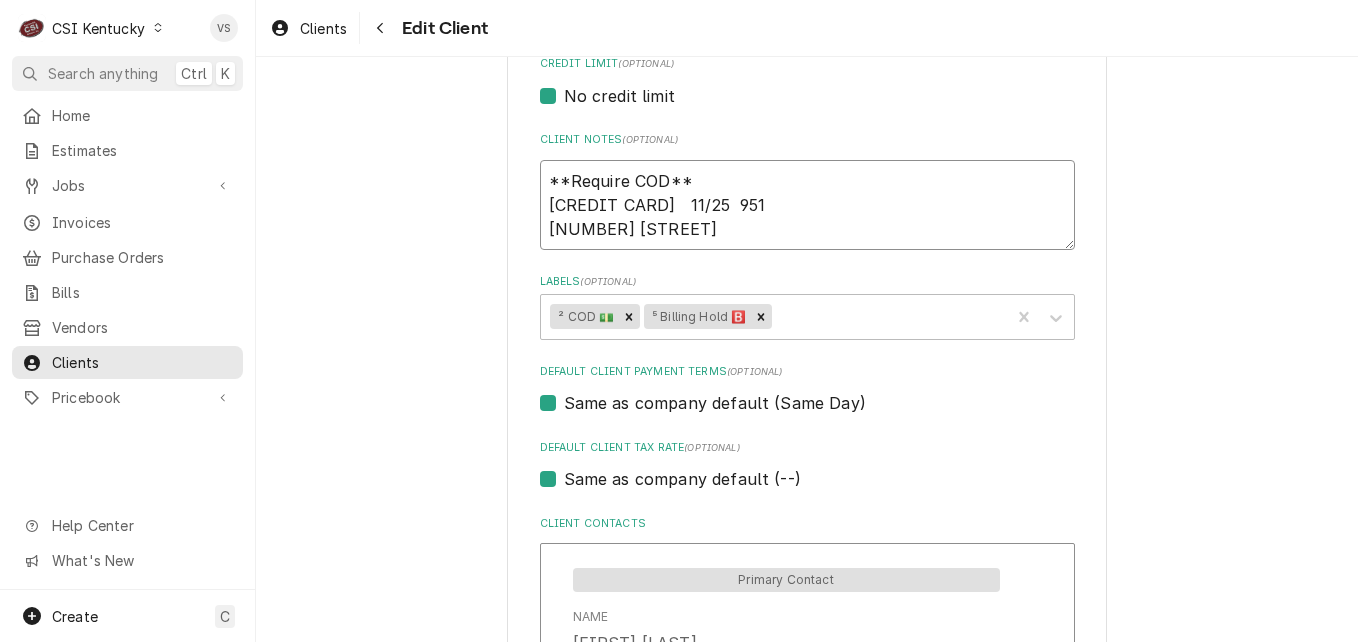 type on "x" 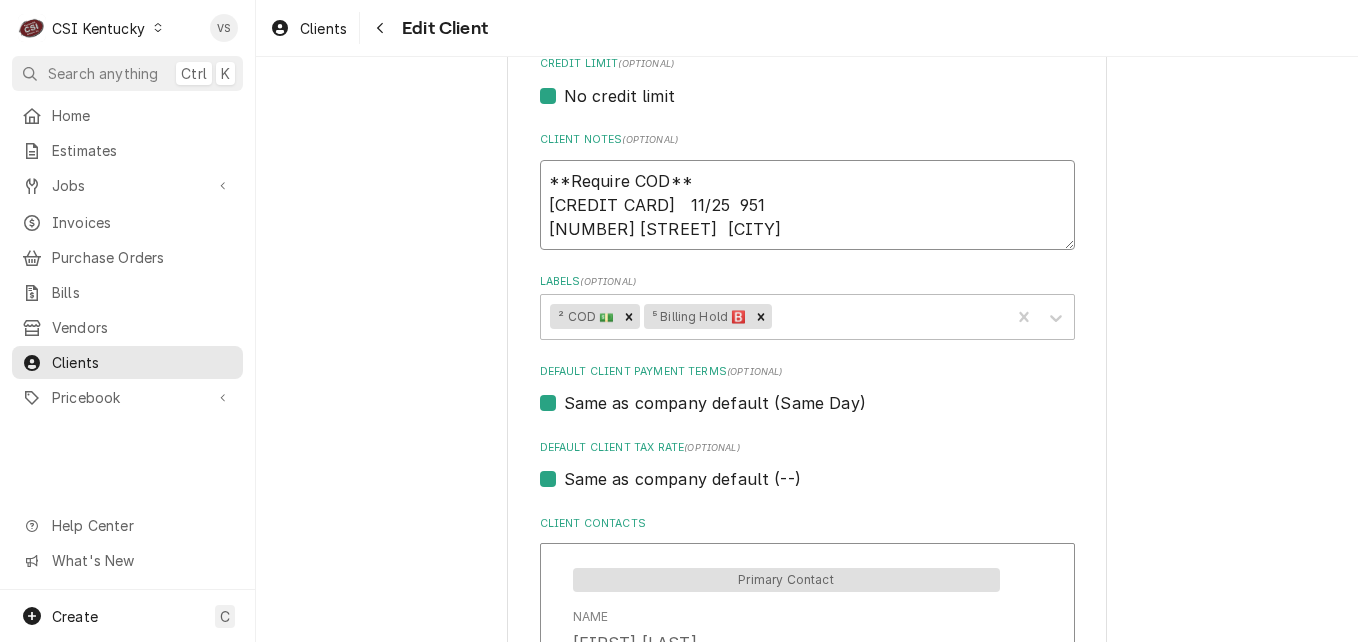 type on "x" 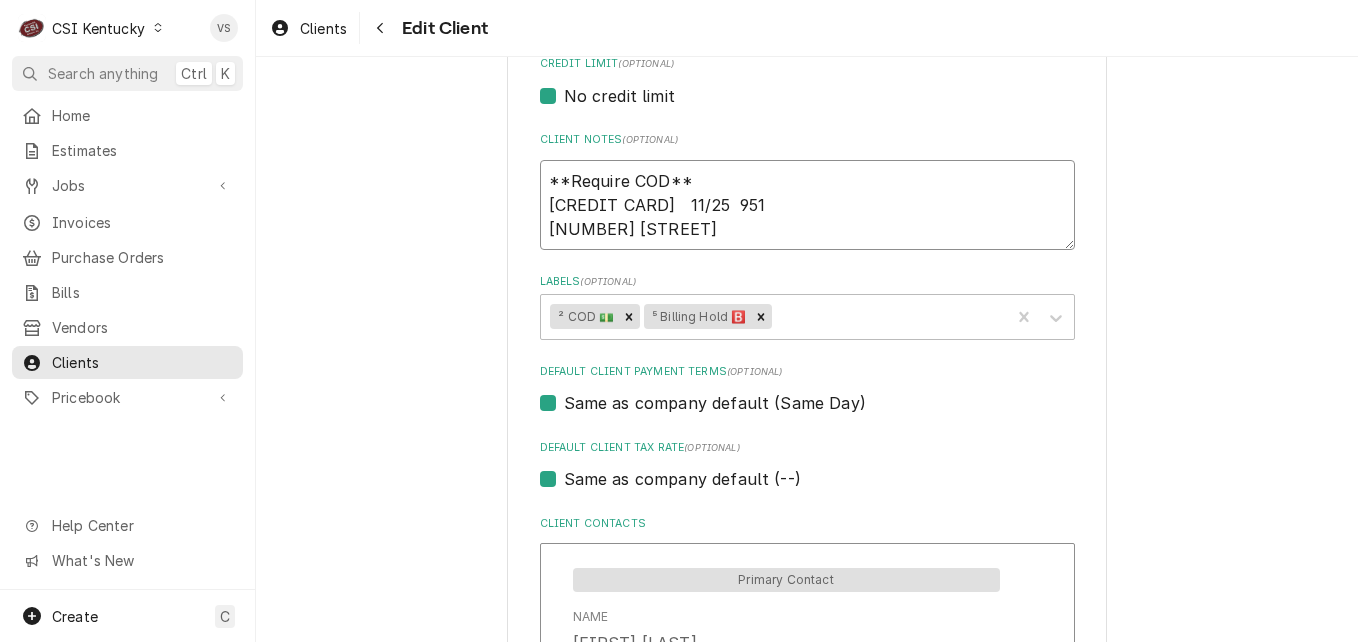 type on "x" 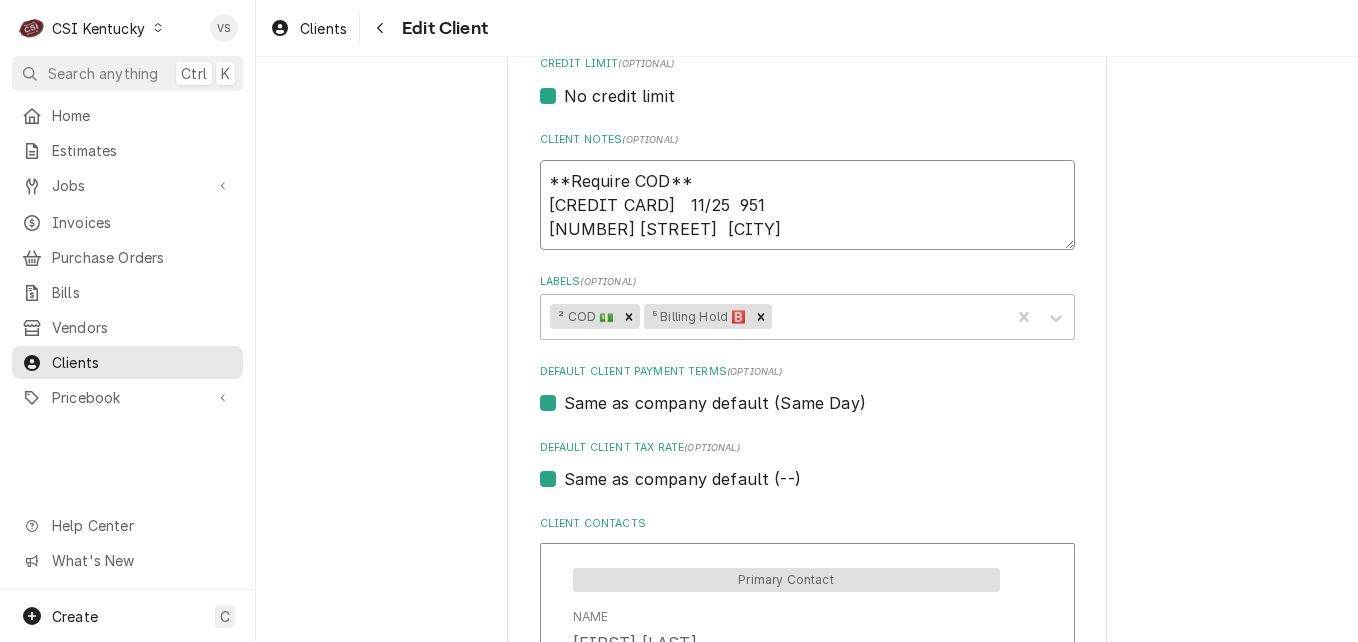 type on "x" 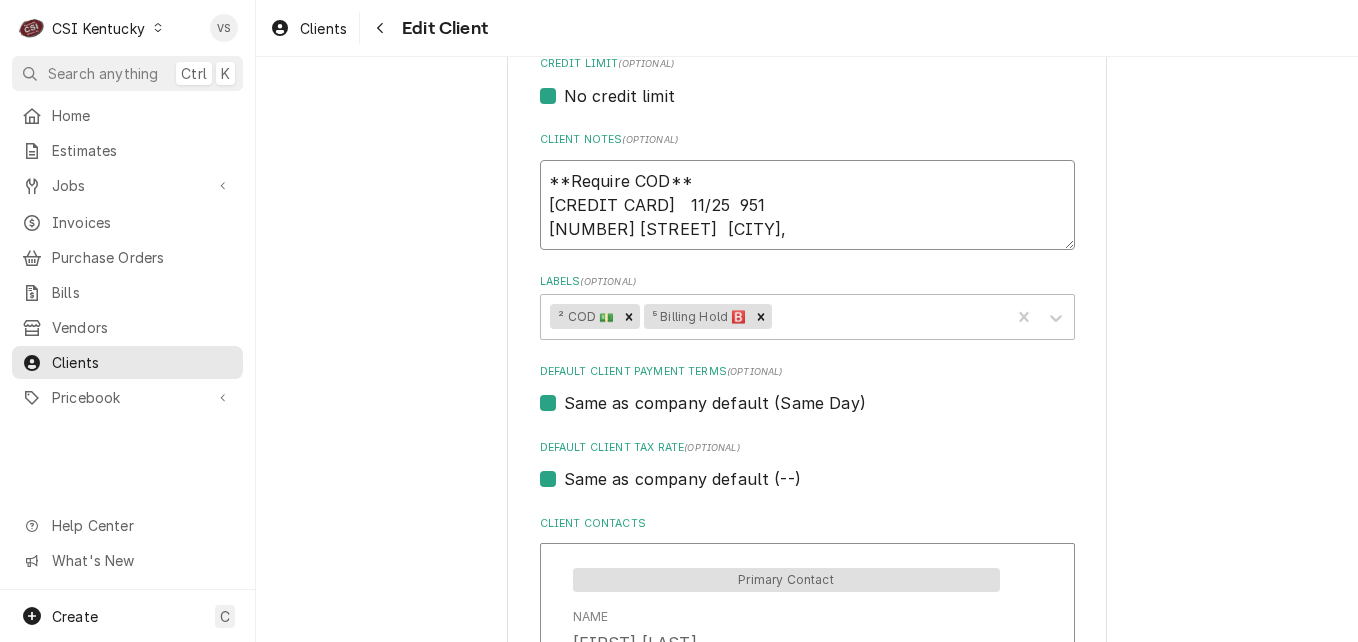type on "x" 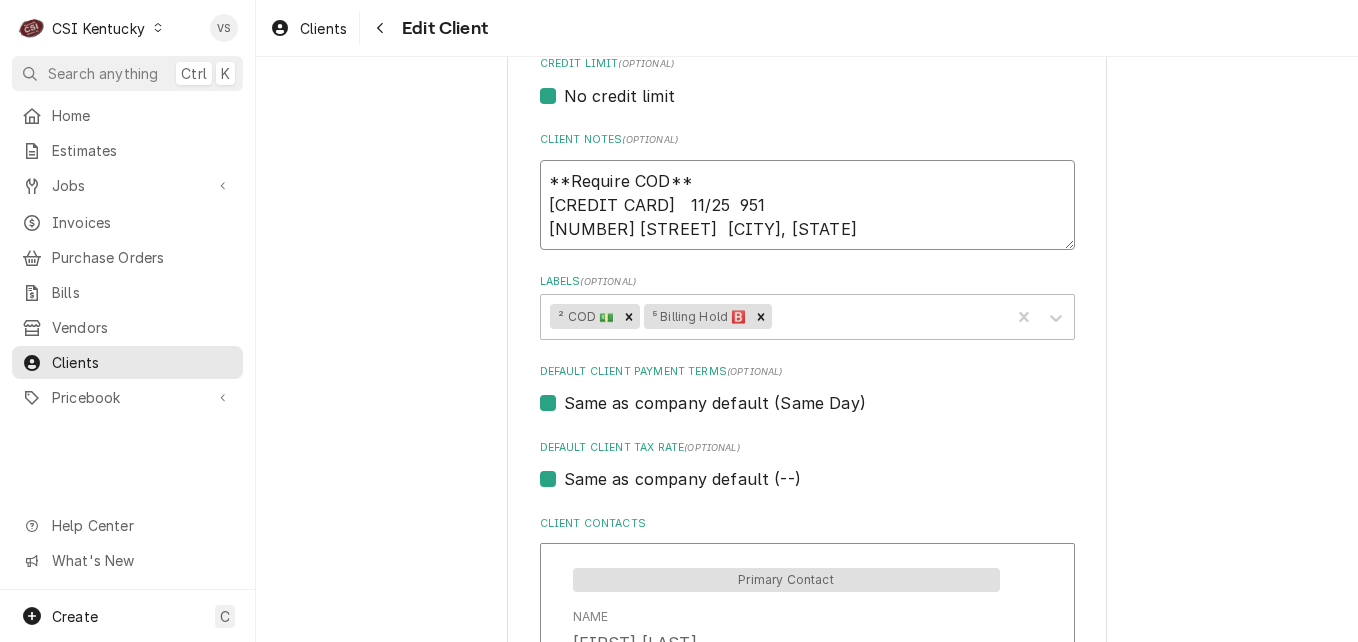 type on "x" 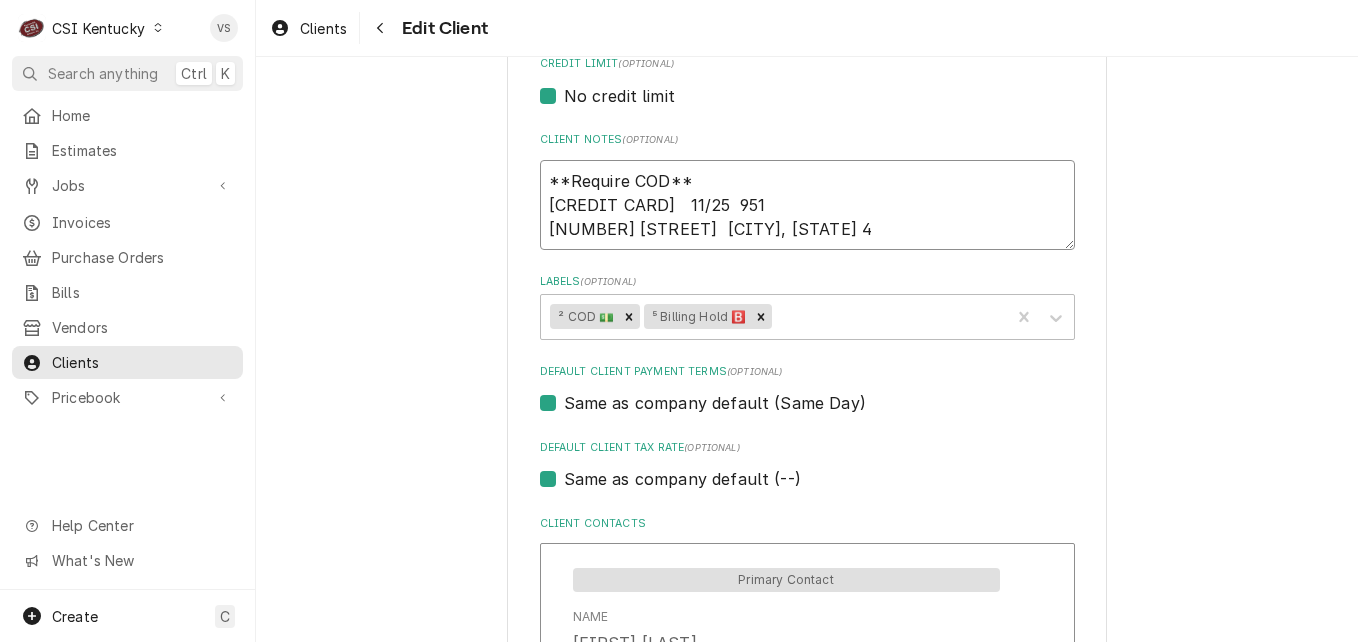 type on "x" 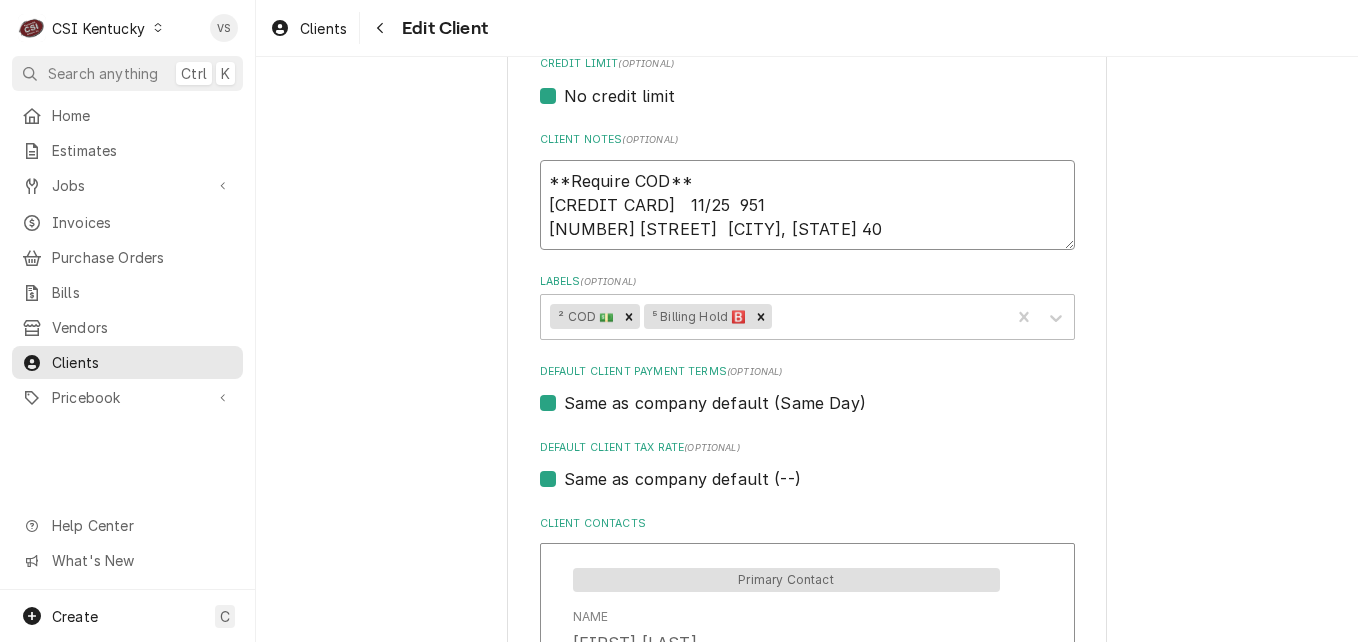 type on "x" 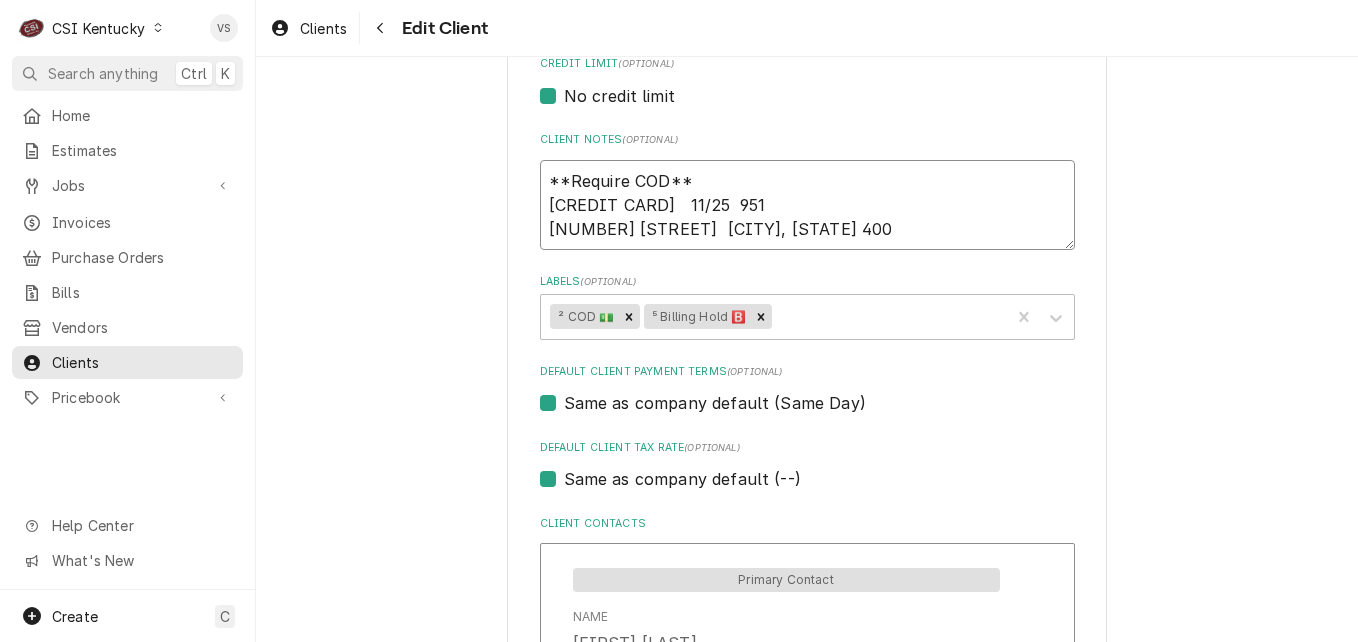 type on "x" 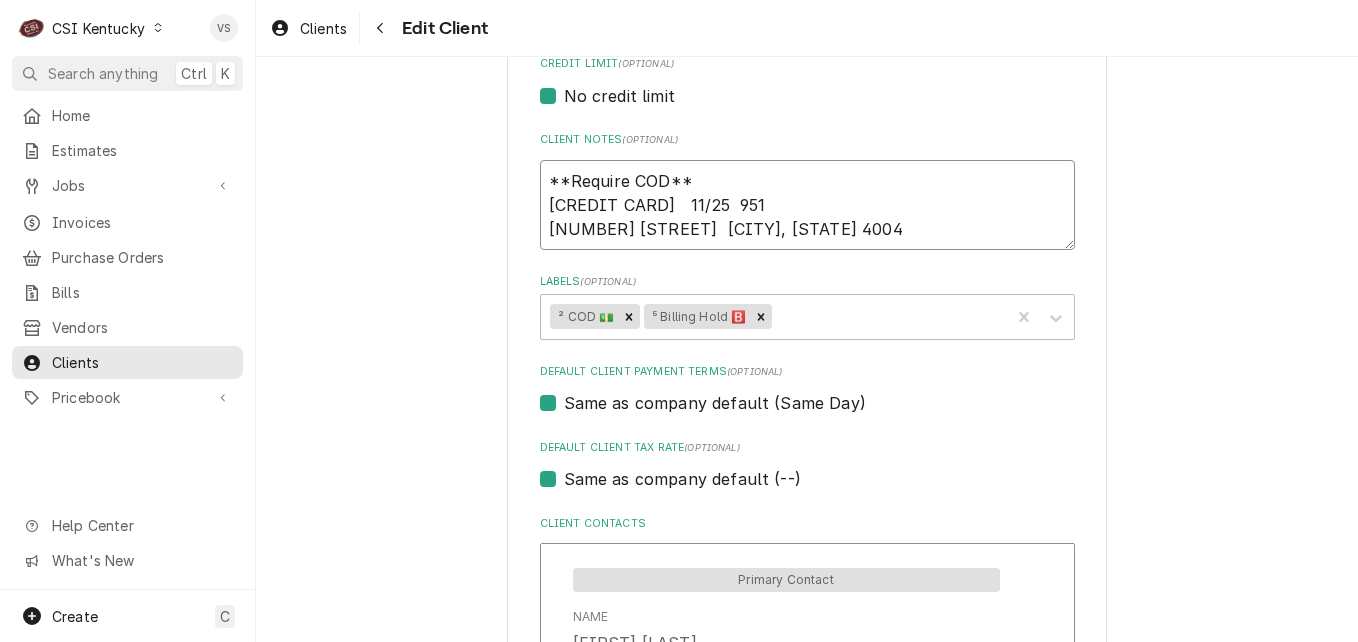 type on "x" 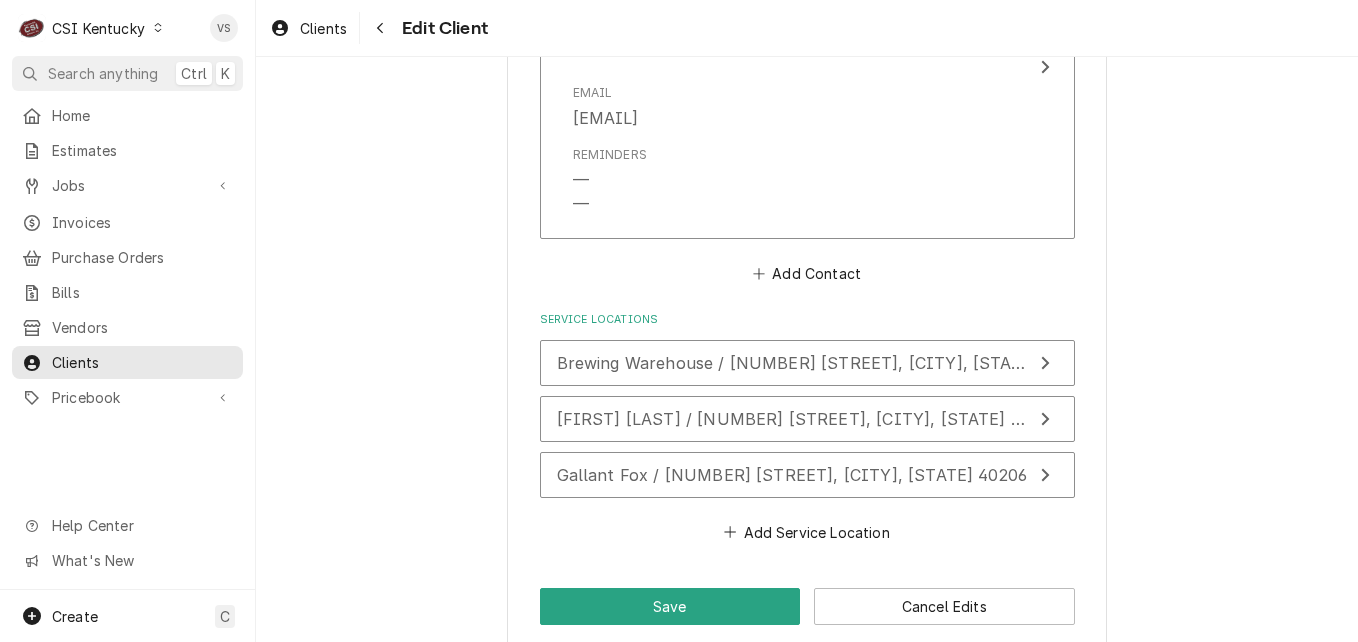 scroll, scrollTop: 1575, scrollLeft: 0, axis: vertical 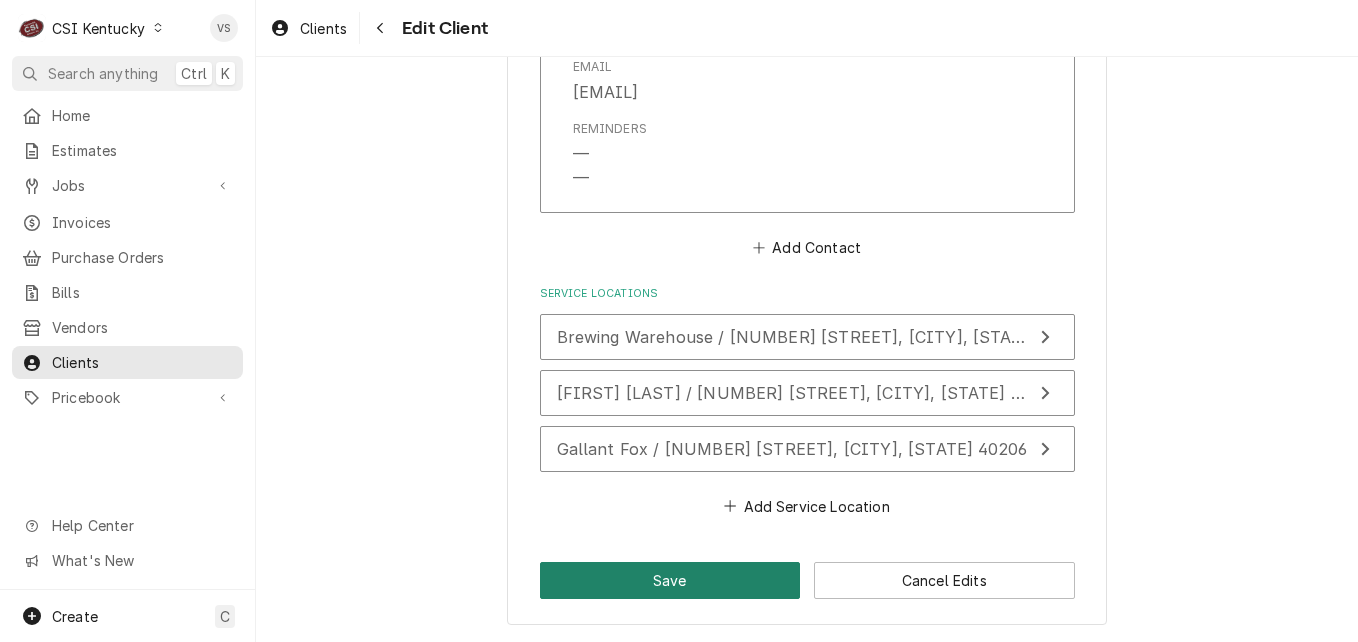 type on "**Require COD**
4036340000102996   11/25  951
155 N BARDSTOWN RD  Mount Washington, KY 40047" 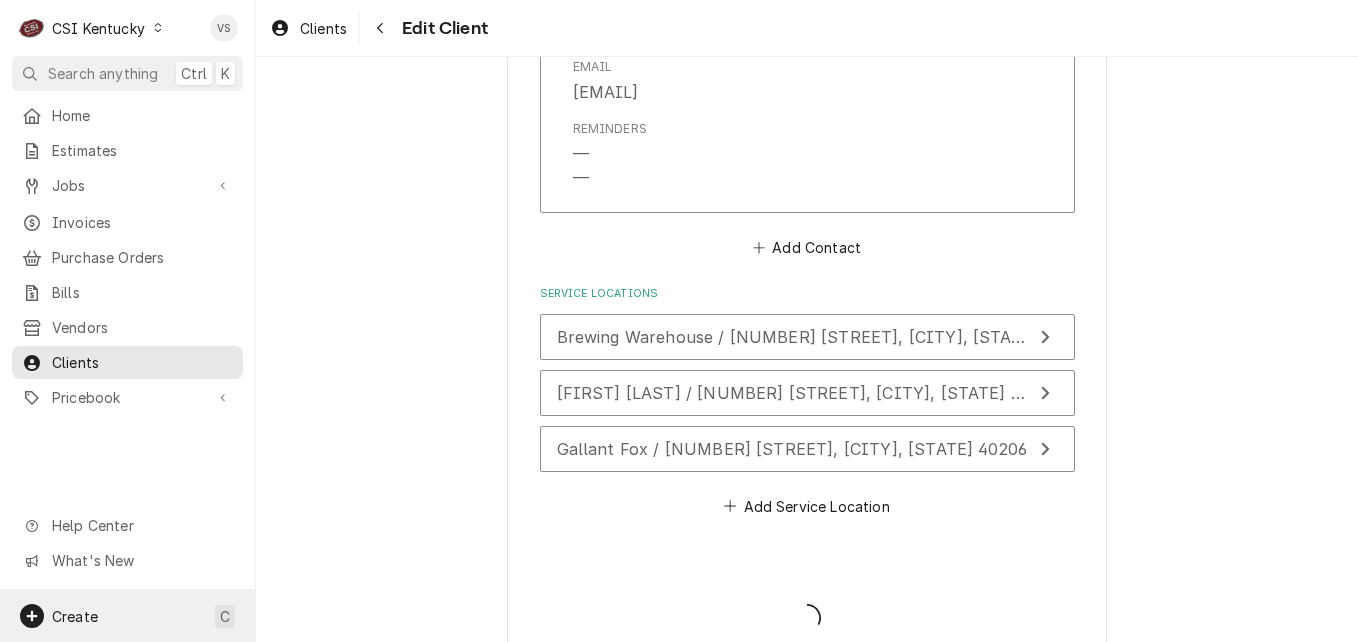 type on "x" 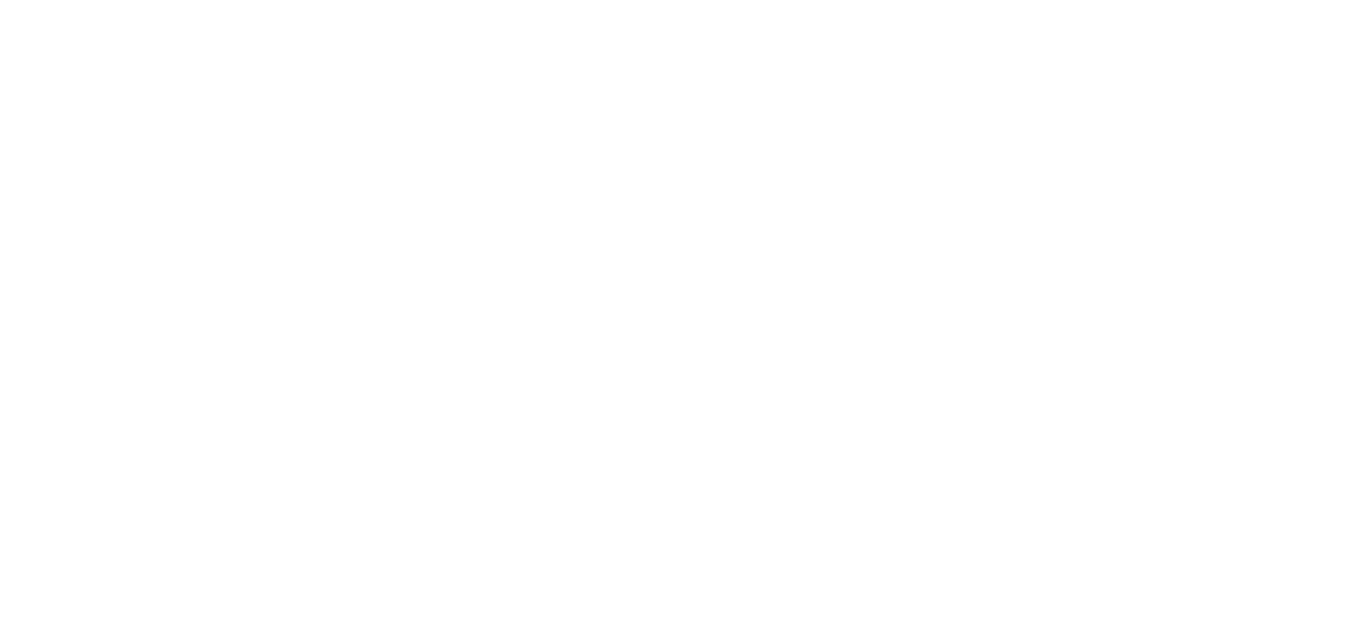 scroll, scrollTop: 0, scrollLeft: 0, axis: both 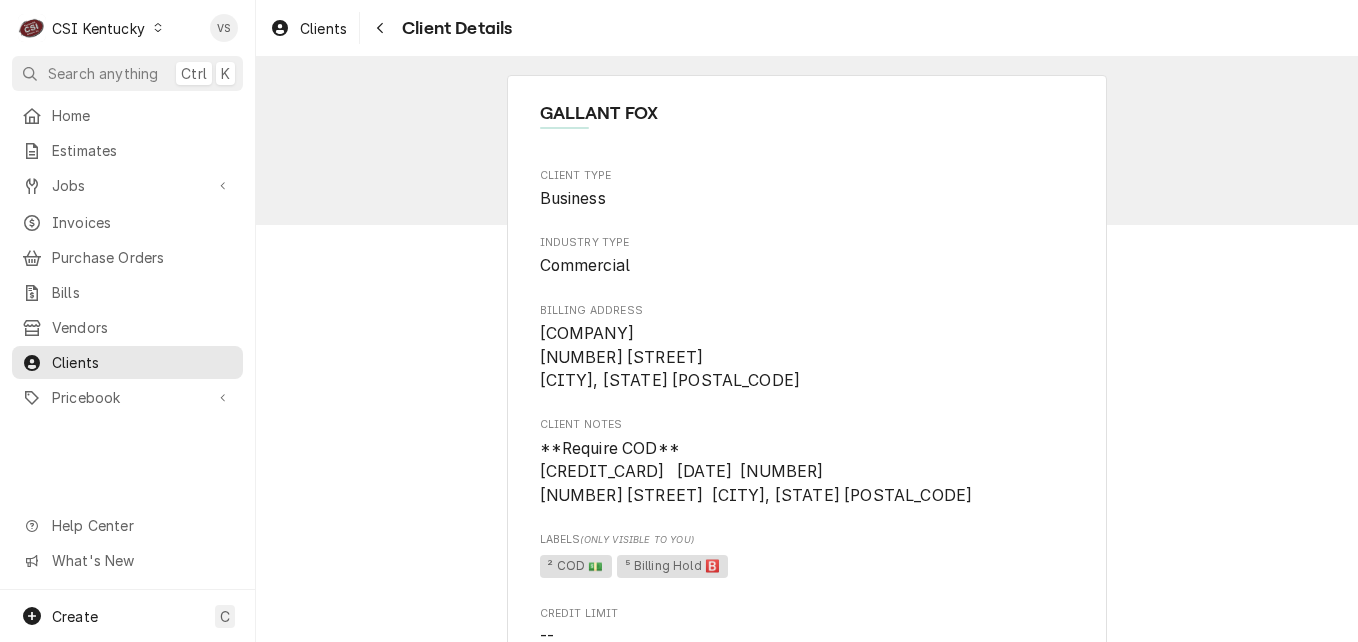 click at bounding box center [158, 28] 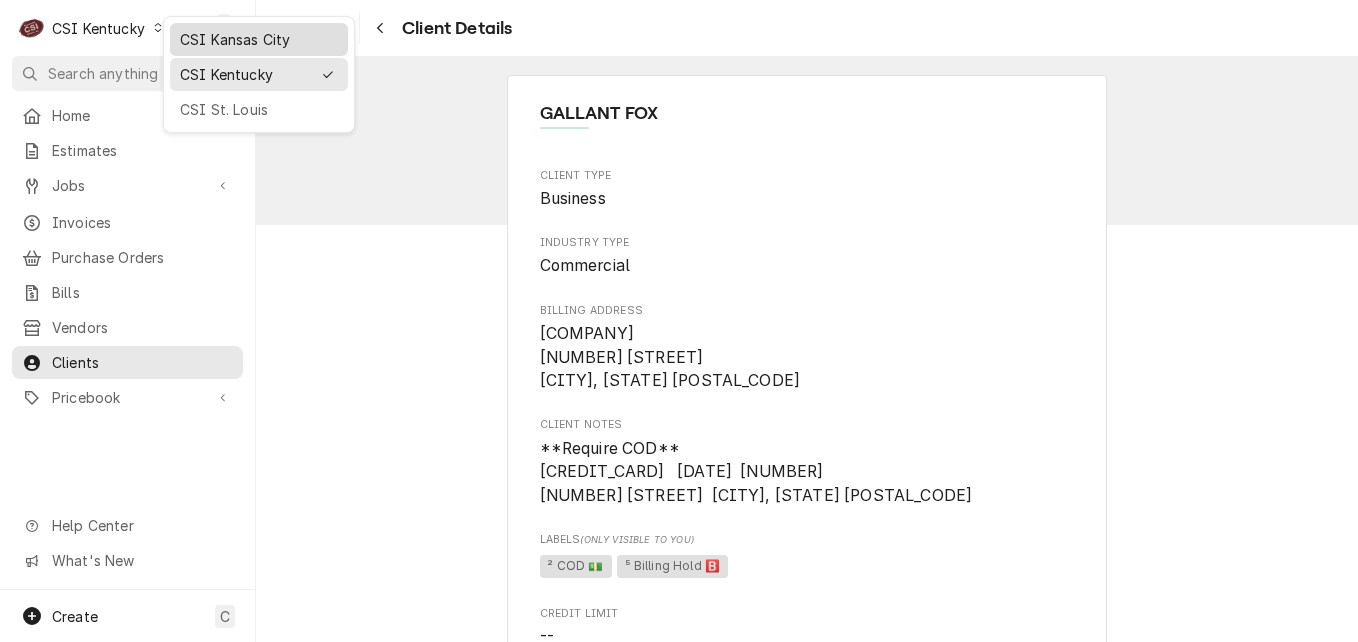 click on "CSI Kansas City" at bounding box center [259, 39] 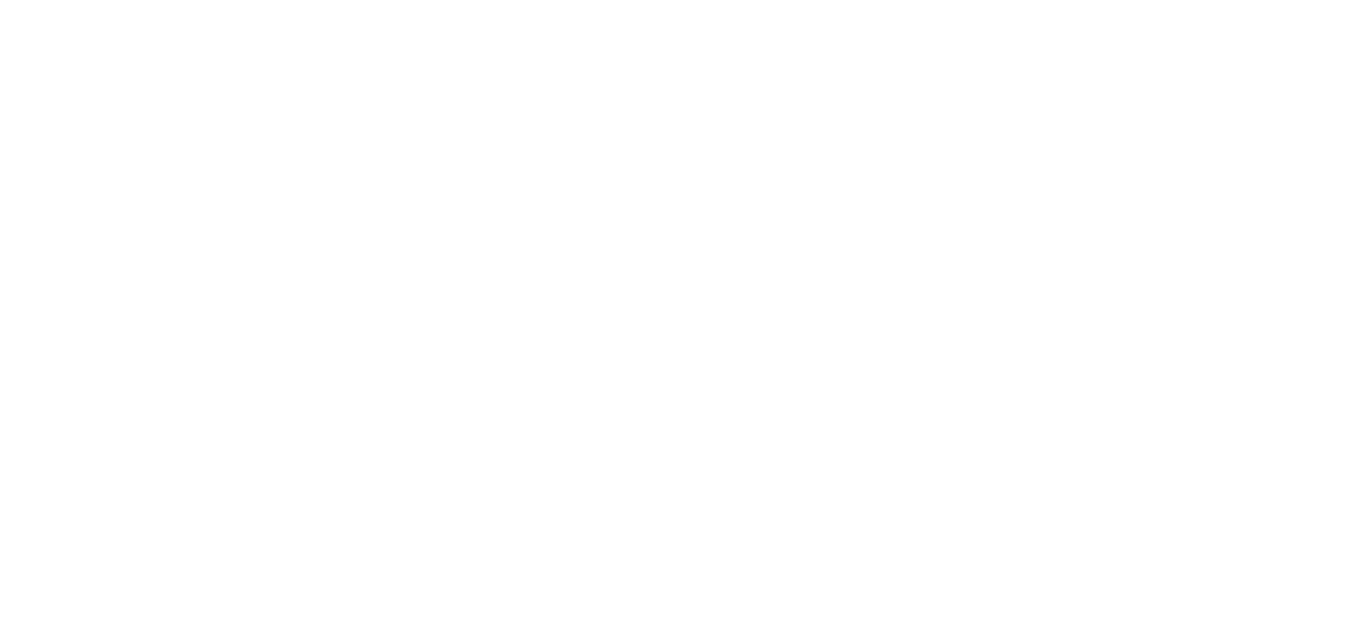 scroll, scrollTop: 0, scrollLeft: 0, axis: both 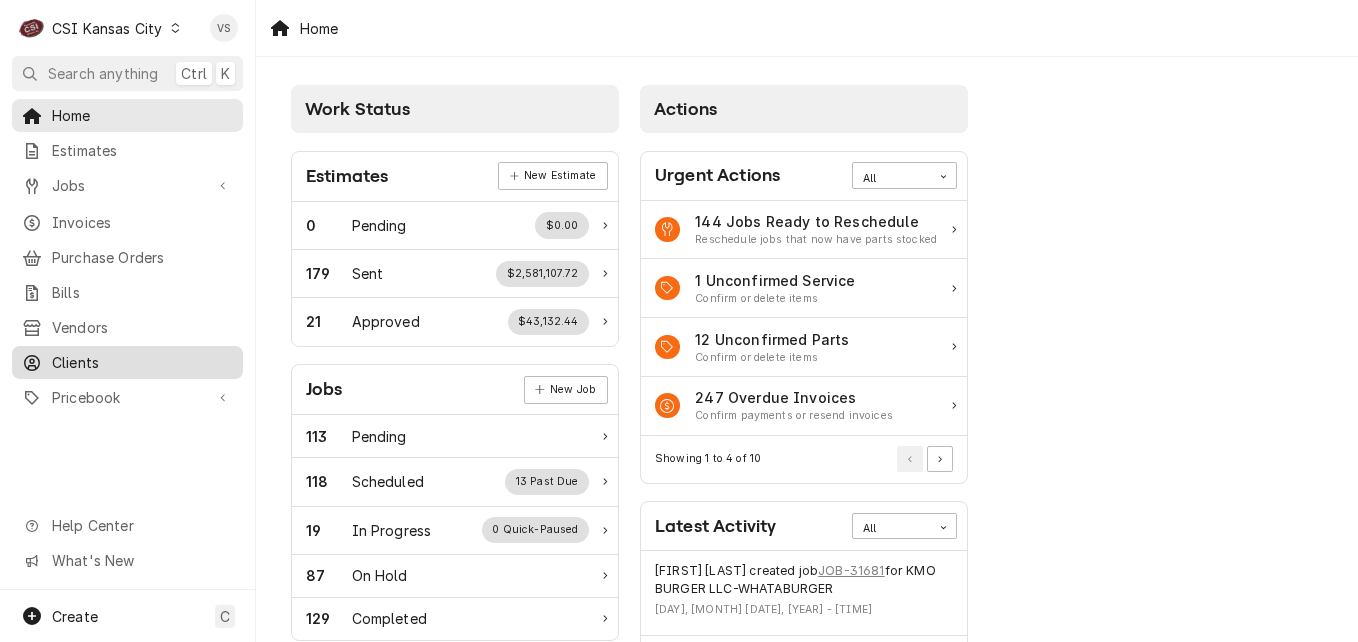 click on "Clients" at bounding box center (142, 362) 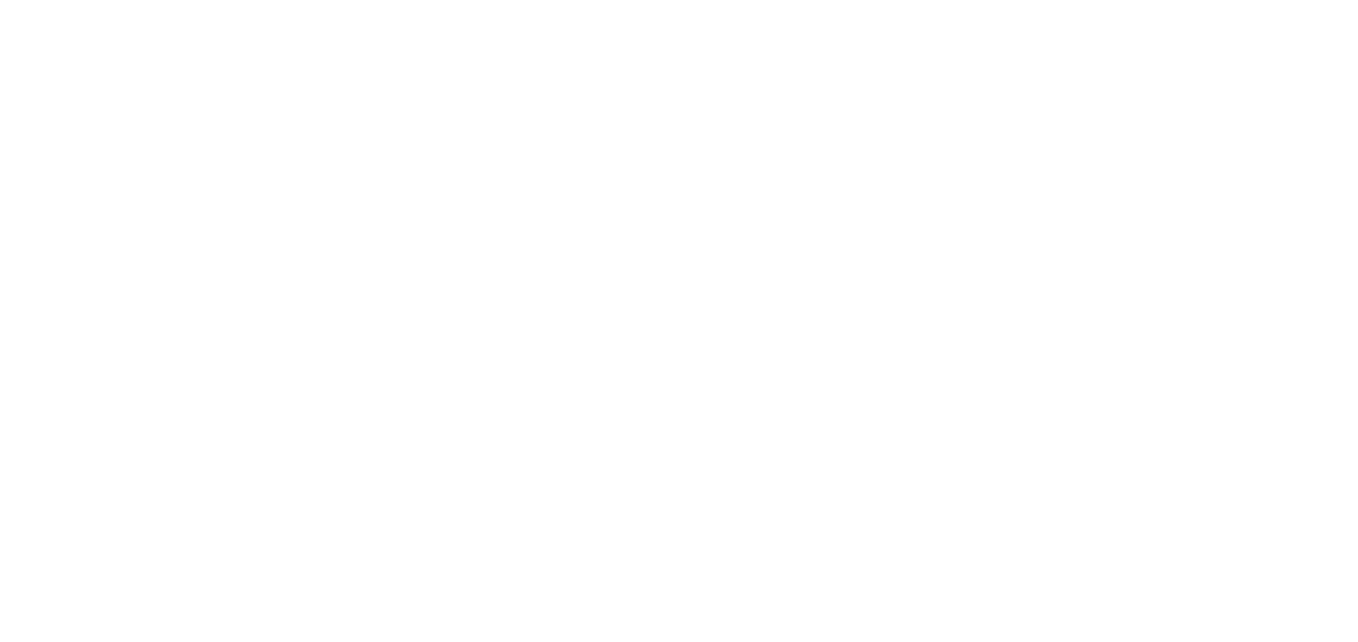 scroll, scrollTop: 0, scrollLeft: 0, axis: both 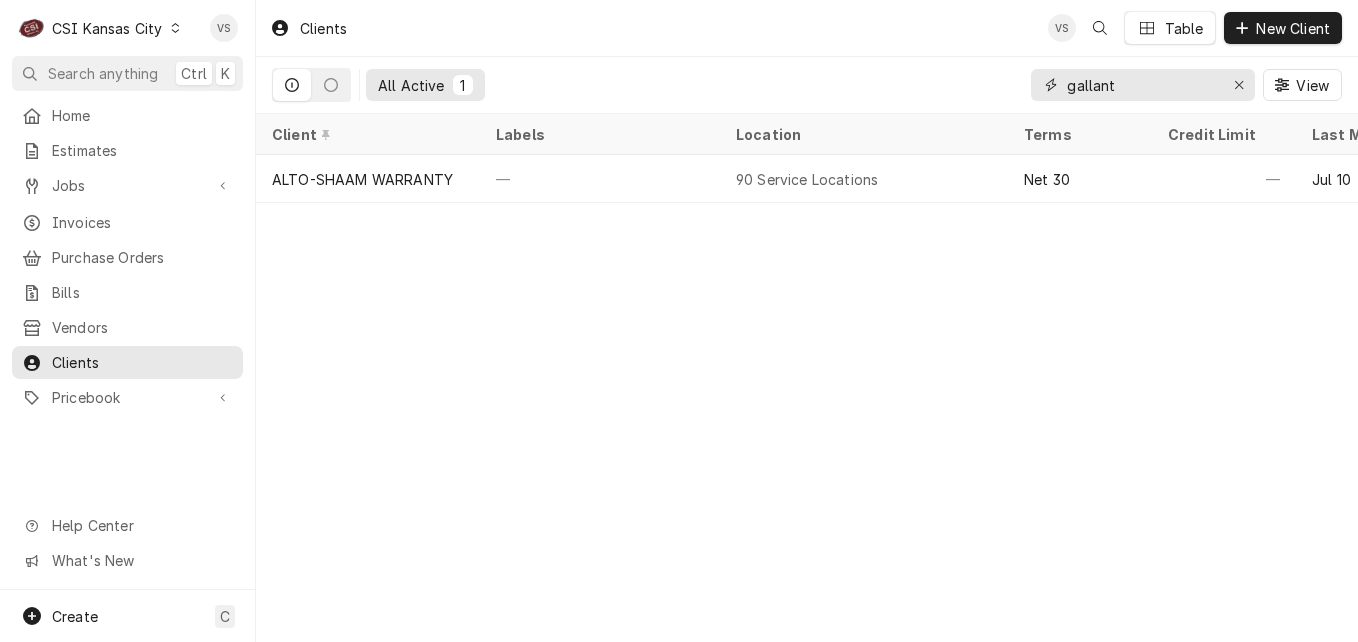 drag, startPoint x: 1117, startPoint y: 83, endPoint x: 1151, endPoint y: 97, distance: 36.769554 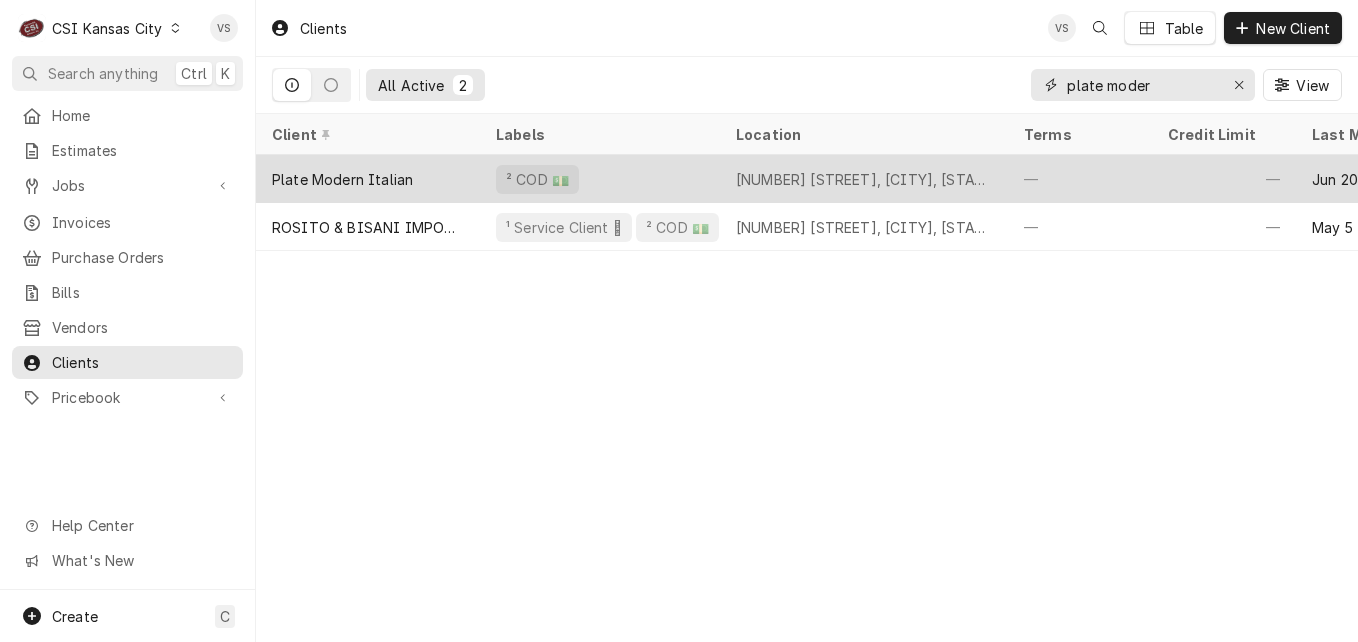 type on "plate moder" 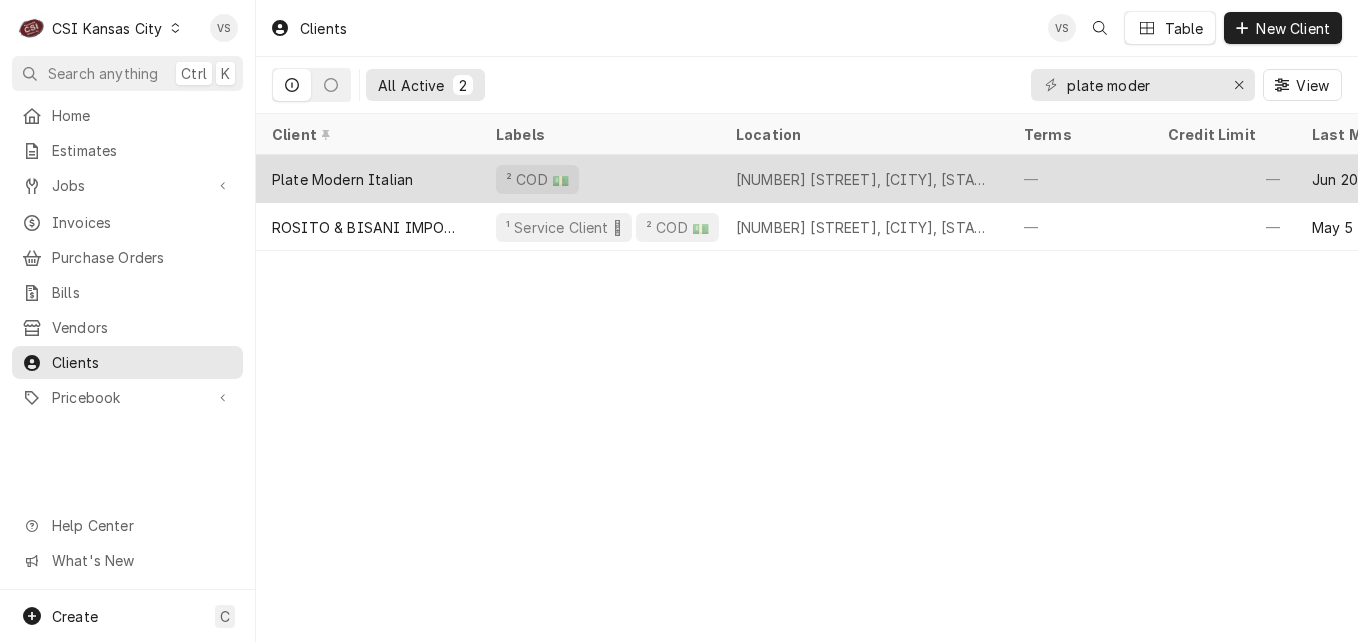 click on "Plate Modern Italian" at bounding box center (368, 179) 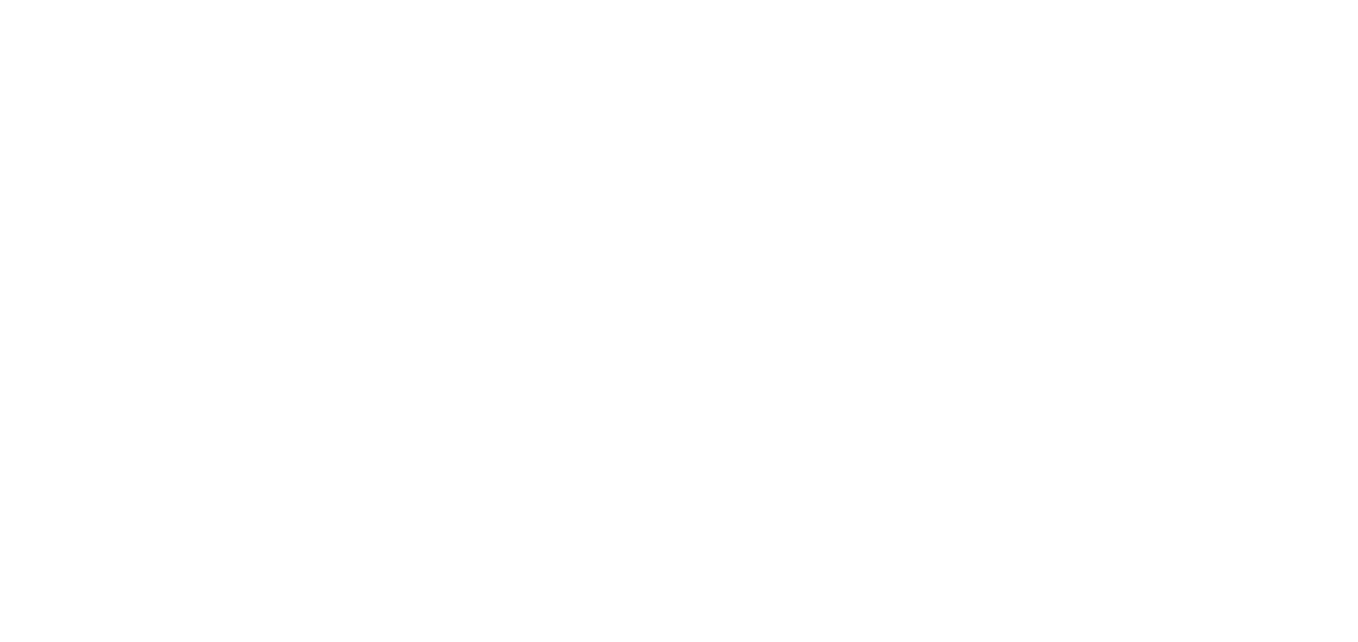 scroll, scrollTop: 0, scrollLeft: 0, axis: both 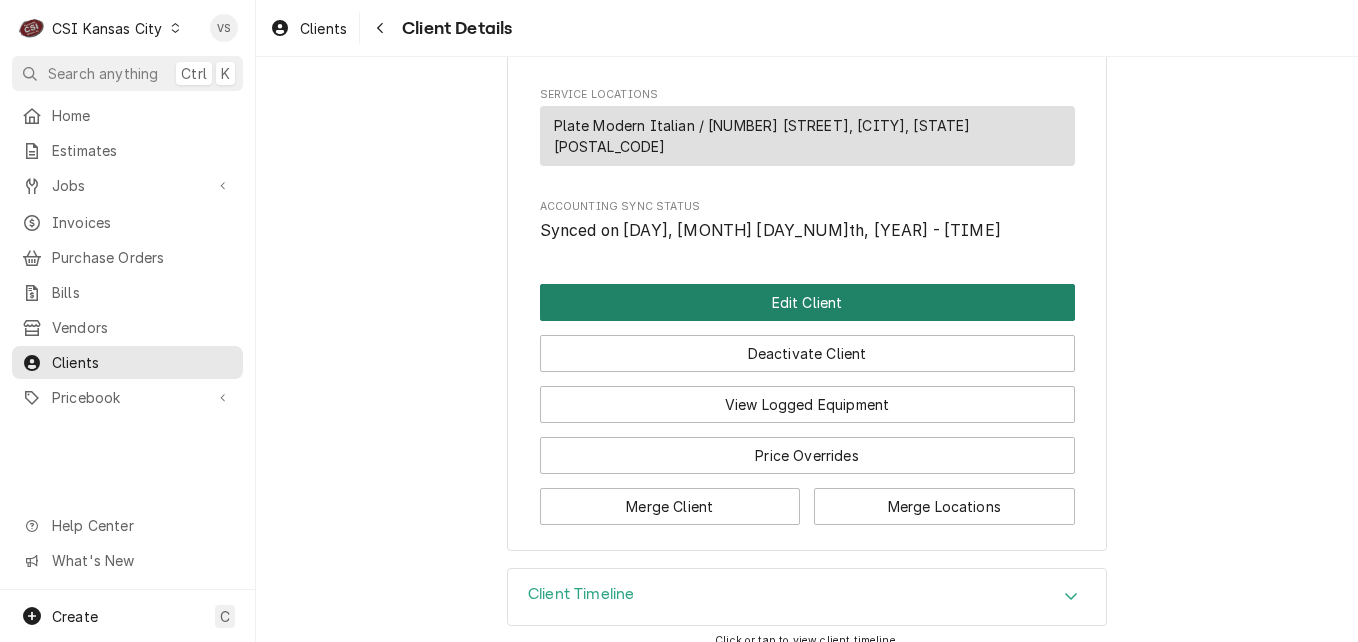 click on "Edit Client" at bounding box center (807, 302) 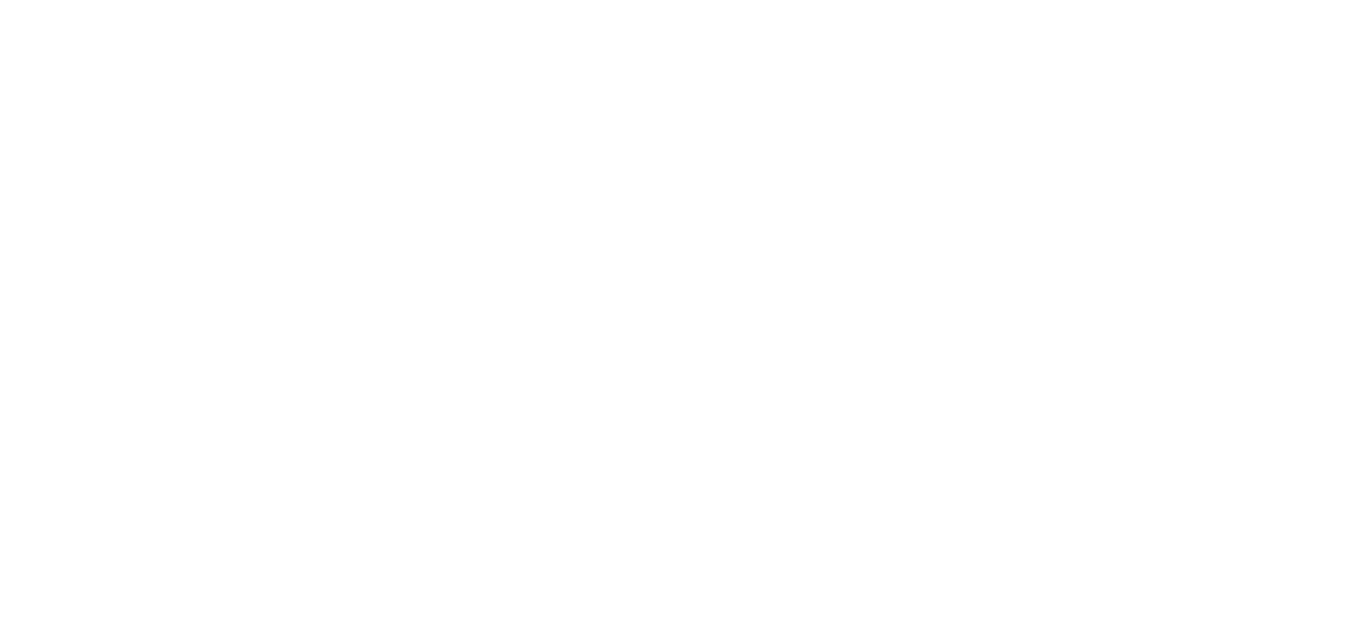 scroll, scrollTop: 0, scrollLeft: 0, axis: both 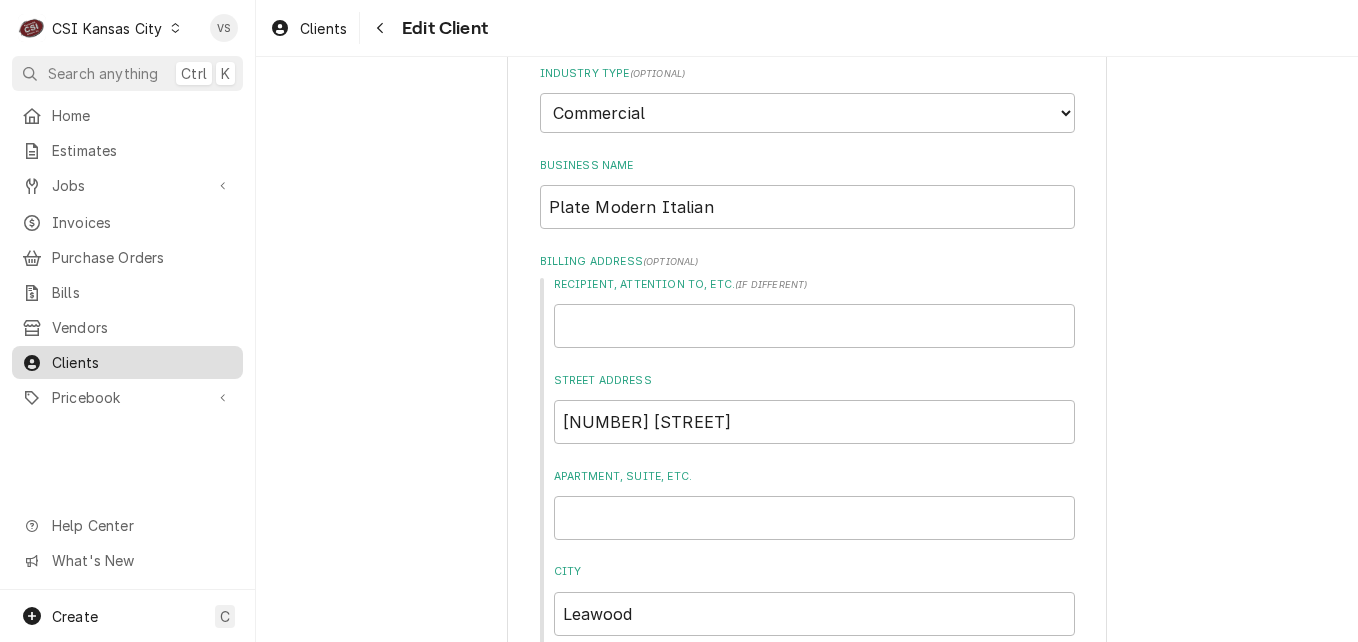 click on "Clients" at bounding box center (142, 362) 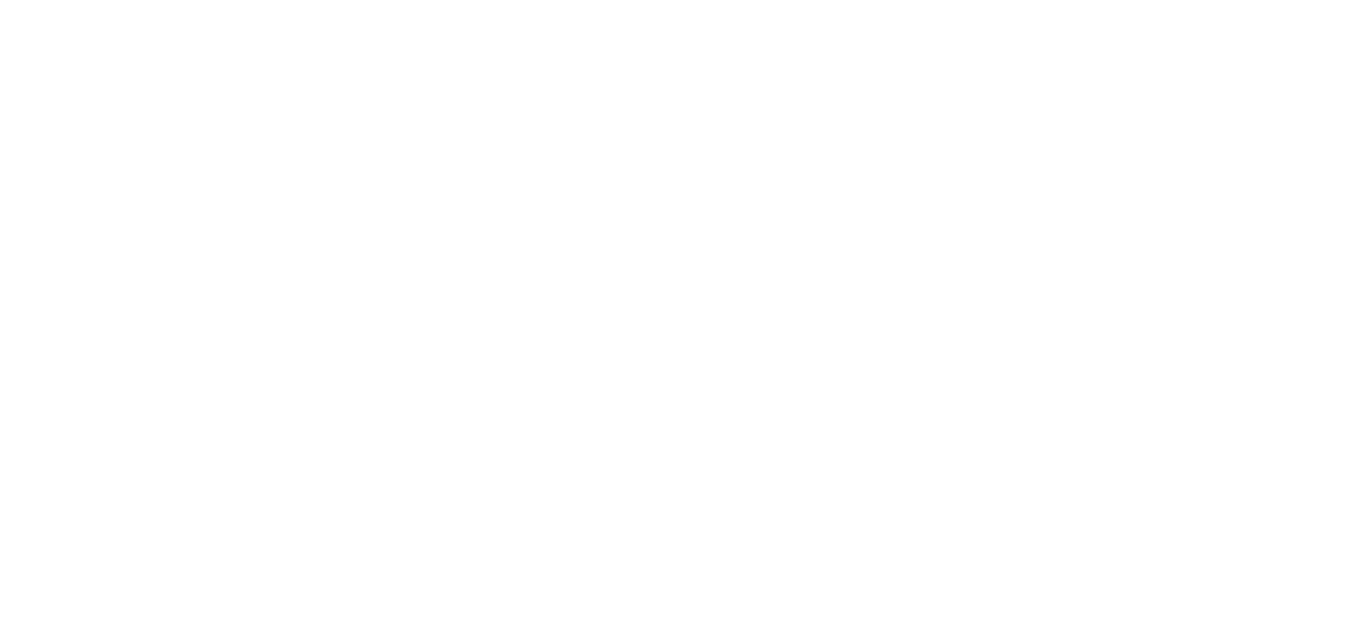 scroll, scrollTop: 0, scrollLeft: 0, axis: both 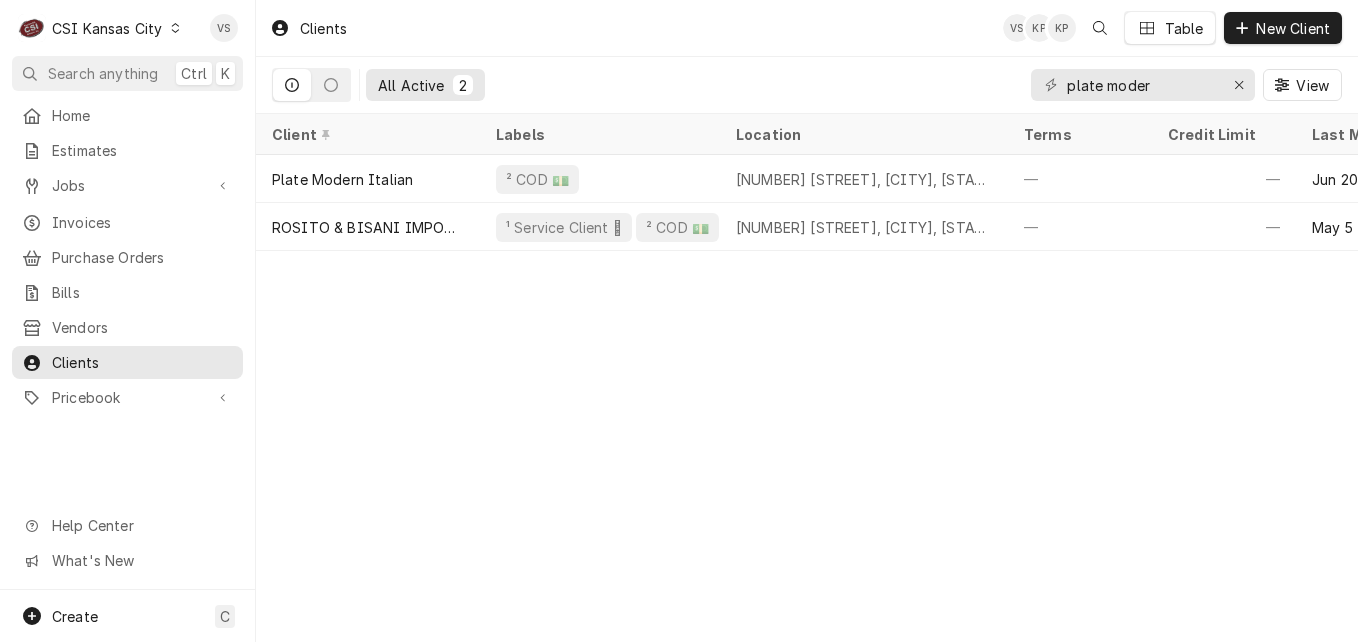 click 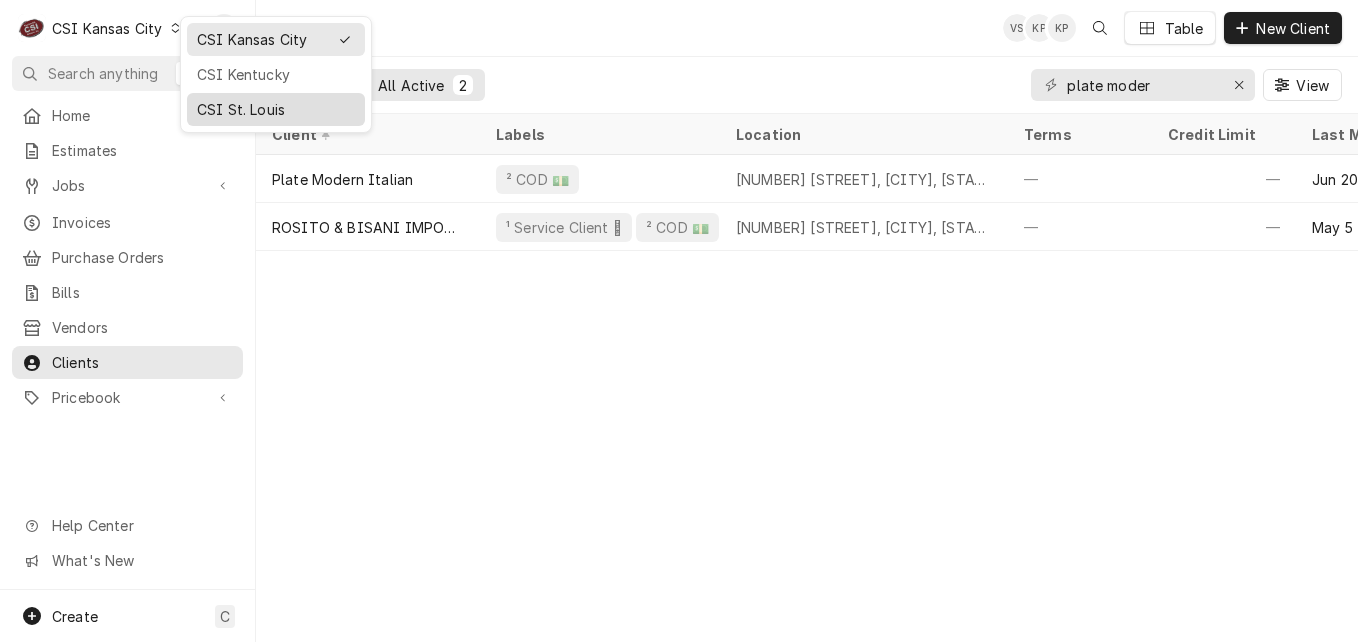click on "CSI St. Louis" at bounding box center [276, 109] 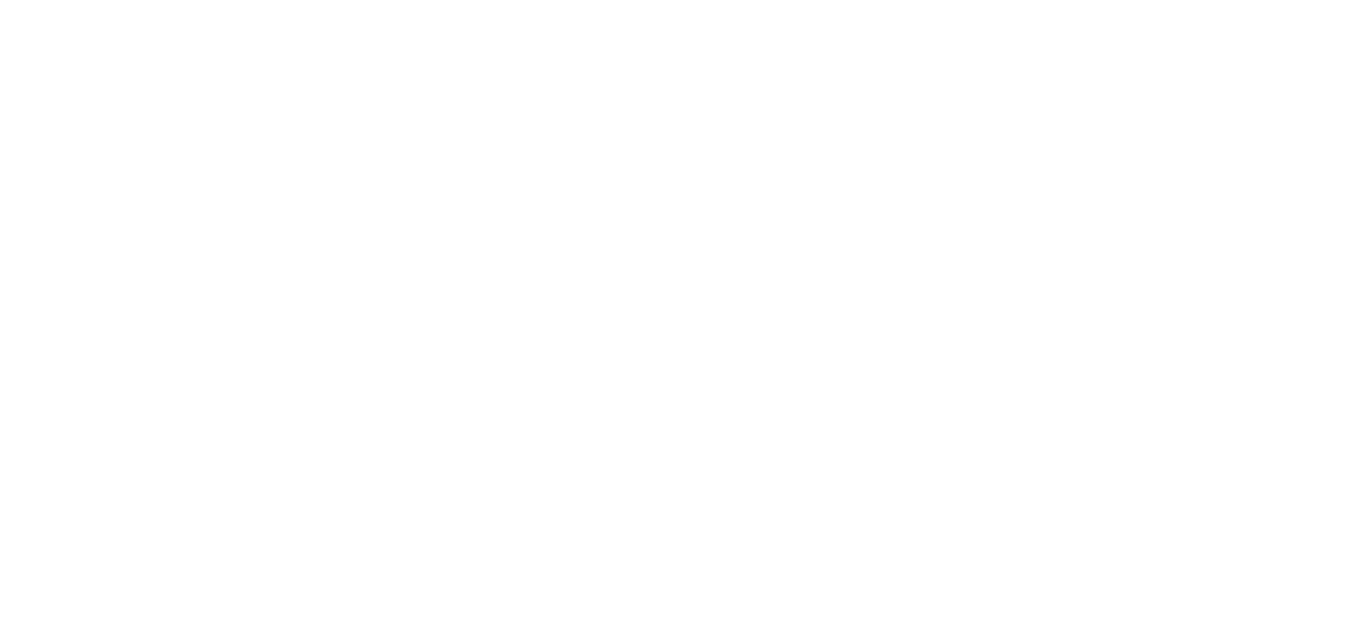 scroll, scrollTop: 0, scrollLeft: 0, axis: both 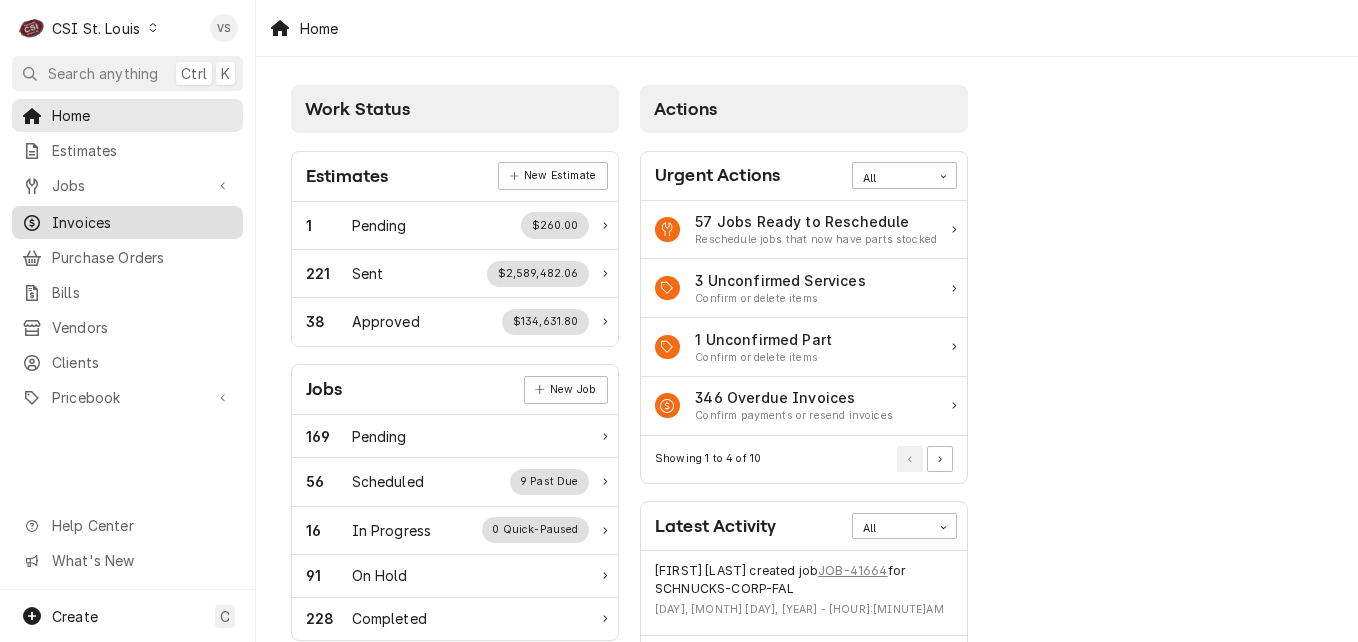click on "Invoices" at bounding box center (142, 222) 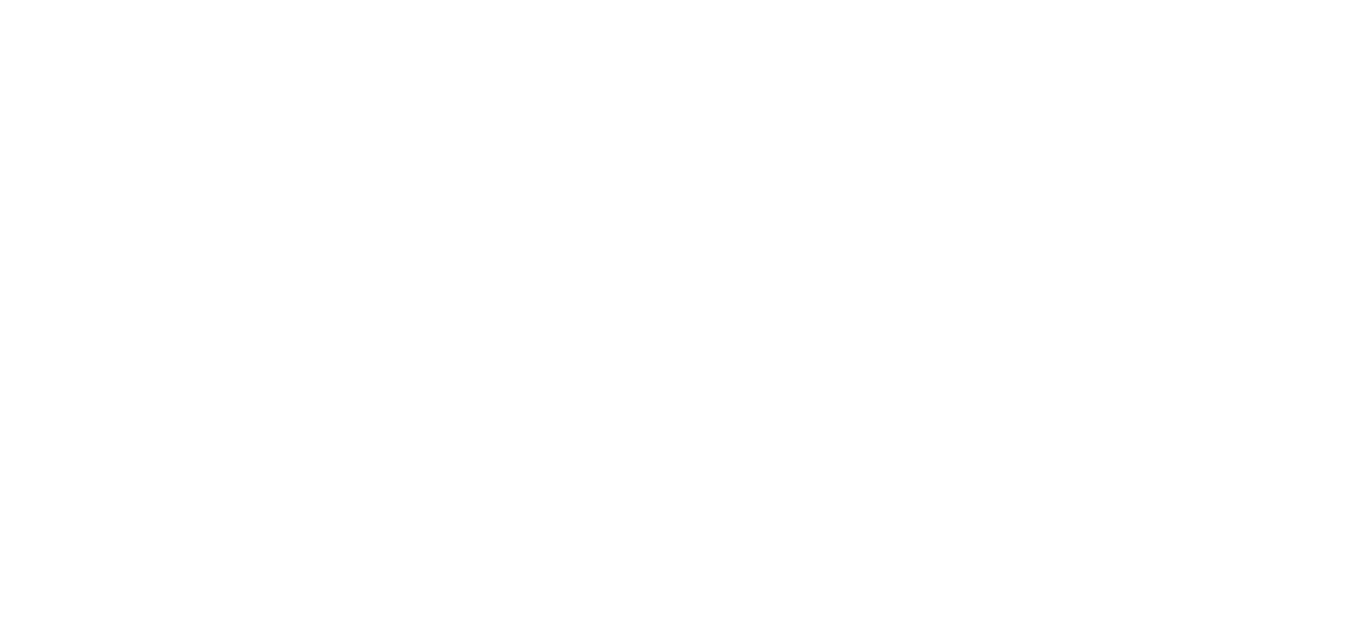 scroll, scrollTop: 0, scrollLeft: 0, axis: both 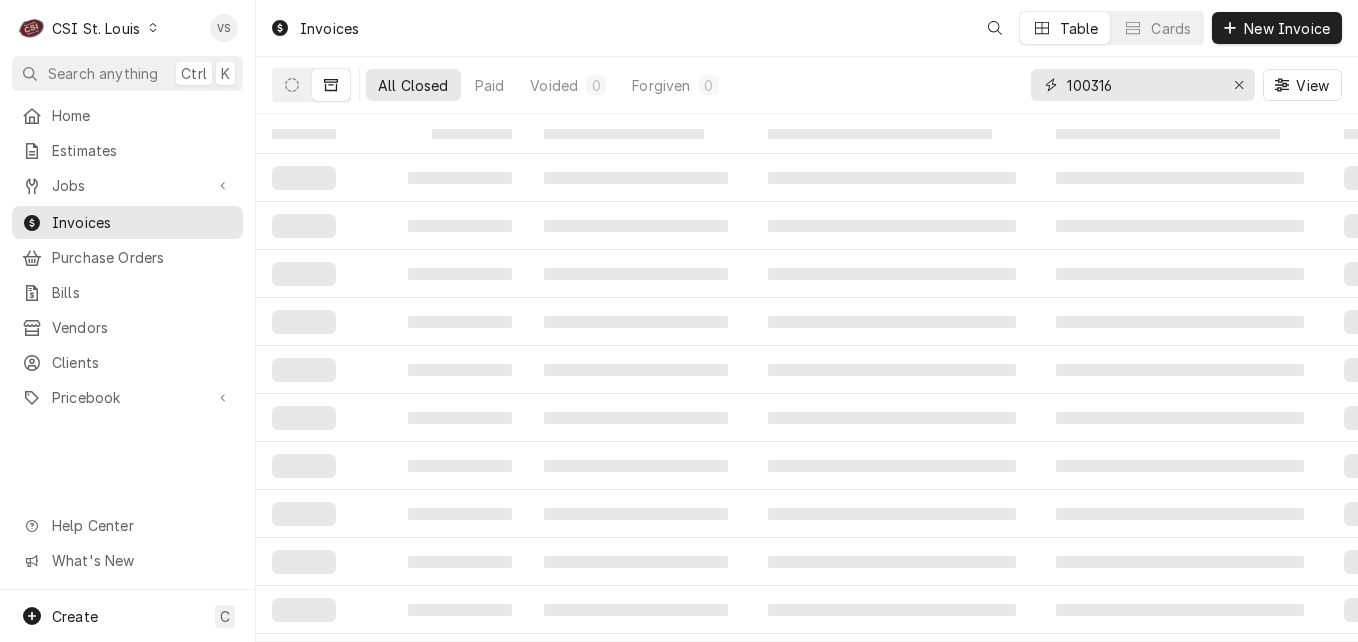 click on "All Closed Paid Voided 0 Forgiven 0 100316 View" at bounding box center [807, 85] 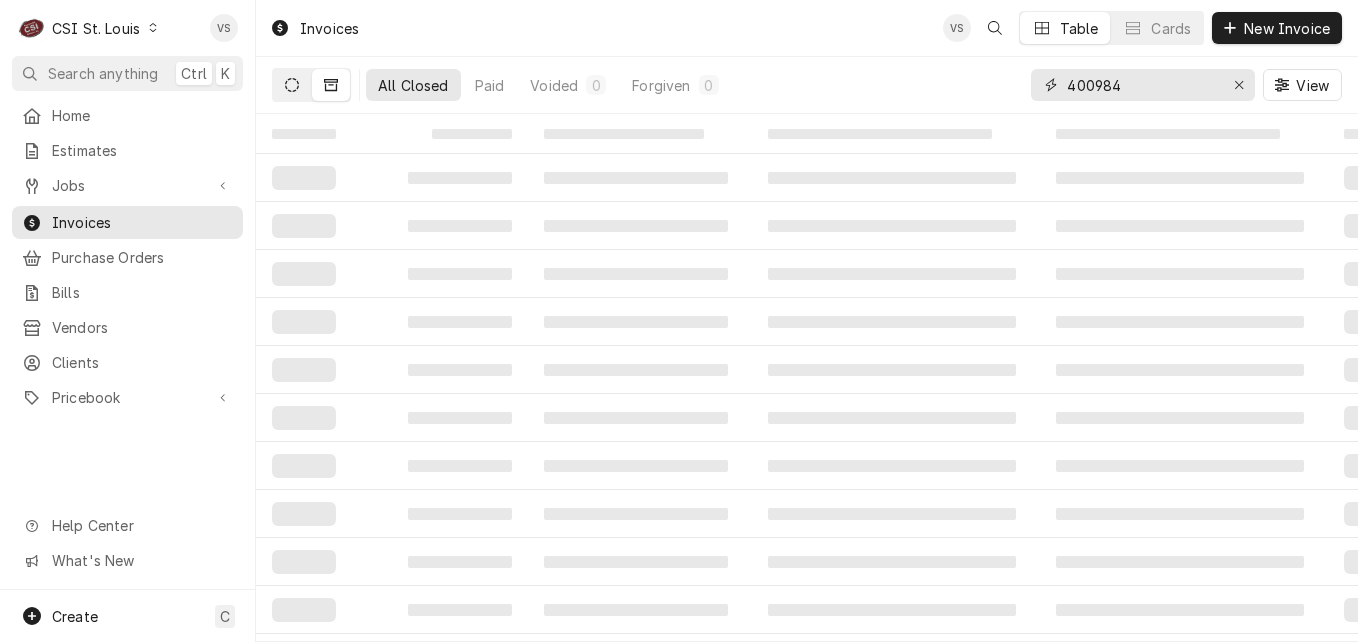 type on "400984" 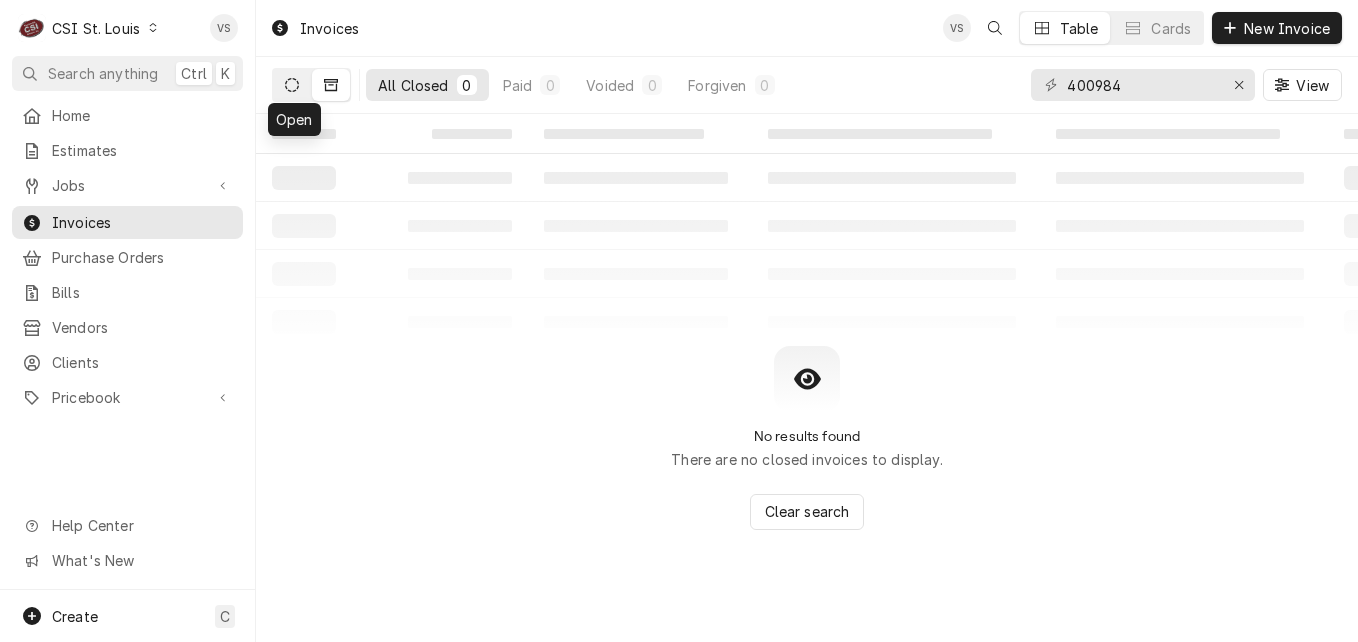 click at bounding box center [292, 85] 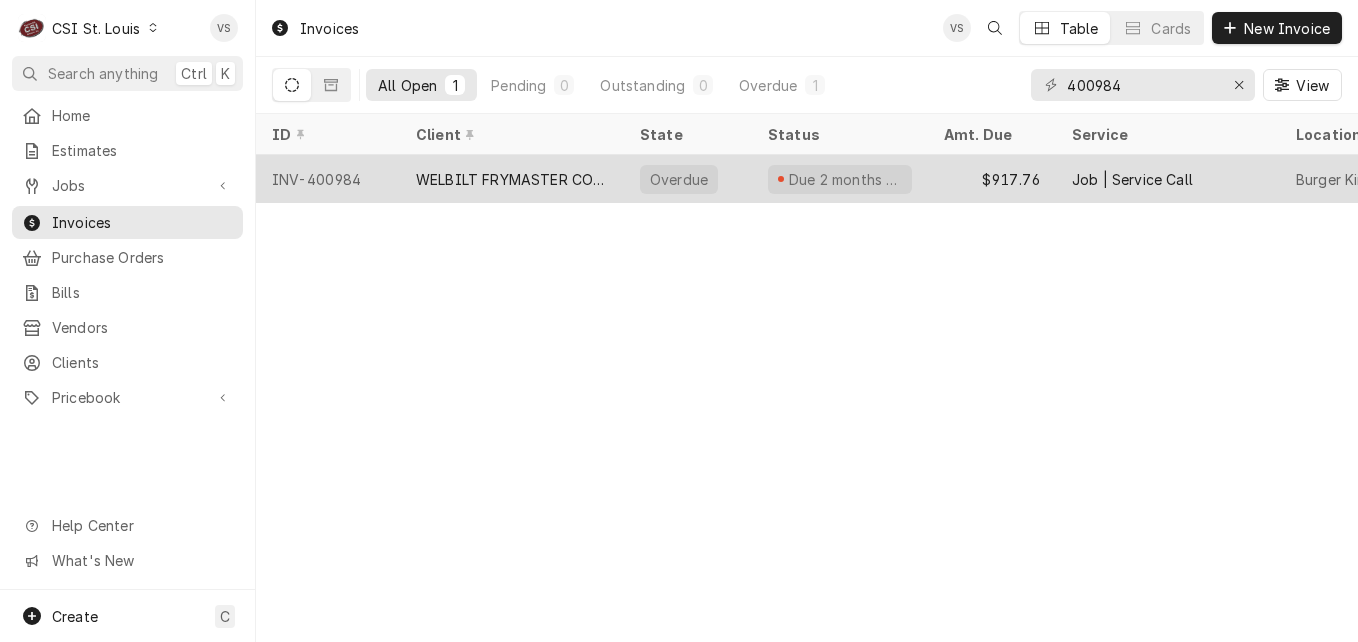 click on "INV-400984" at bounding box center [328, 179] 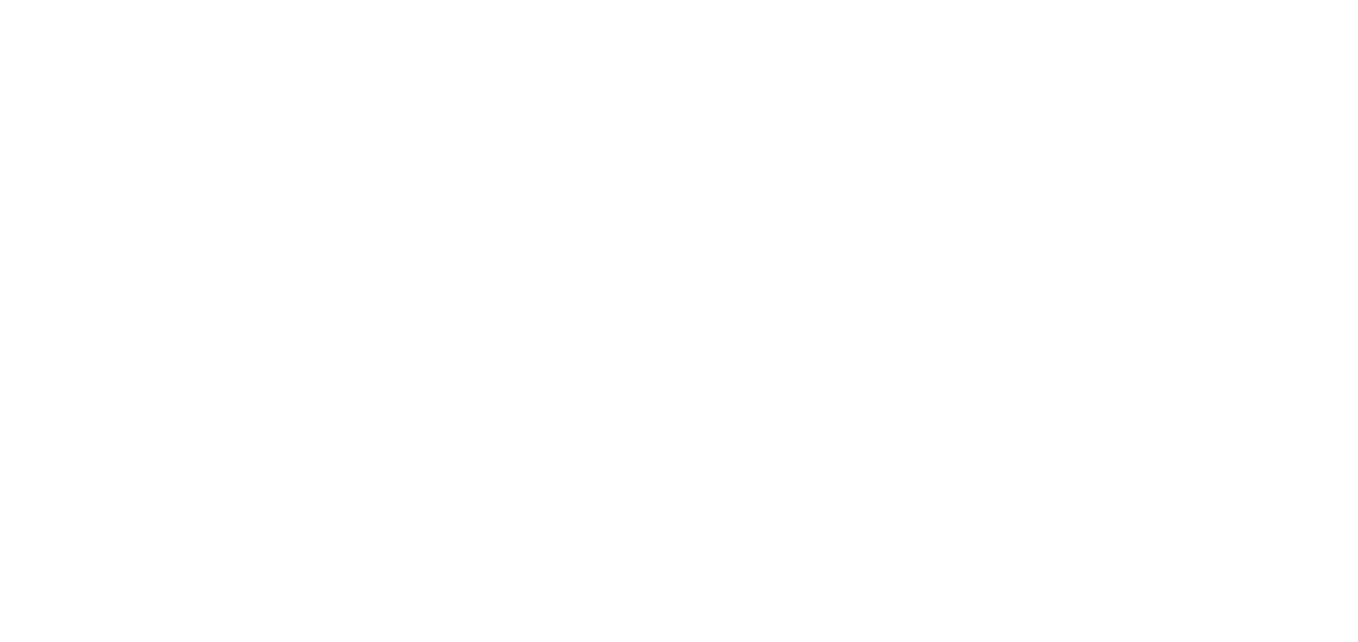 scroll, scrollTop: 0, scrollLeft: 0, axis: both 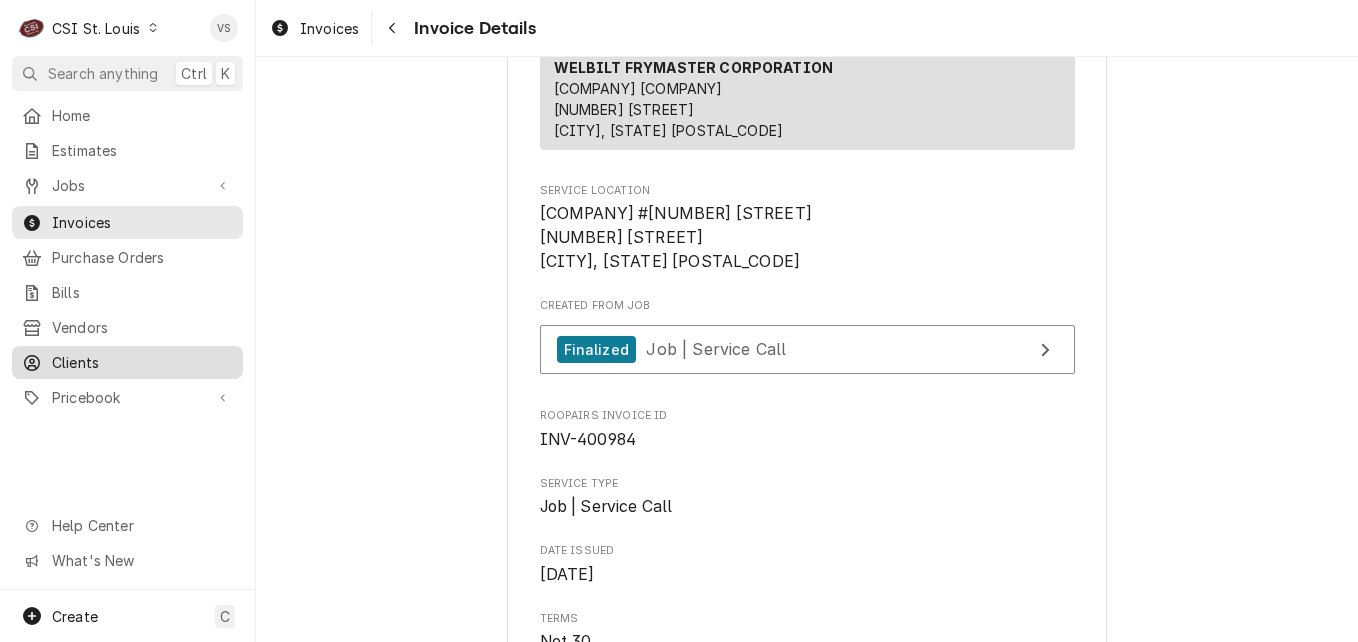 click on "Clients" at bounding box center [142, 362] 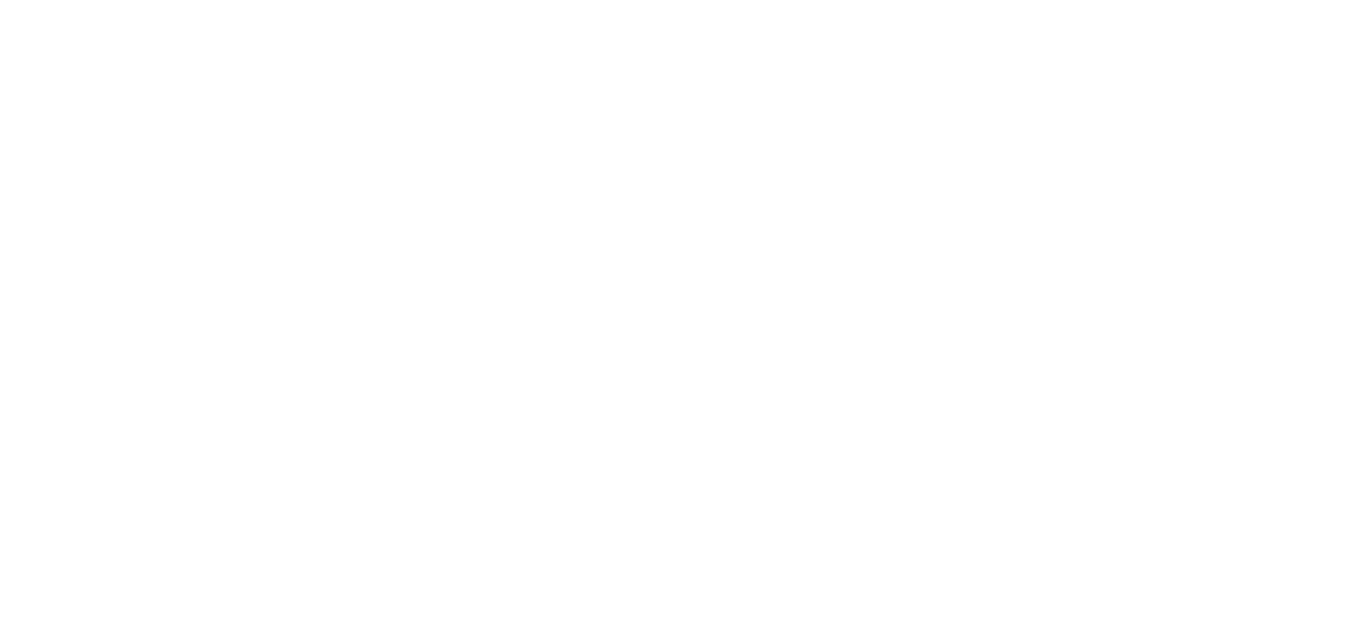scroll, scrollTop: 0, scrollLeft: 0, axis: both 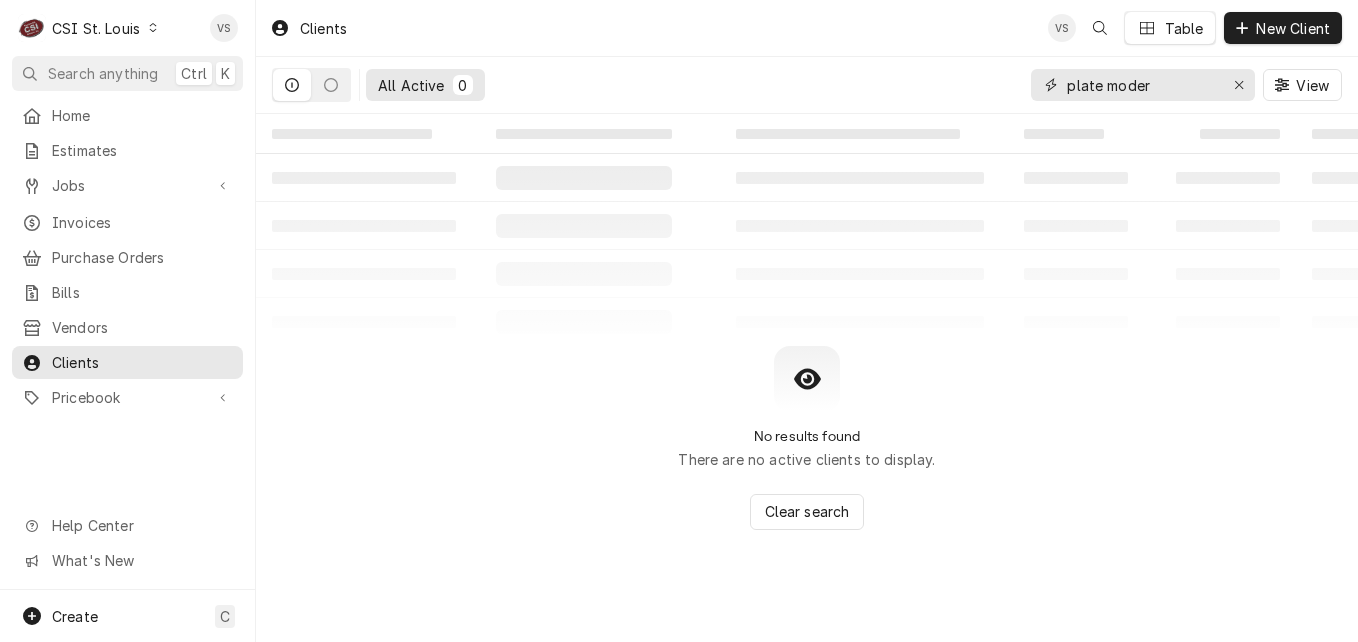 drag, startPoint x: 1159, startPoint y: 80, endPoint x: 934, endPoint y: 78, distance: 225.0089 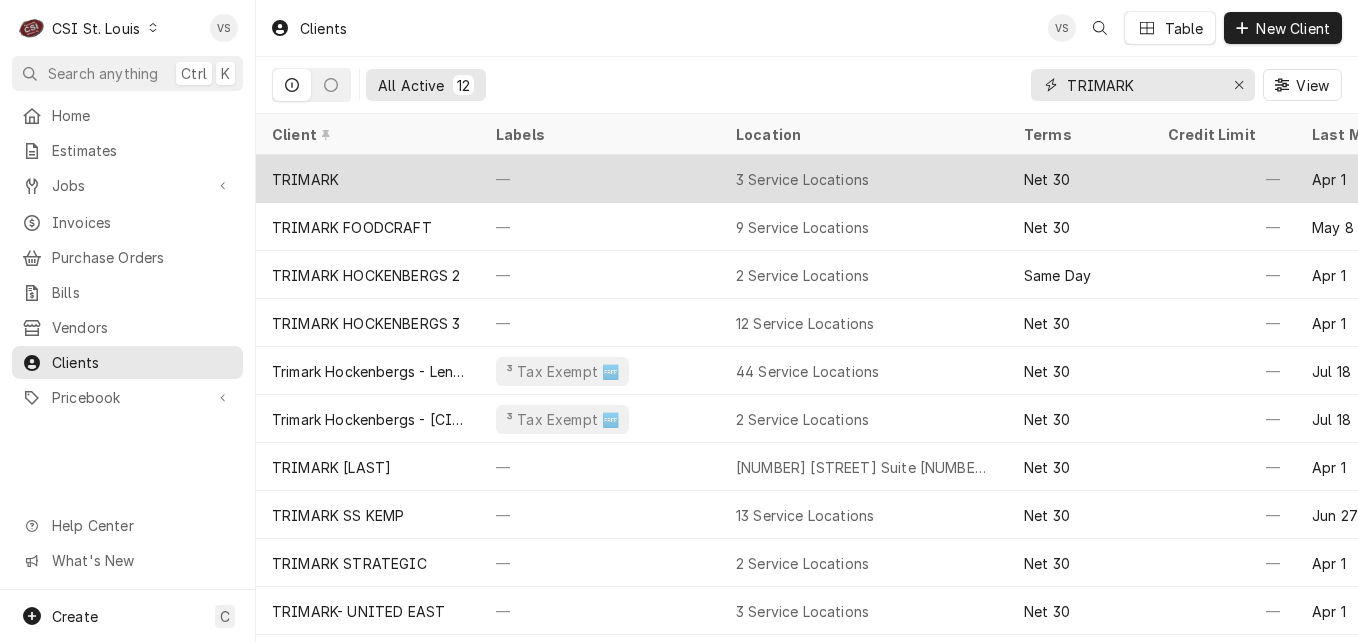 type on "TRIMARK" 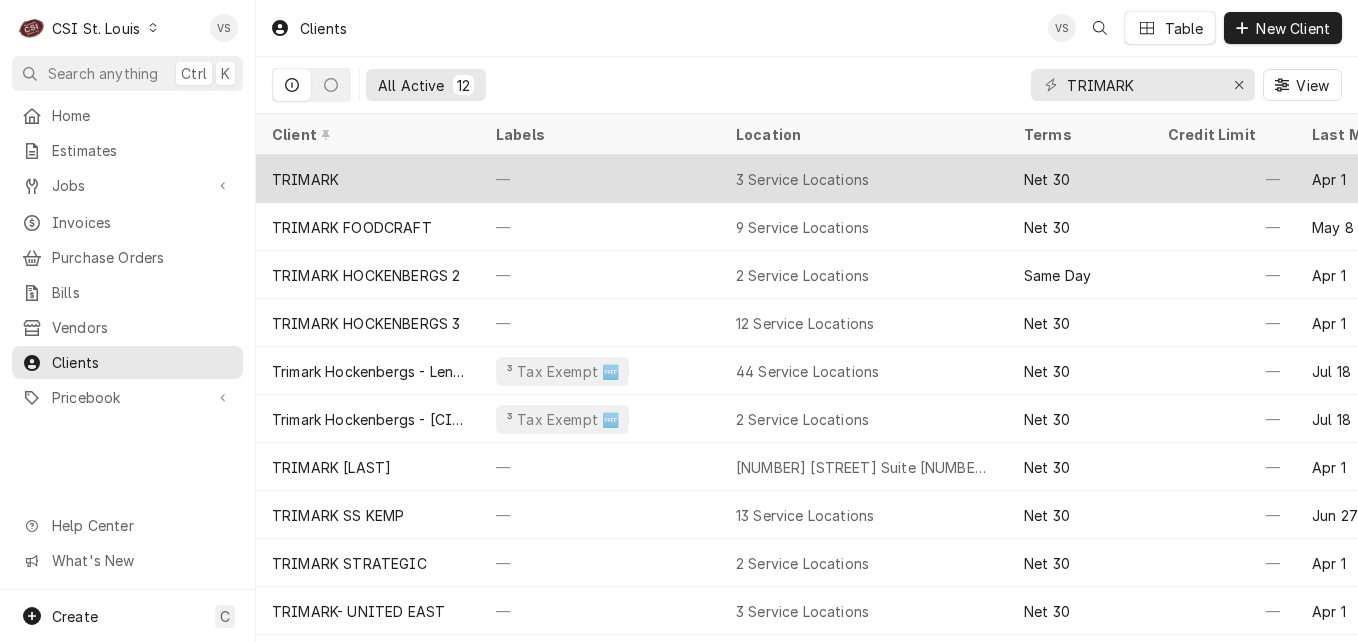 click on "TRIMARK" at bounding box center [368, 179] 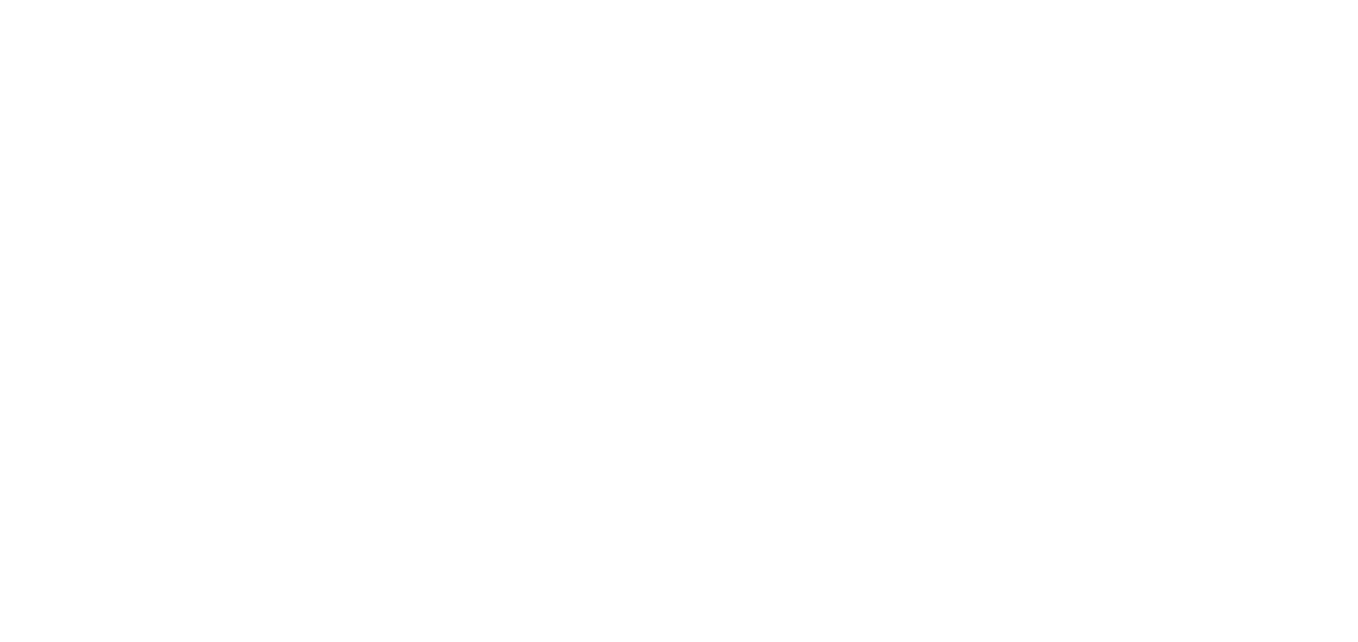 scroll, scrollTop: 0, scrollLeft: 0, axis: both 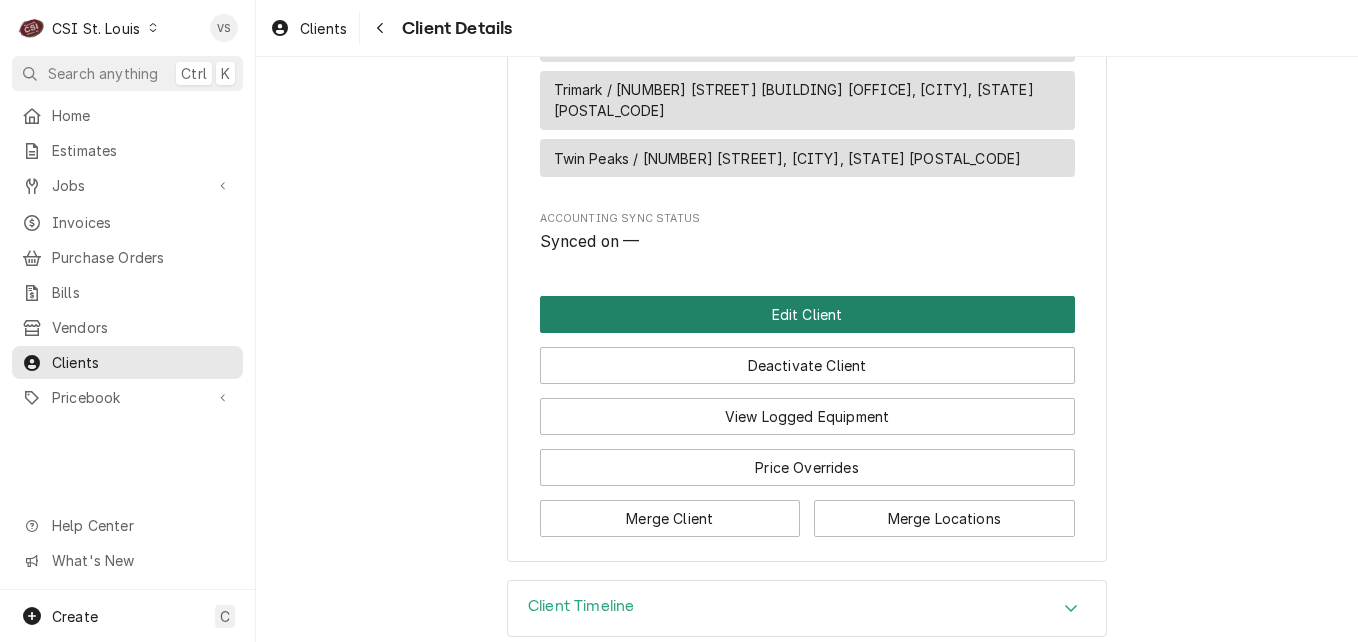click on "Edit Client" at bounding box center [807, 314] 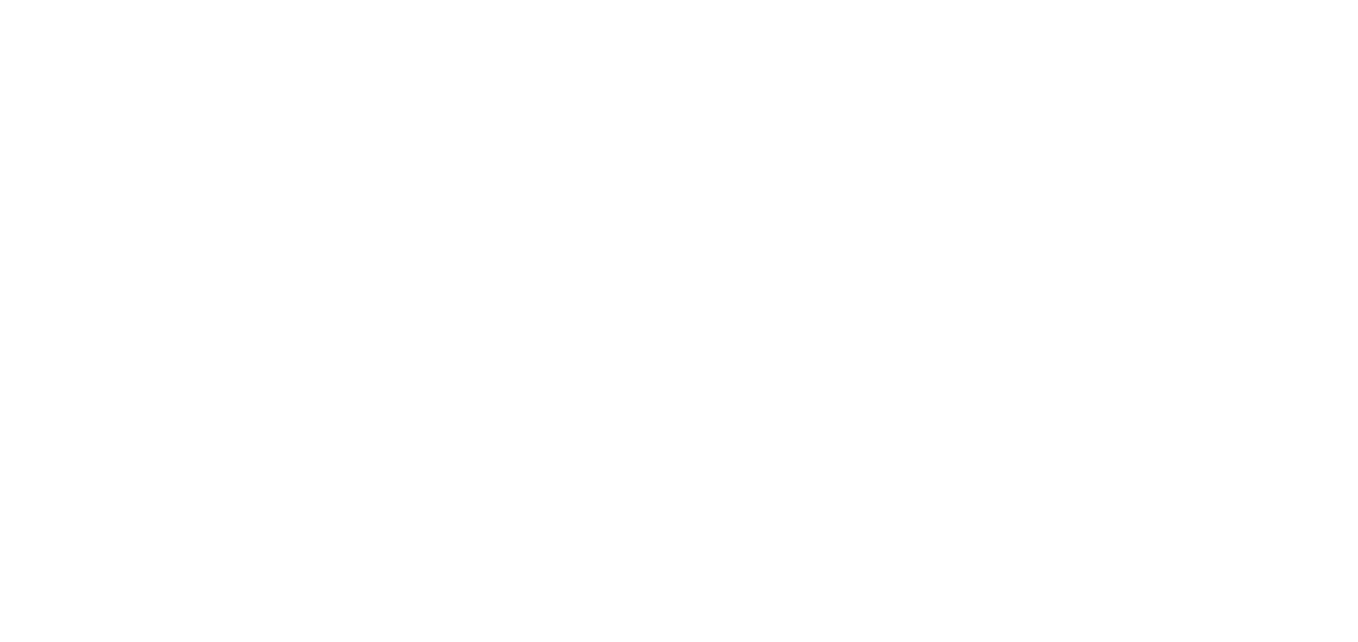 scroll, scrollTop: 0, scrollLeft: 0, axis: both 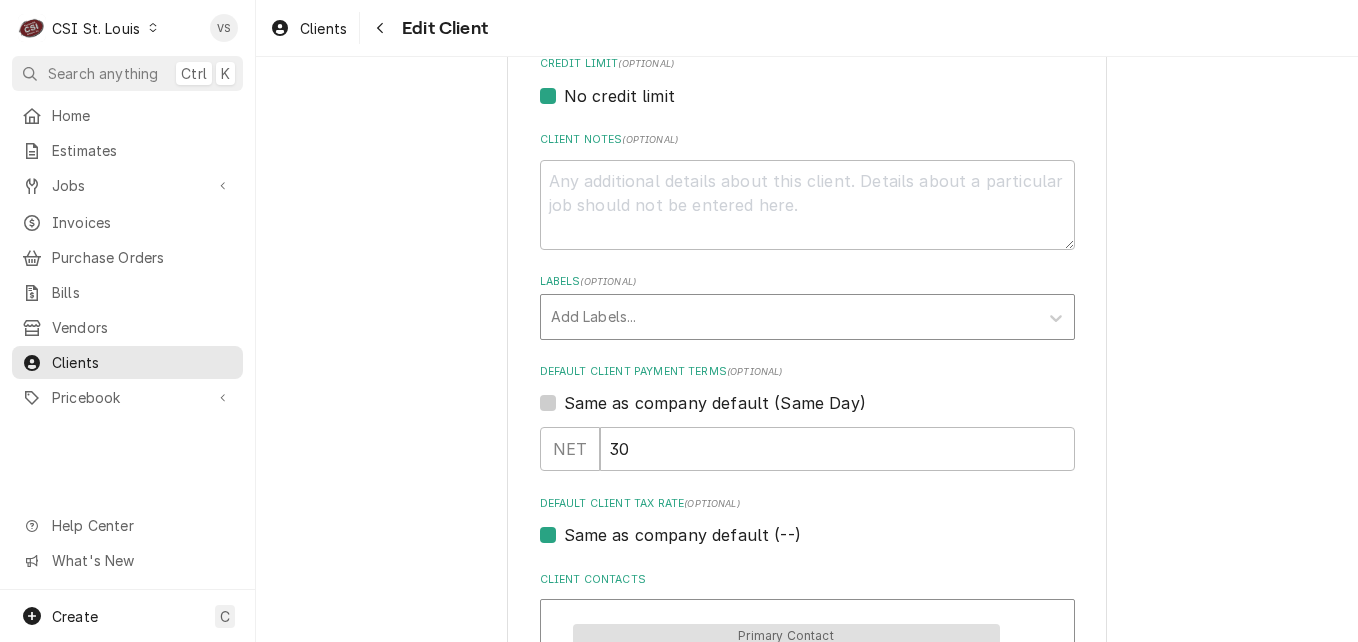 click at bounding box center [789, 317] 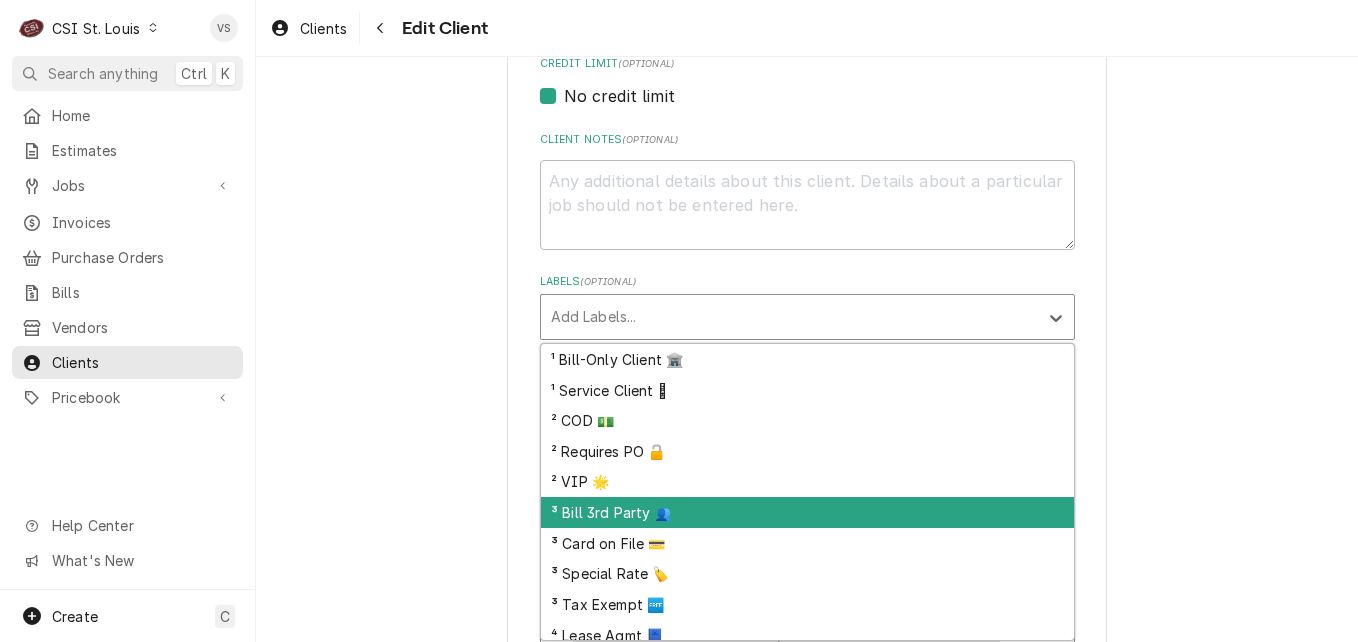scroll, scrollTop: 72, scrollLeft: 0, axis: vertical 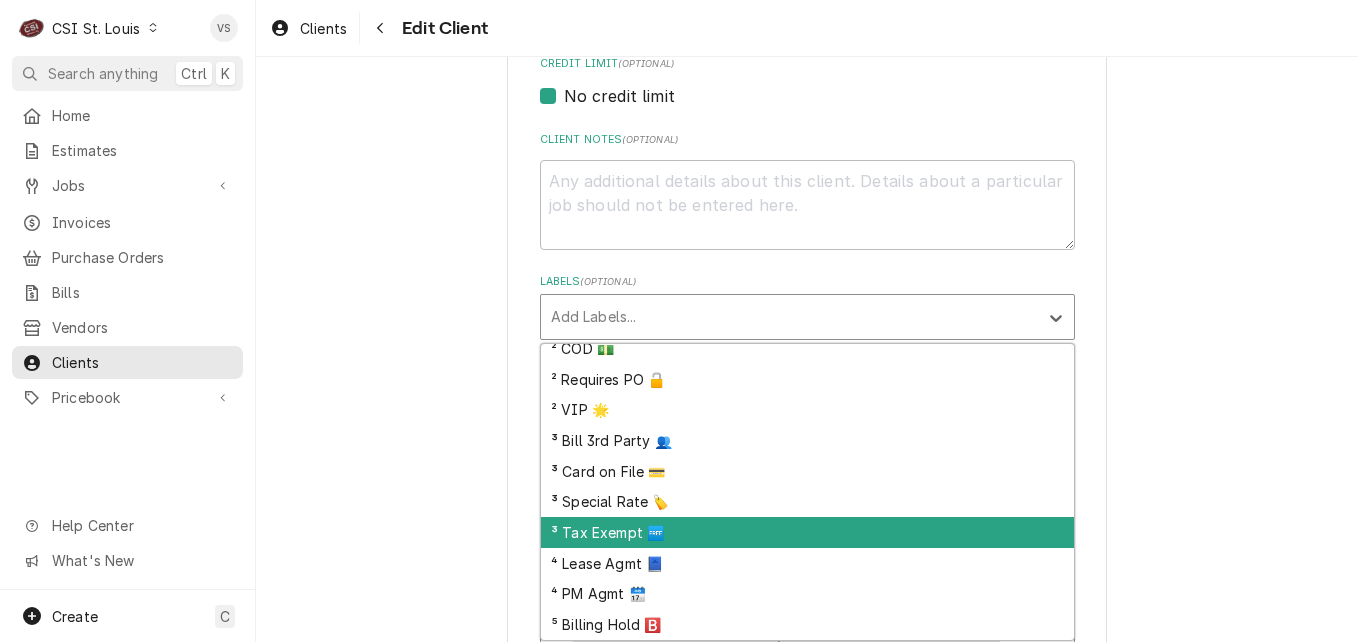 click on "³ Tax Exempt 🆓" at bounding box center [807, 532] 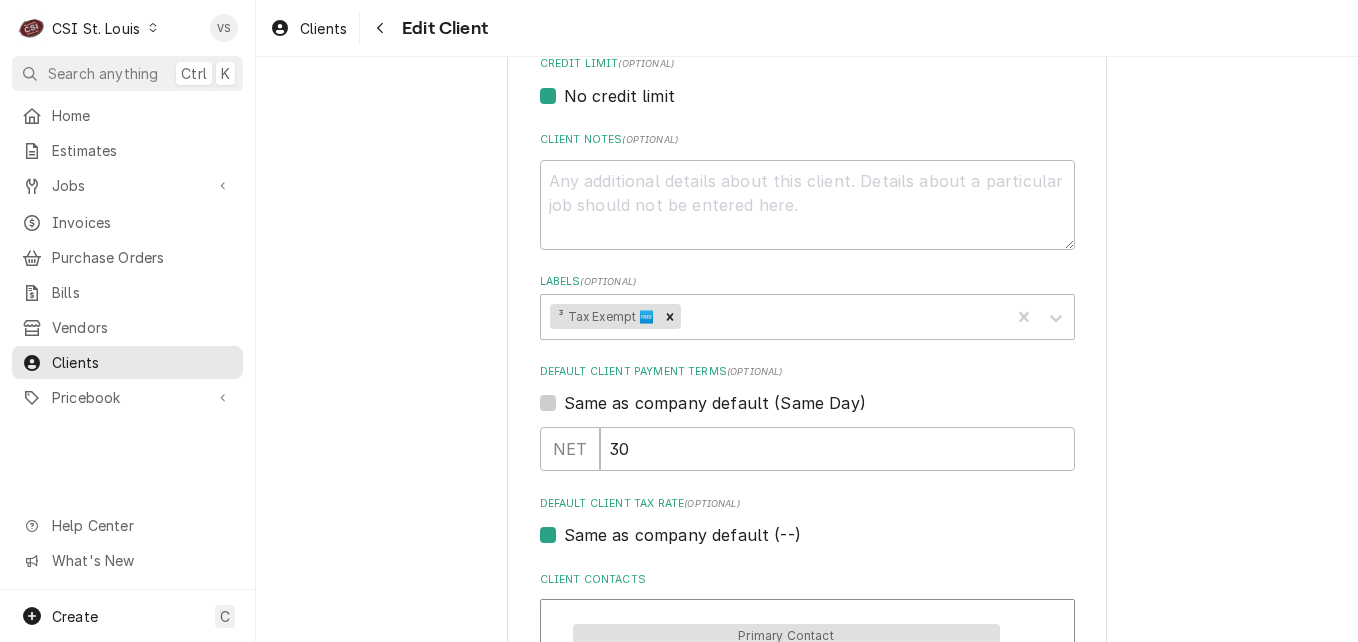 click on "Same as company default (--)" at bounding box center (682, 535) 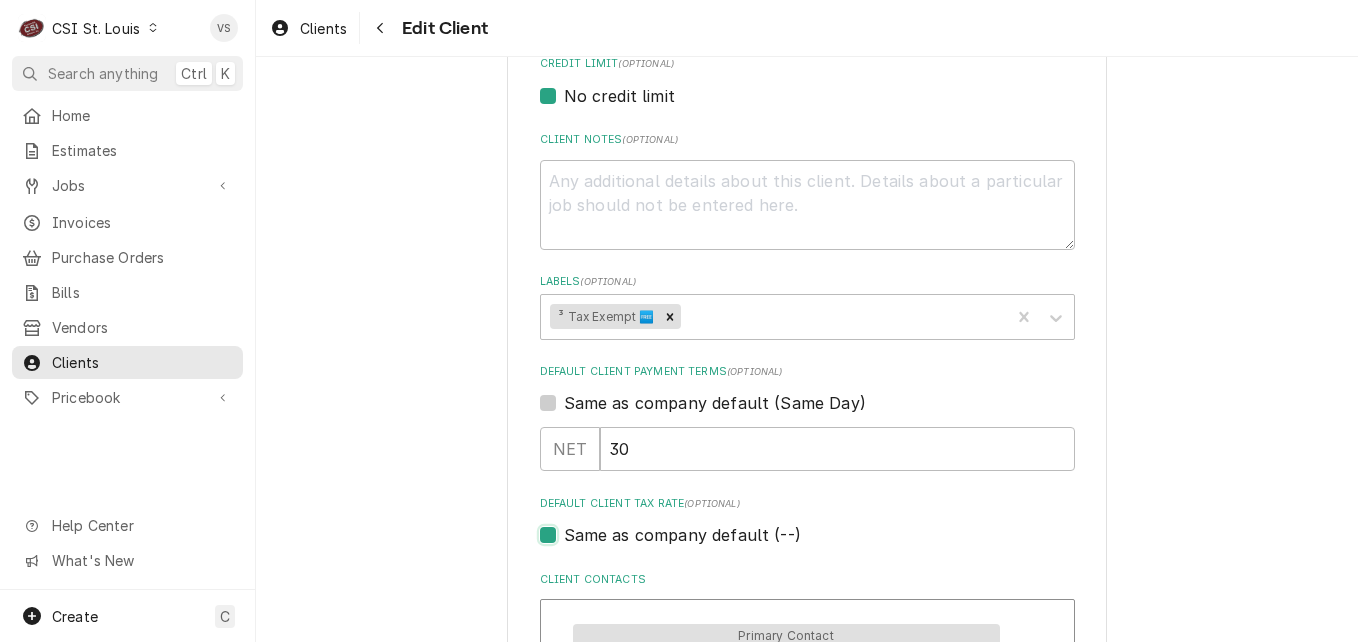 click on "Same as company default (--)" at bounding box center [831, 545] 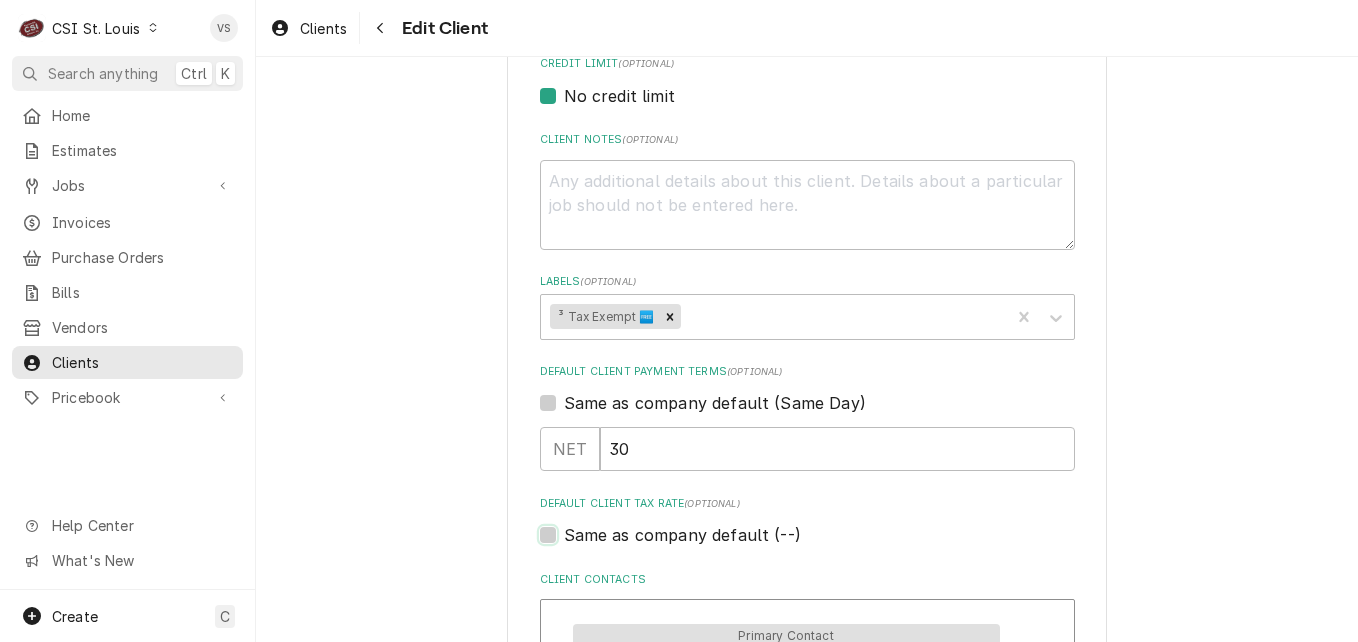 checkbox on "false" 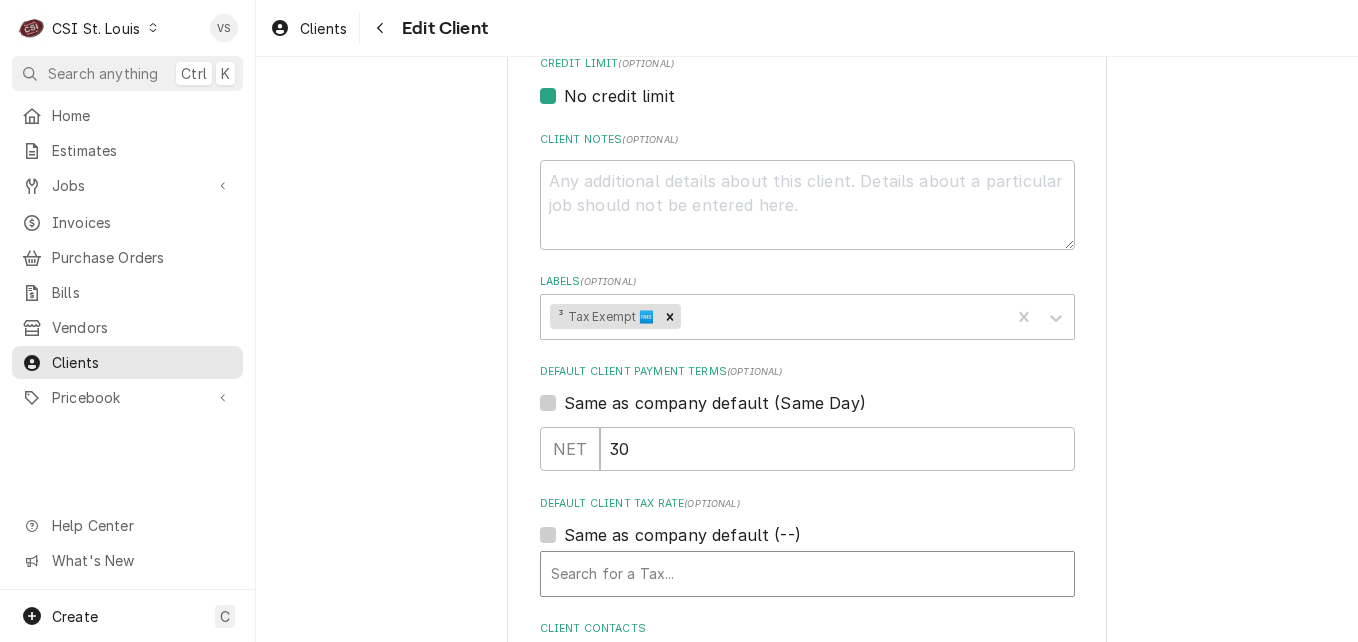 click at bounding box center [807, 574] 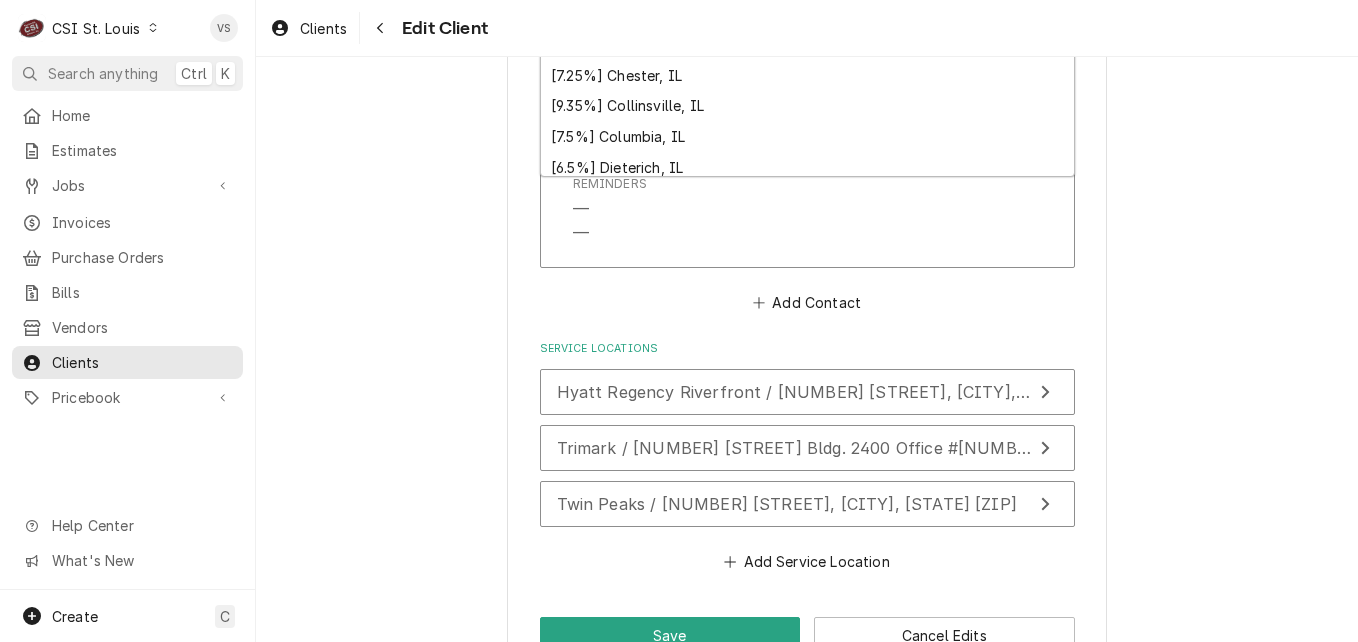 scroll, scrollTop: 1580, scrollLeft: 0, axis: vertical 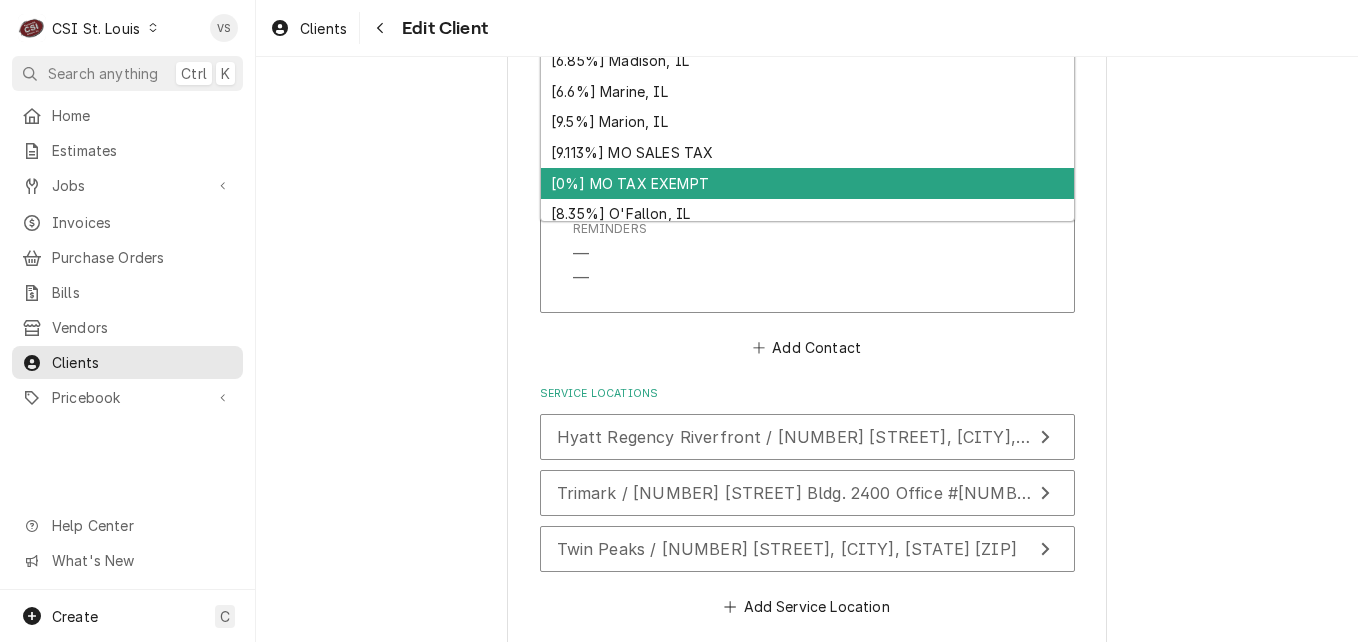click on "[0%] MO TAX EXEMPT" at bounding box center [807, 183] 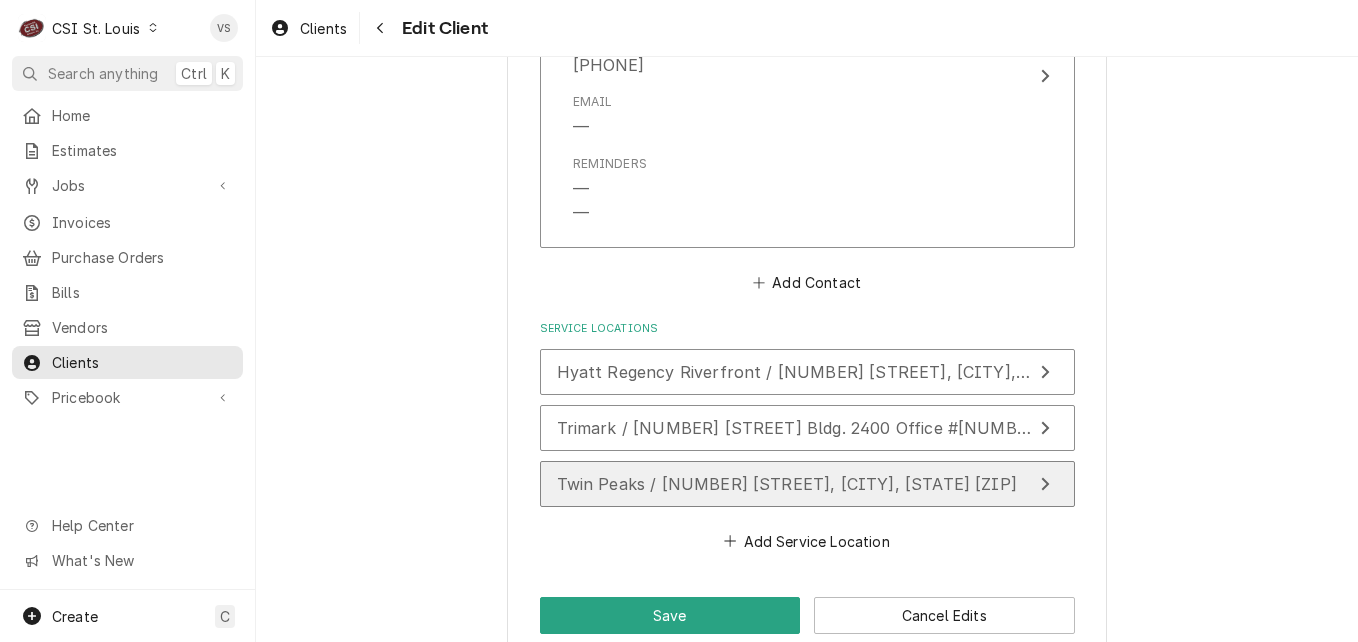 scroll, scrollTop: 1714, scrollLeft: 0, axis: vertical 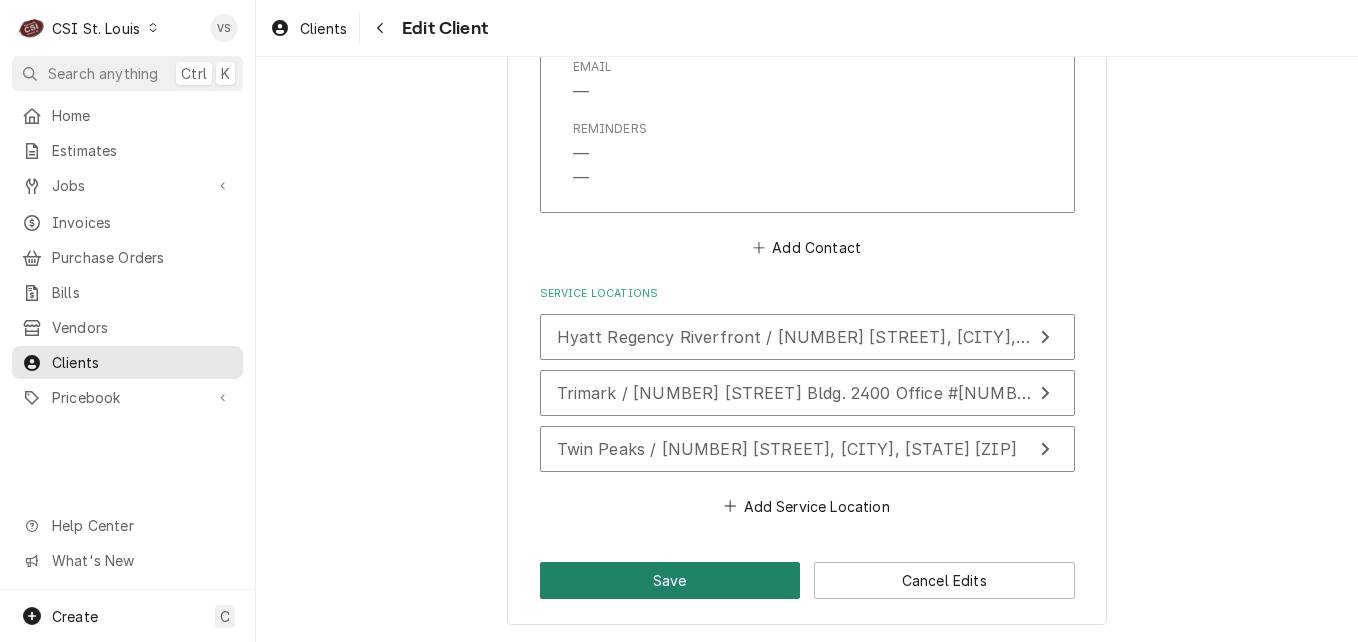 click on "Save" at bounding box center (670, 580) 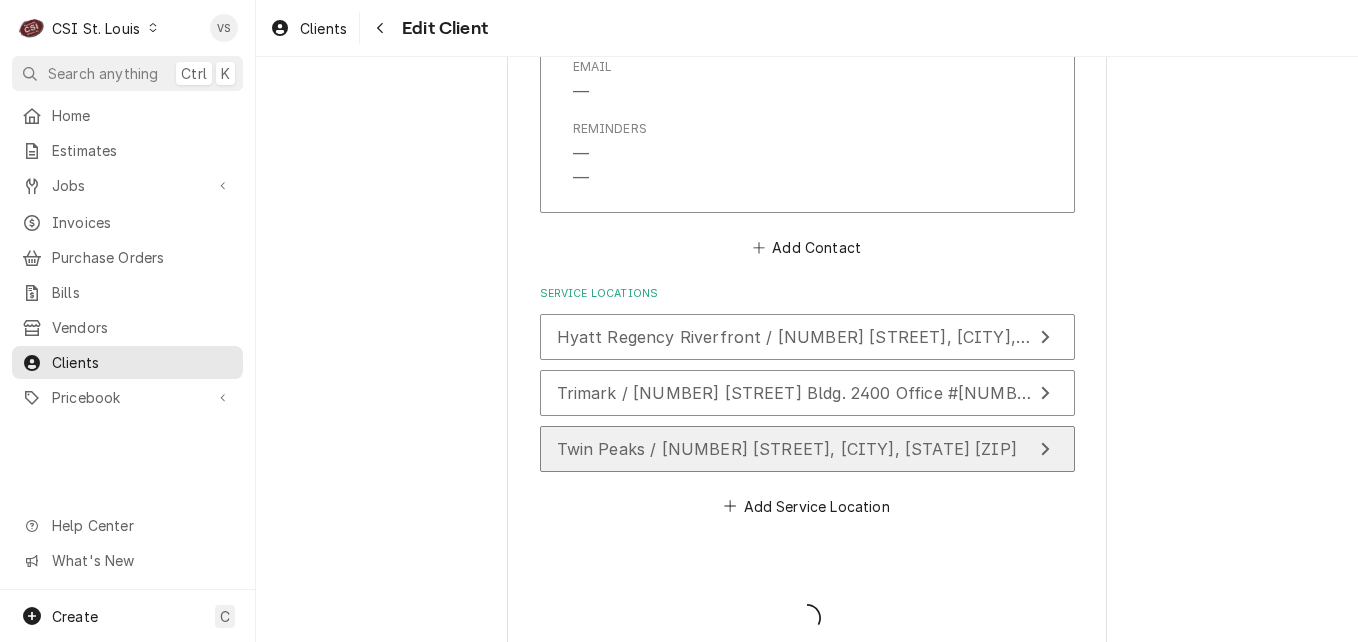 type on "x" 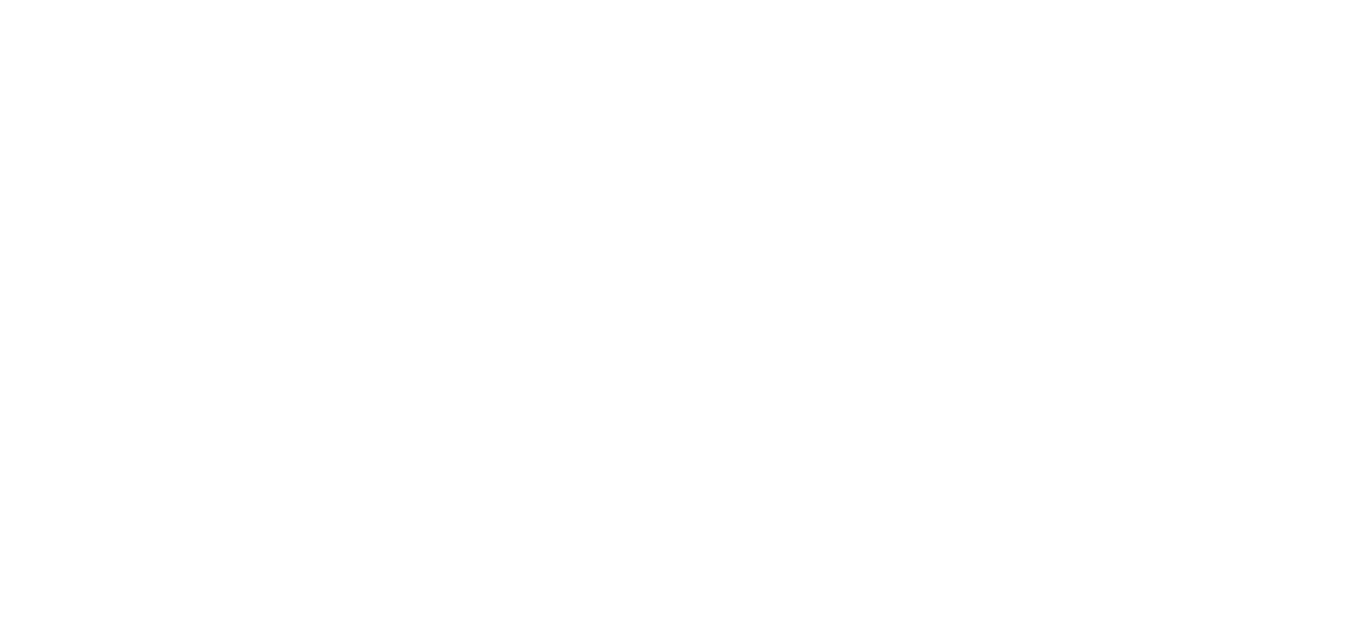 scroll, scrollTop: 0, scrollLeft: 0, axis: both 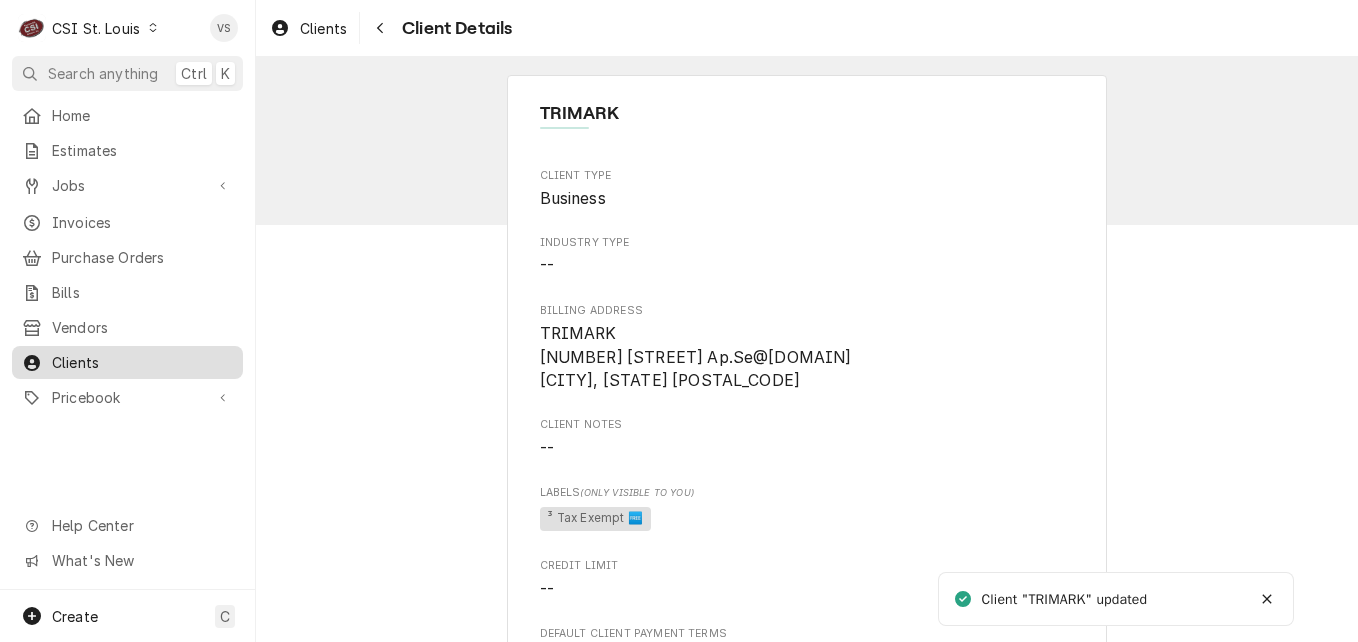 click on "Clients" at bounding box center (142, 362) 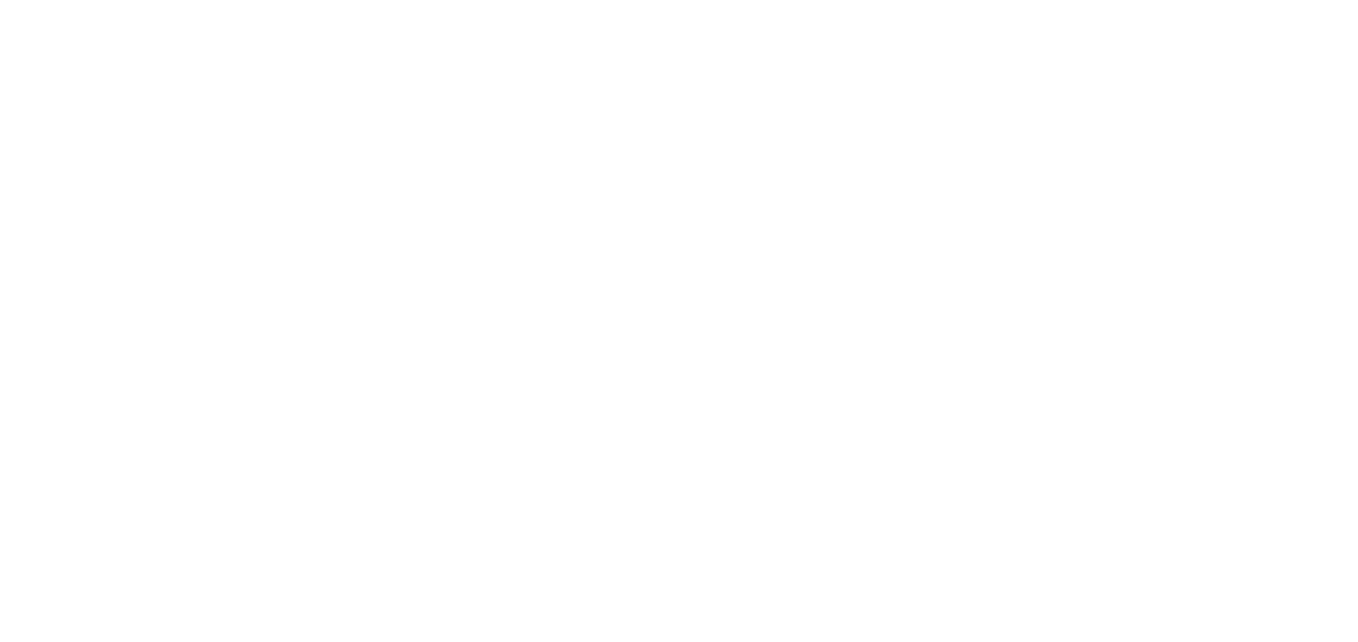 scroll, scrollTop: 0, scrollLeft: 0, axis: both 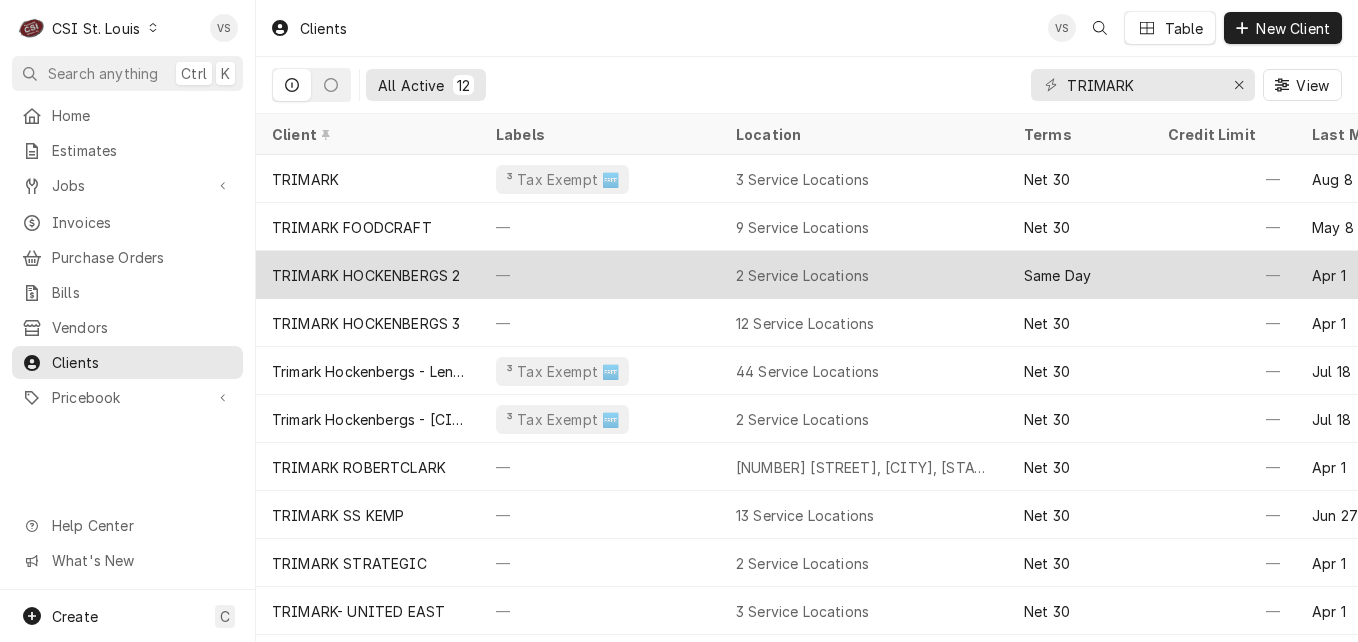 click on "TRIMARK HOCKENBERGS 2" at bounding box center [366, 275] 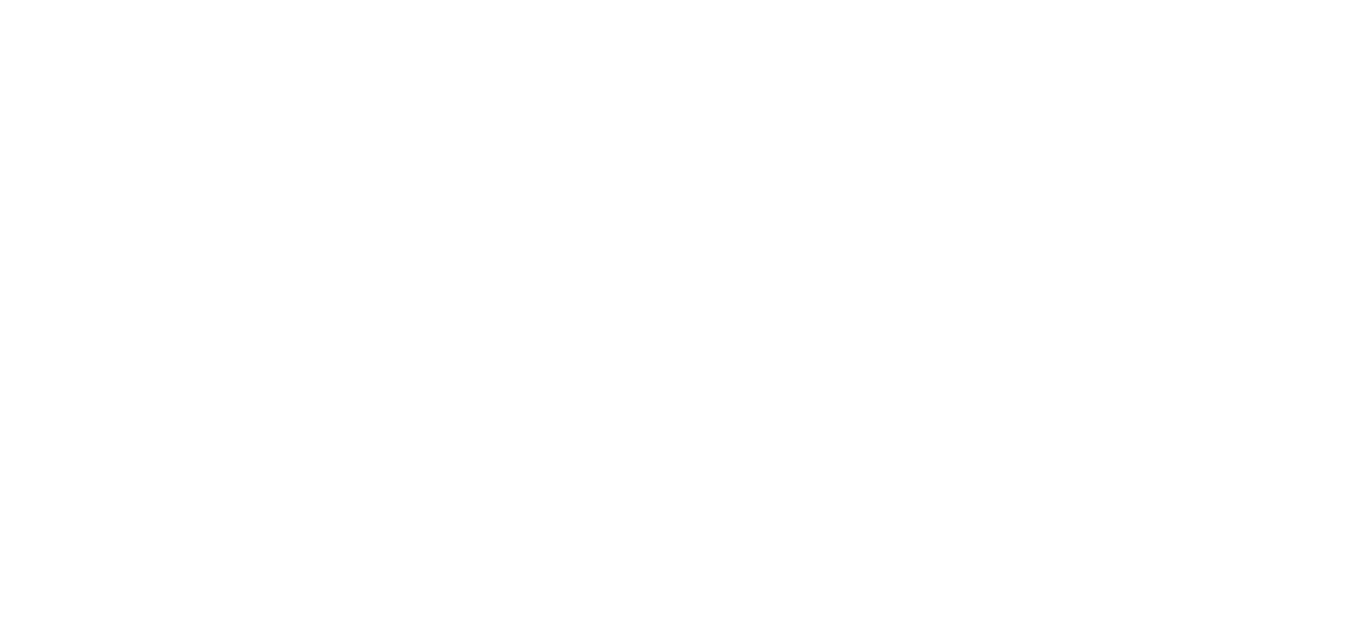 scroll, scrollTop: 0, scrollLeft: 0, axis: both 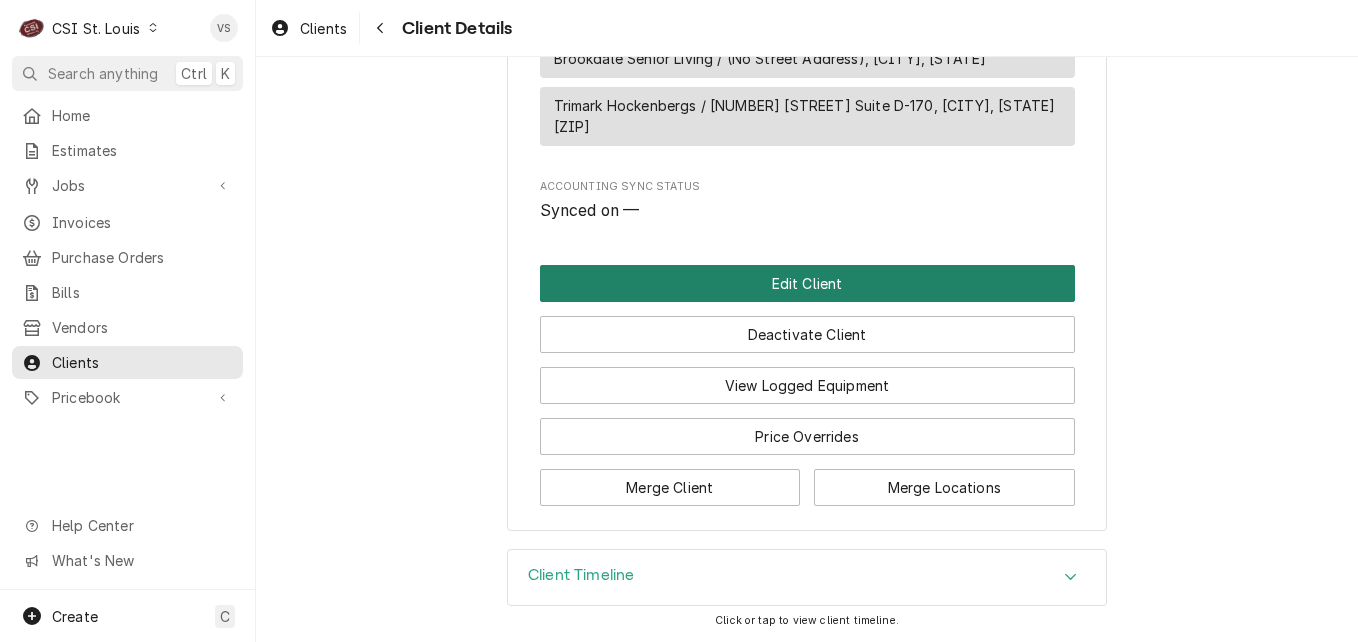 click on "Edit Client" at bounding box center [807, 283] 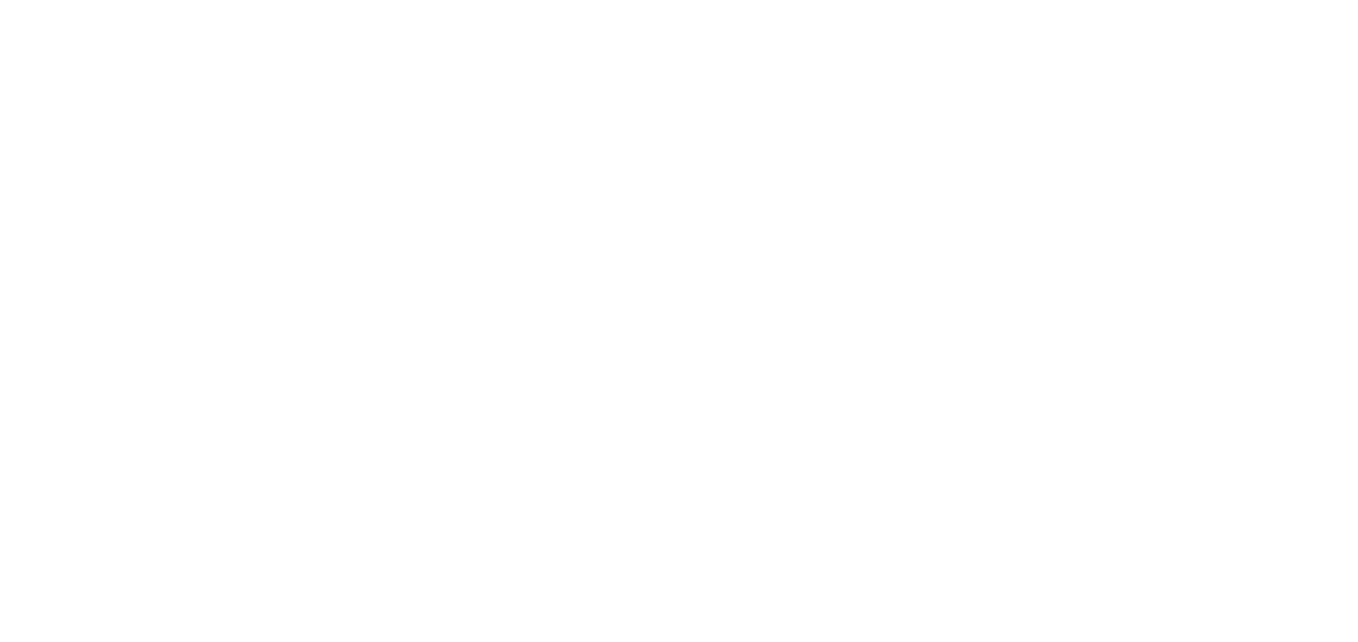 scroll, scrollTop: 0, scrollLeft: 0, axis: both 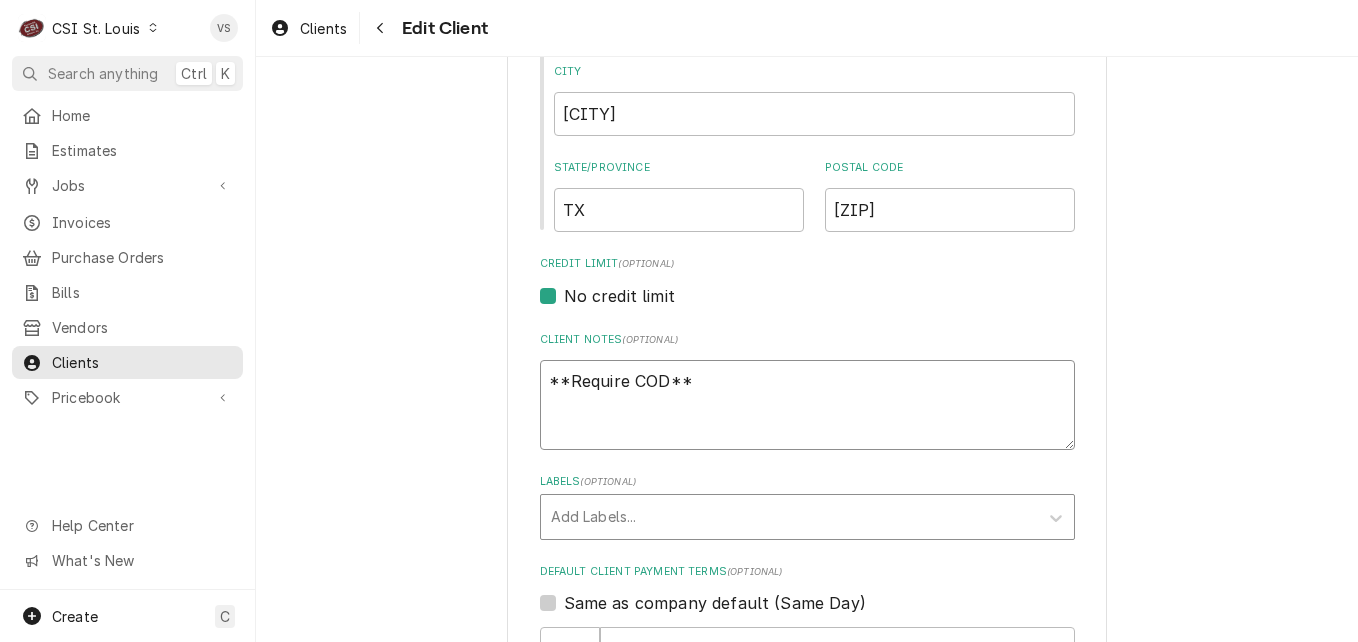 click on "**Require COD**" at bounding box center [807, 405] 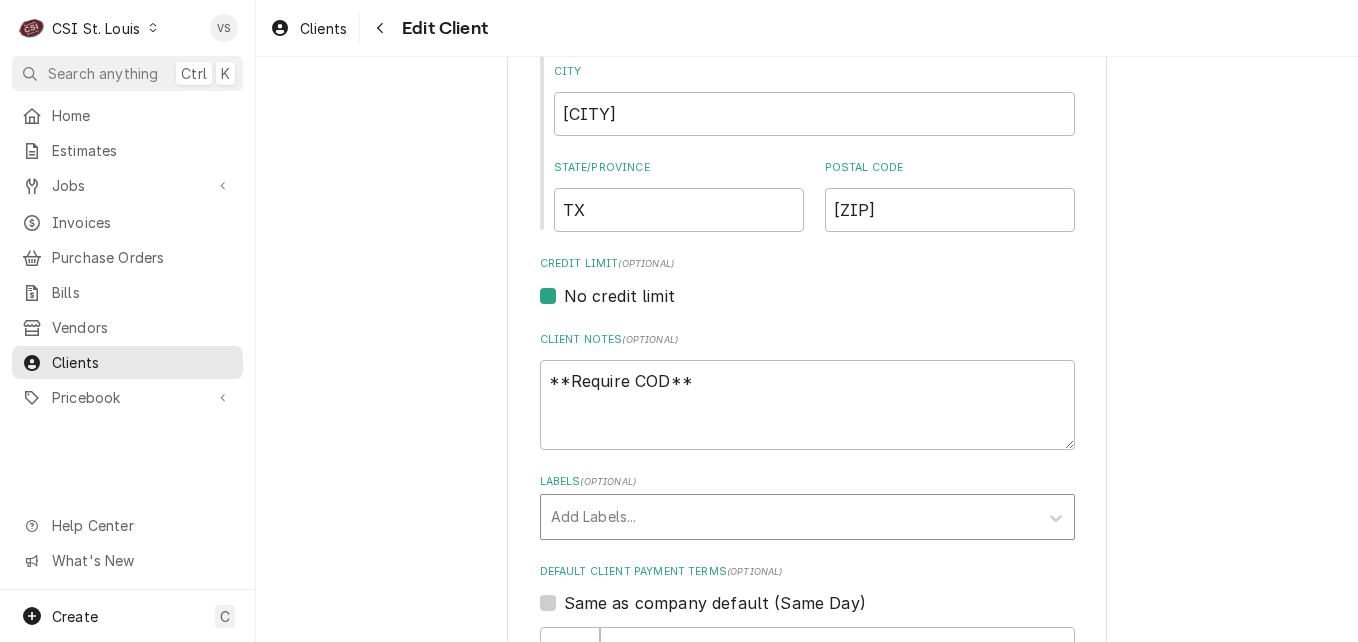 click at bounding box center [789, 517] 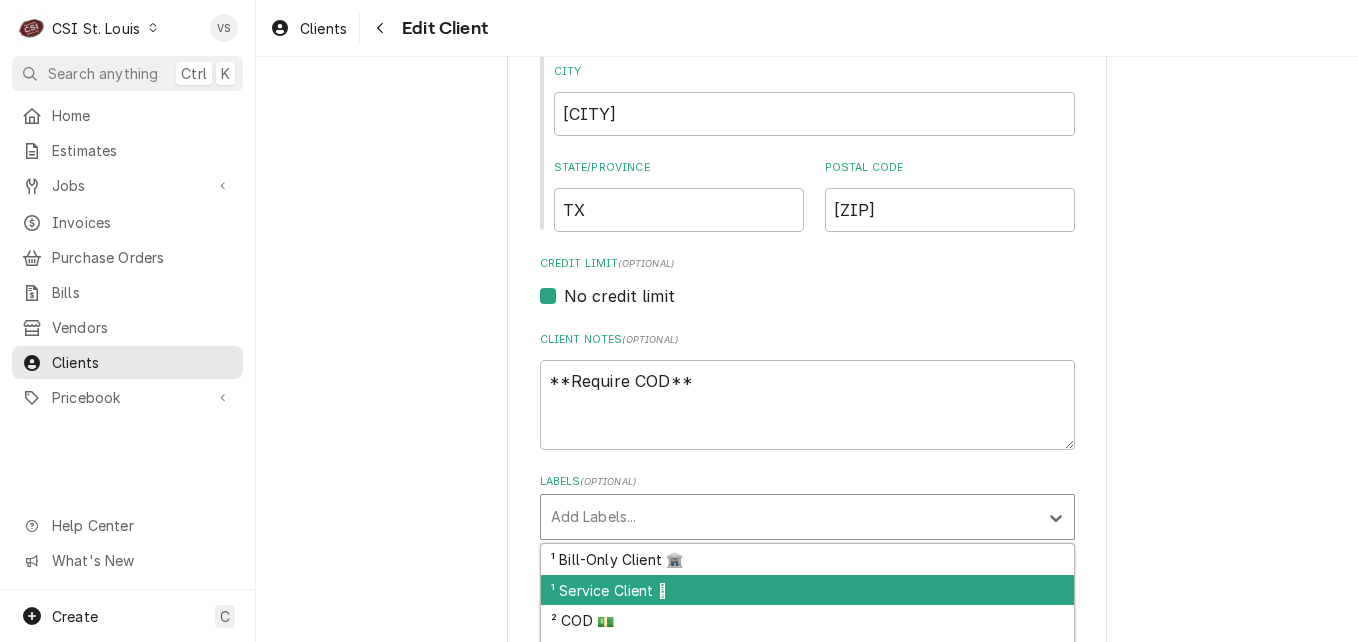 scroll, scrollTop: 68, scrollLeft: 0, axis: vertical 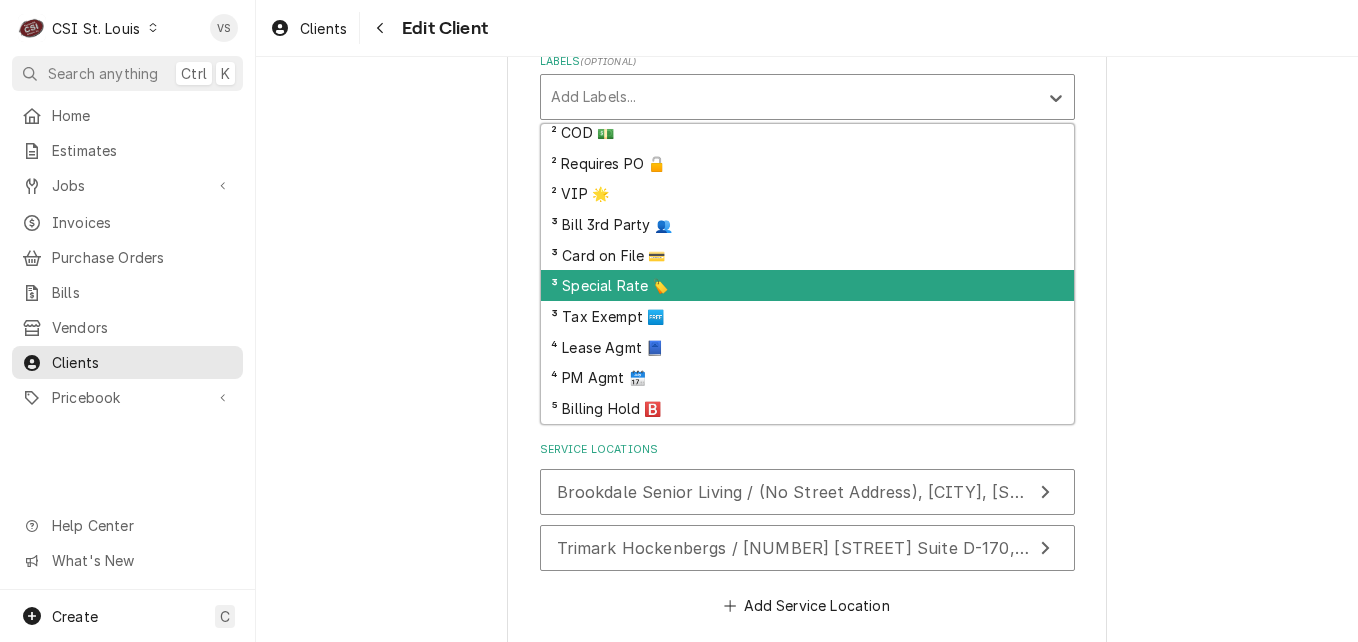 click on "³ Special Rate 🏷️" at bounding box center [807, 285] 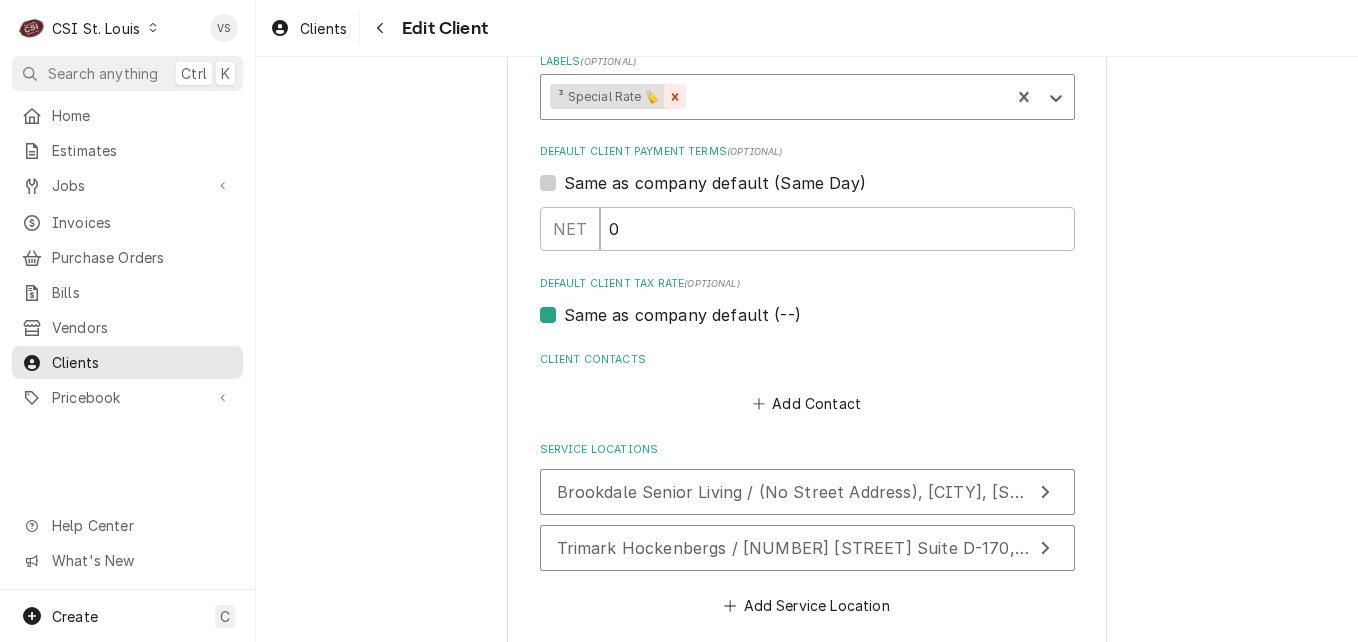 click 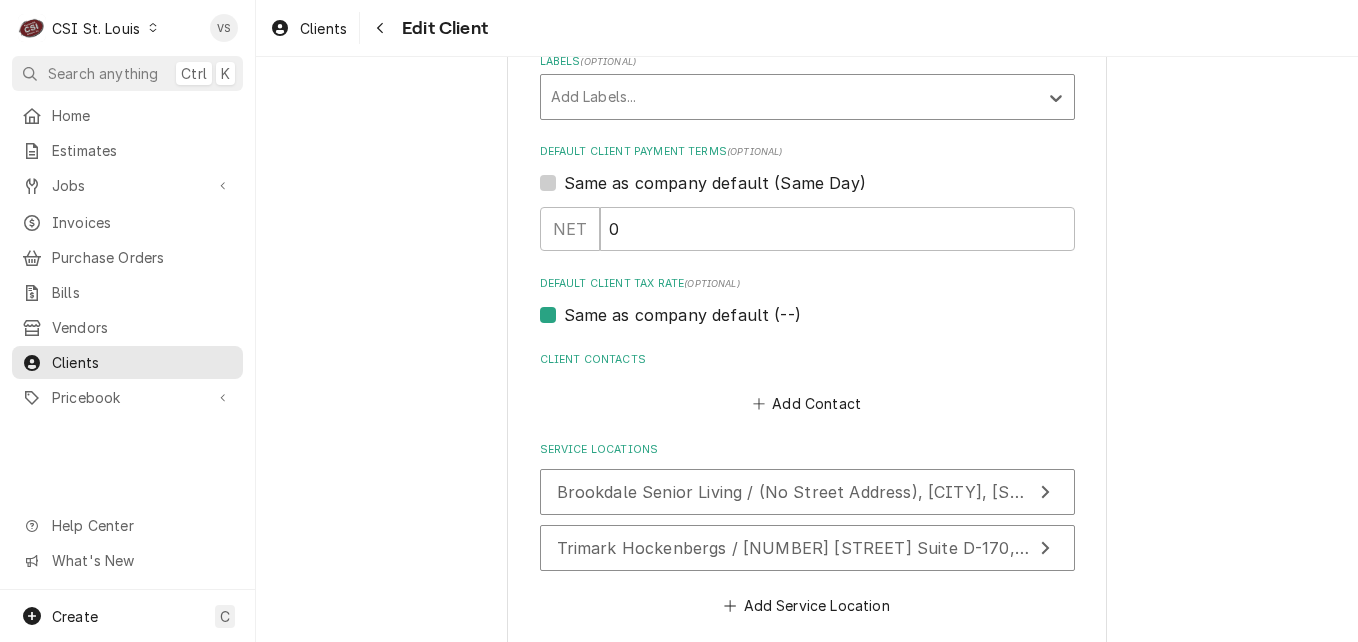 click at bounding box center [789, 97] 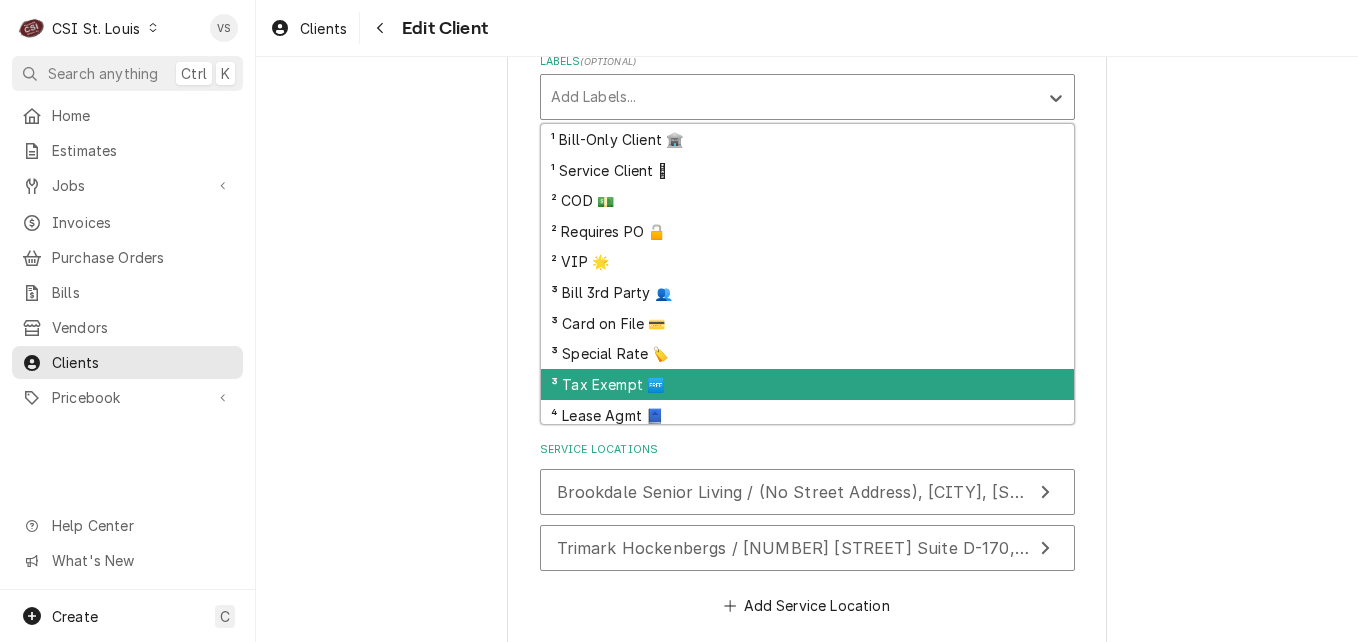 click on "³ Tax Exempt 🆓" at bounding box center [807, 384] 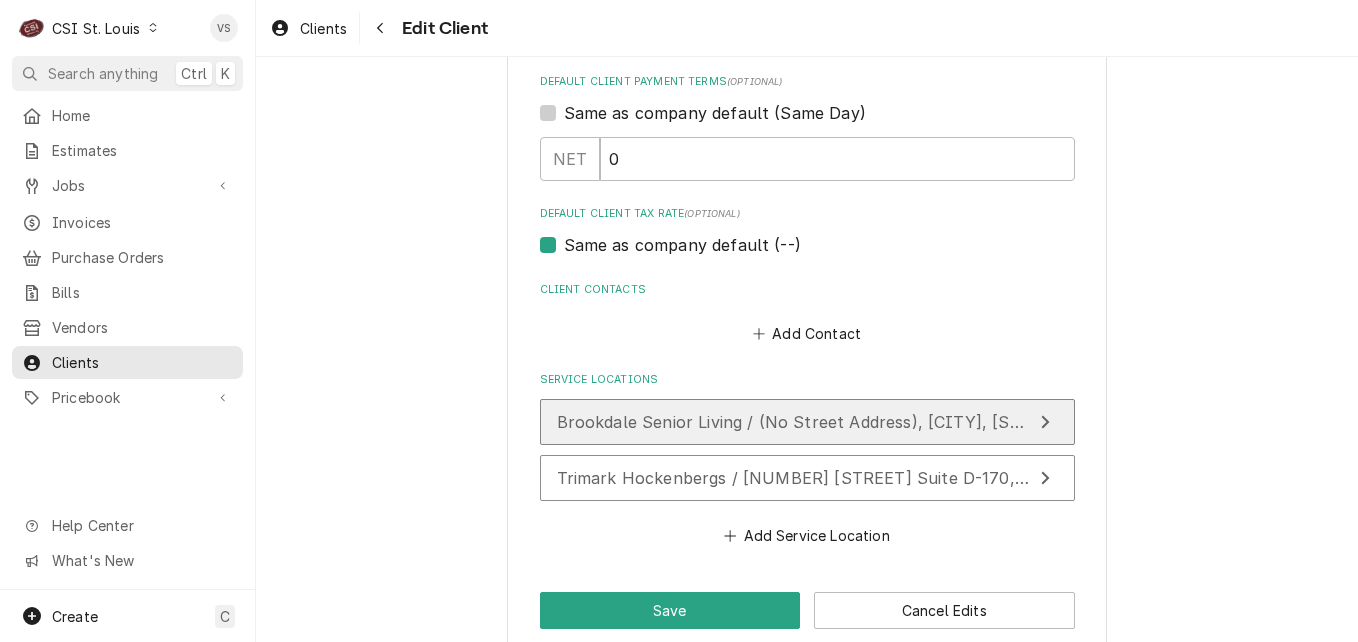 scroll, scrollTop: 1220, scrollLeft: 0, axis: vertical 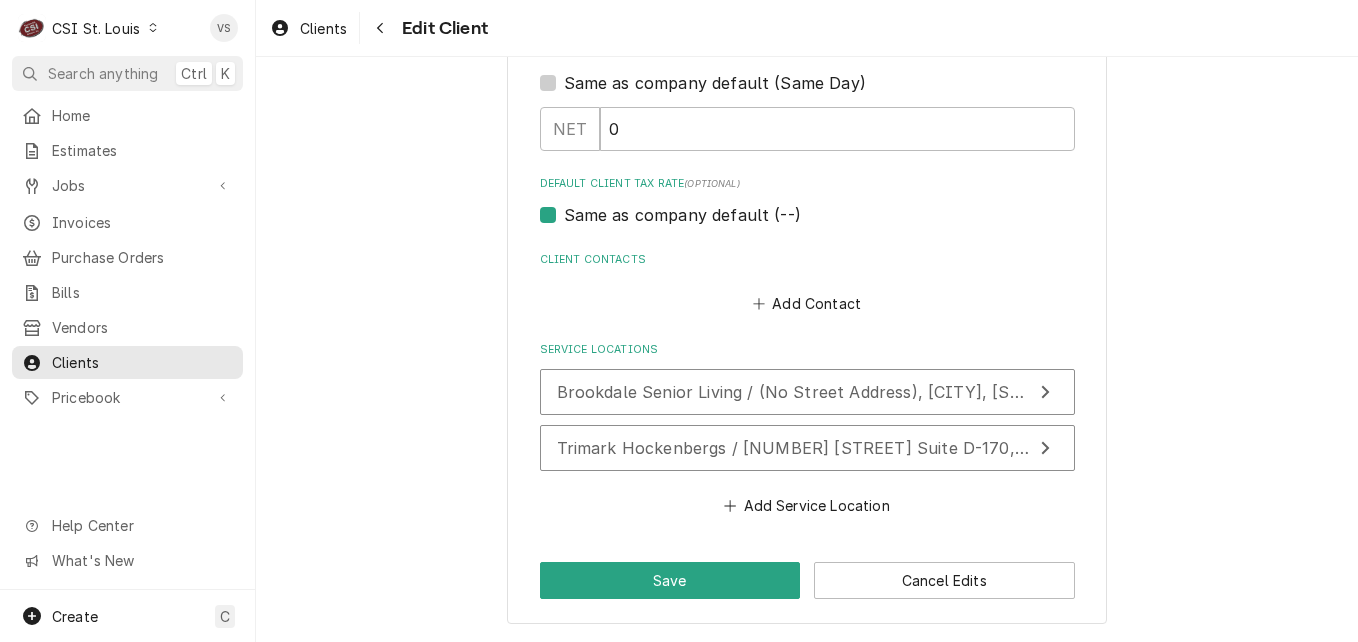 click on "Same as company default (--)" at bounding box center [682, 215] 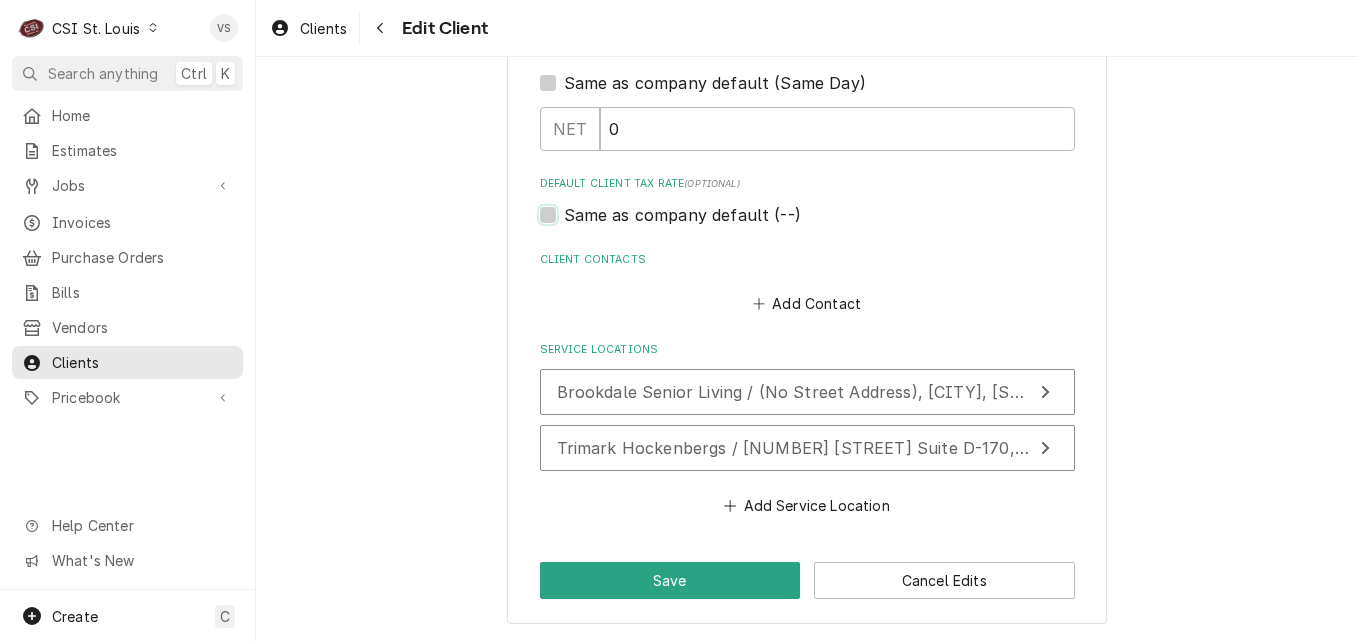 checkbox on "false" 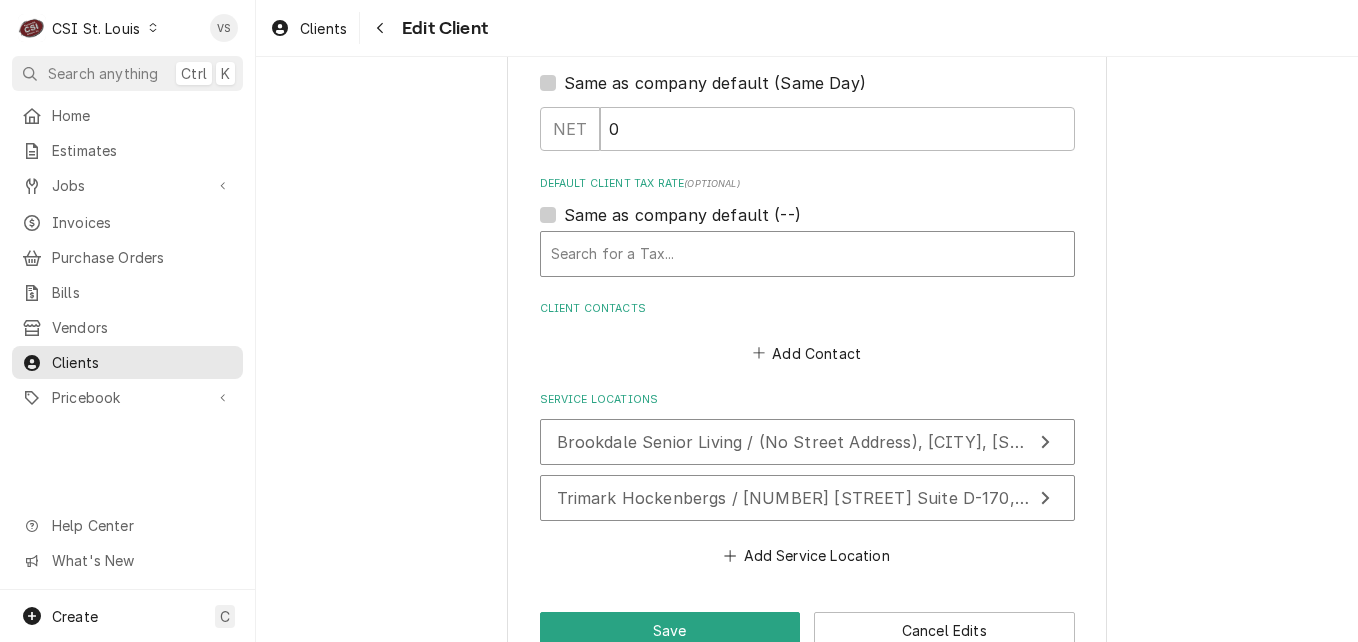 click at bounding box center (807, 254) 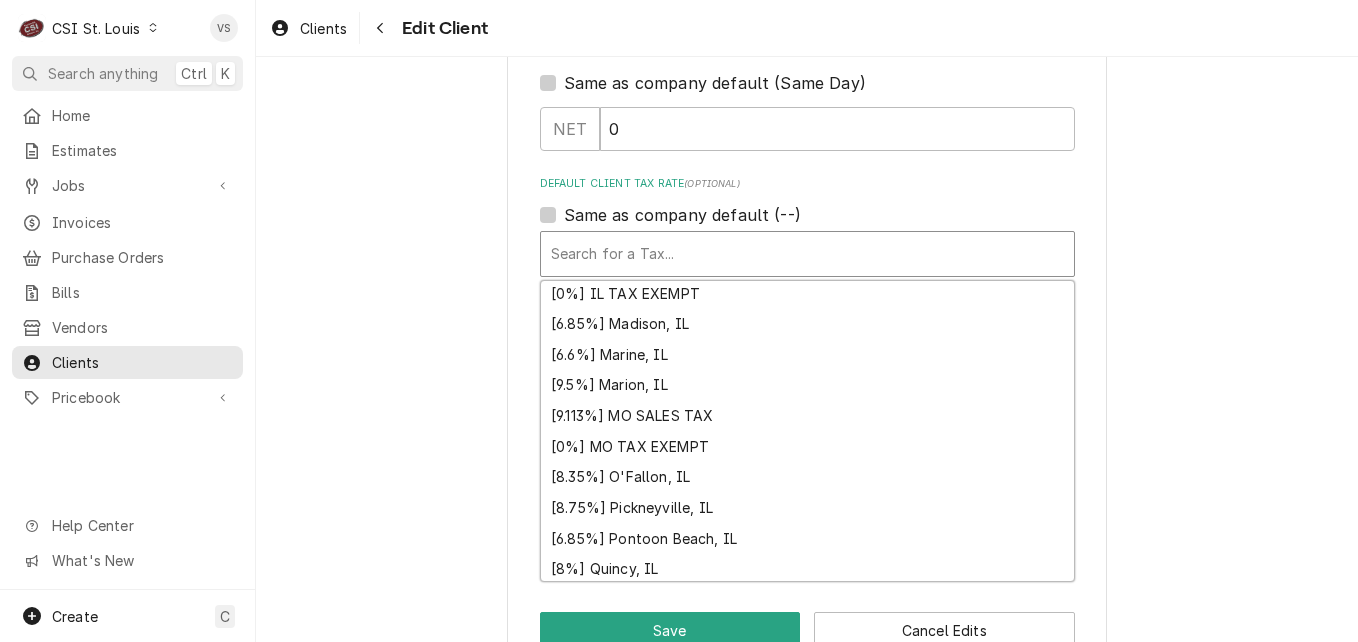 scroll, scrollTop: 619, scrollLeft: 0, axis: vertical 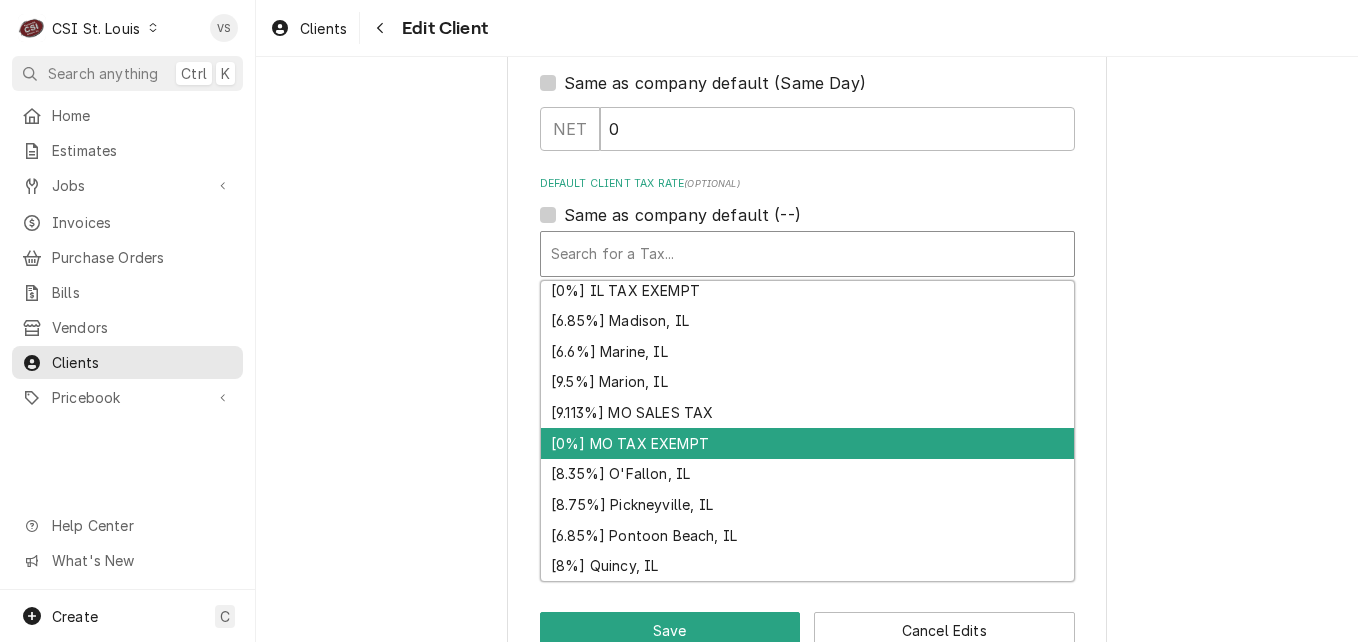 click on "[0%] MO TAX EXEMPT" at bounding box center (807, 443) 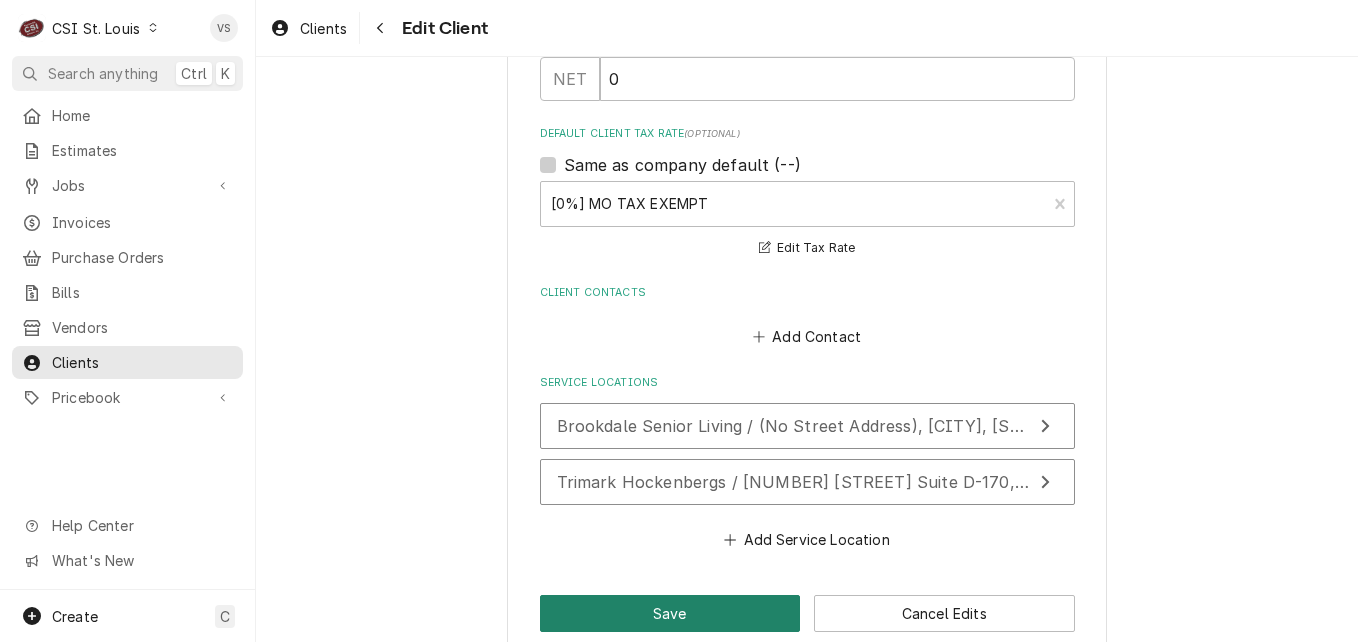 scroll, scrollTop: 1303, scrollLeft: 0, axis: vertical 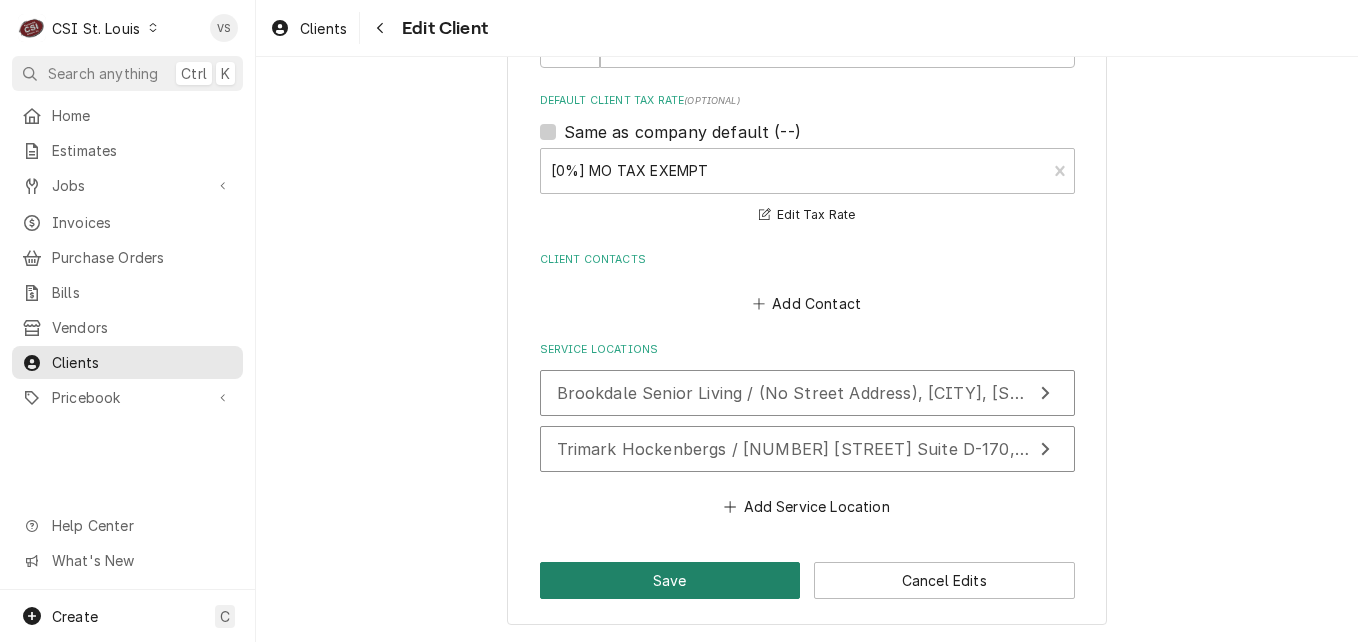 click on "Save" at bounding box center (670, 580) 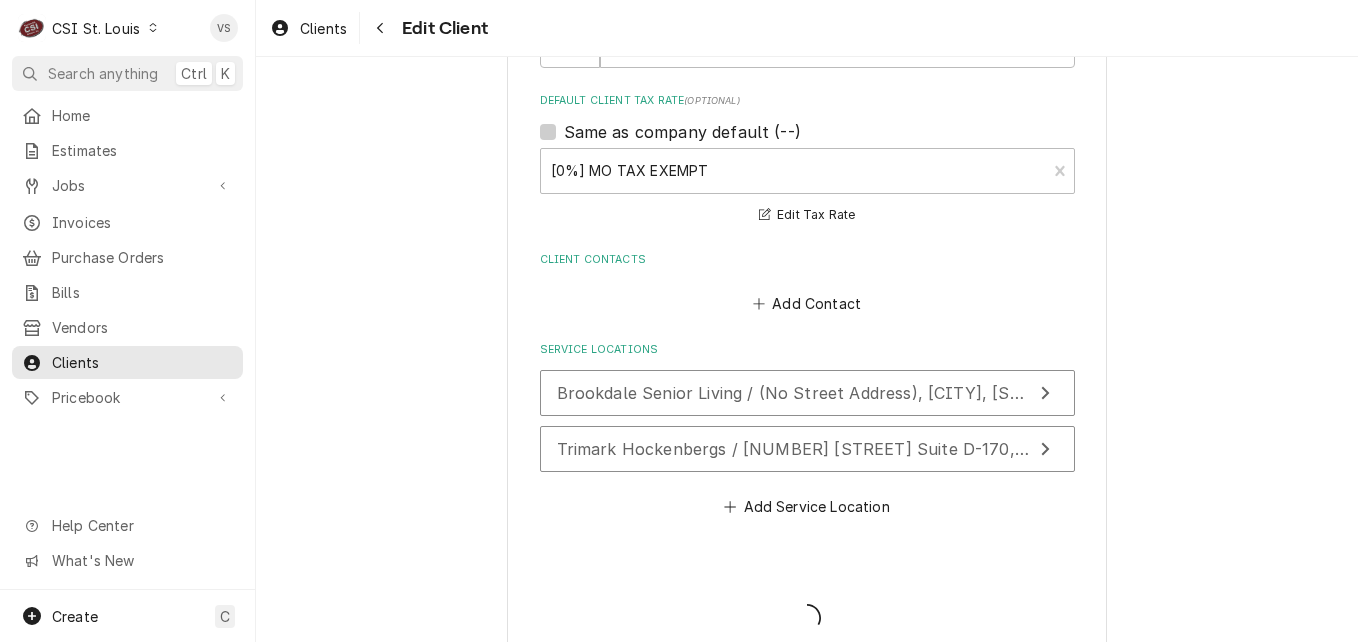 type on "x" 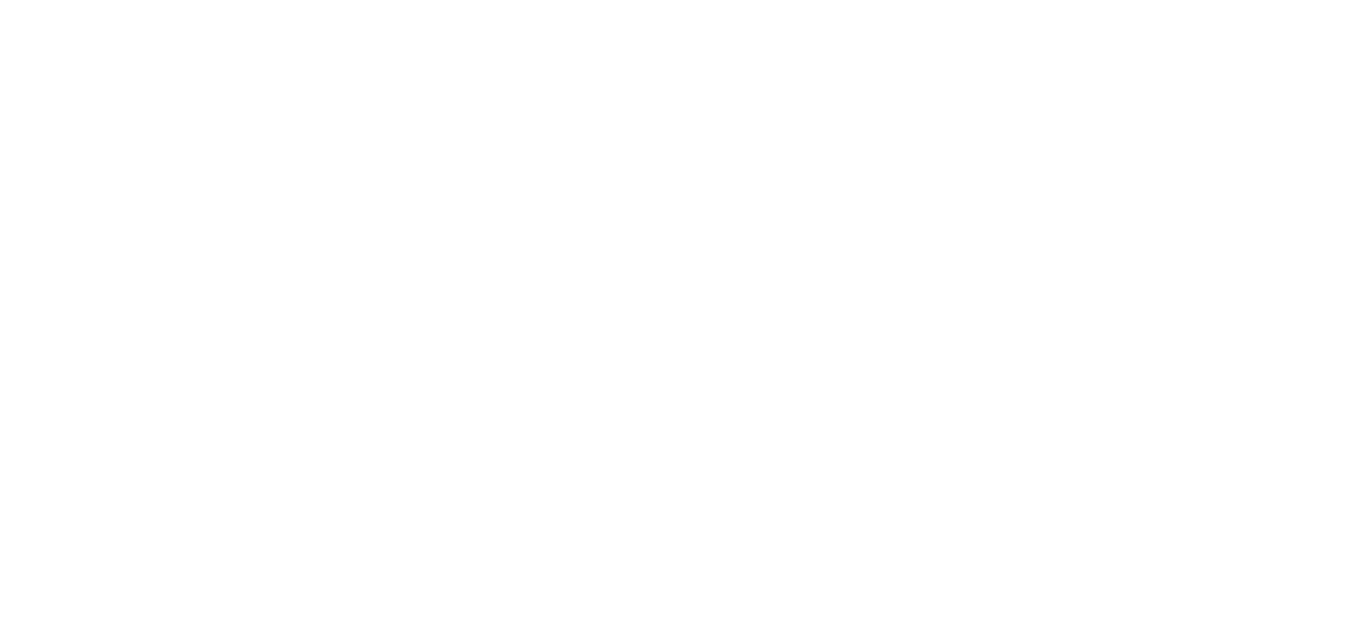 scroll, scrollTop: 0, scrollLeft: 0, axis: both 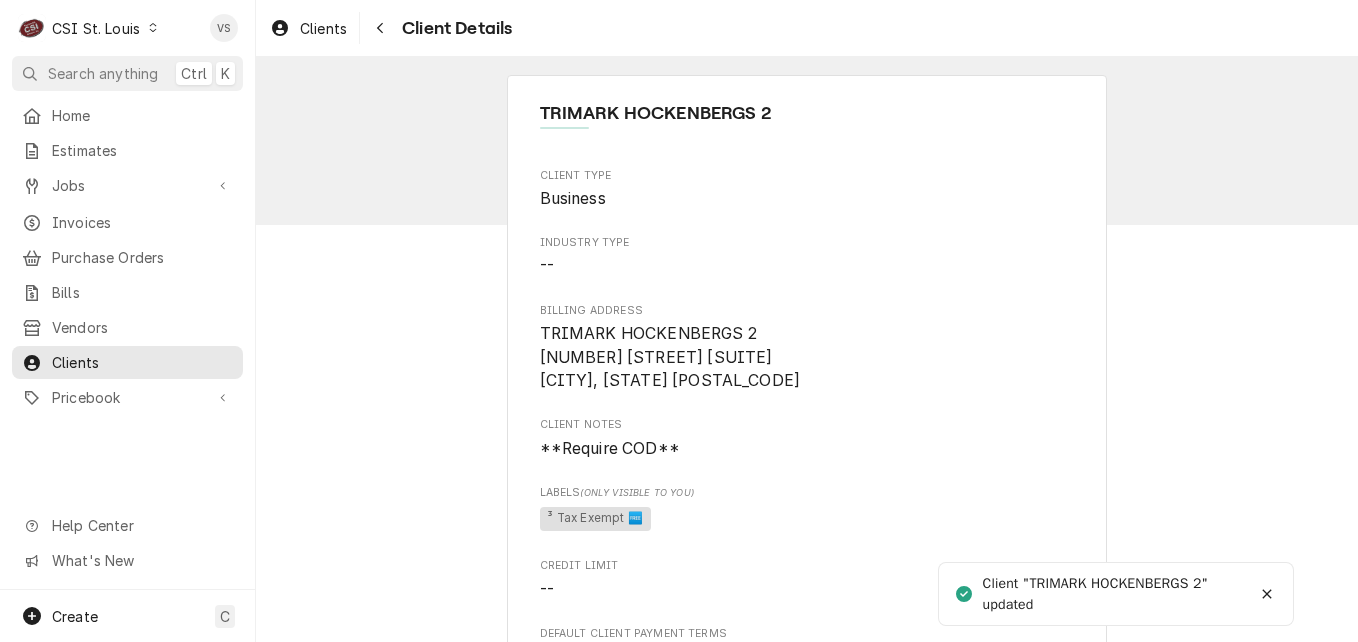 click on "Clients" at bounding box center (142, 362) 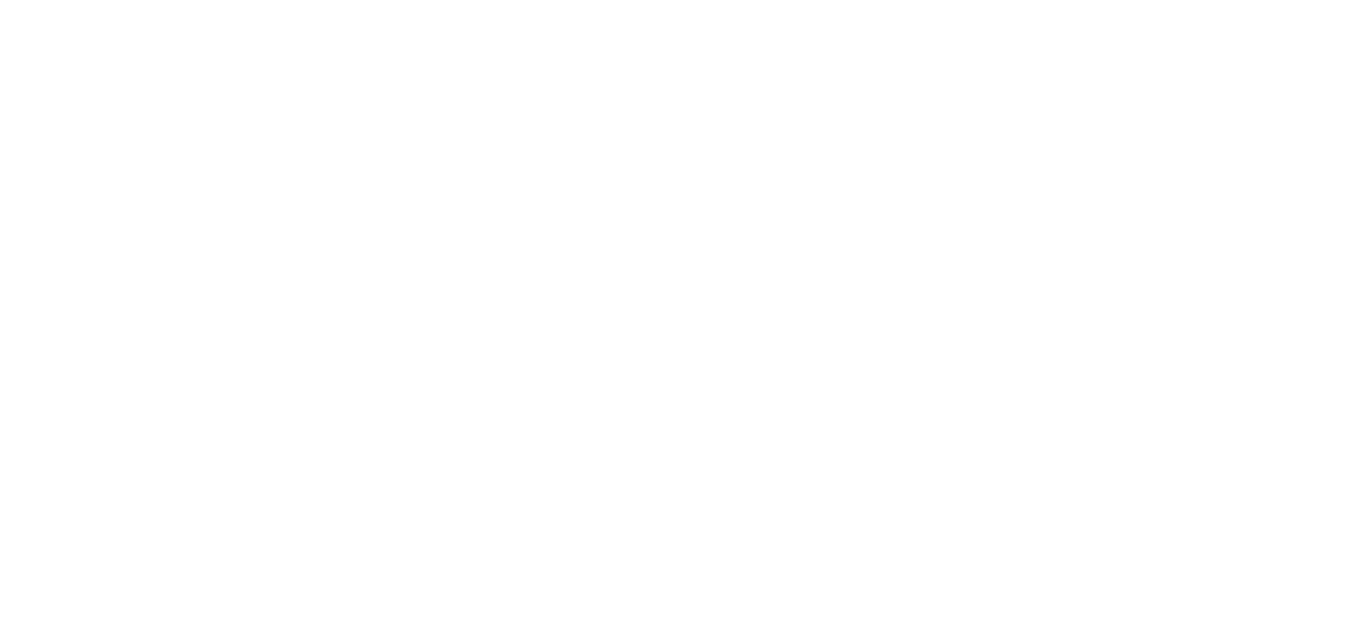scroll, scrollTop: 0, scrollLeft: 0, axis: both 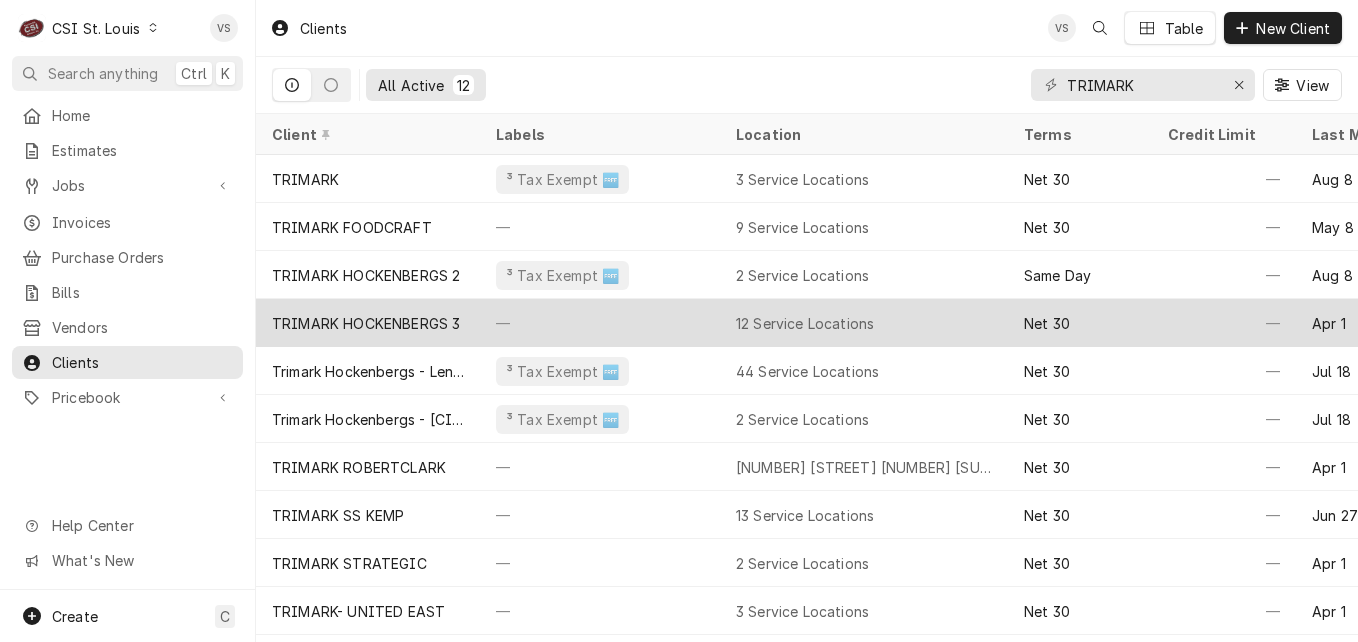 click on "TRIMARK HOCKENBERGS 3" at bounding box center (366, 323) 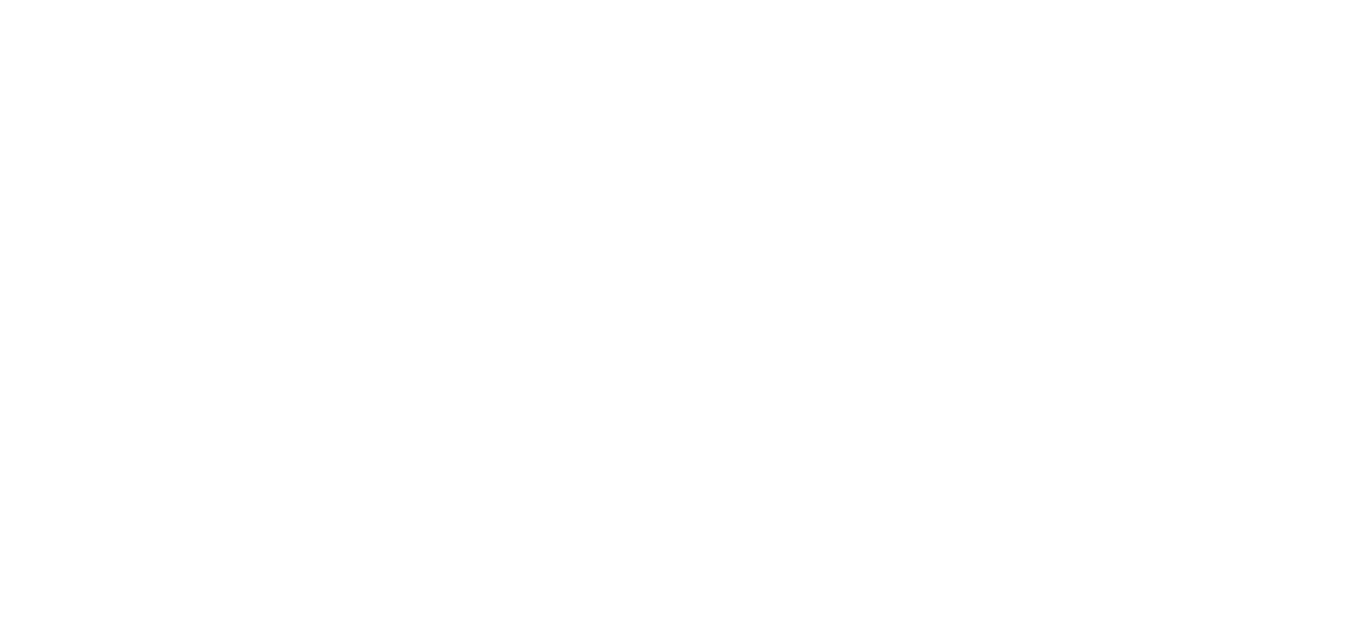 scroll, scrollTop: 0, scrollLeft: 0, axis: both 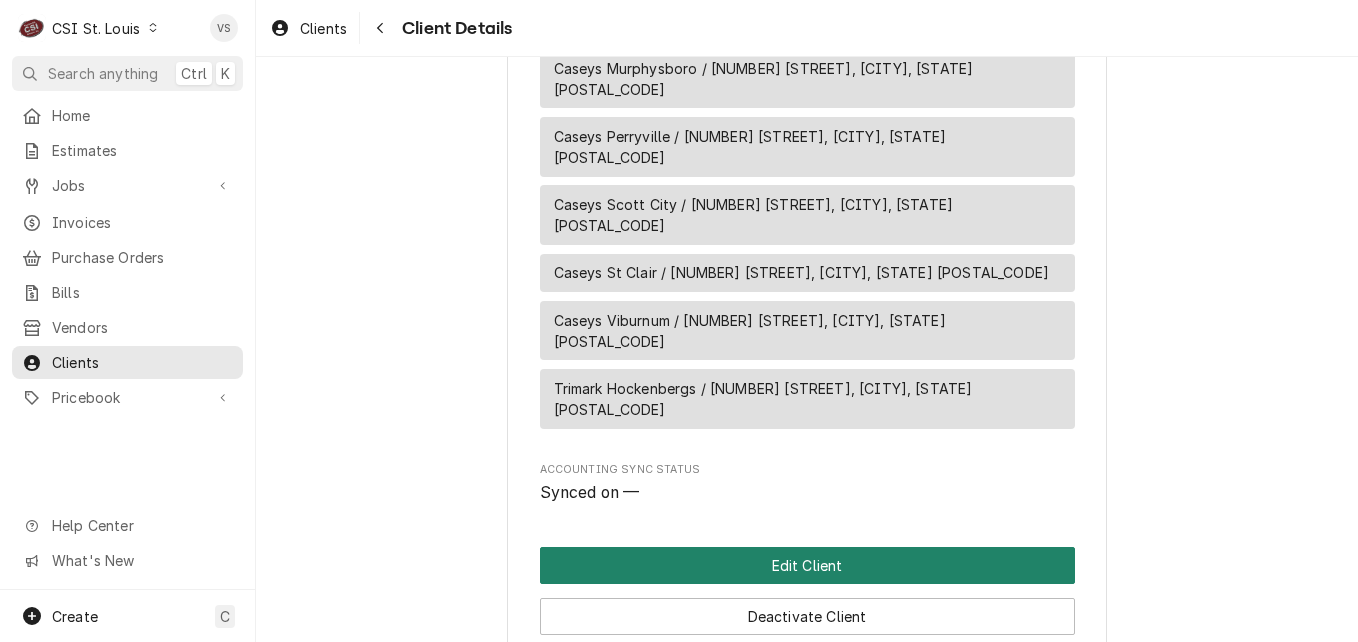 click on "Edit Client" at bounding box center (807, 565) 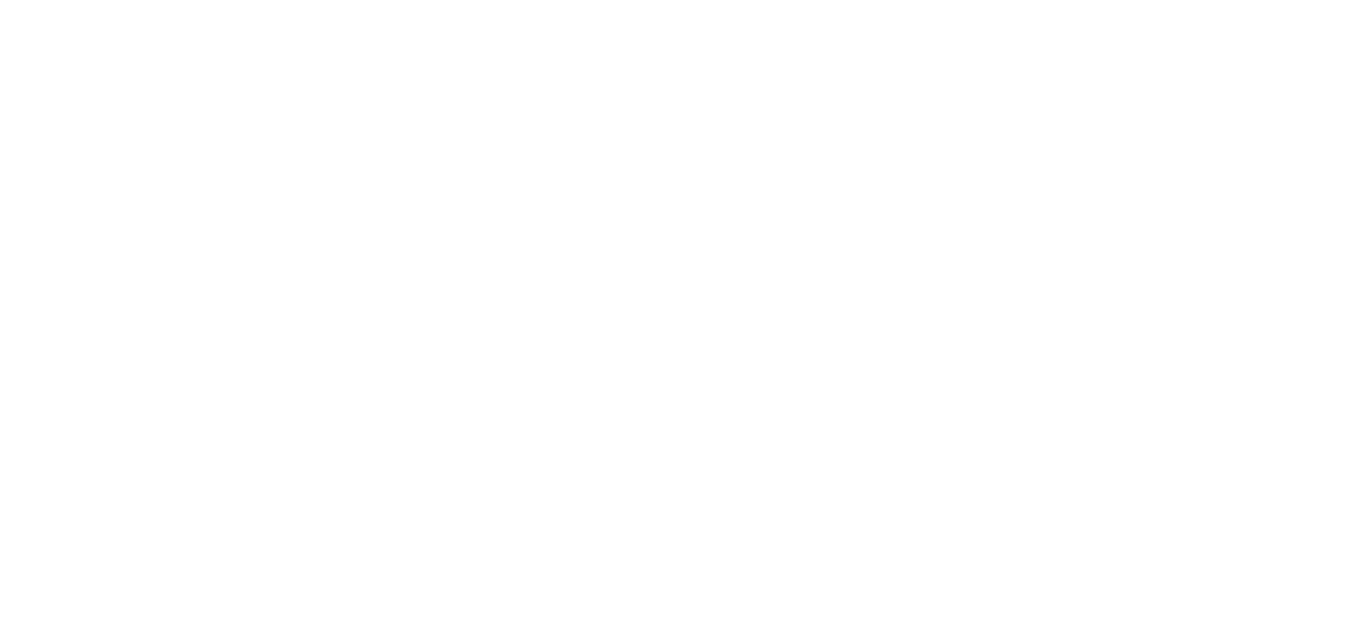 scroll, scrollTop: 0, scrollLeft: 0, axis: both 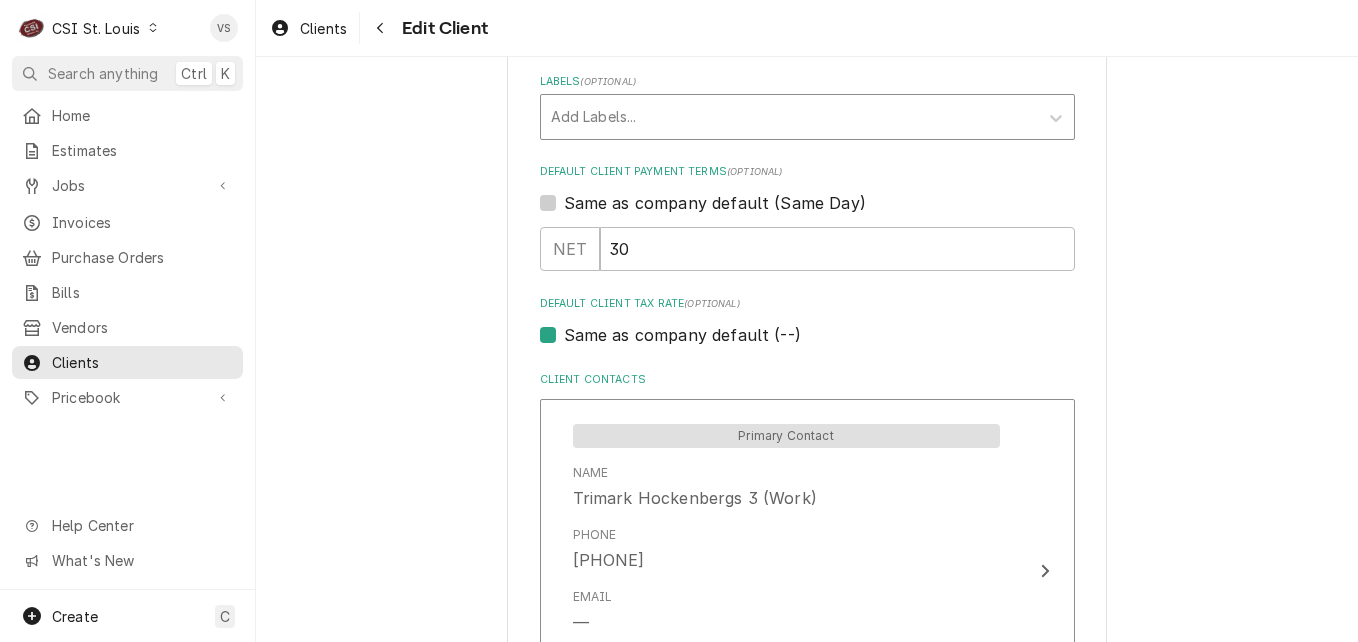 click at bounding box center (789, 117) 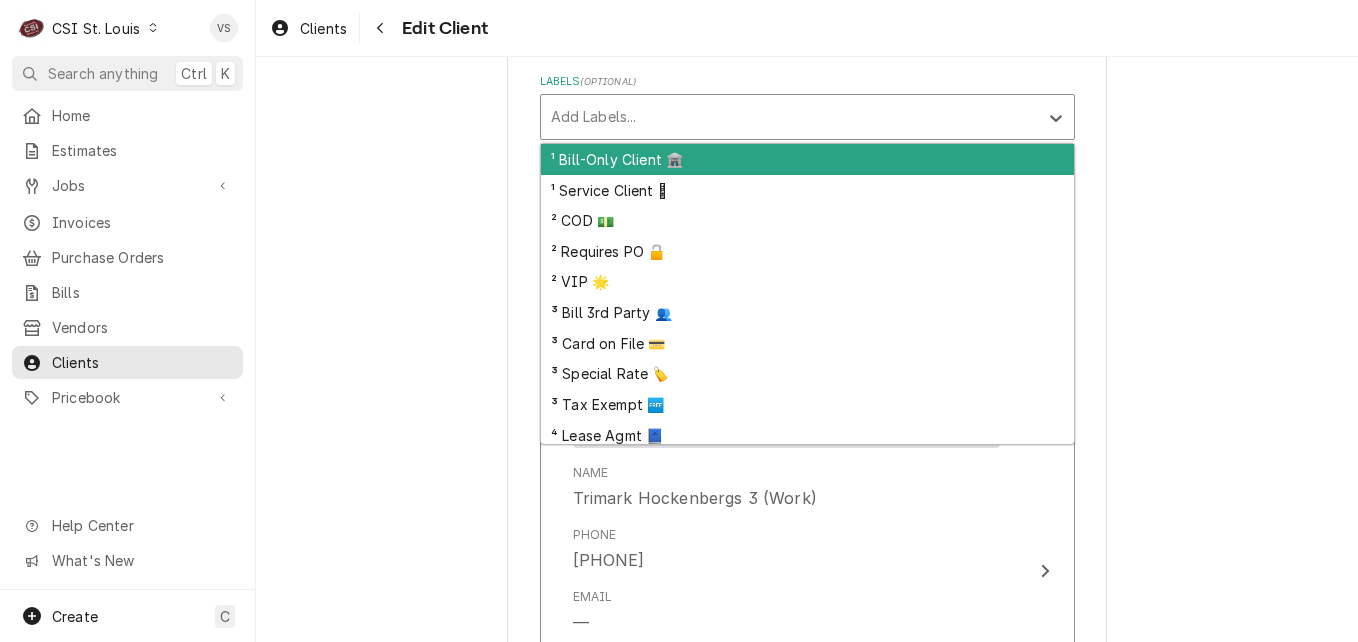 click on "³ Tax Exempt 🆓" at bounding box center (807, 404) 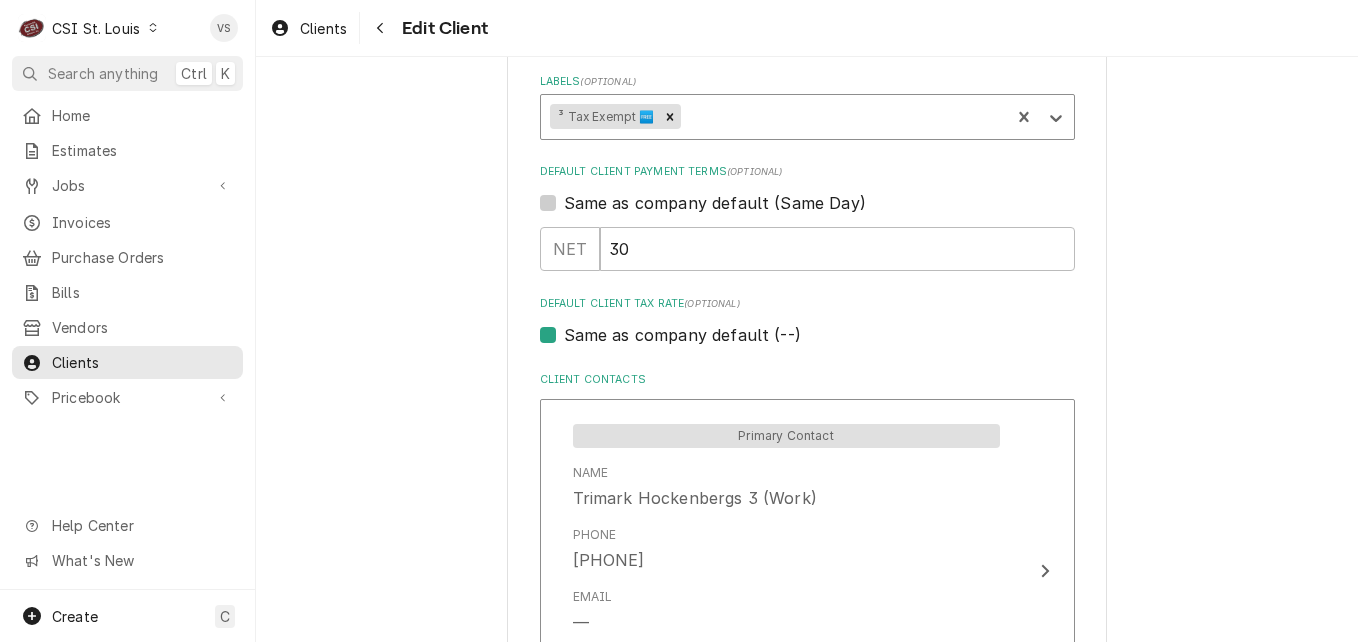 click on "Same as company default (--)" at bounding box center (682, 335) 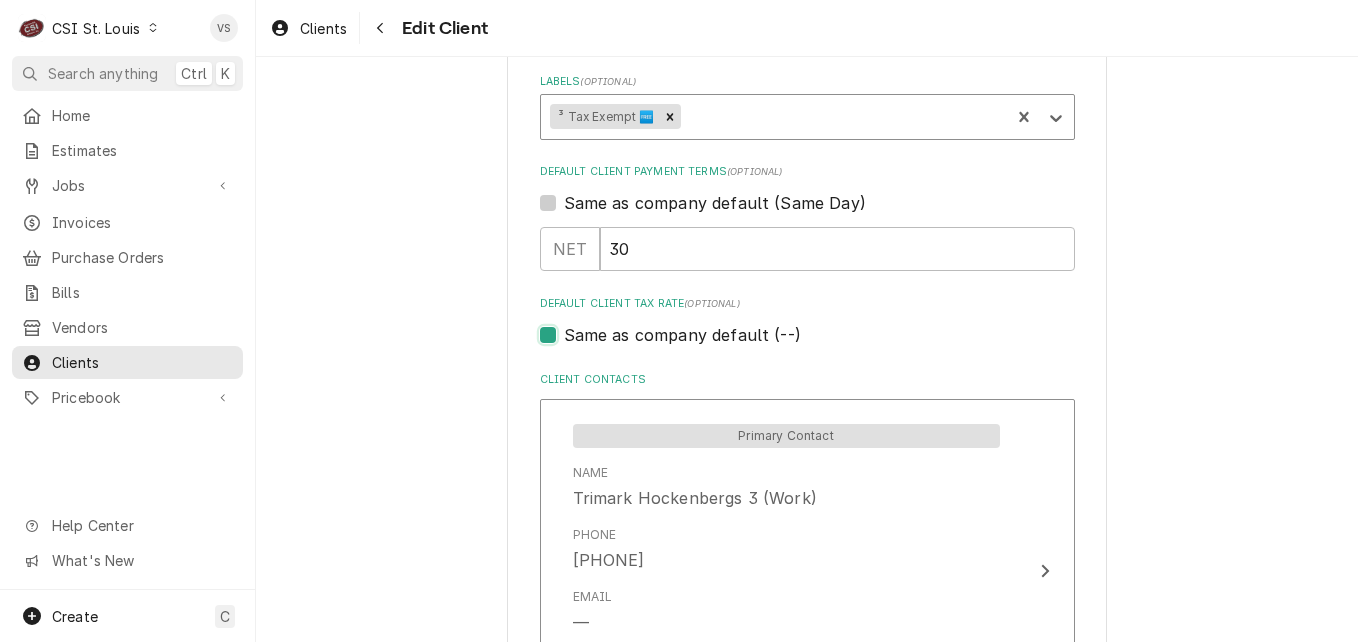 click on "Same as company default (--)" at bounding box center [831, 345] 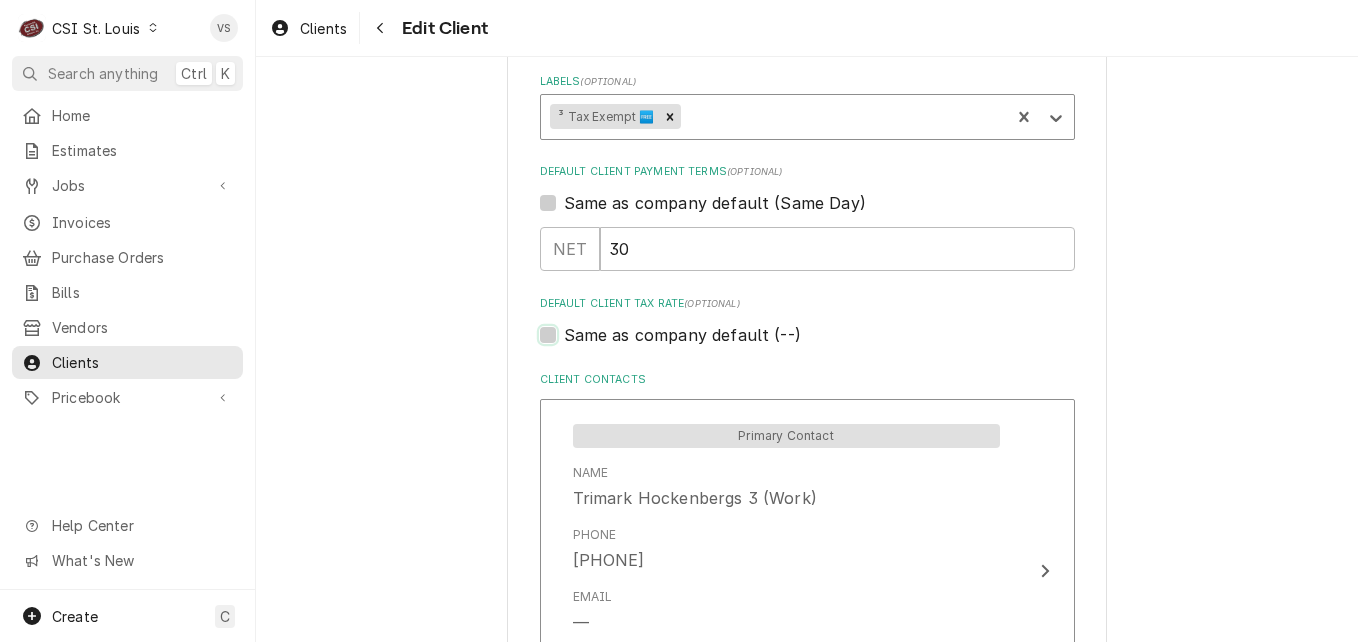 checkbox on "false" 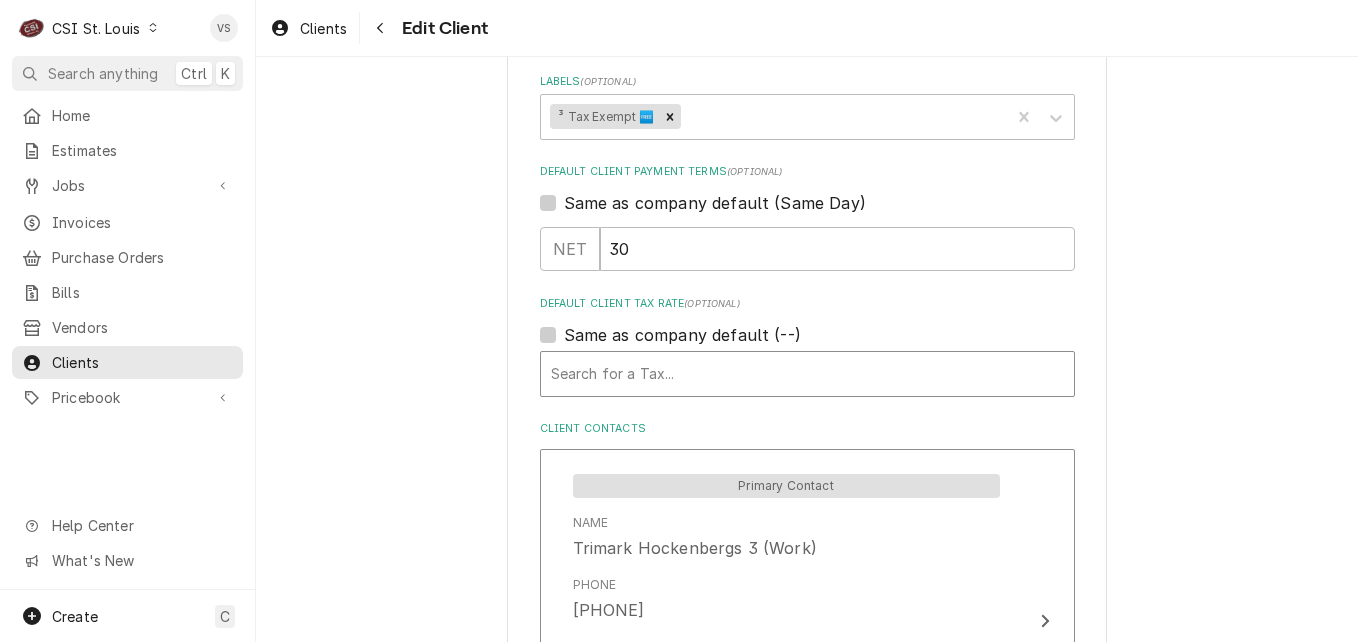 click at bounding box center [807, 374] 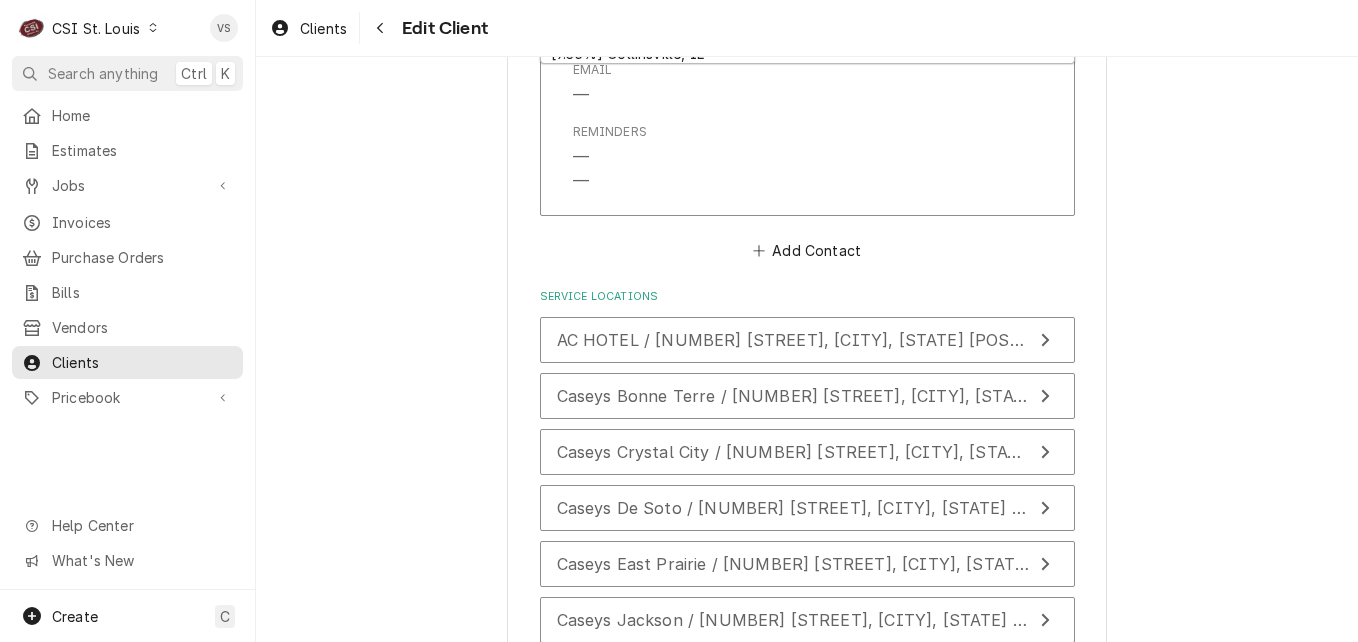 scroll, scrollTop: 1500, scrollLeft: 0, axis: vertical 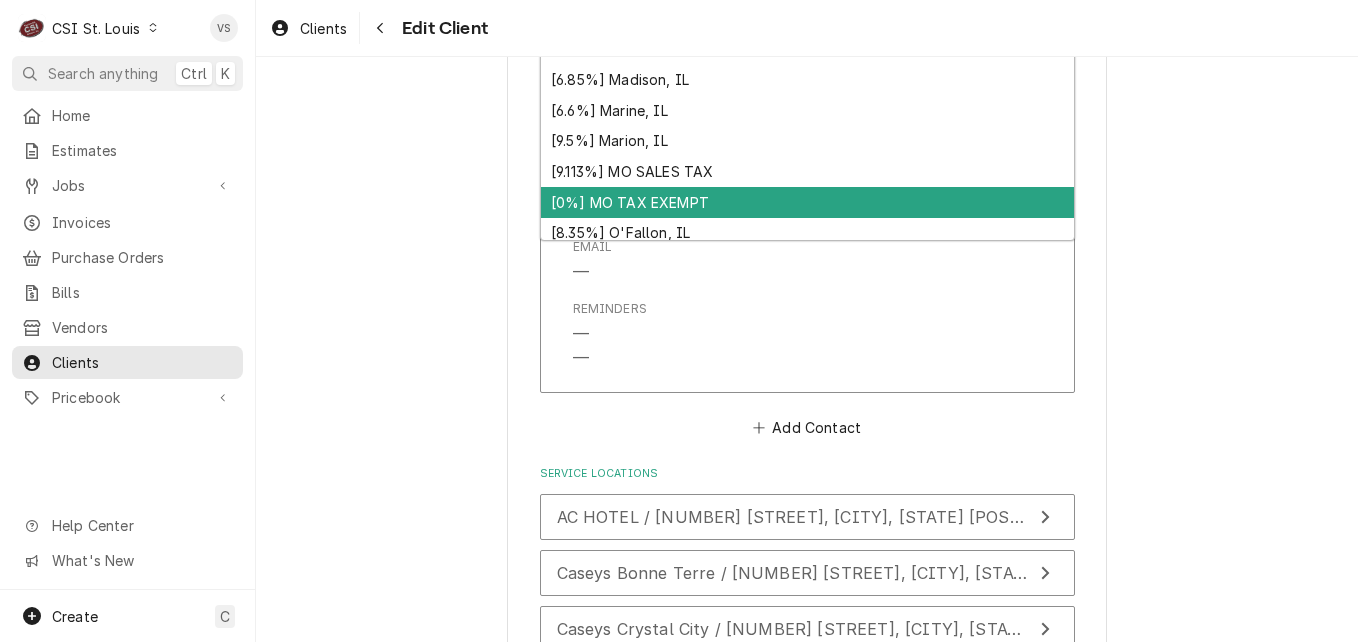 click on "[0%] MO TAX EXEMPT" at bounding box center [807, 202] 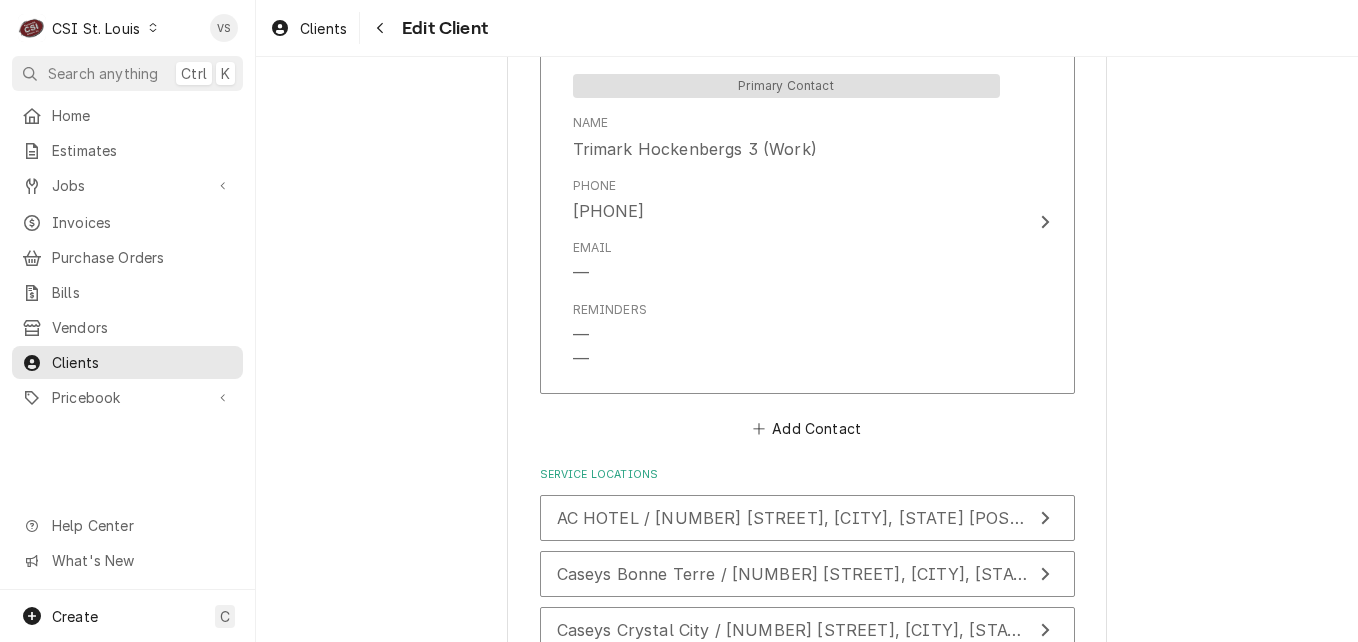 scroll, scrollTop: 2172, scrollLeft: 0, axis: vertical 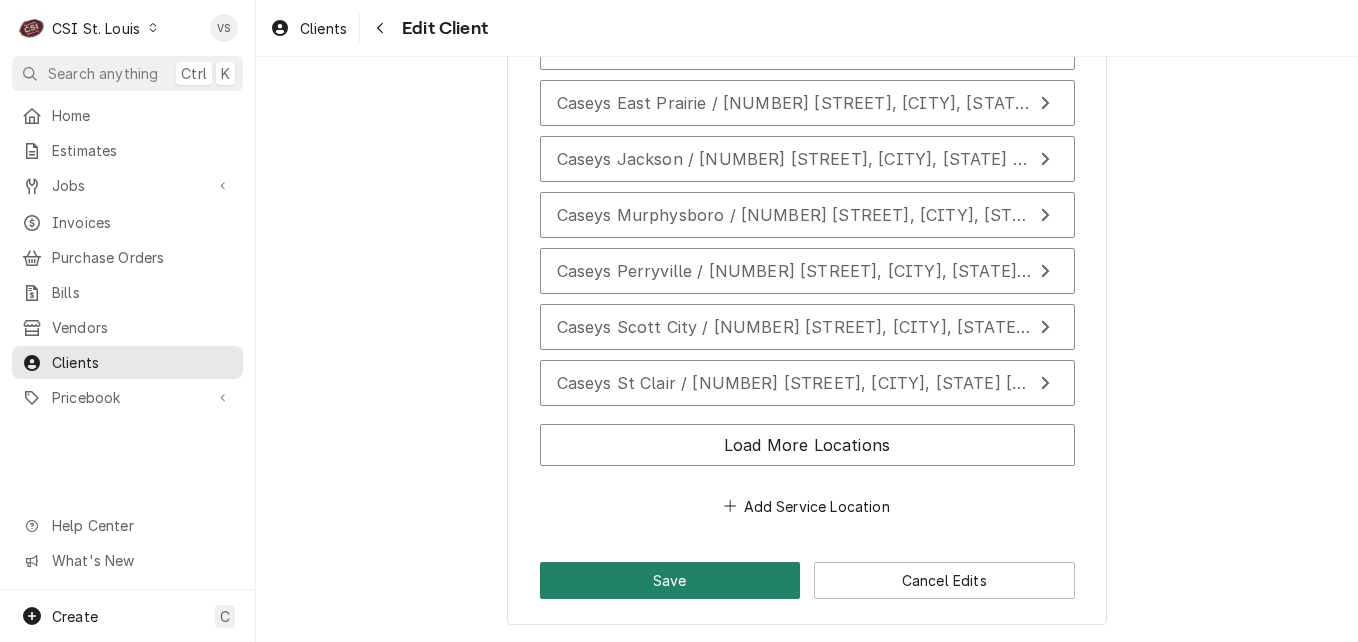 click on "Save" at bounding box center (670, 580) 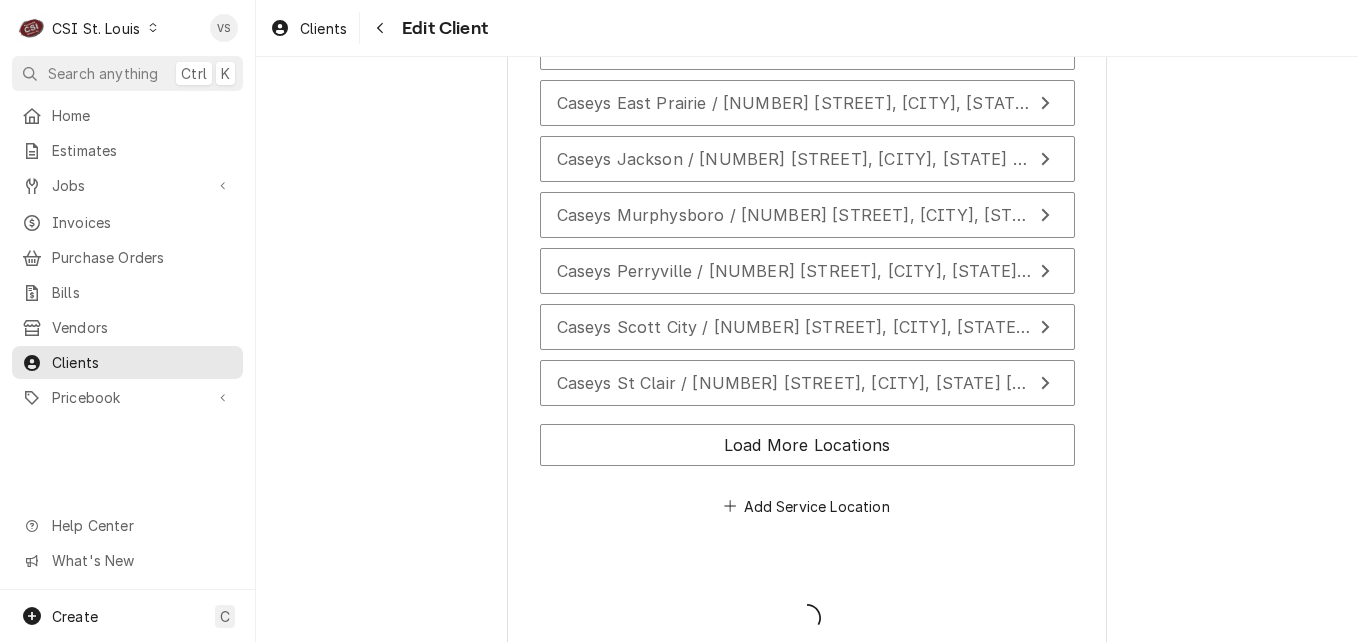 type on "x" 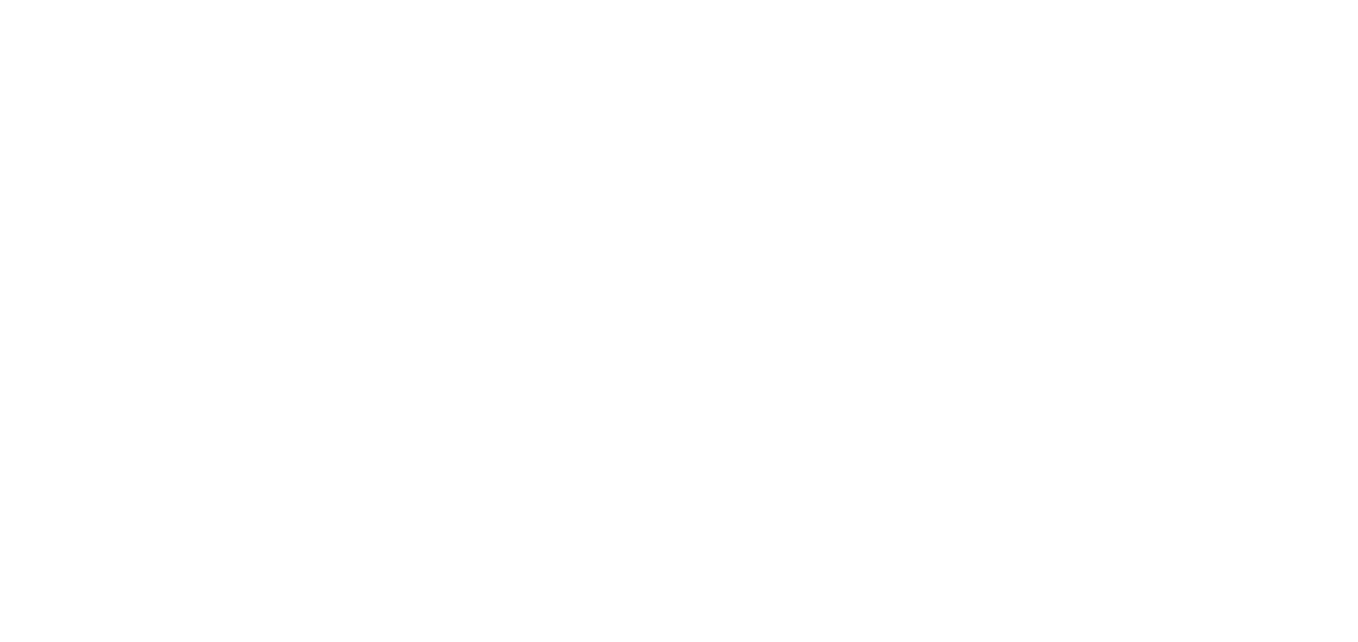 scroll, scrollTop: 0, scrollLeft: 0, axis: both 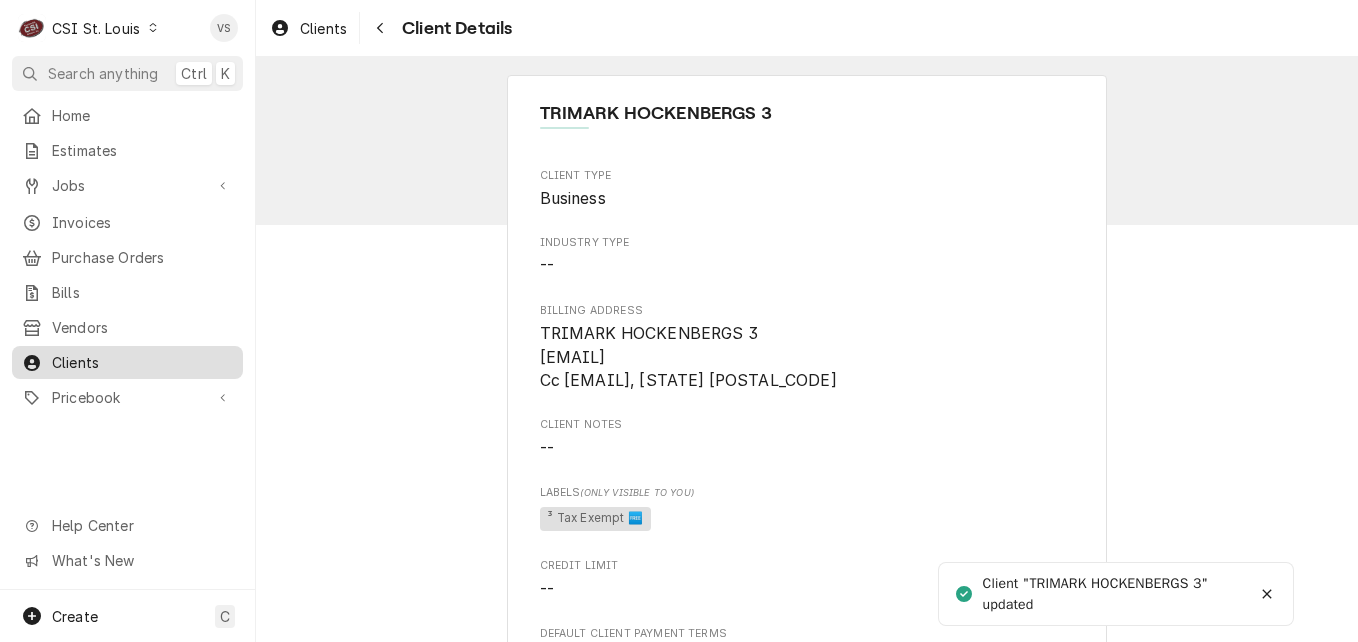 click on "Clients" at bounding box center [142, 362] 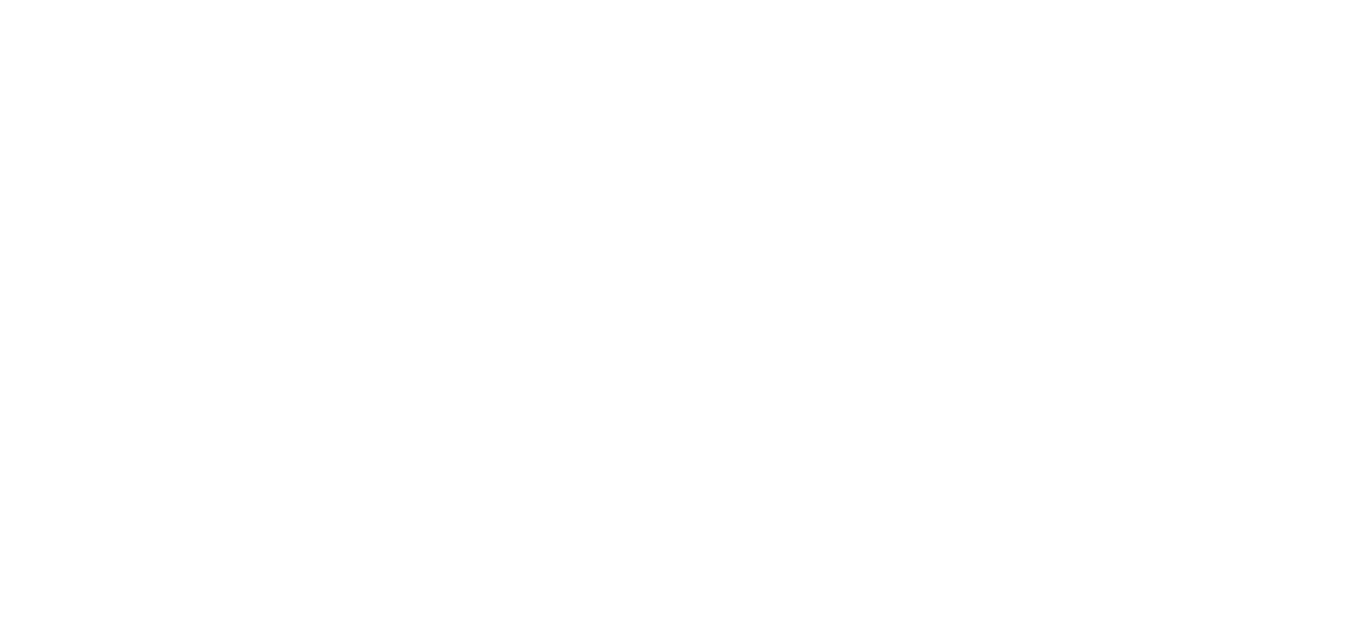 scroll, scrollTop: 0, scrollLeft: 0, axis: both 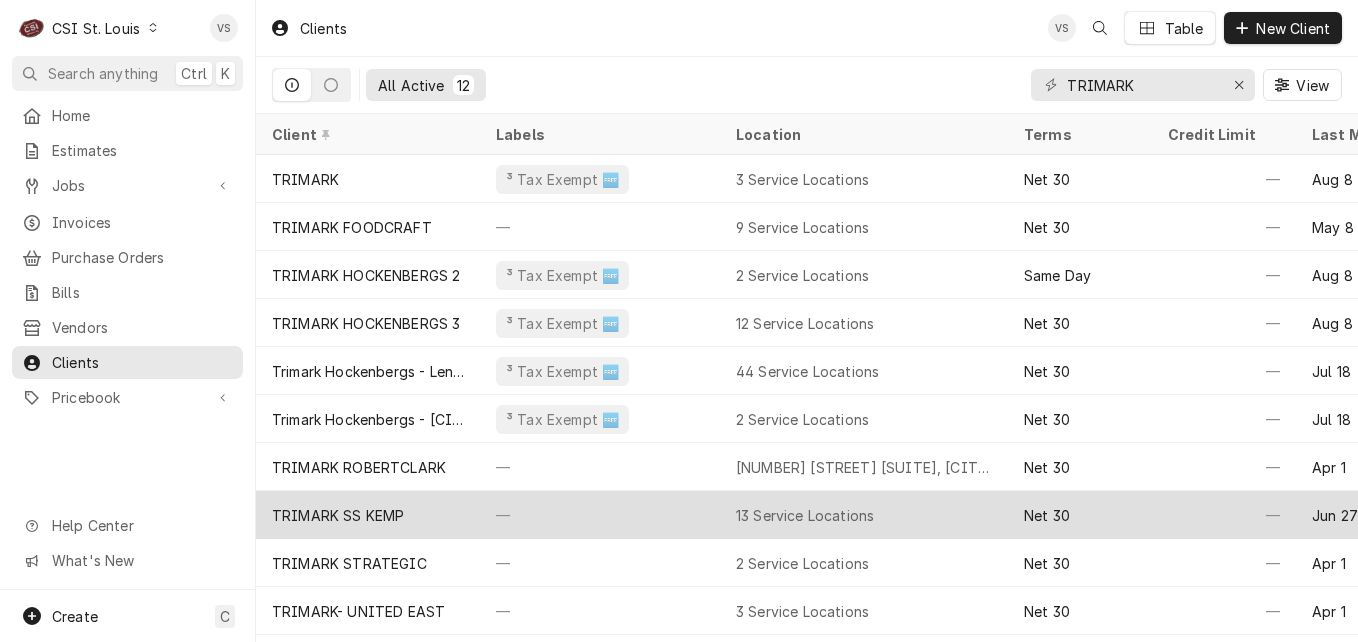 click on "TRIMARK SS KEMP" at bounding box center (338, 515) 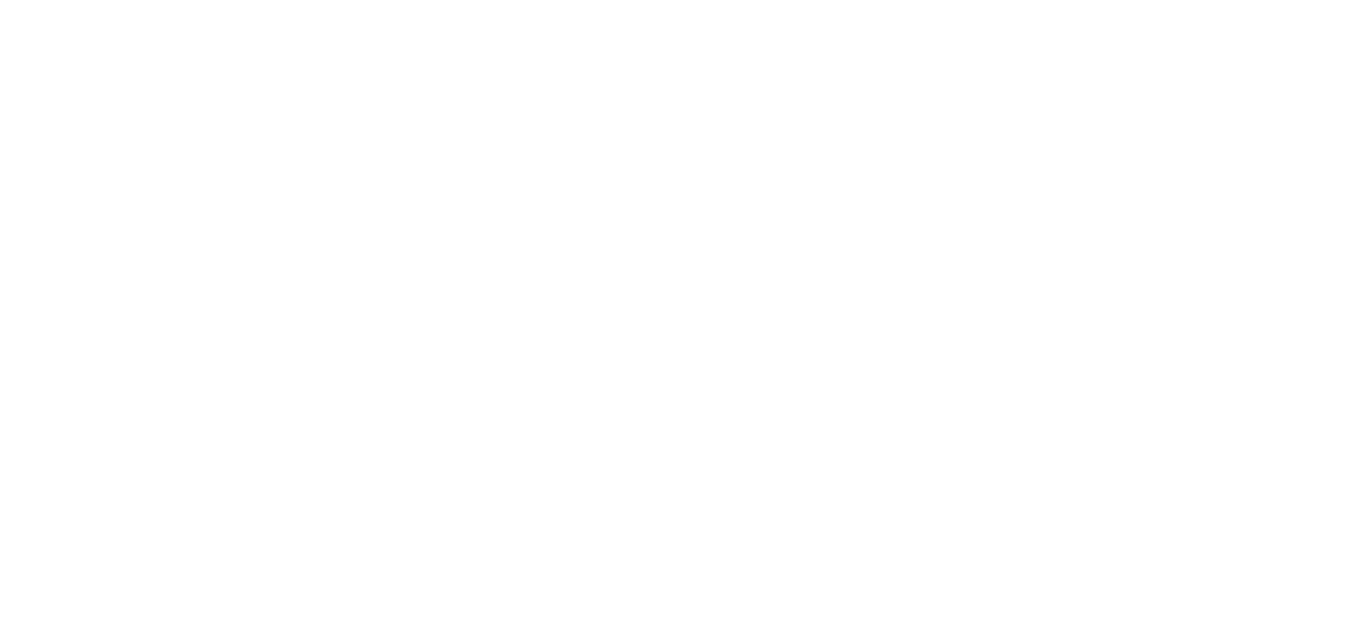 scroll, scrollTop: 0, scrollLeft: 0, axis: both 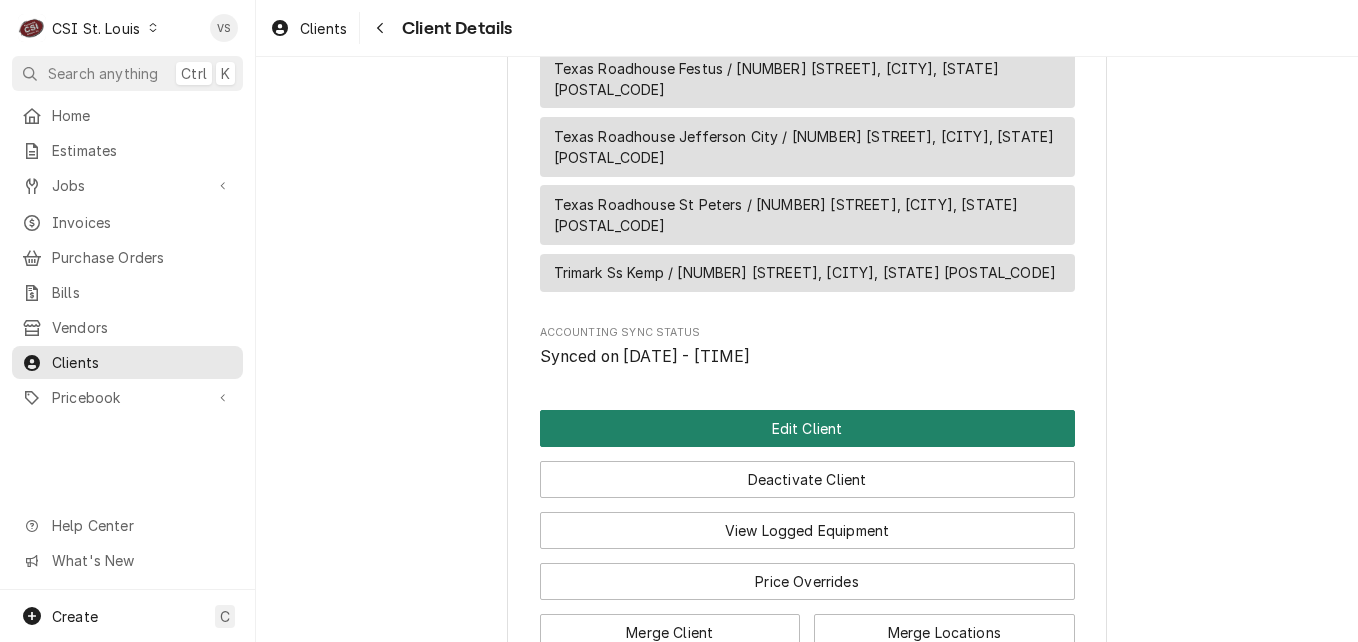 click on "Edit Client" at bounding box center (807, 428) 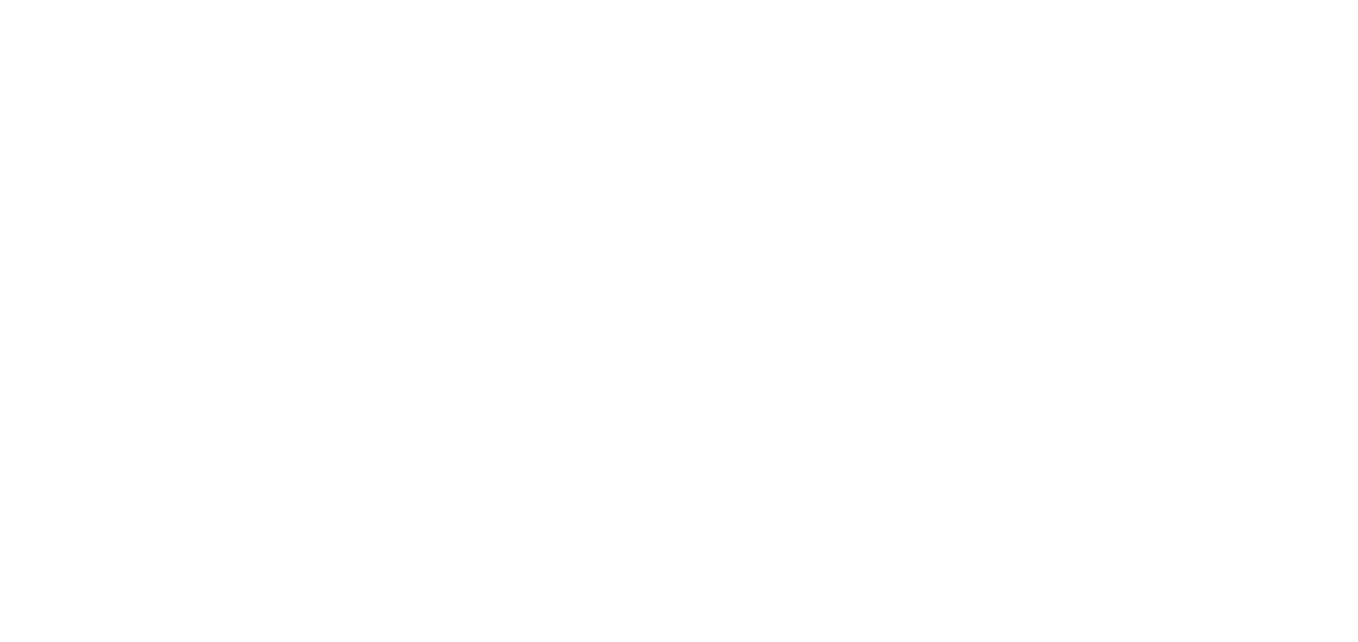 scroll, scrollTop: 0, scrollLeft: 0, axis: both 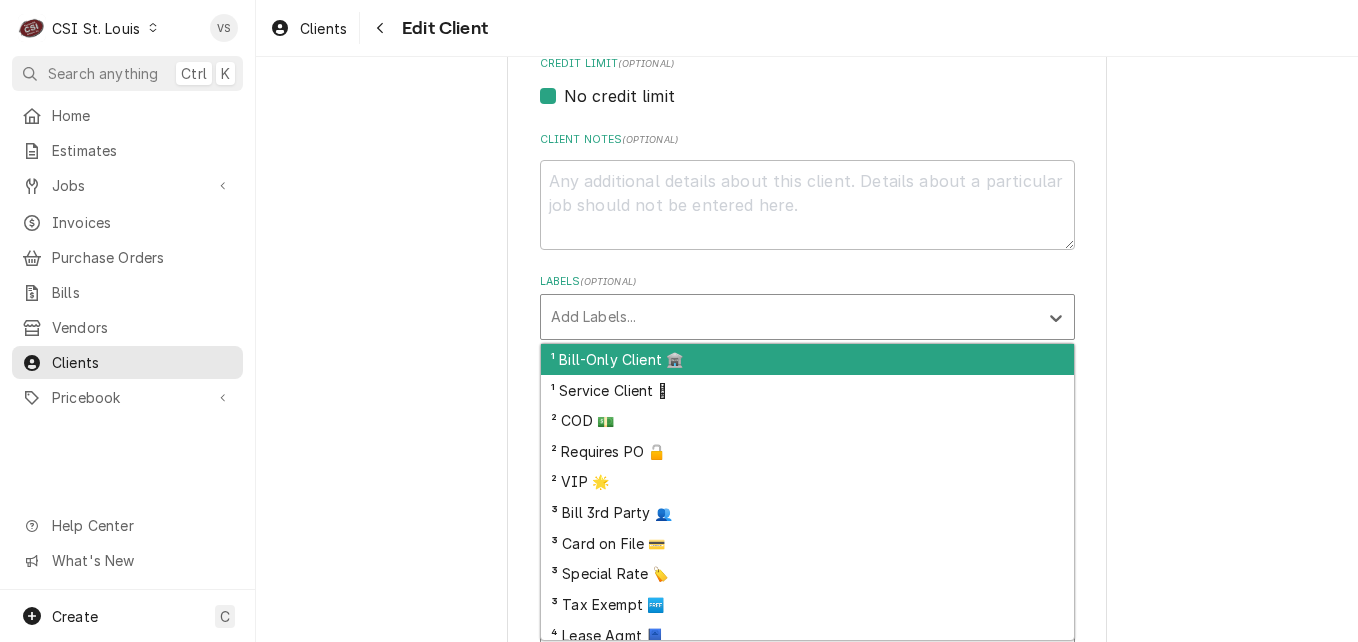 click at bounding box center [789, 317] 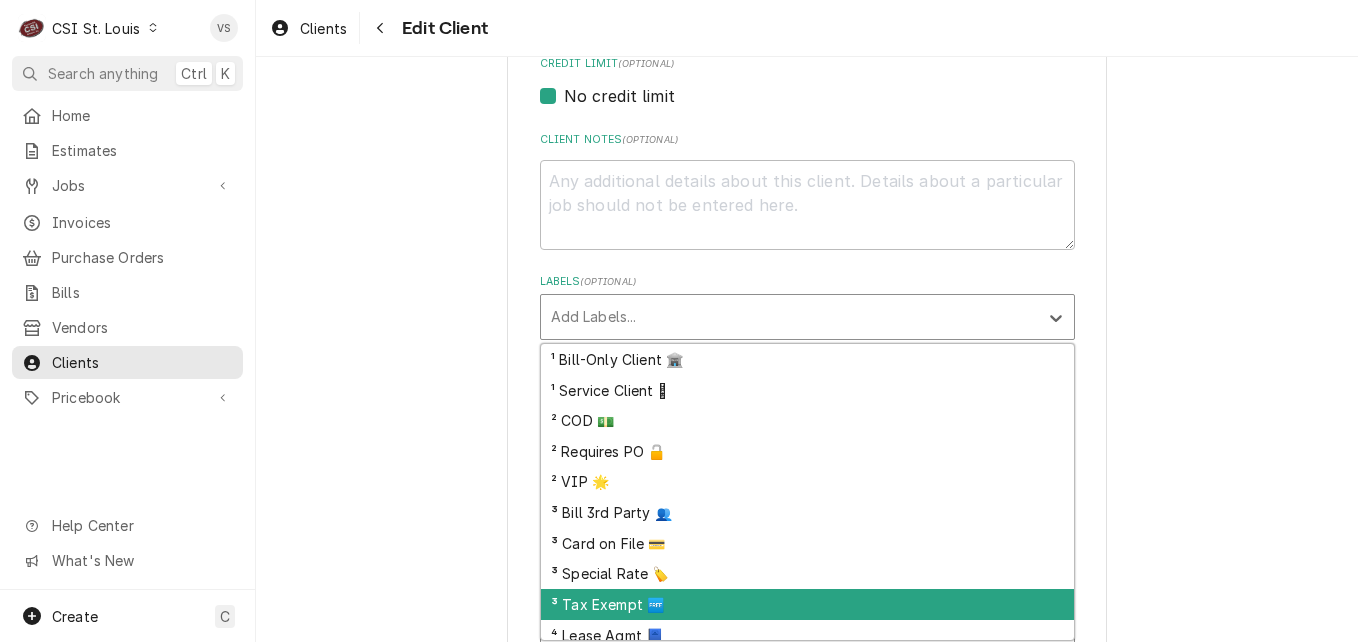 click on "³ Tax Exempt 🆓" at bounding box center (807, 604) 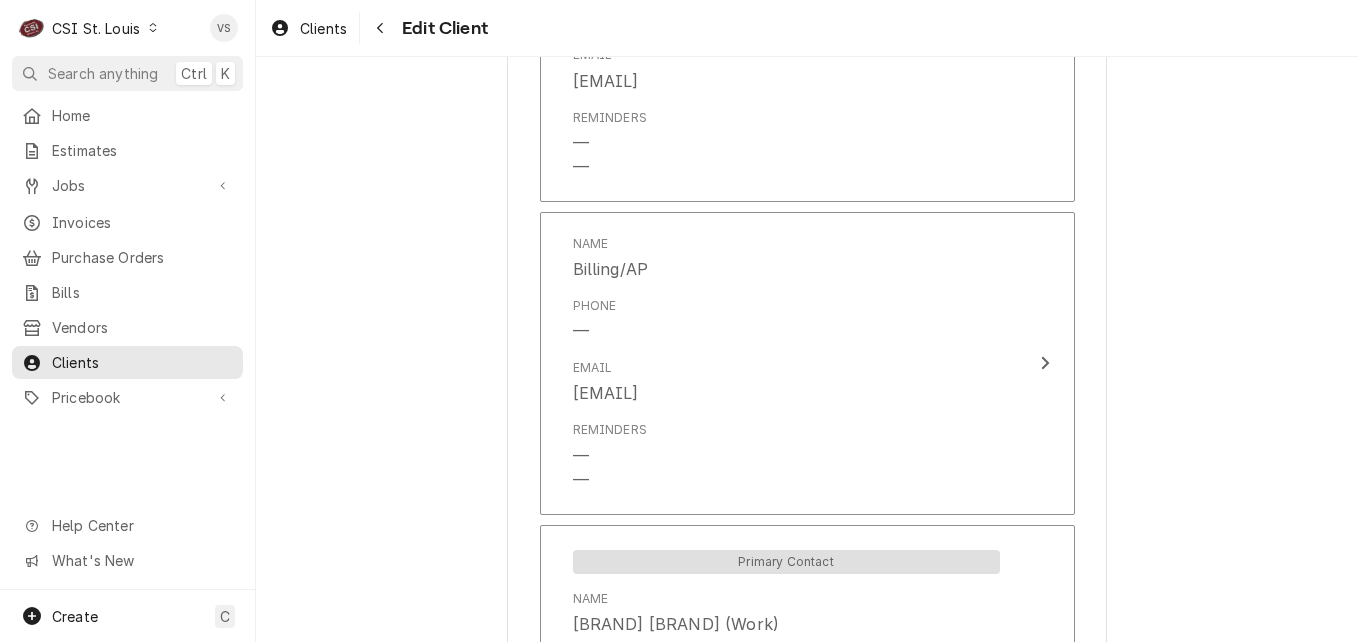 scroll, scrollTop: 1500, scrollLeft: 0, axis: vertical 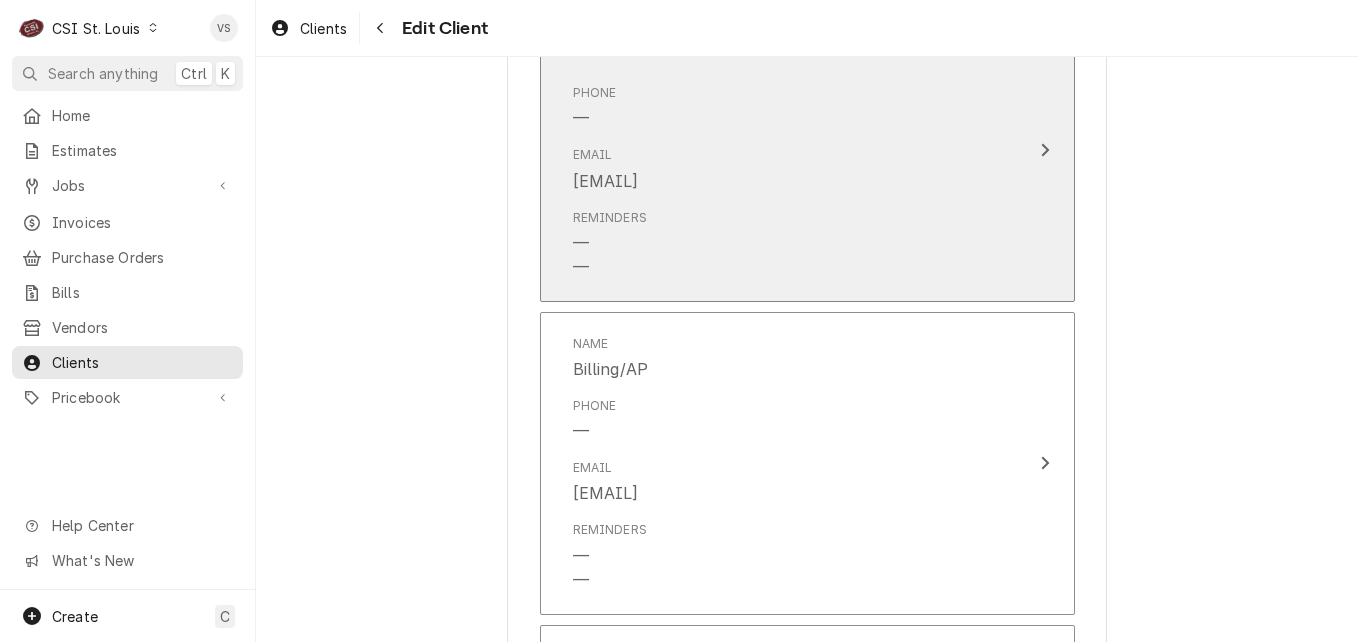 click at bounding box center [1045, 150] 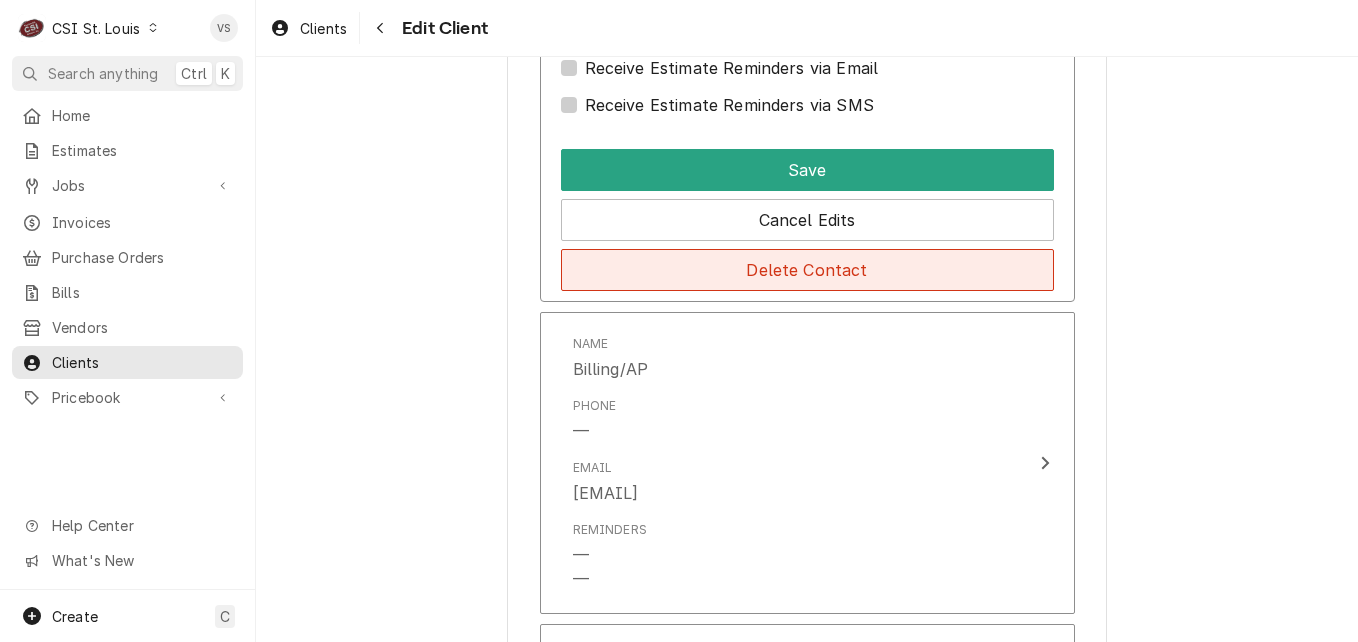 click on "Delete Contact" at bounding box center [807, 270] 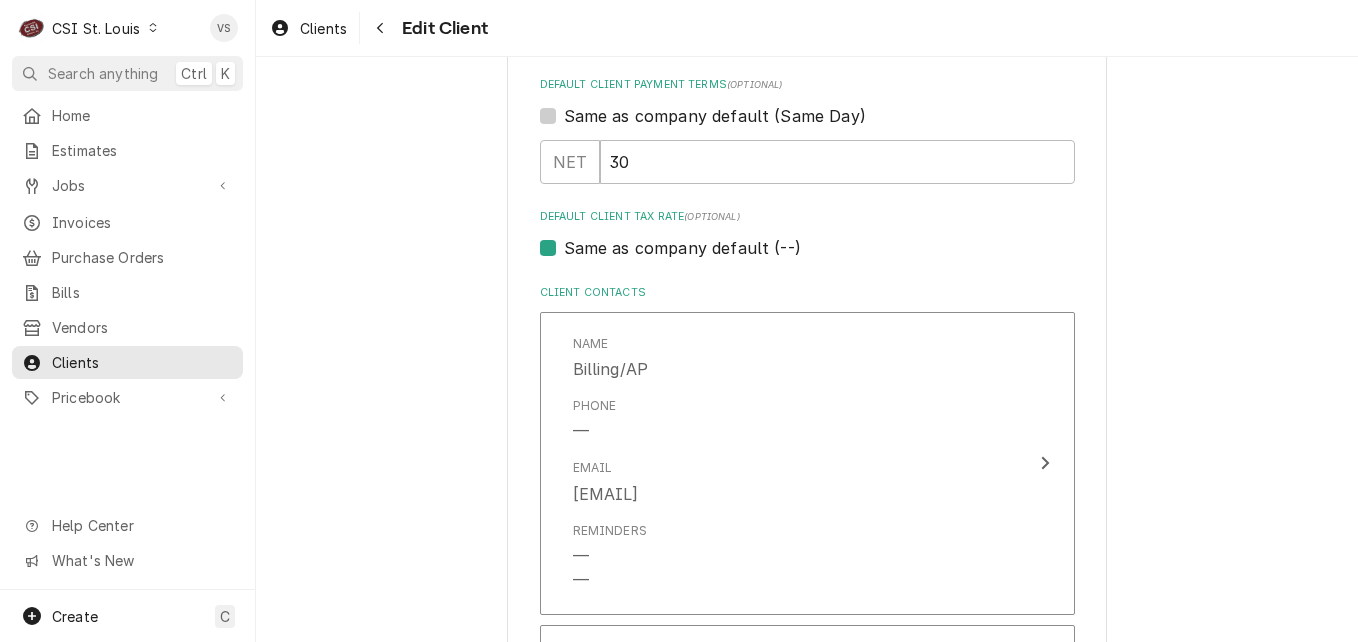 scroll, scrollTop: 1087, scrollLeft: 0, axis: vertical 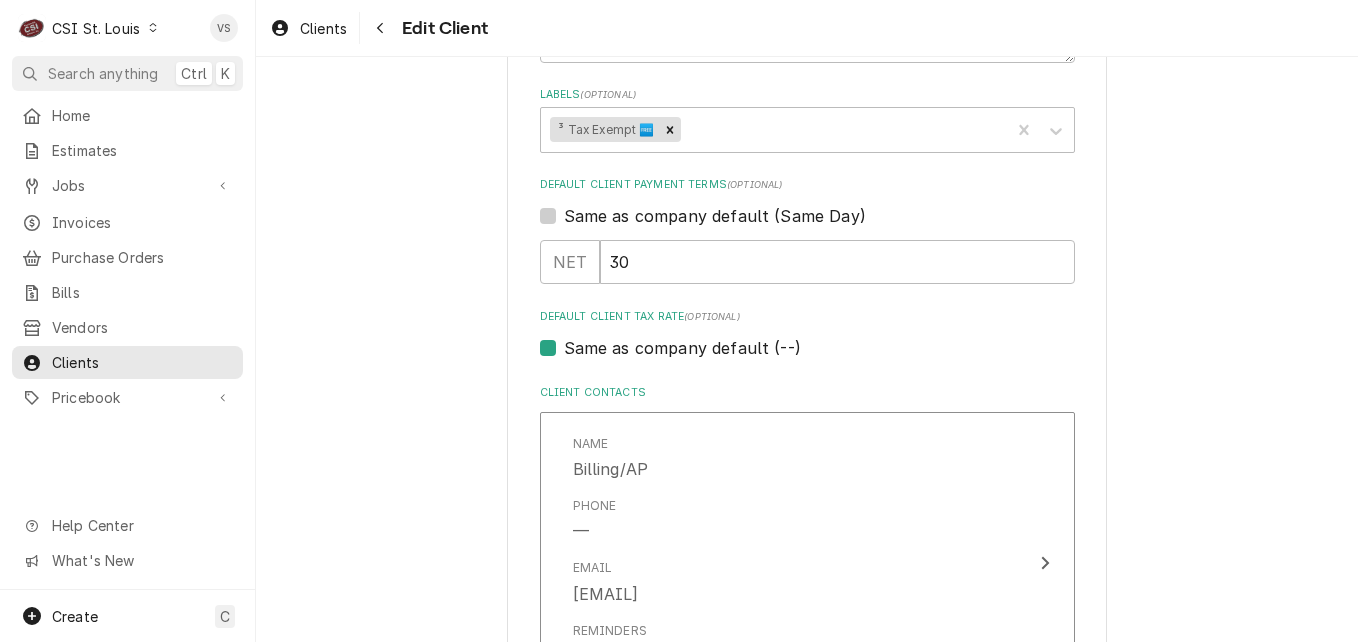 click on "Same as company default (--)" at bounding box center [682, 348] 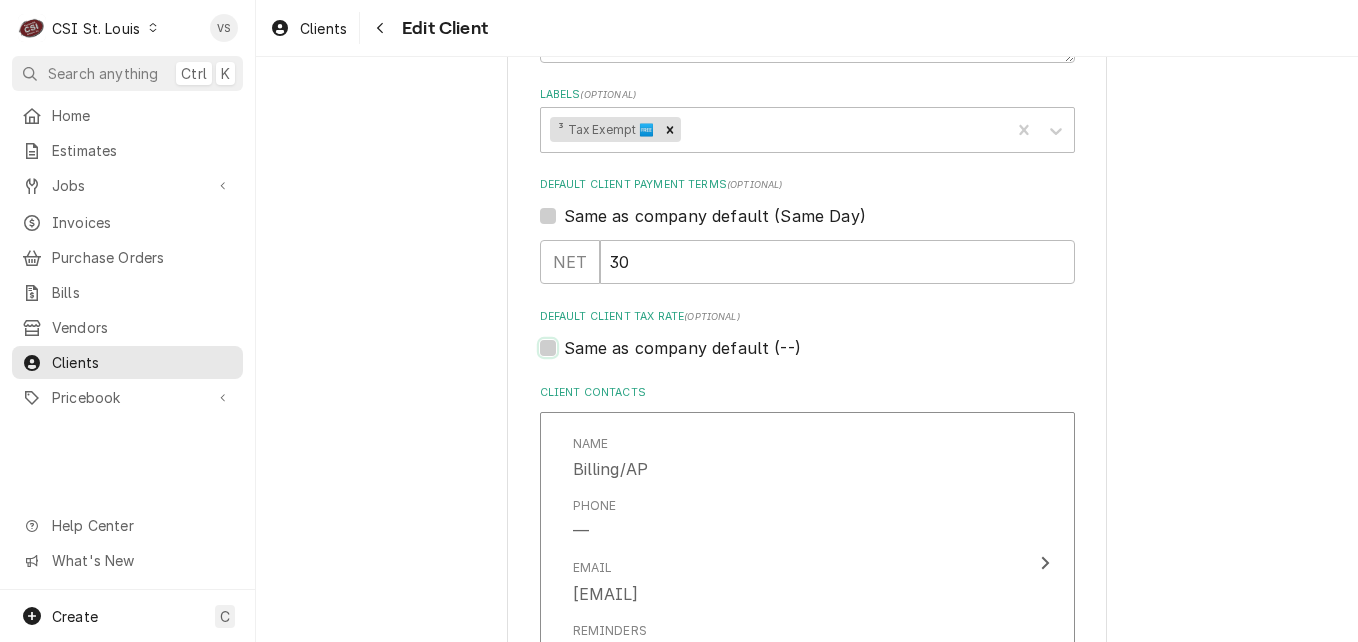 checkbox on "false" 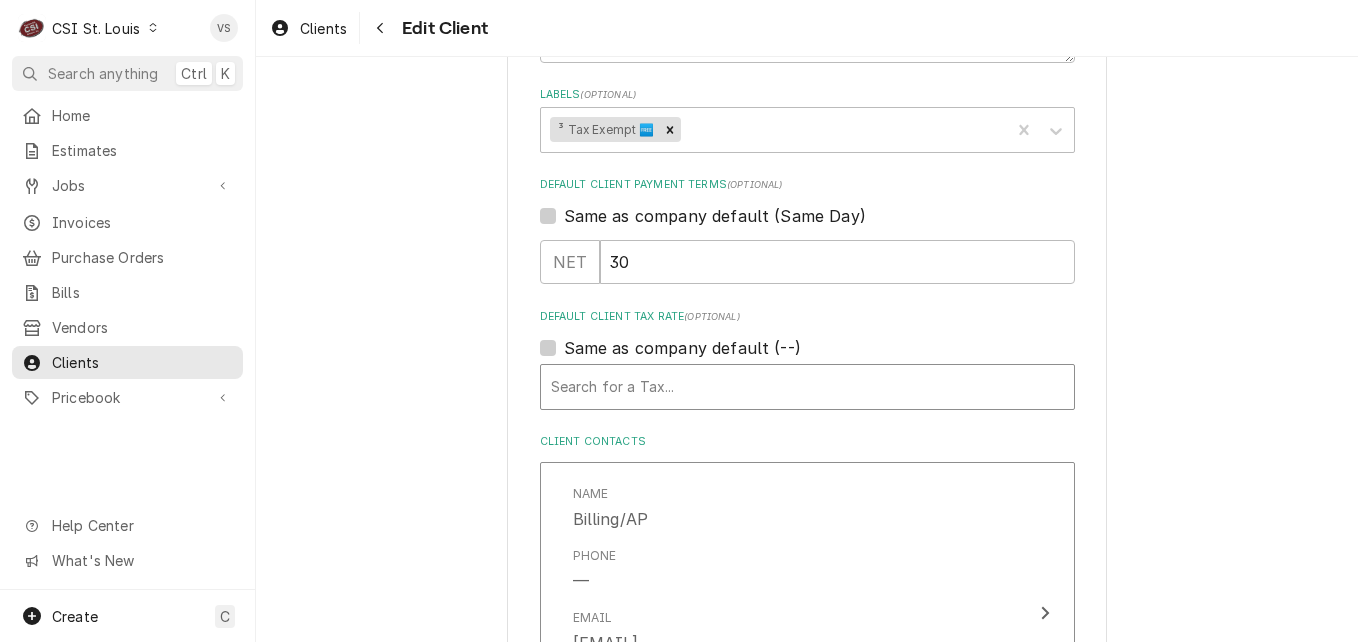 click at bounding box center (807, 387) 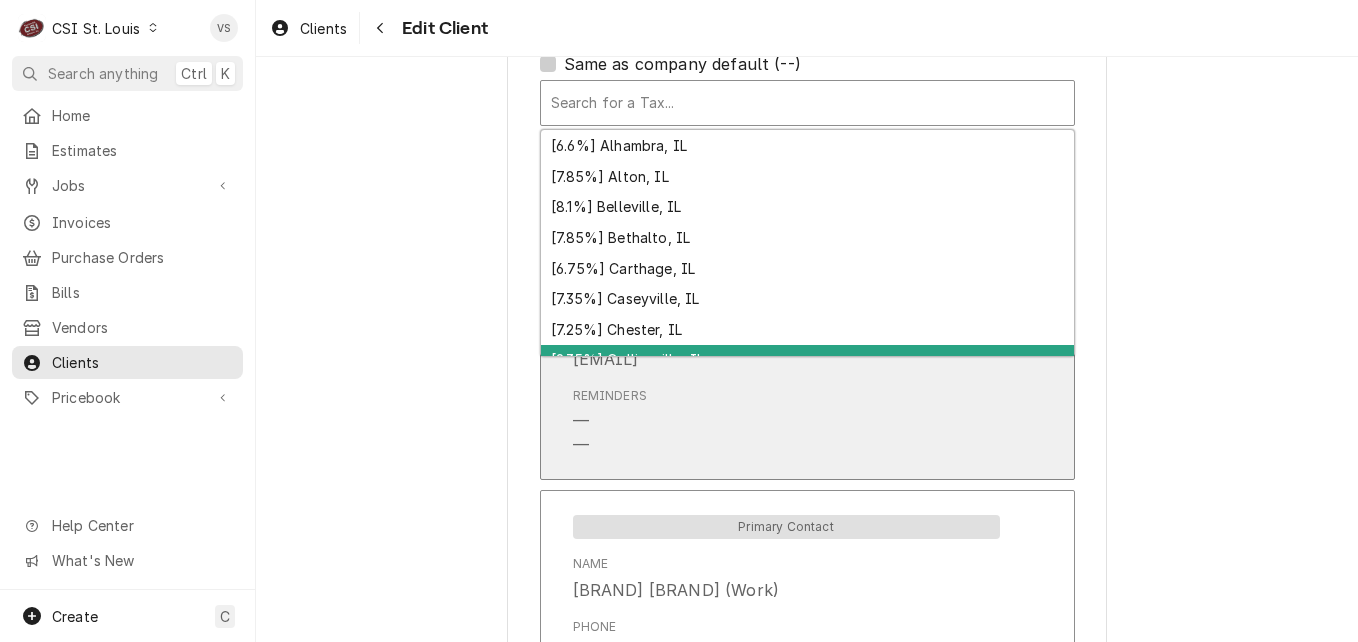 scroll, scrollTop: 1487, scrollLeft: 0, axis: vertical 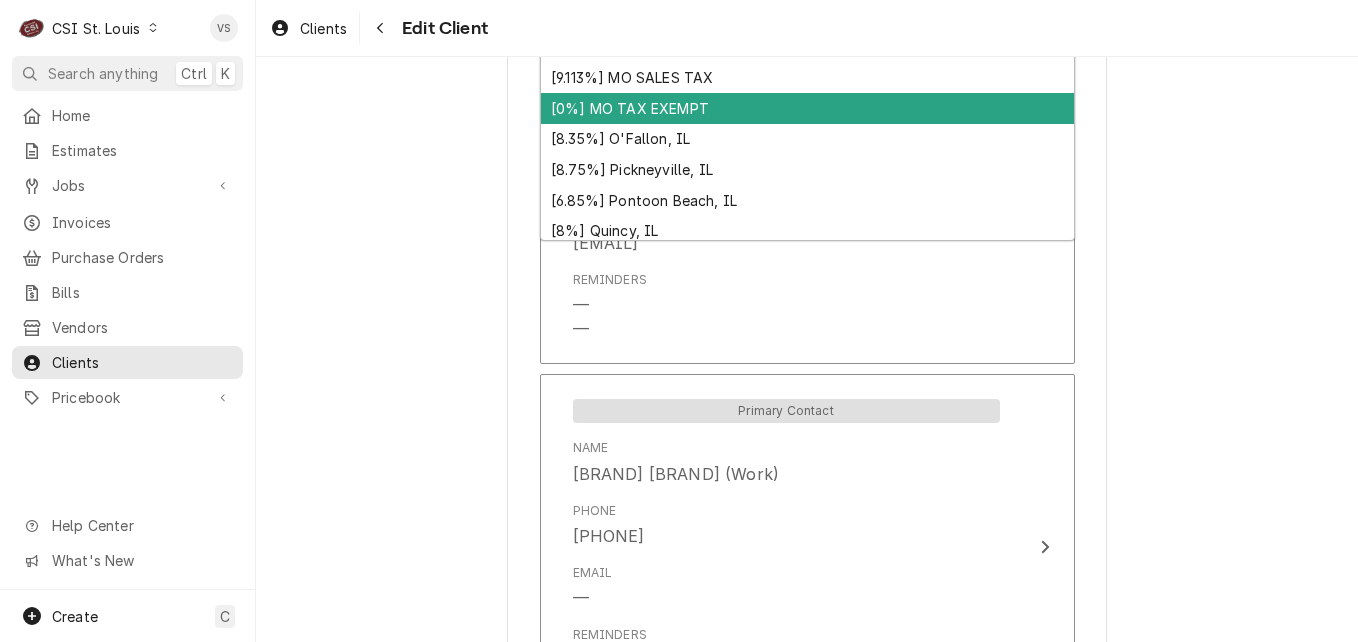 click on "[0%] MO TAX EXEMPT" at bounding box center (807, 108) 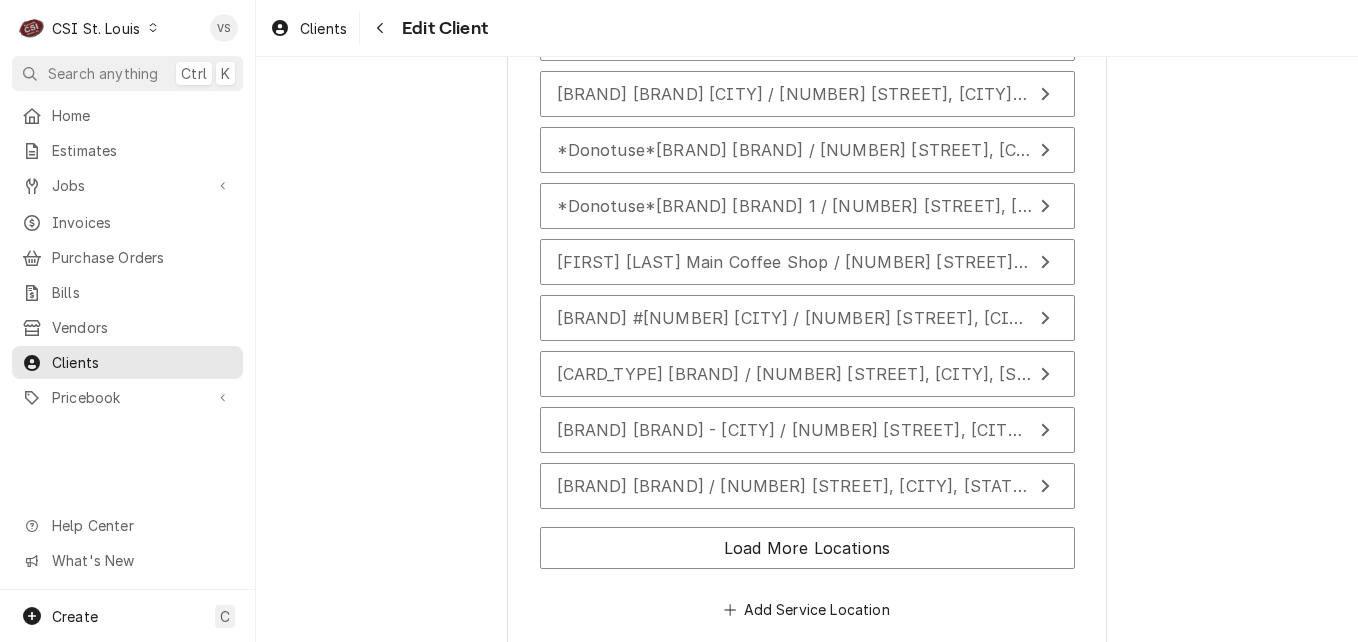 scroll, scrollTop: 2485, scrollLeft: 0, axis: vertical 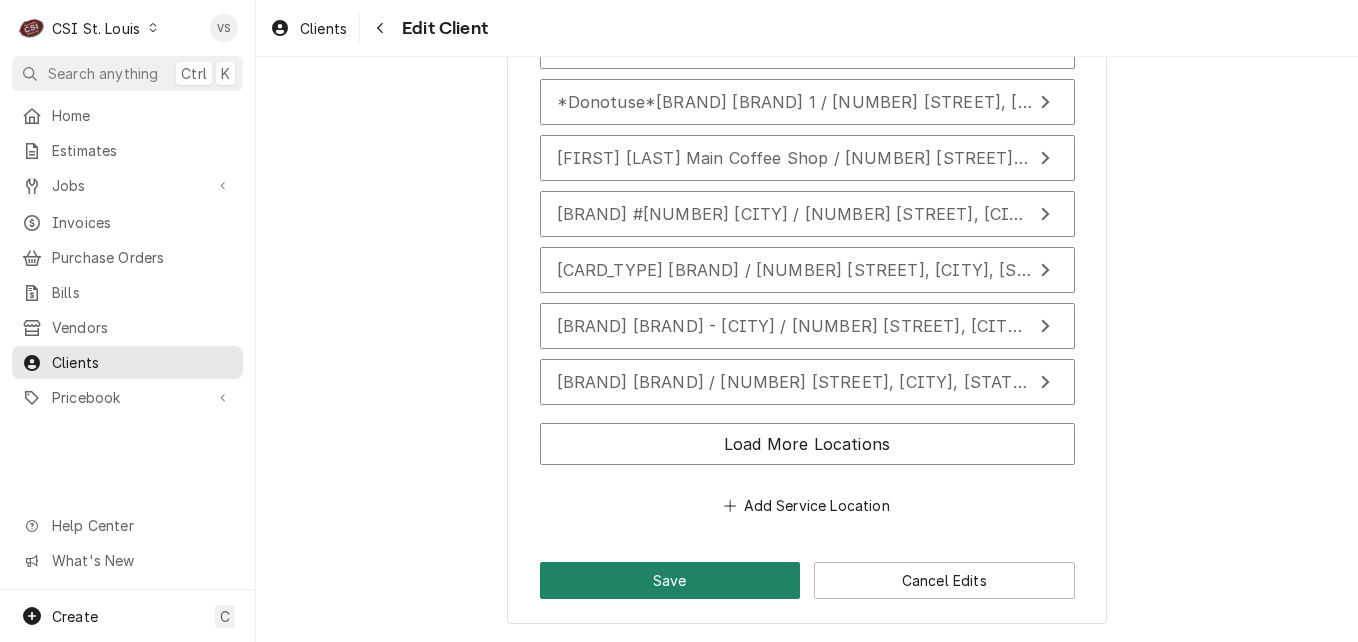 click on "Save" at bounding box center [670, 580] 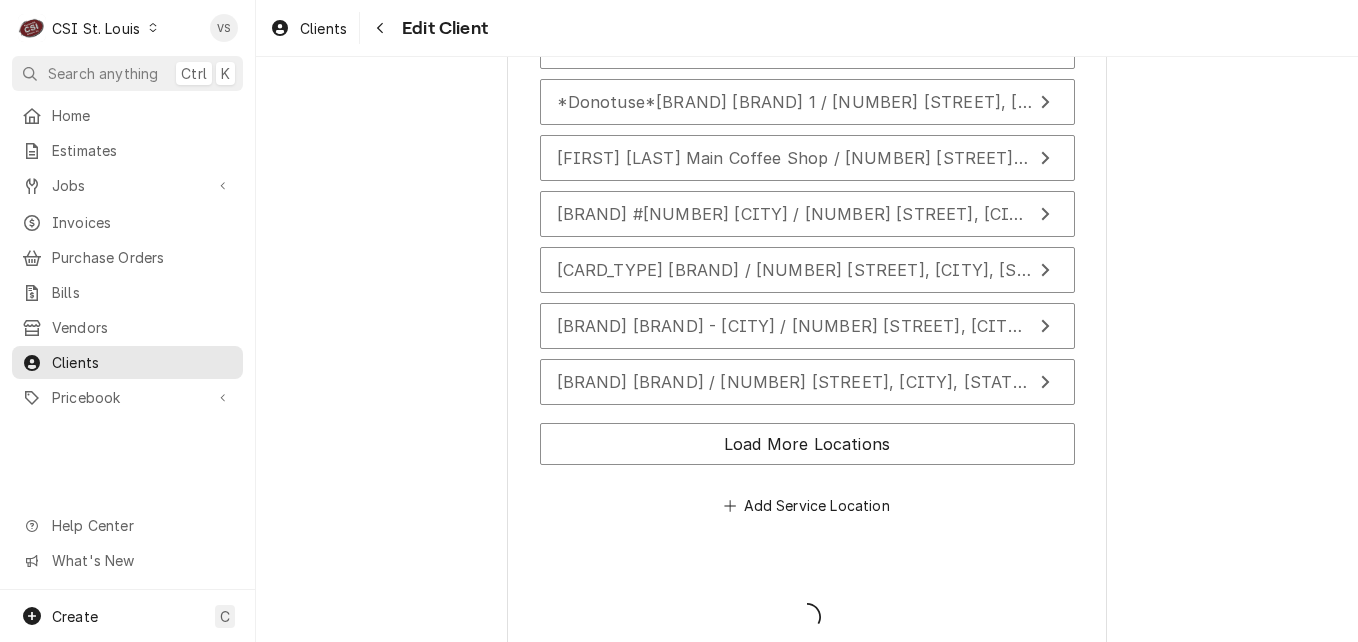type on "x" 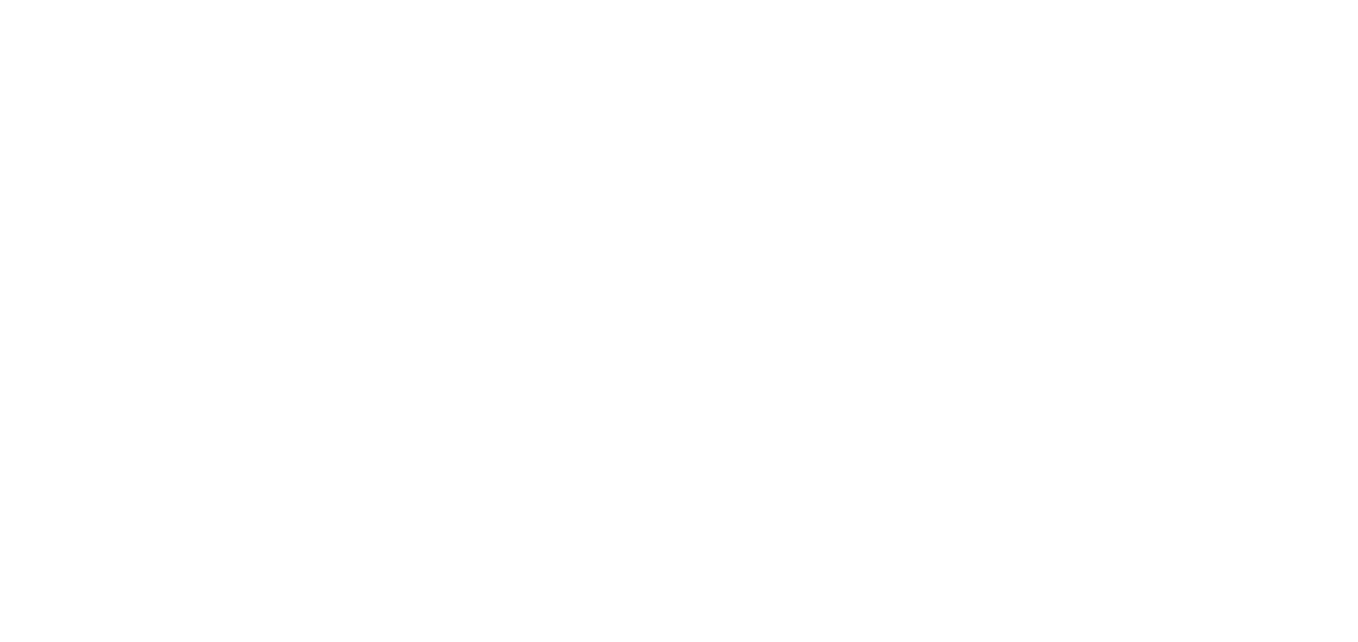 scroll, scrollTop: 0, scrollLeft: 0, axis: both 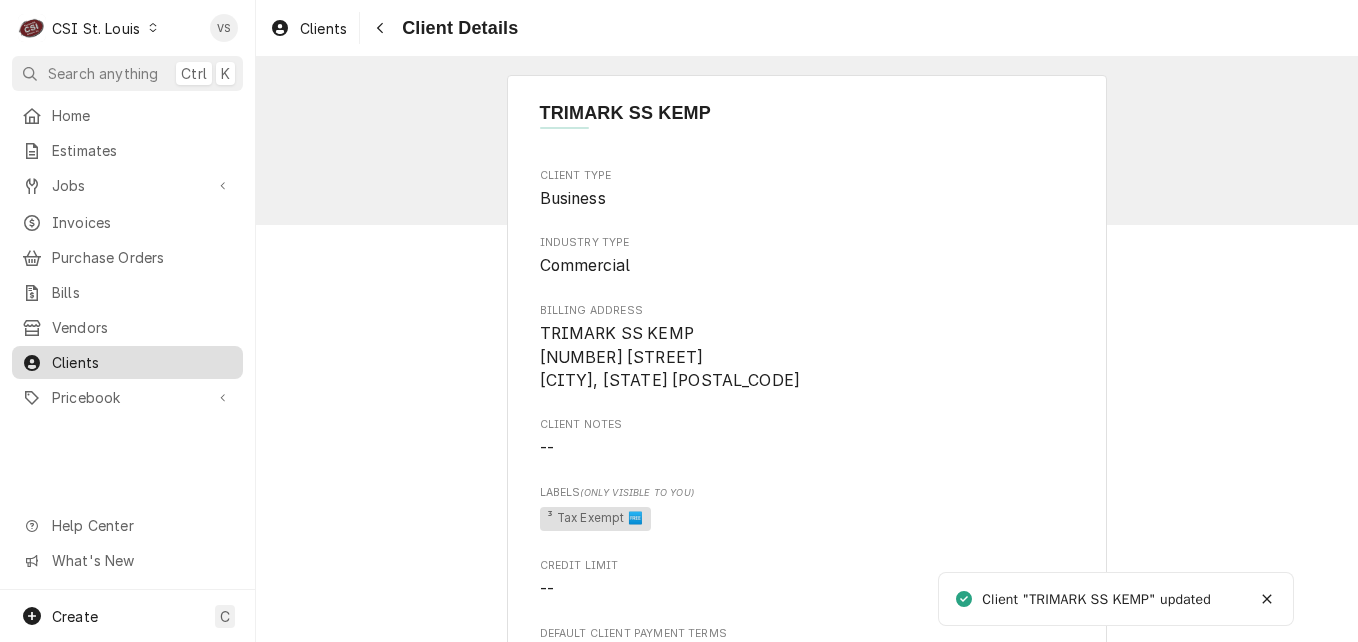 click on "Clients" at bounding box center (142, 362) 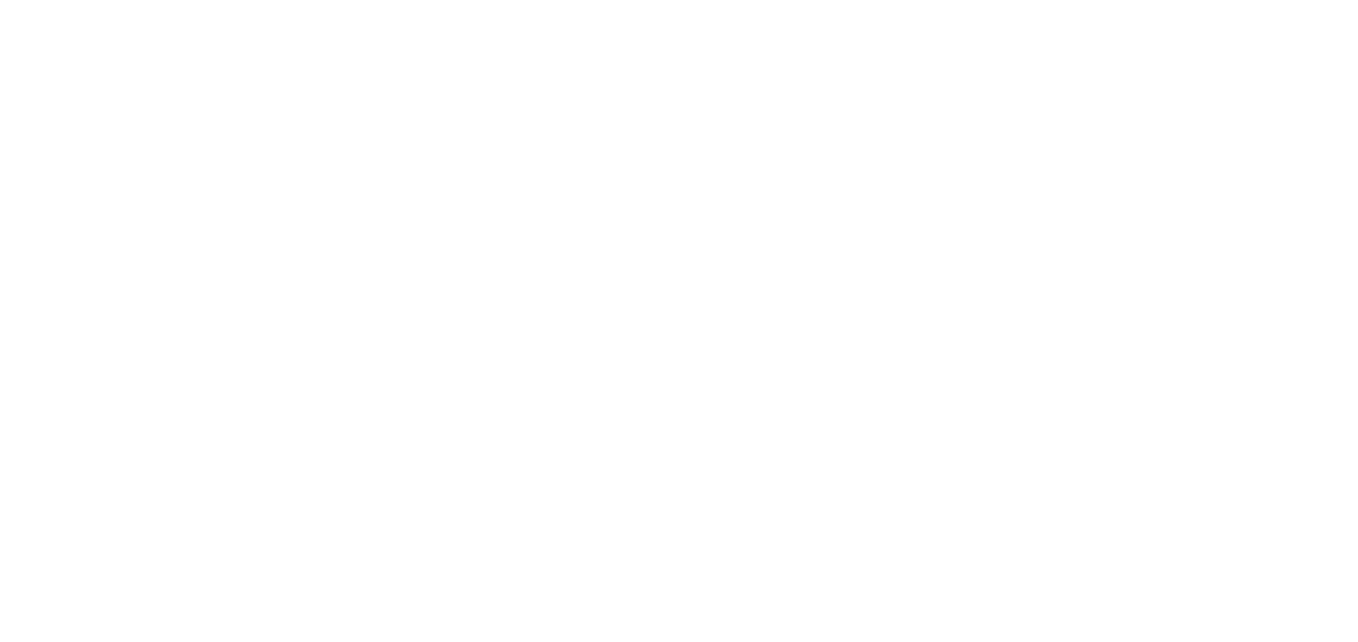 scroll, scrollTop: 0, scrollLeft: 0, axis: both 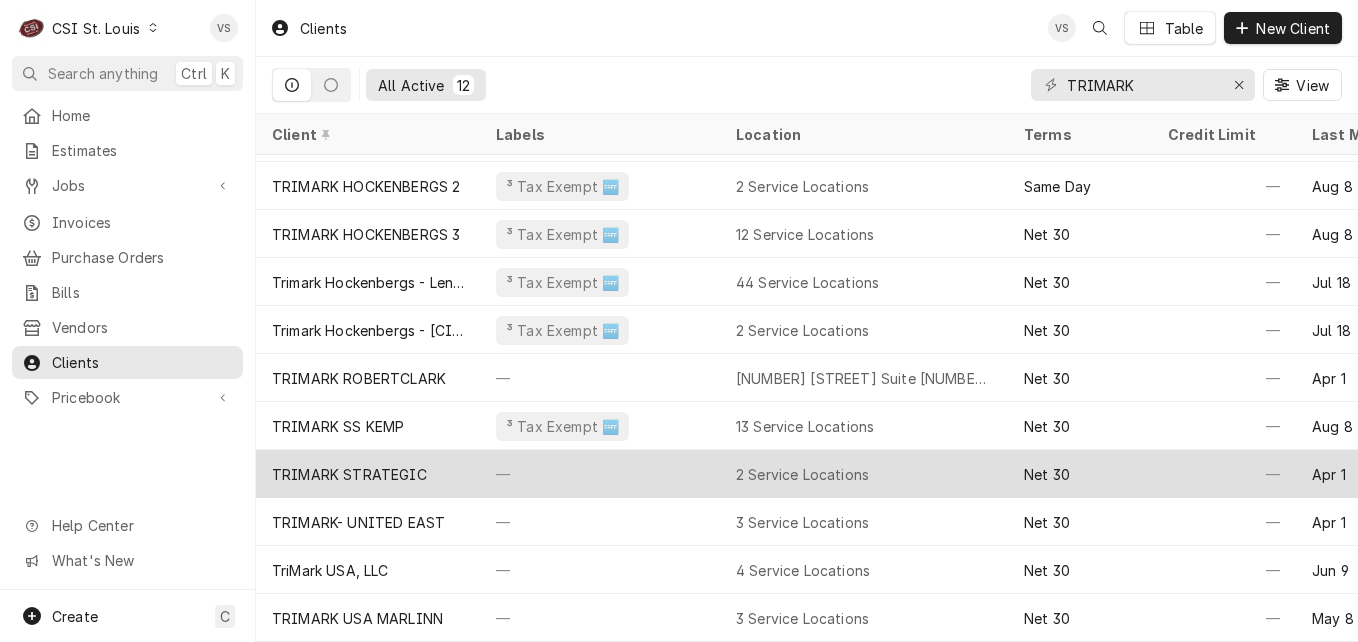 click on "—" at bounding box center [600, 474] 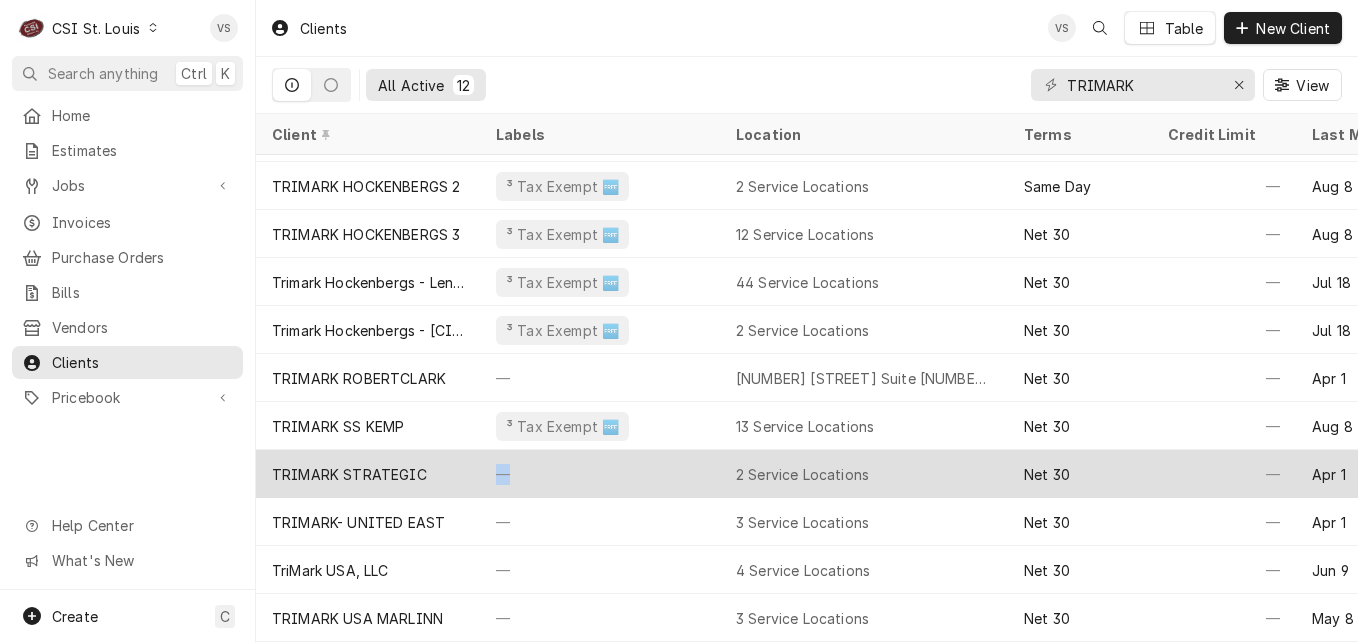 click on "—" at bounding box center [600, 474] 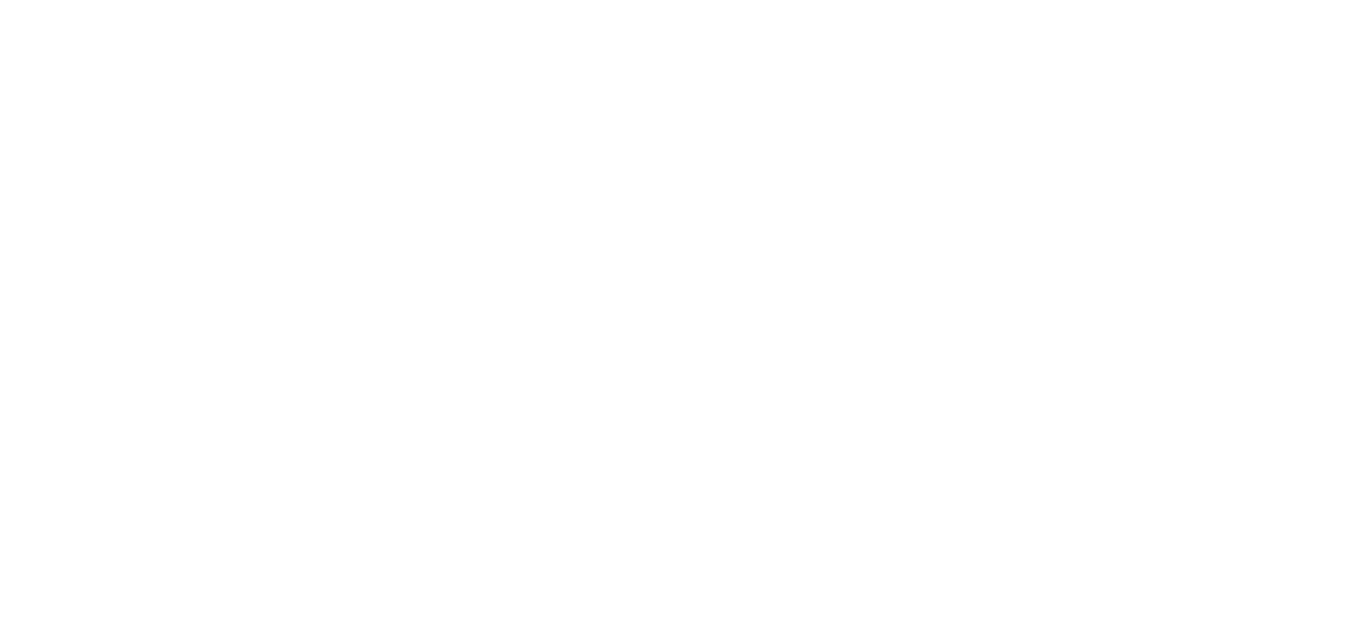 scroll, scrollTop: 0, scrollLeft: 0, axis: both 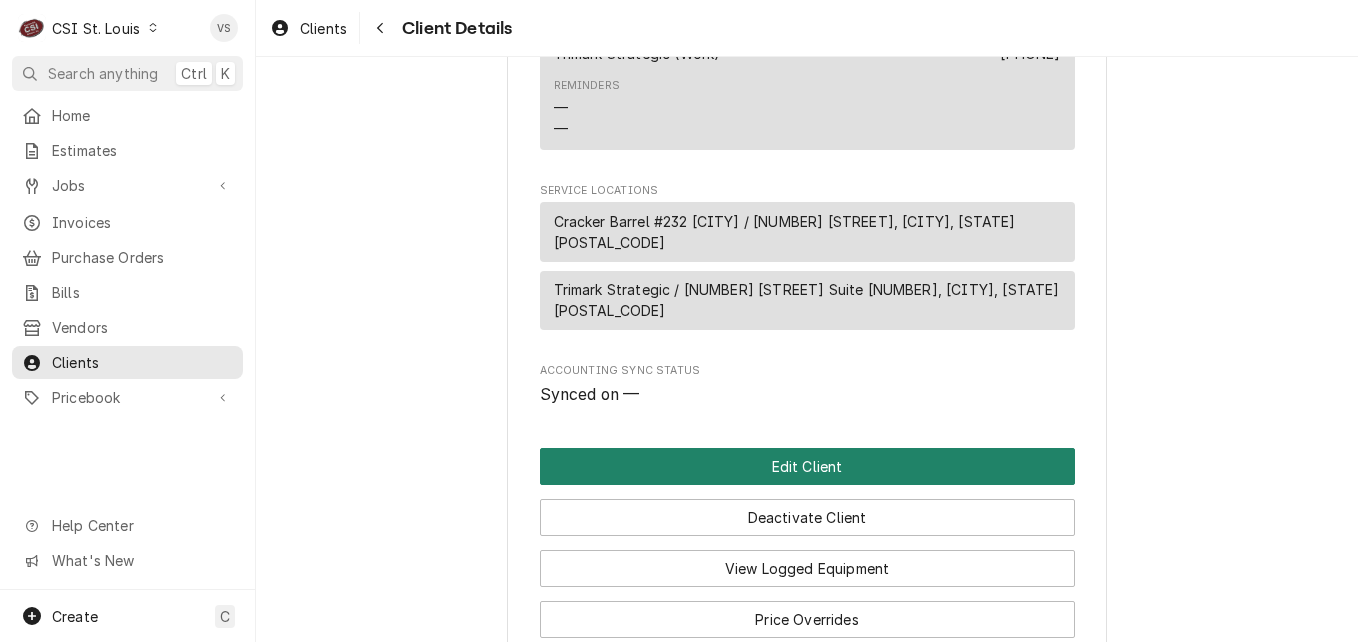 click on "Edit Client" at bounding box center [807, 466] 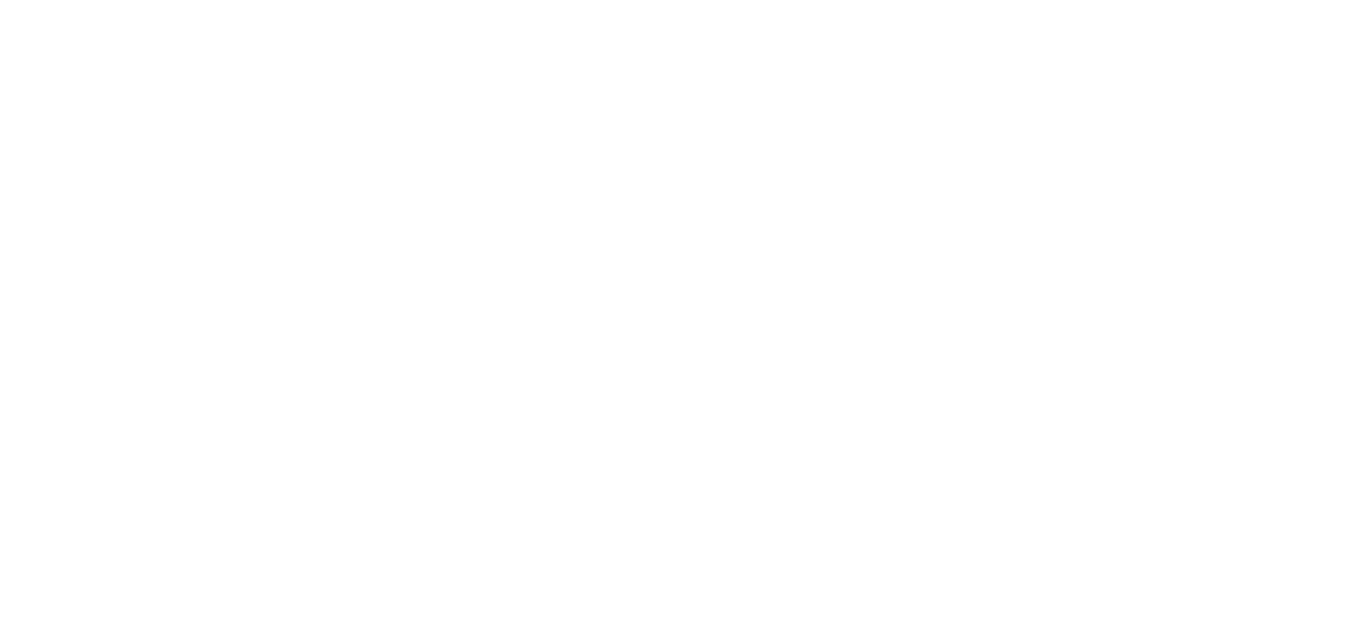 scroll, scrollTop: 0, scrollLeft: 0, axis: both 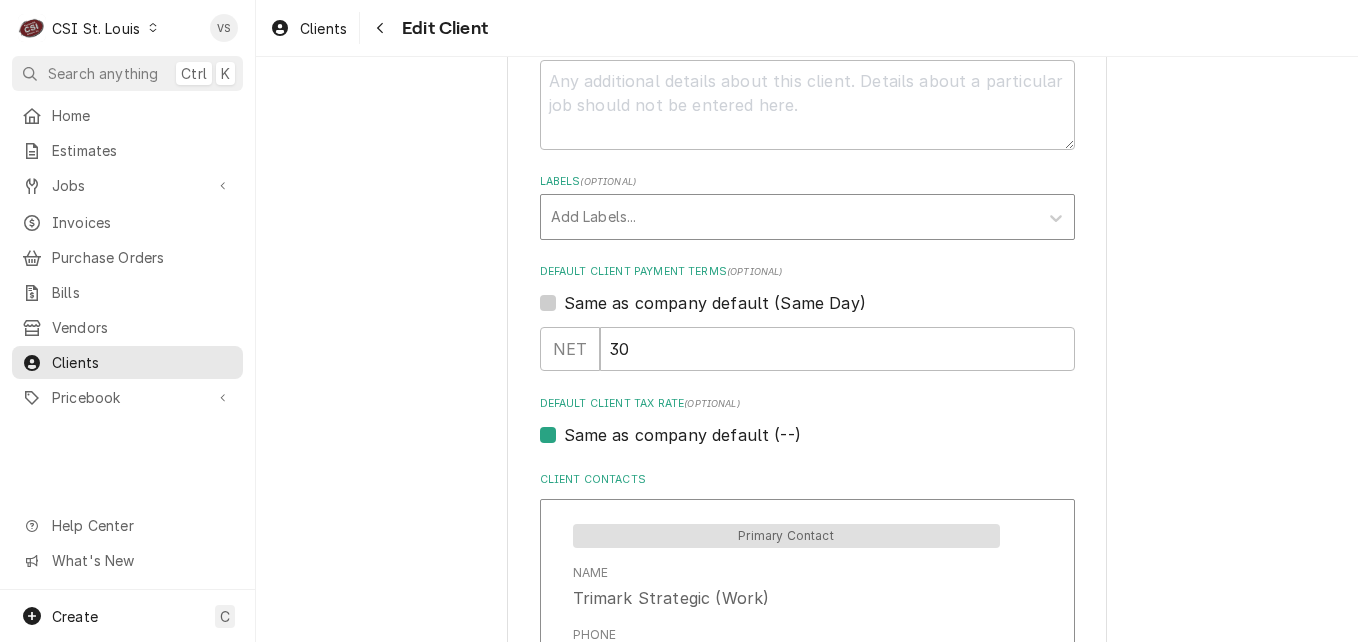 click at bounding box center (789, 217) 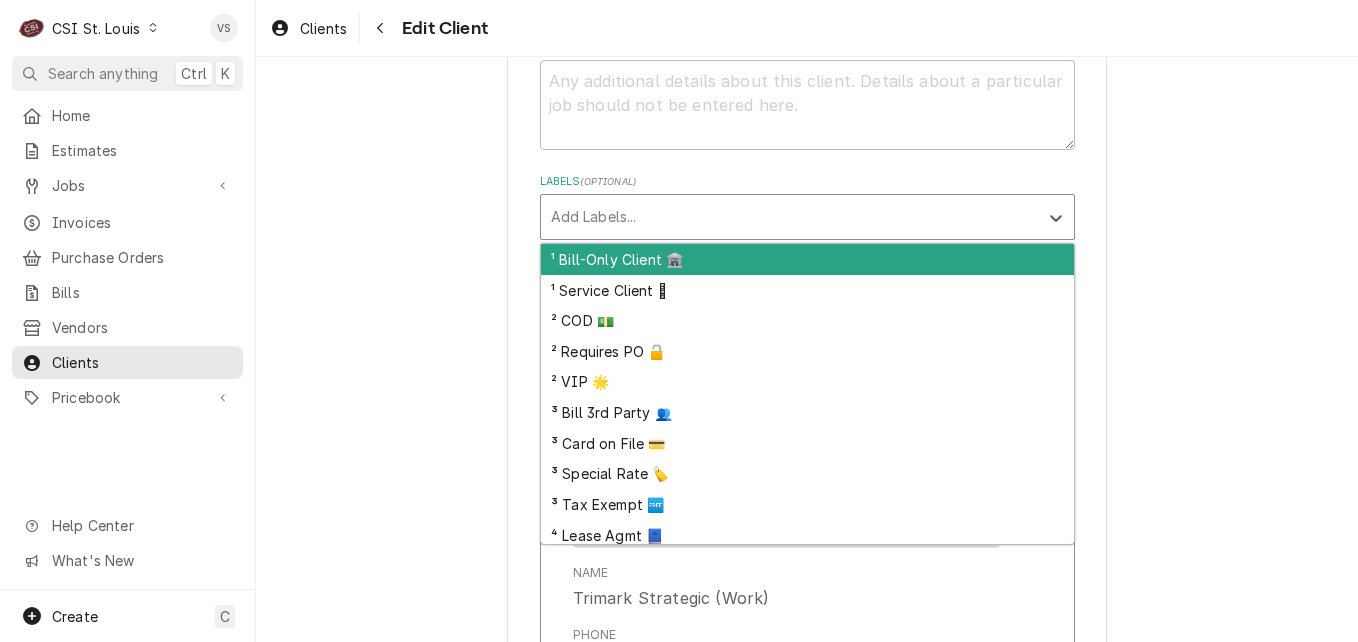 click on "³ Tax Exempt 🆓" at bounding box center (807, 504) 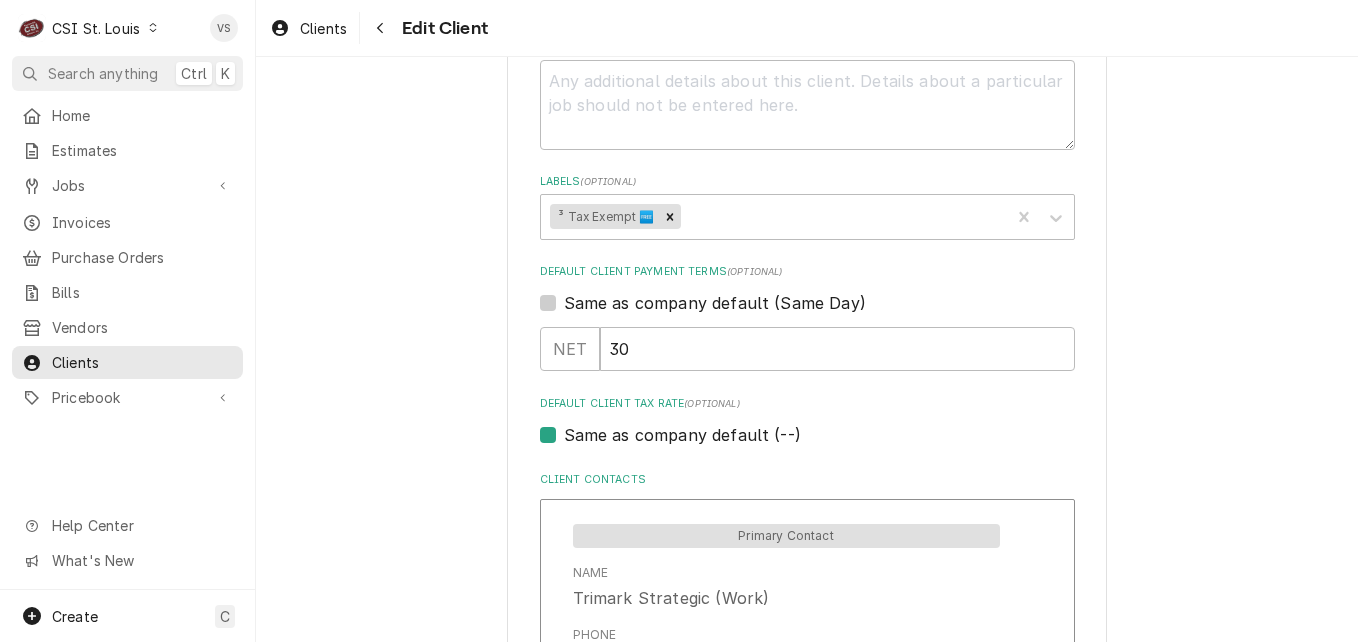click on "Same as company default (--)" at bounding box center [682, 435] 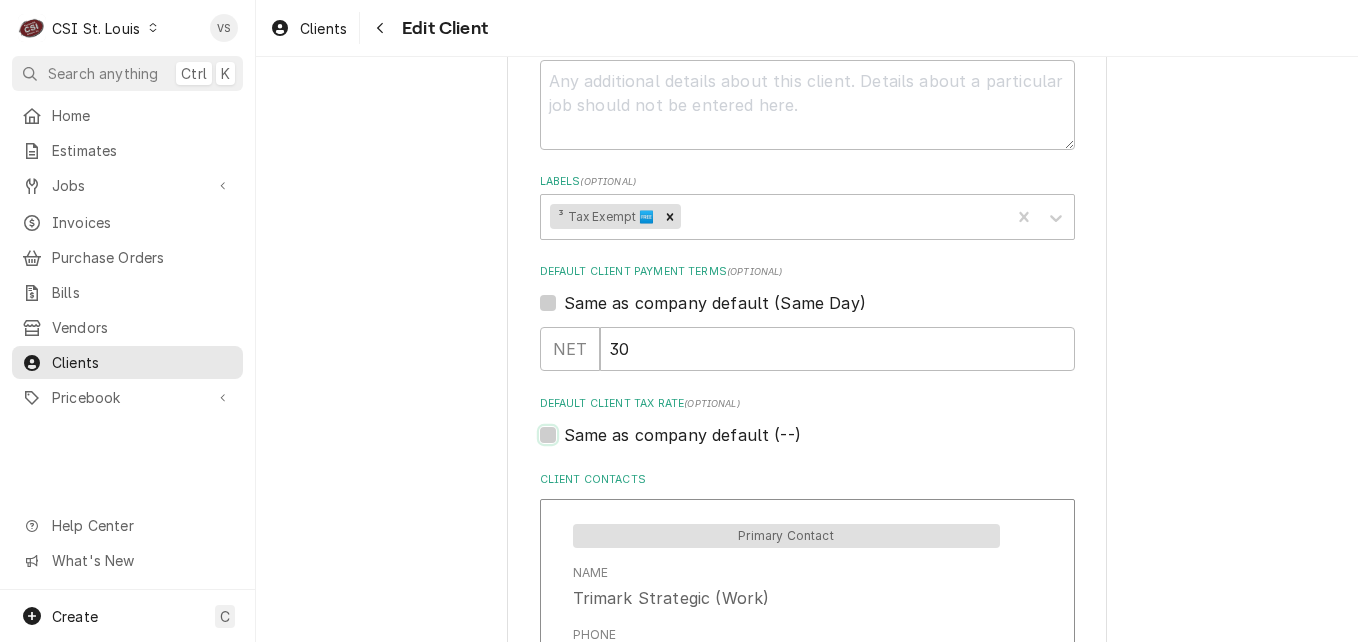 checkbox on "false" 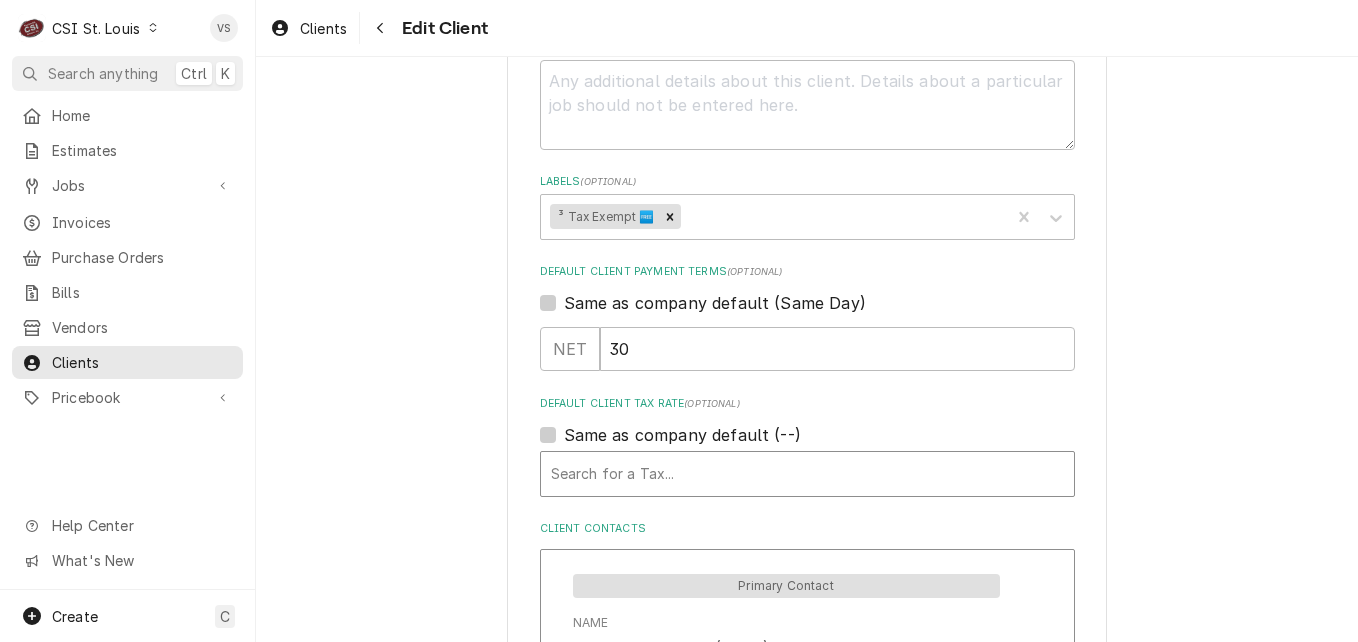 click at bounding box center [807, 474] 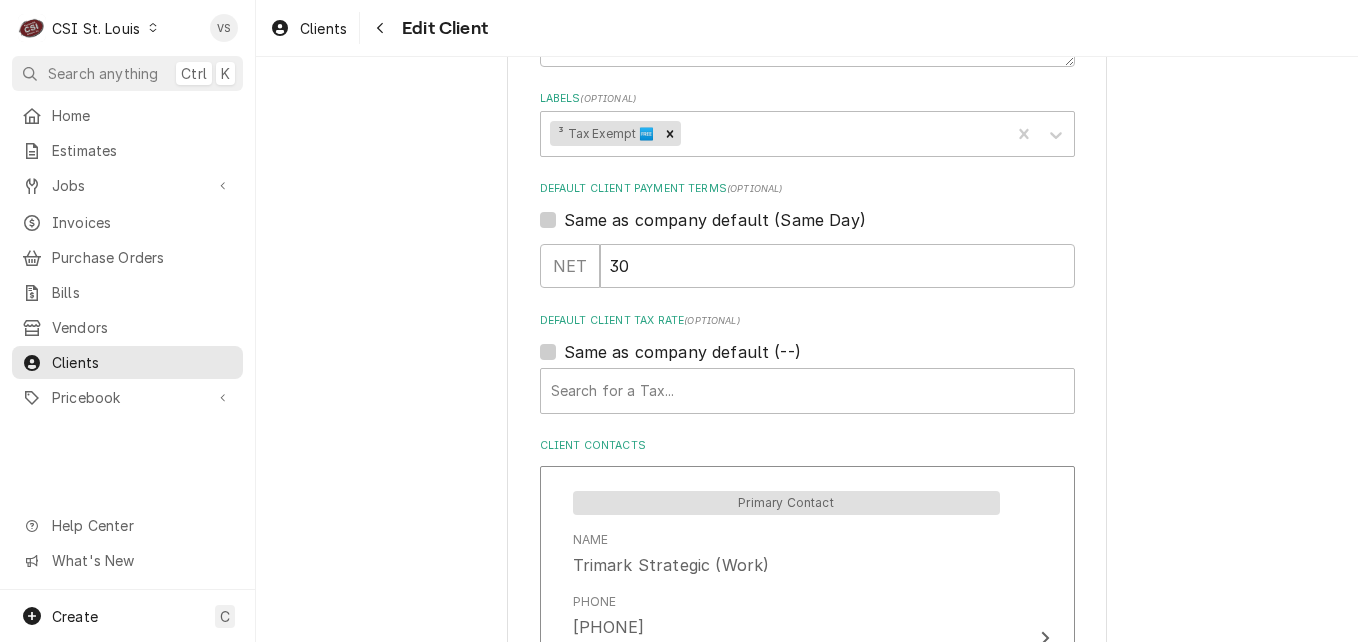scroll, scrollTop: 1200, scrollLeft: 0, axis: vertical 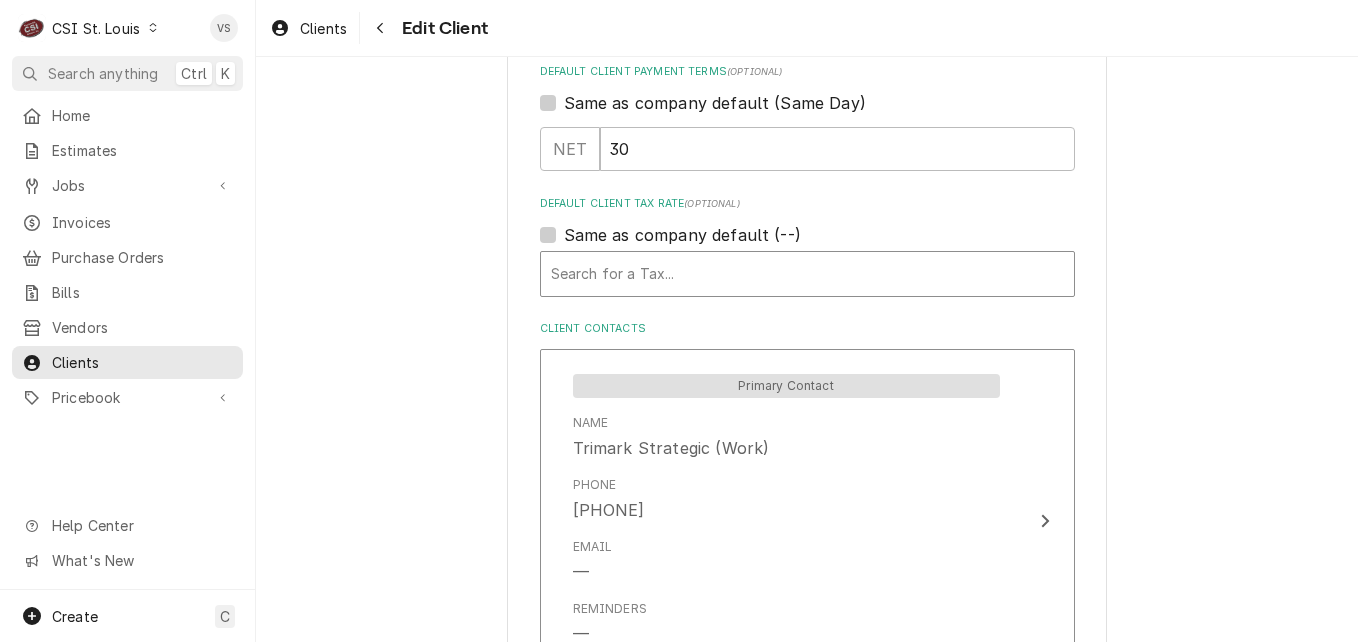 click at bounding box center [807, 274] 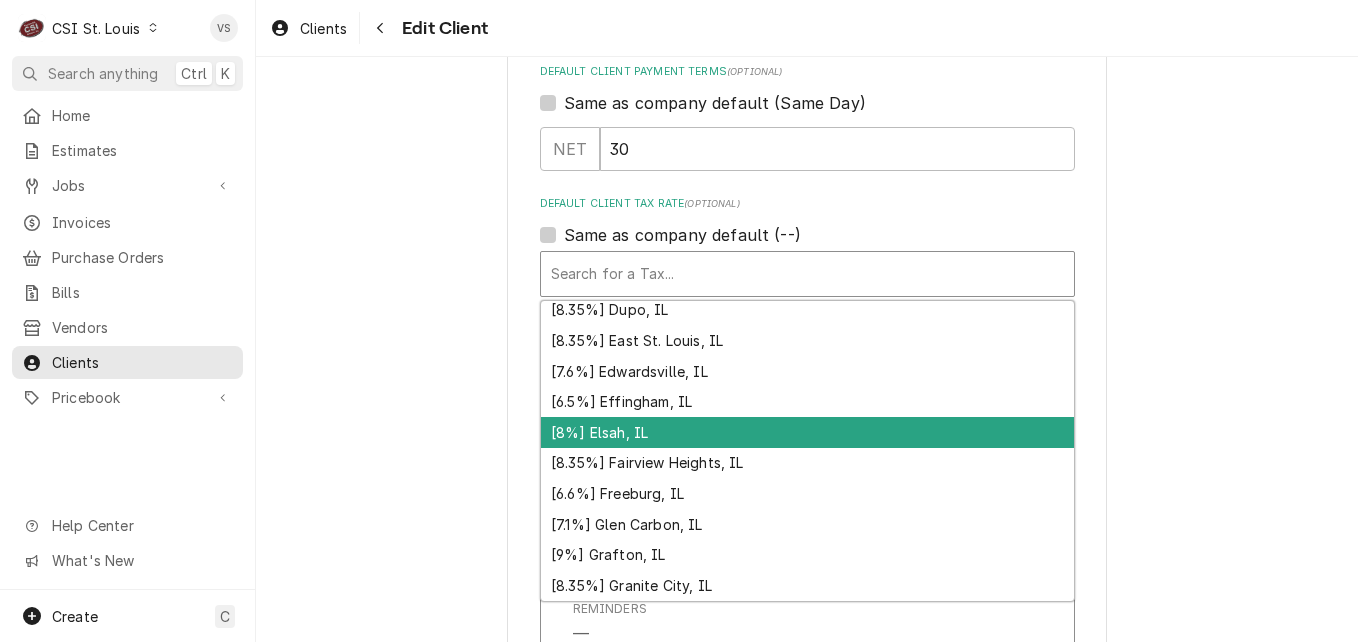 scroll, scrollTop: 619, scrollLeft: 0, axis: vertical 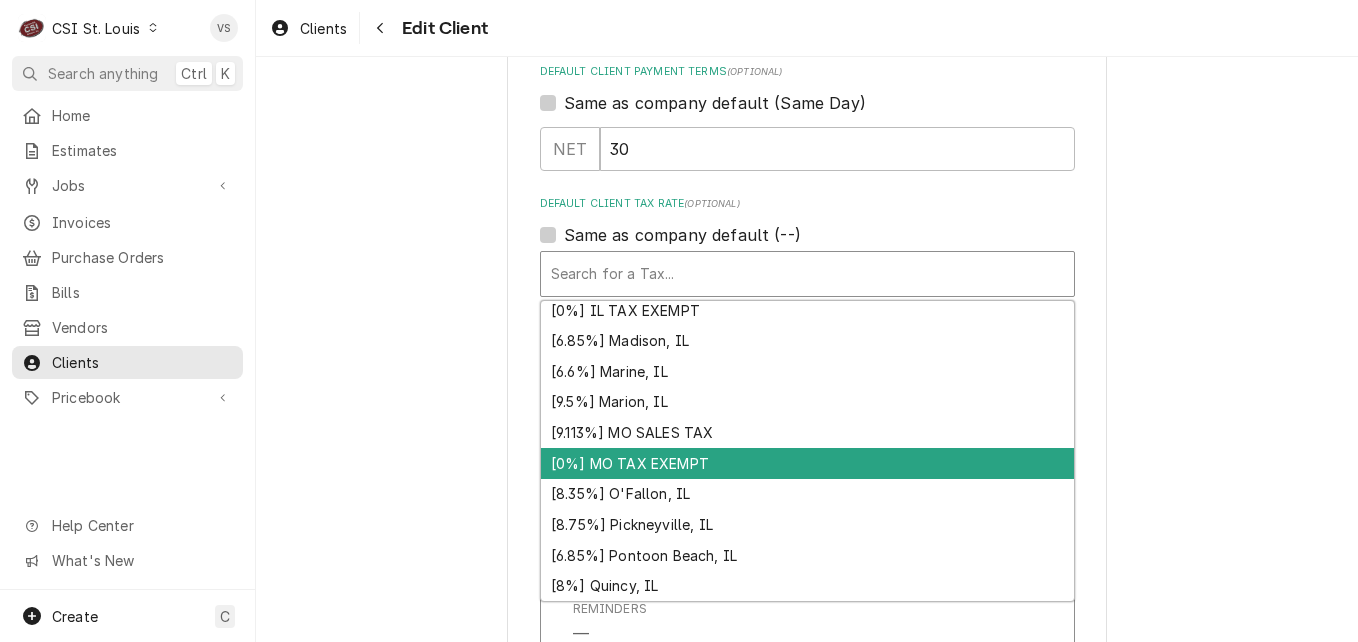 click on "[0%] MO TAX EXEMPT" at bounding box center [807, 463] 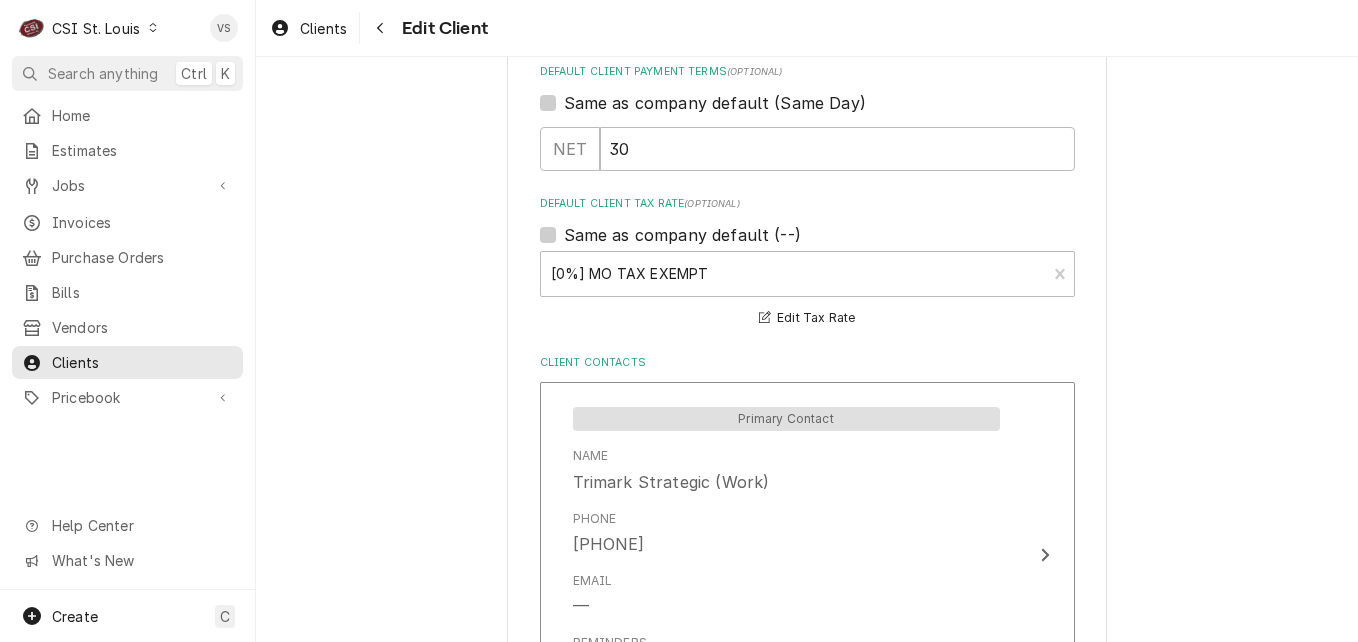 scroll, scrollTop: 1658, scrollLeft: 0, axis: vertical 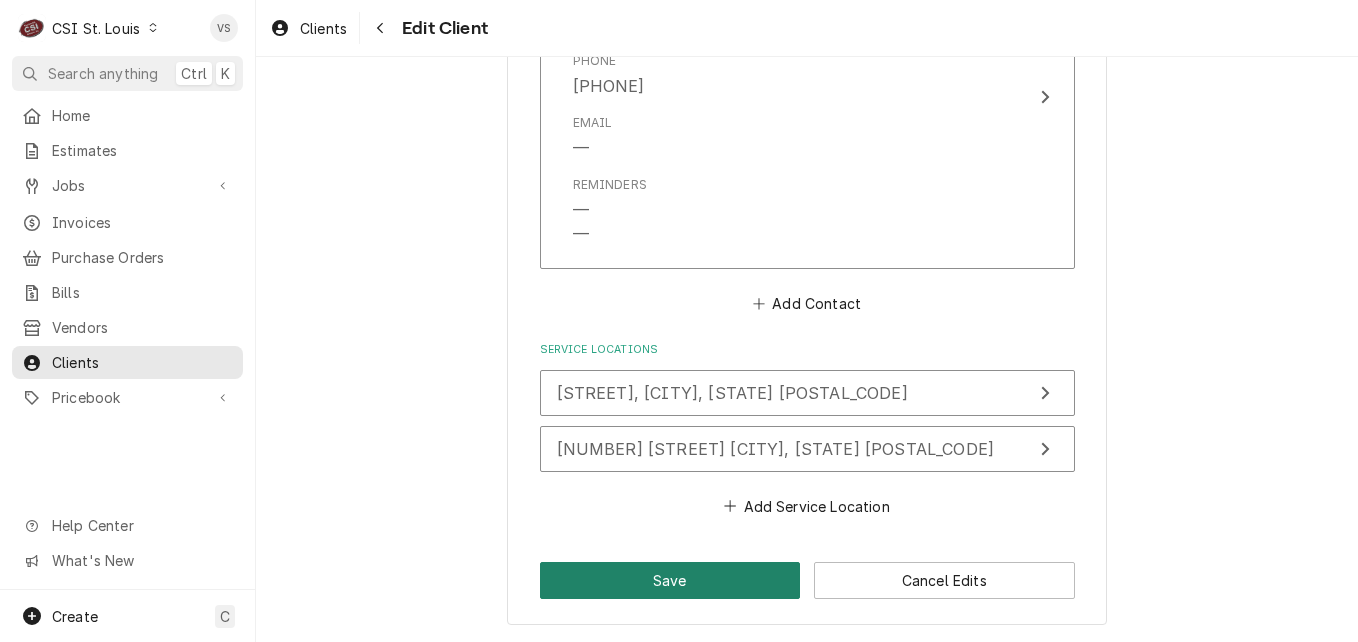 click on "Save" at bounding box center [670, 580] 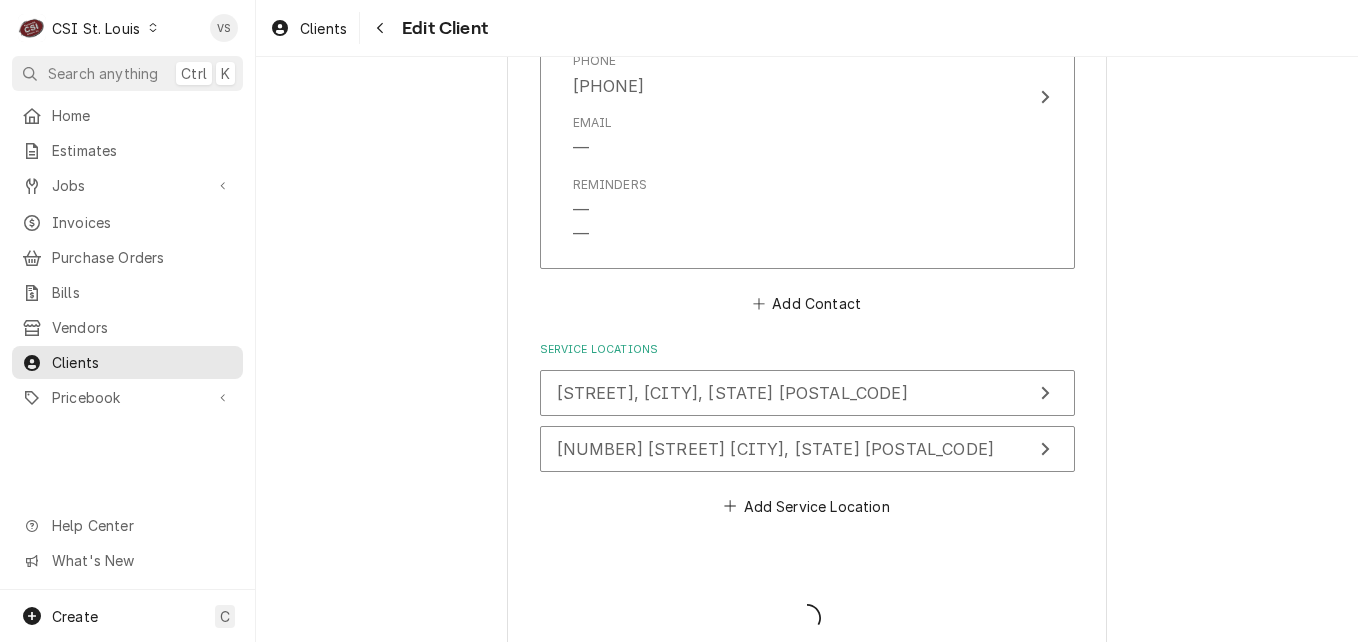 type on "x" 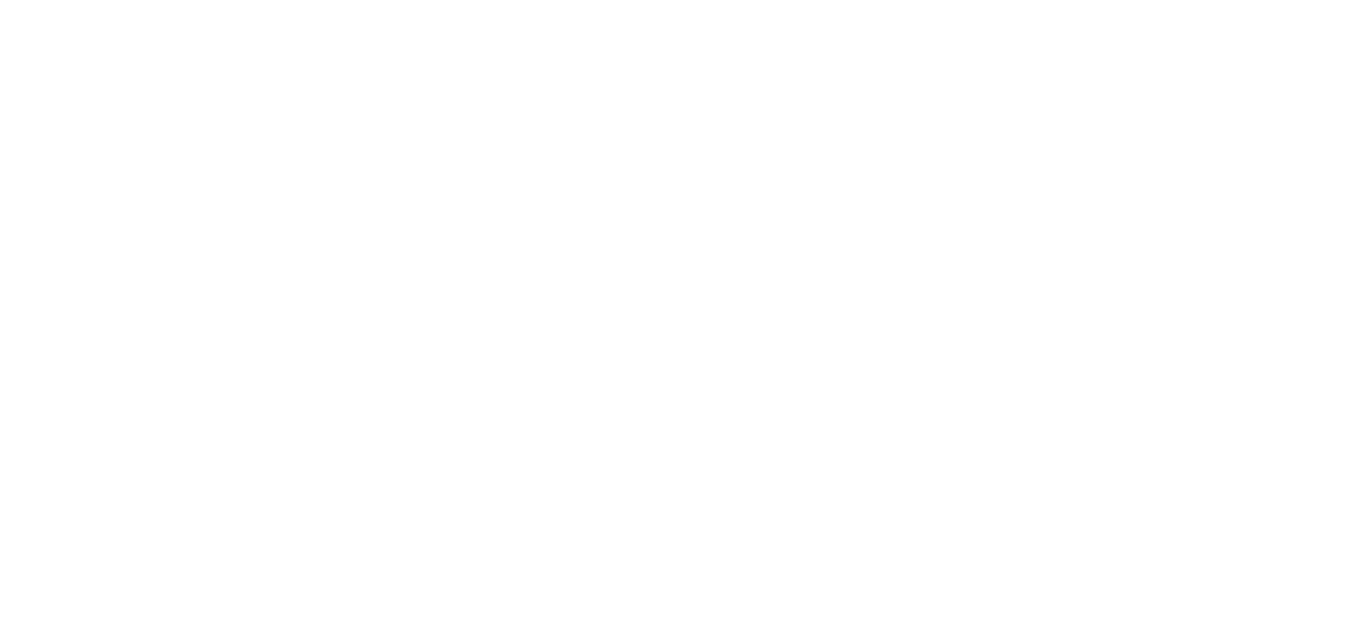 scroll, scrollTop: 0, scrollLeft: 0, axis: both 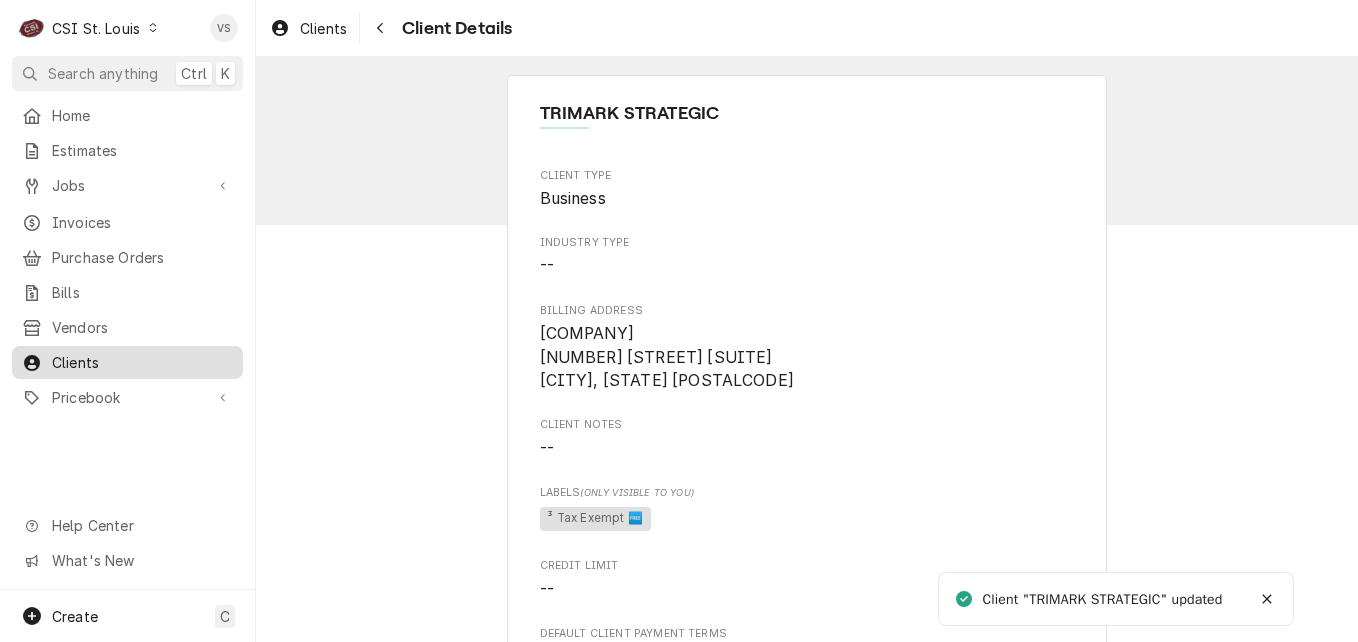 click on "Clients" at bounding box center (142, 362) 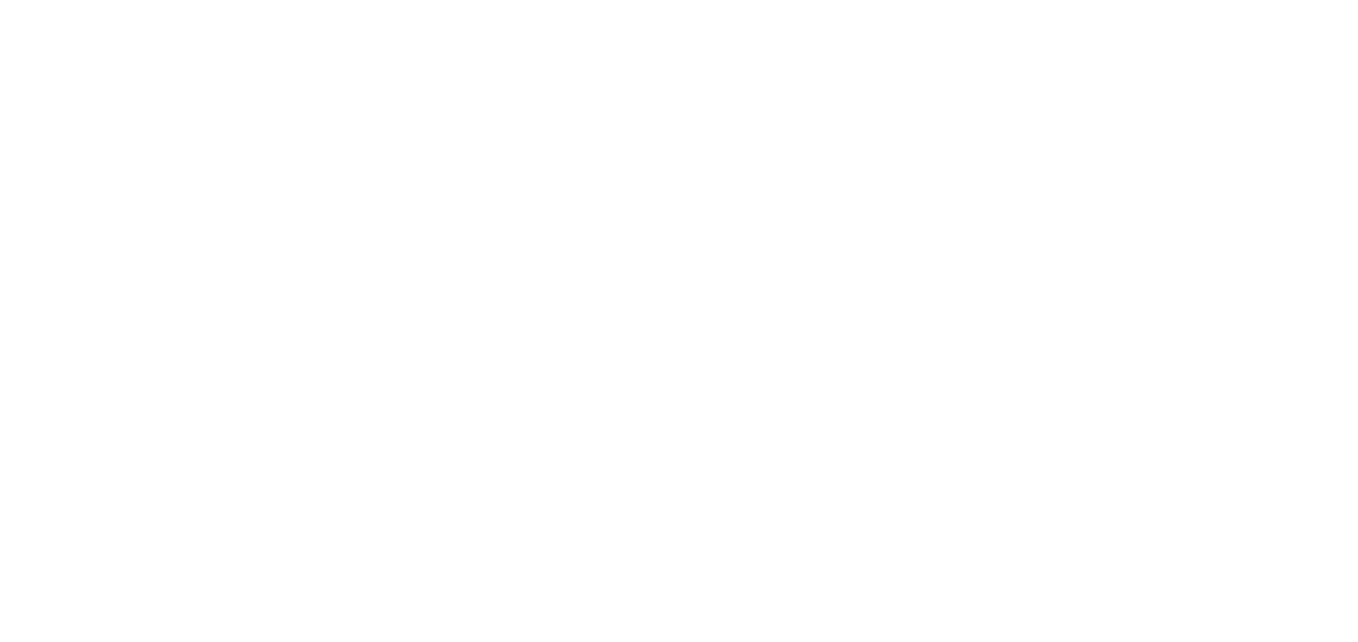 scroll, scrollTop: 0, scrollLeft: 0, axis: both 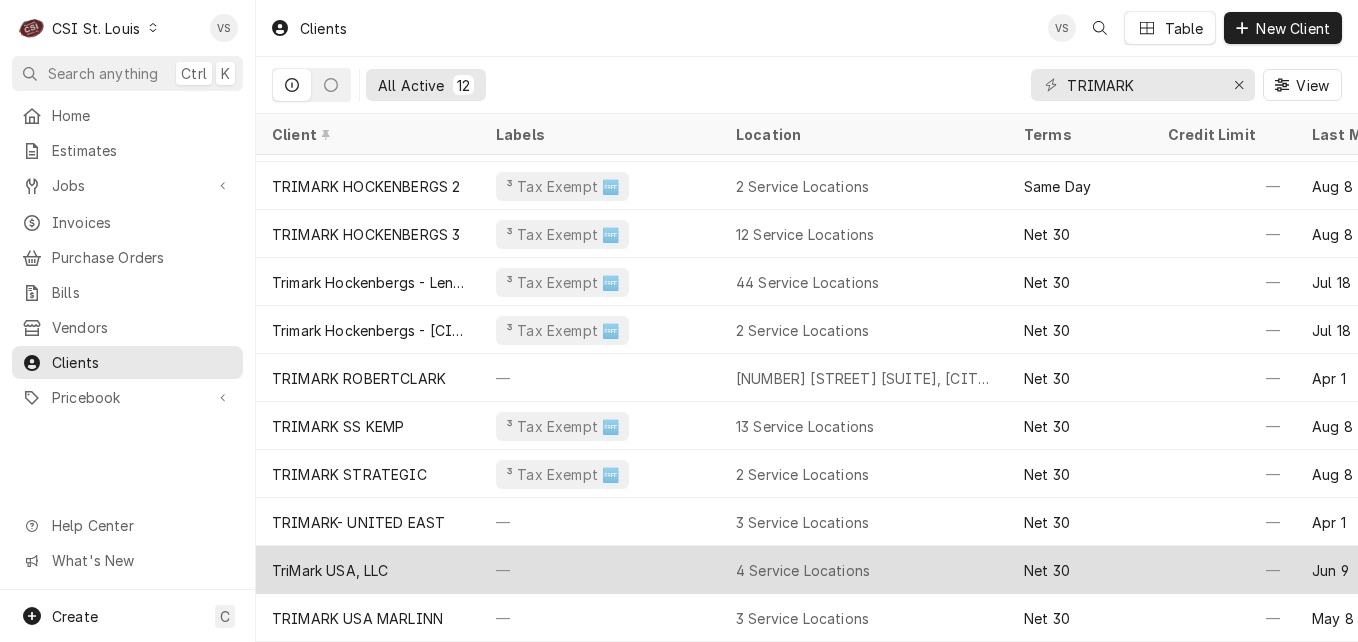 click on "—" at bounding box center (600, 570) 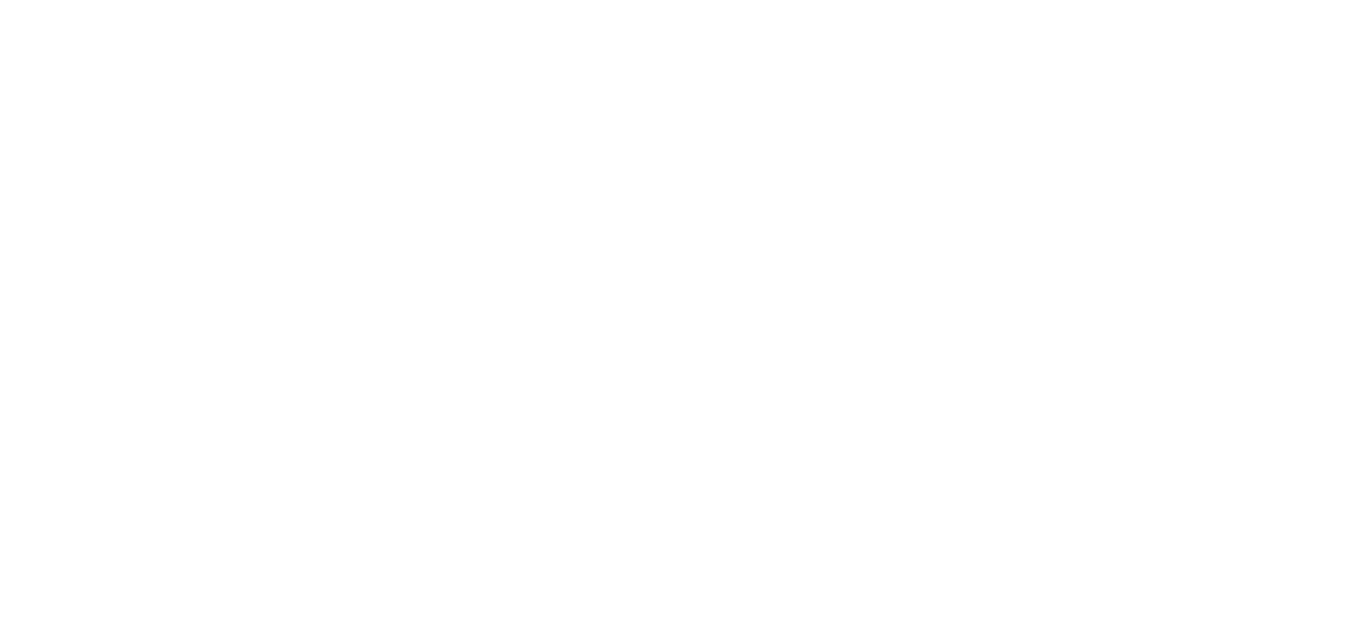 scroll, scrollTop: 0, scrollLeft: 0, axis: both 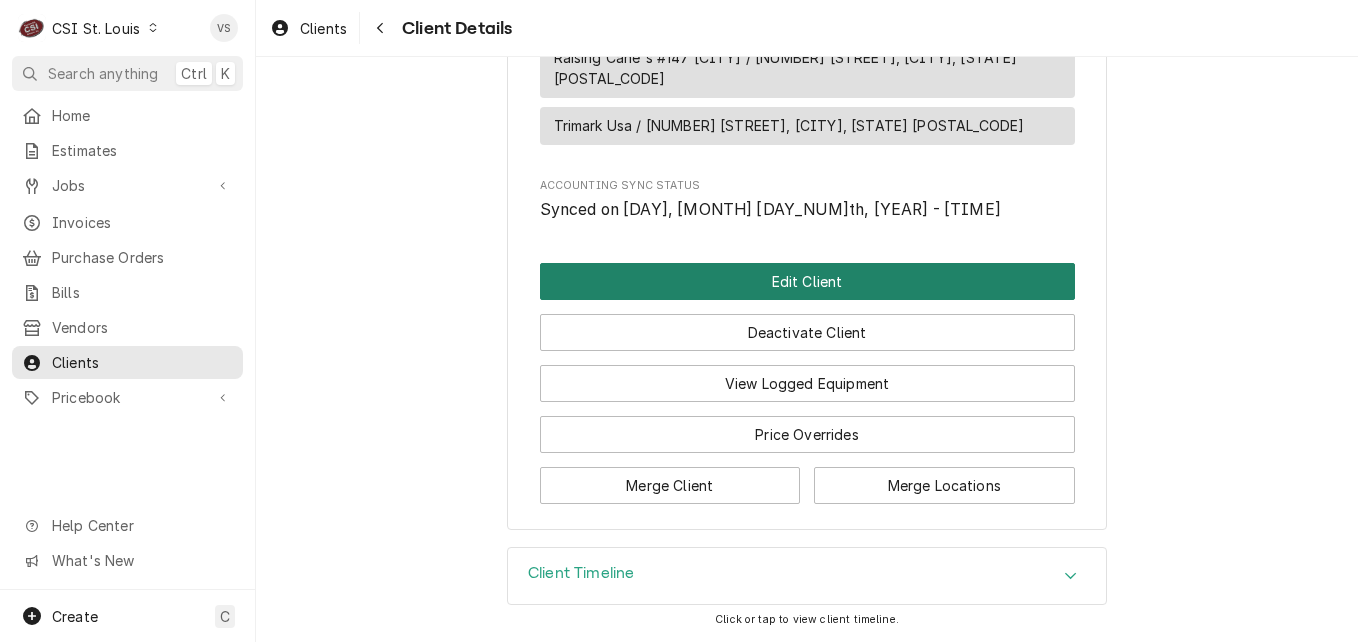 click on "Edit Client" at bounding box center [807, 281] 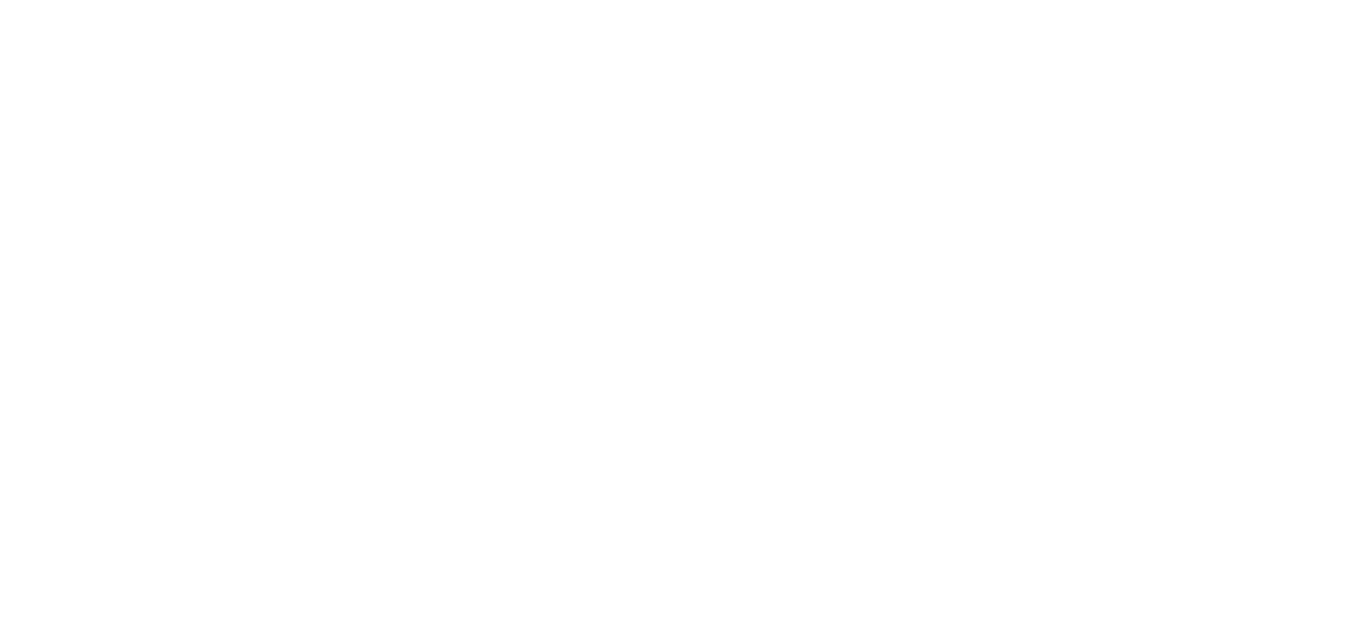 scroll, scrollTop: 0, scrollLeft: 0, axis: both 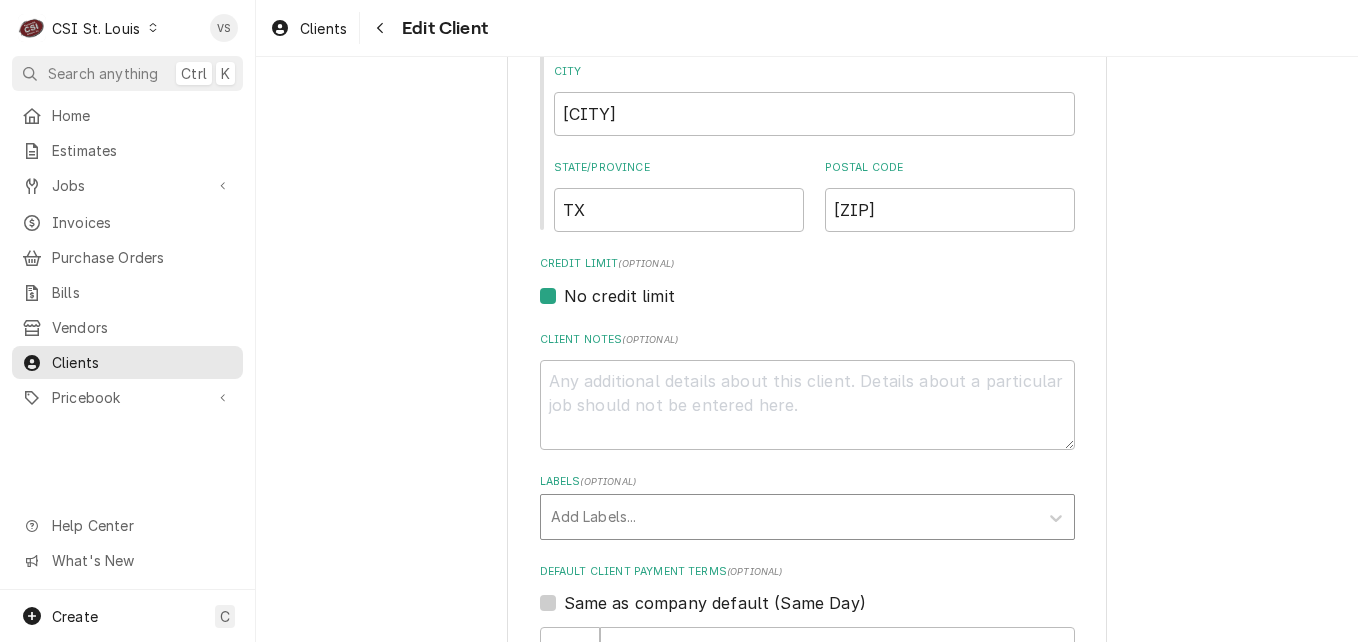 click at bounding box center [789, 517] 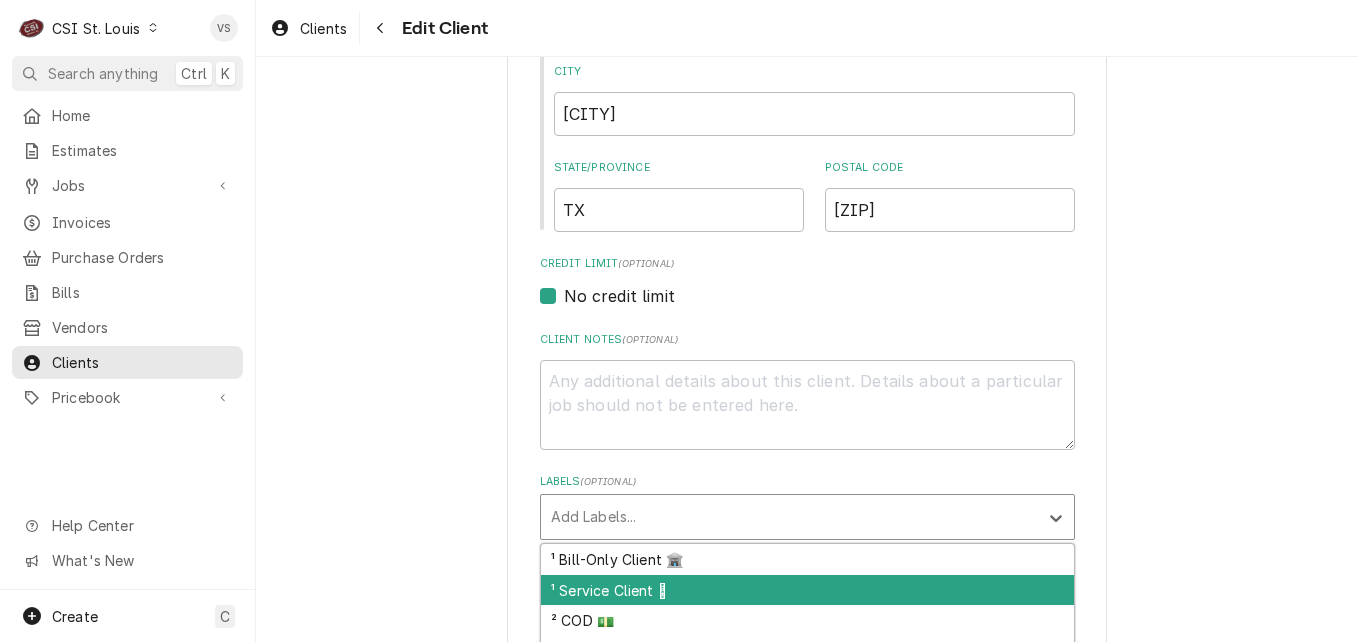 scroll, scrollTop: 68, scrollLeft: 0, axis: vertical 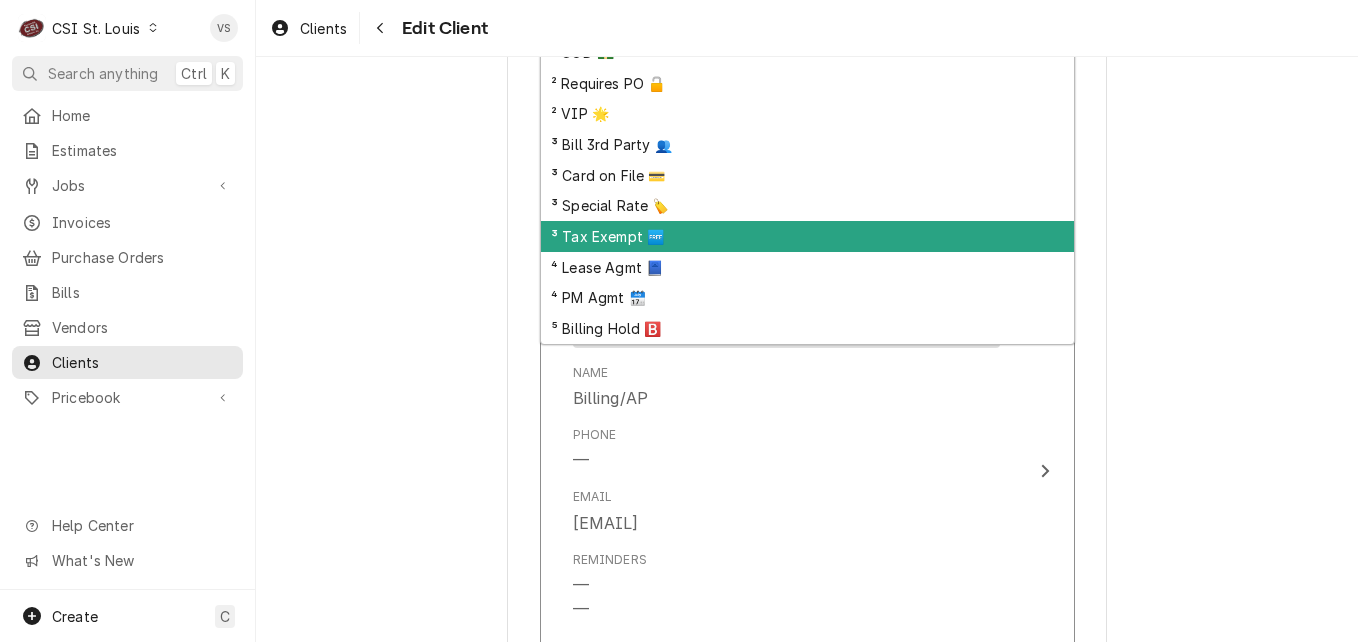 click on "³ Tax Exempt 🆓" at bounding box center (807, 236) 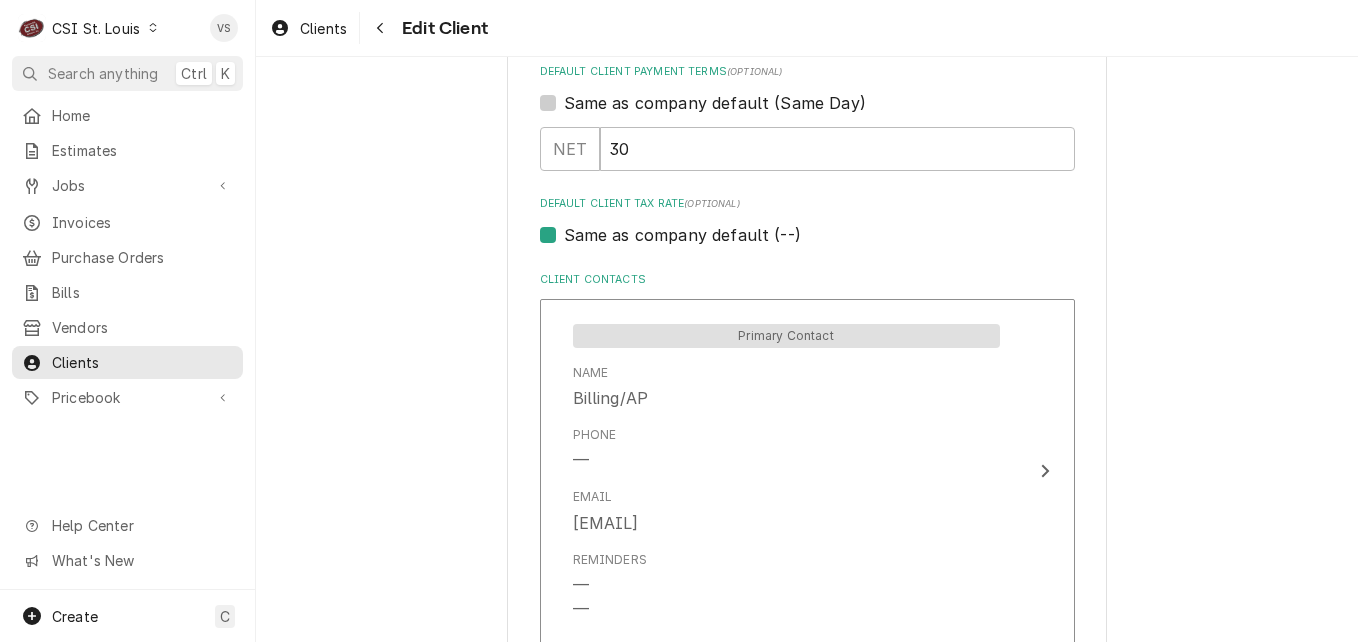 click on "Same as company default (--)" at bounding box center (682, 235) 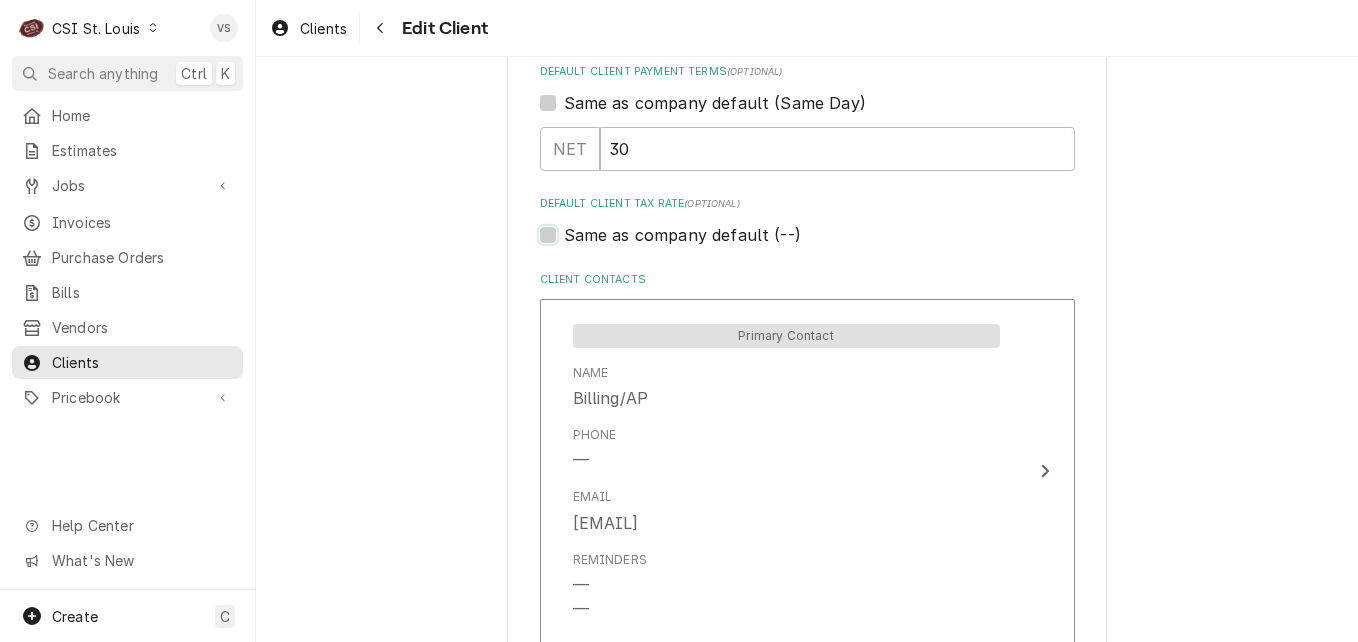 checkbox on "false" 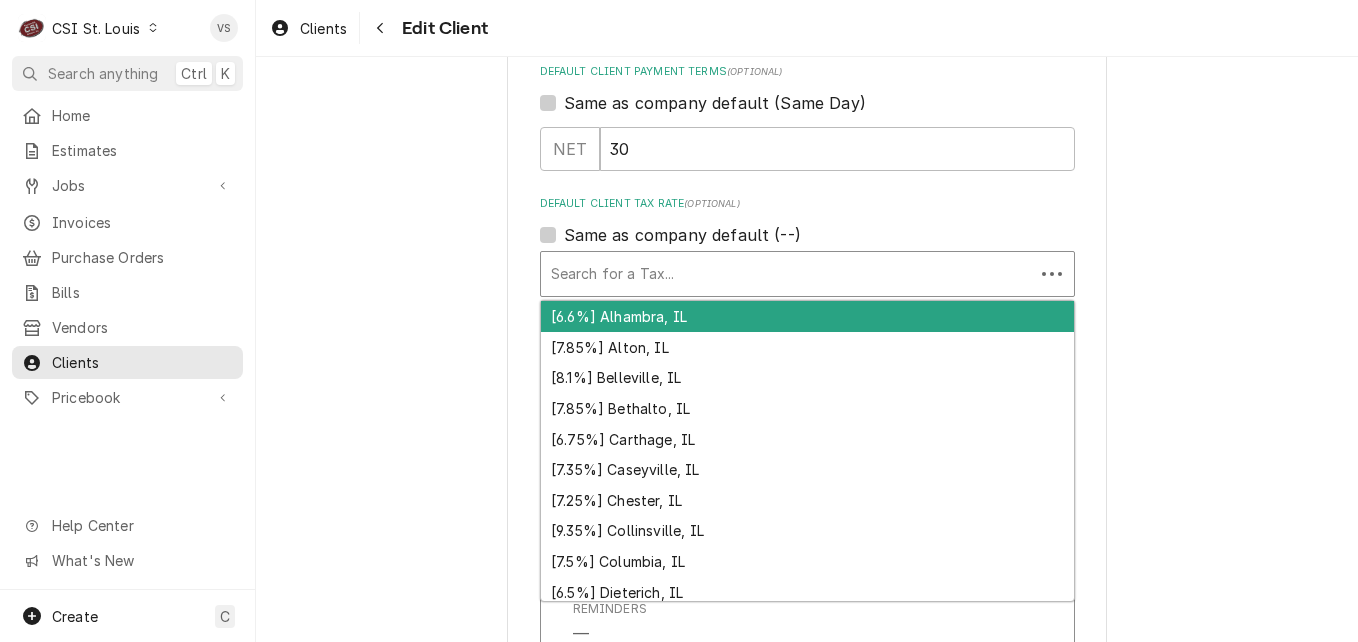 click at bounding box center (787, 274) 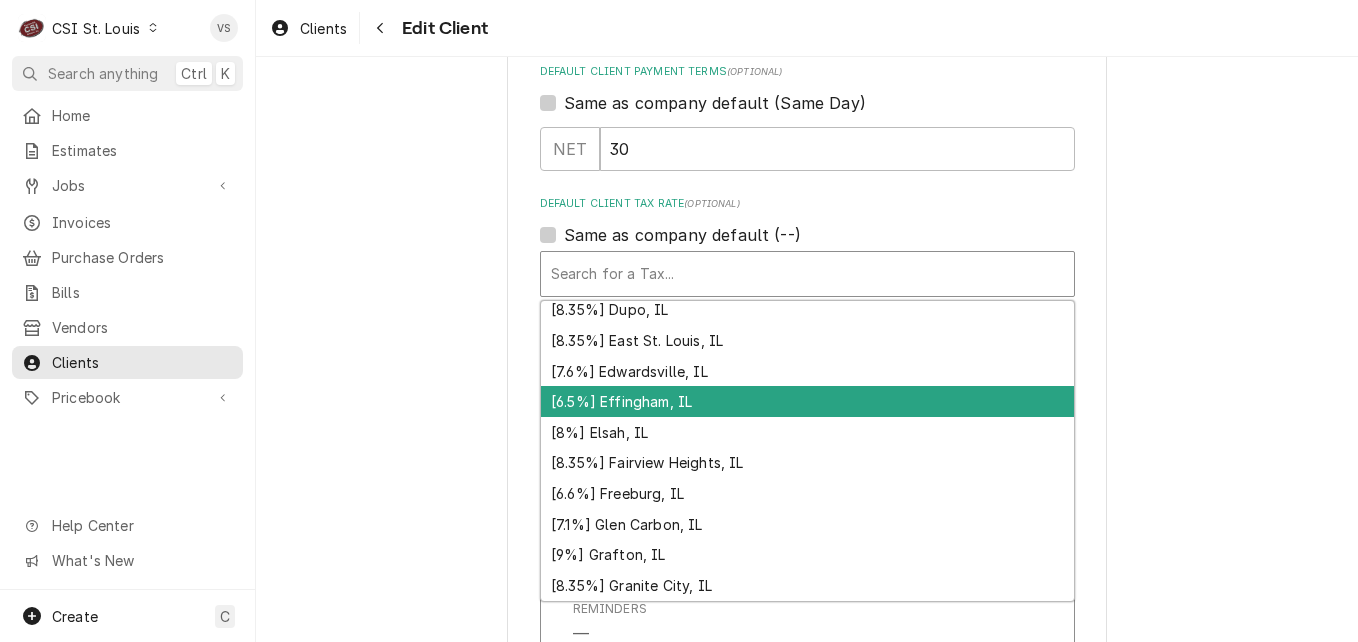 scroll, scrollTop: 619, scrollLeft: 0, axis: vertical 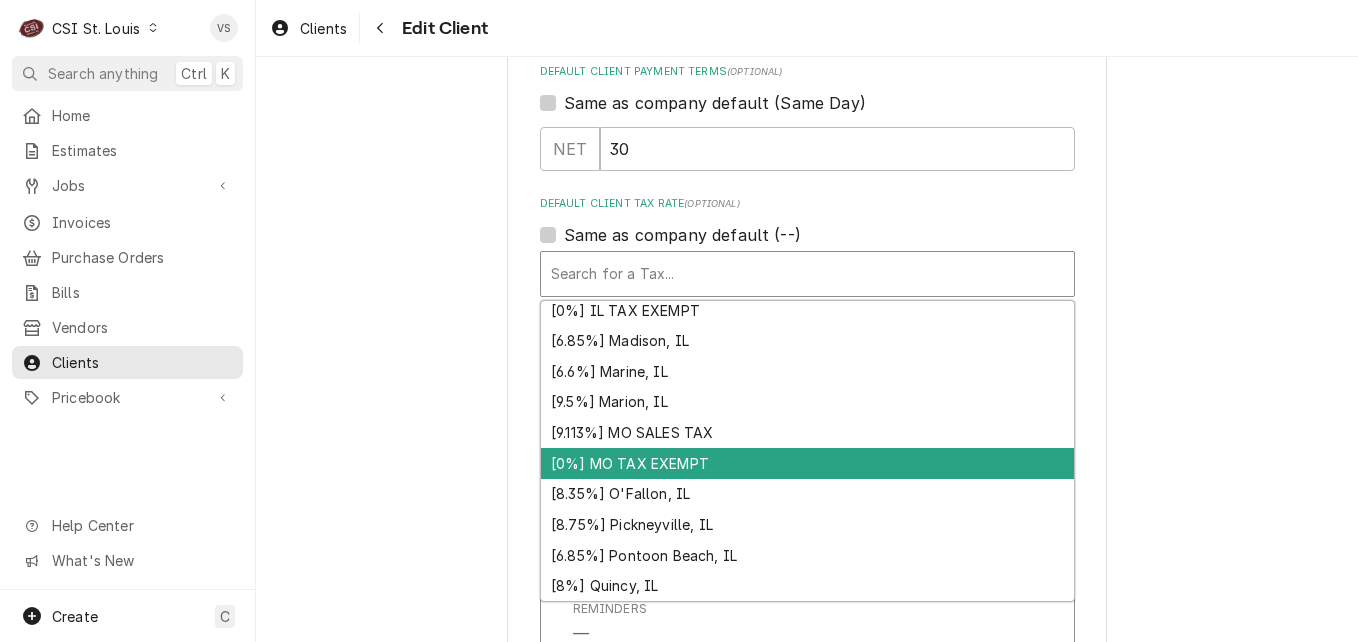 click on "[0%] MO TAX EXEMPT" at bounding box center [807, 463] 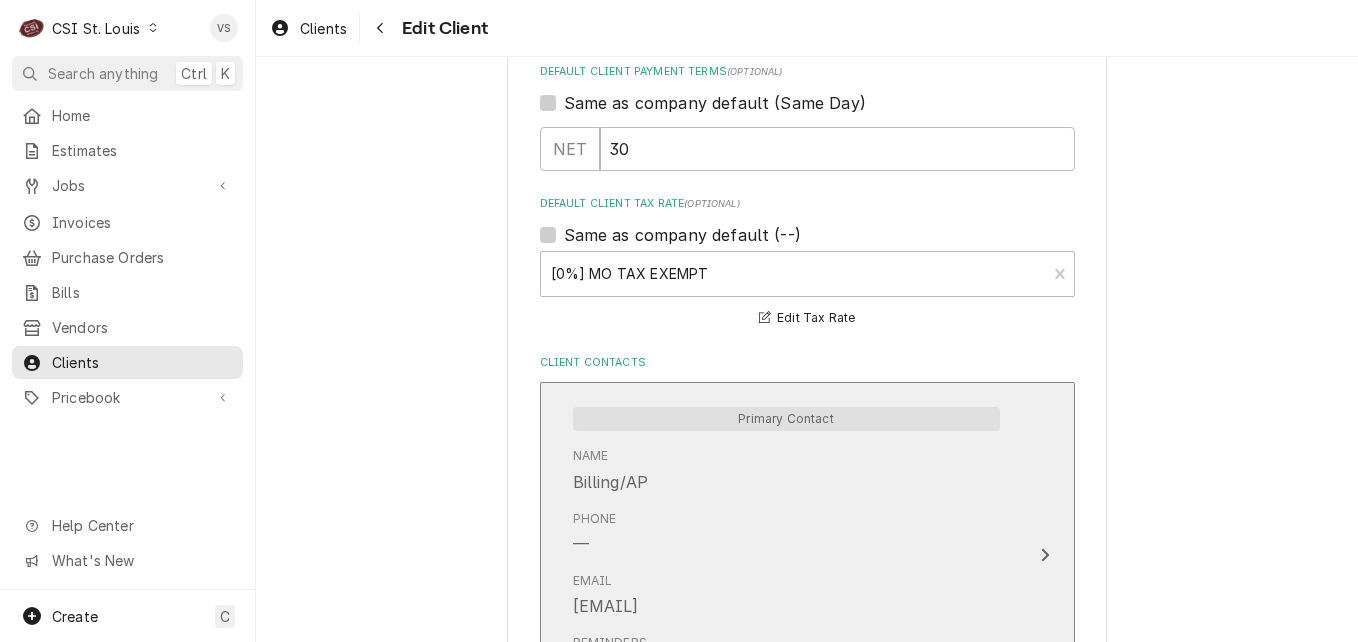 scroll, scrollTop: 1770, scrollLeft: 0, axis: vertical 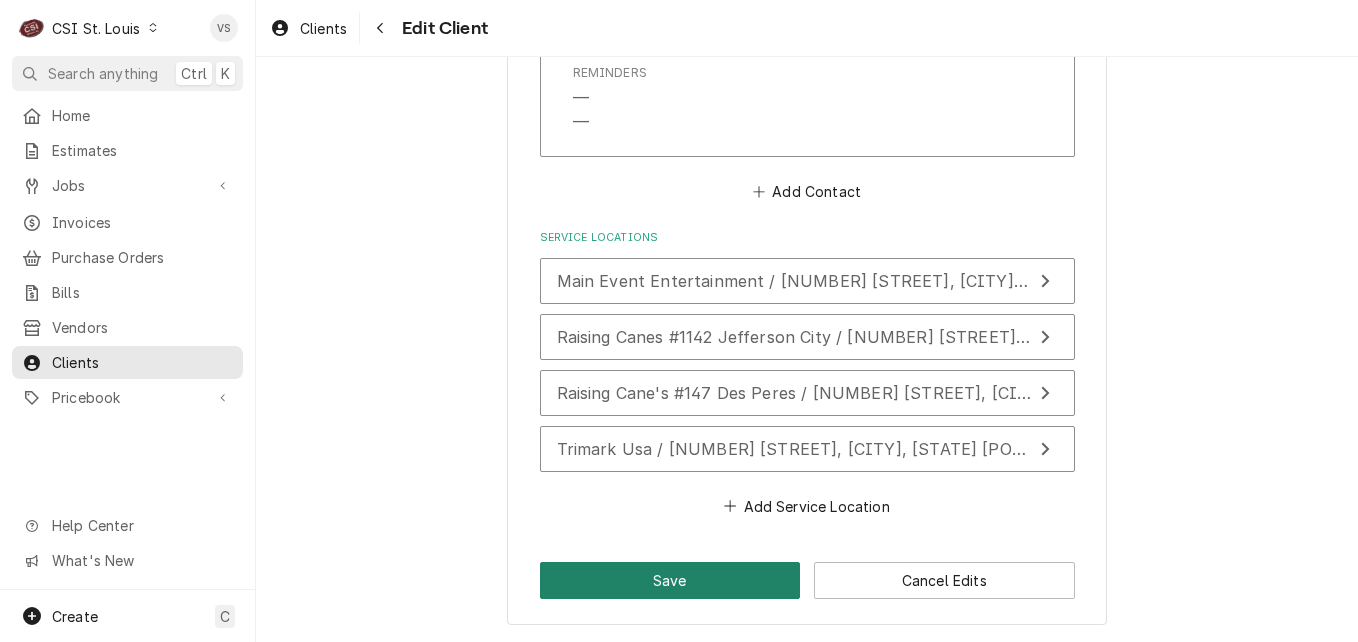 click on "Save" at bounding box center [670, 580] 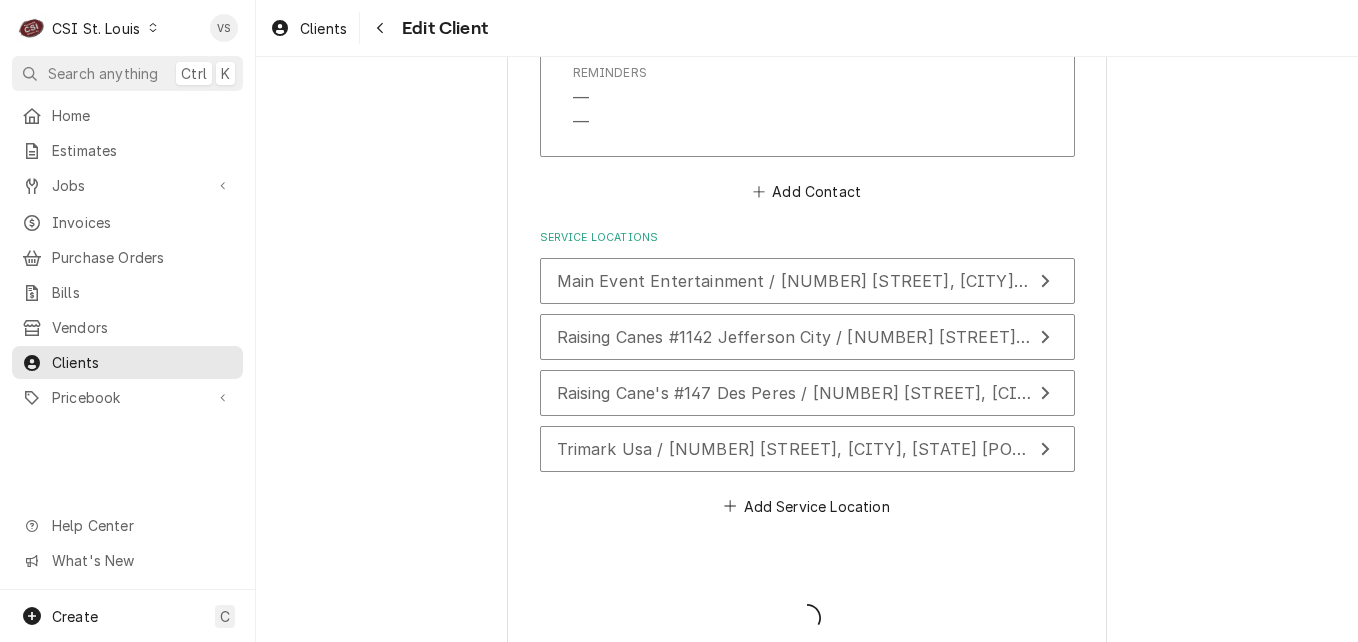 type on "x" 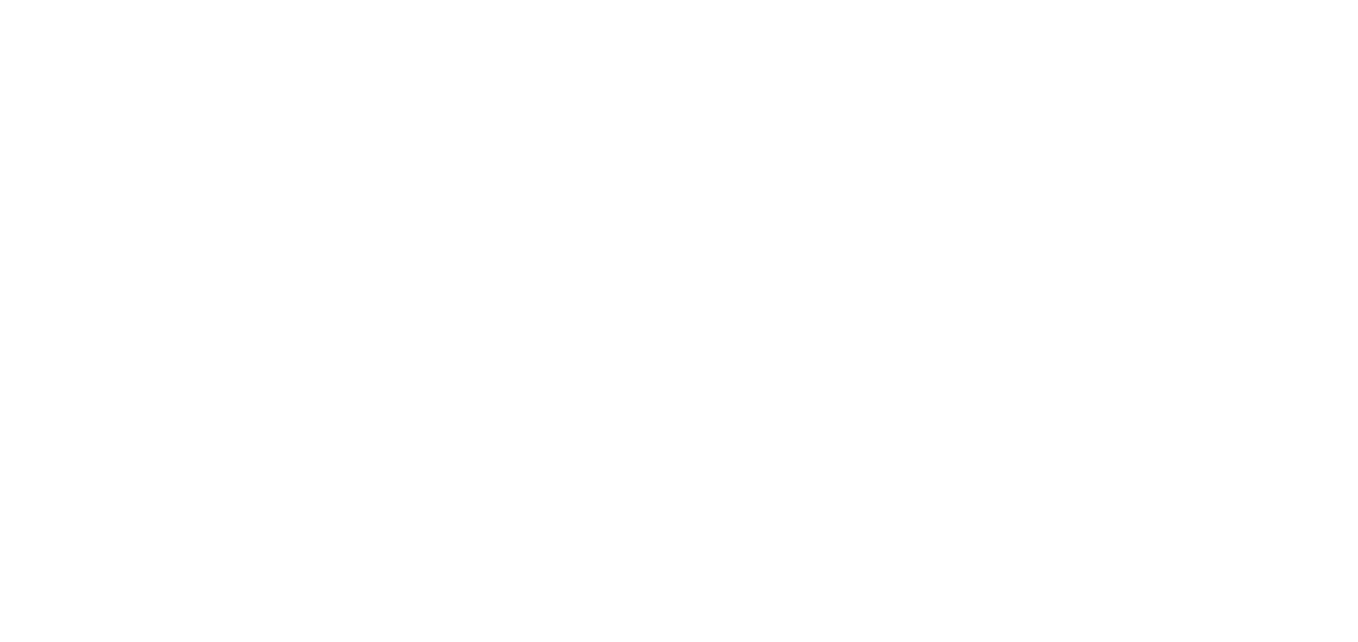 scroll, scrollTop: 0, scrollLeft: 0, axis: both 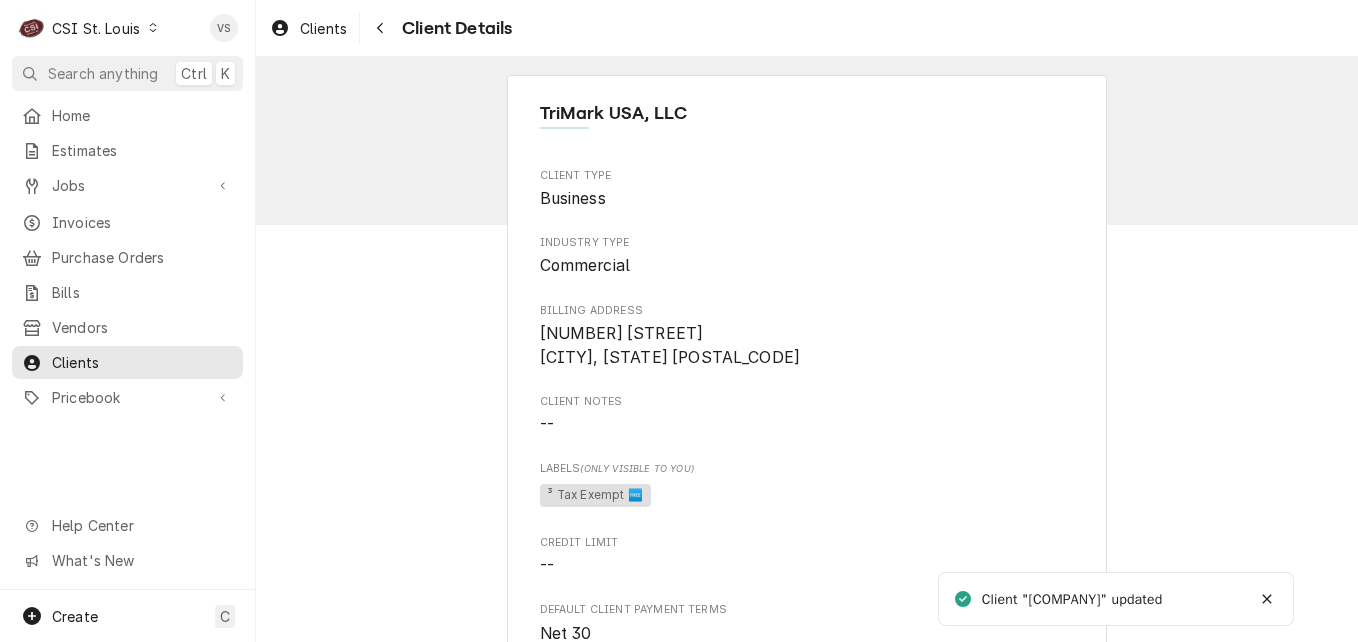 click on "Clients" at bounding box center [142, 362] 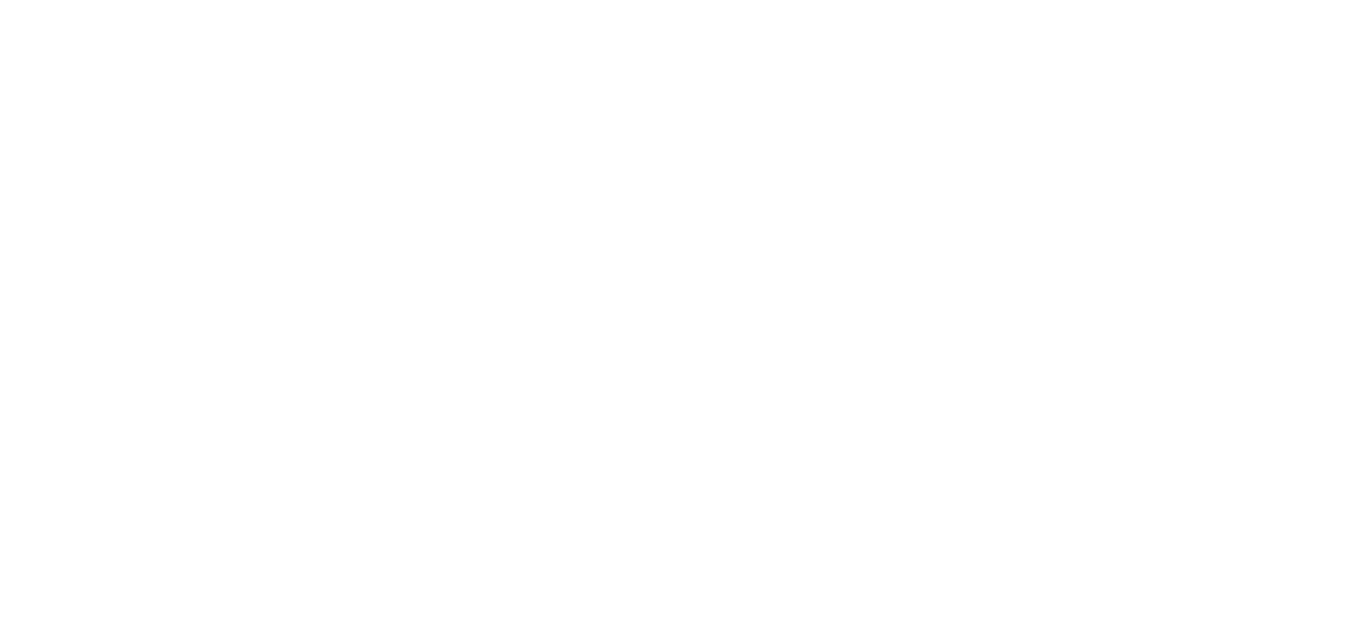 scroll, scrollTop: 0, scrollLeft: 0, axis: both 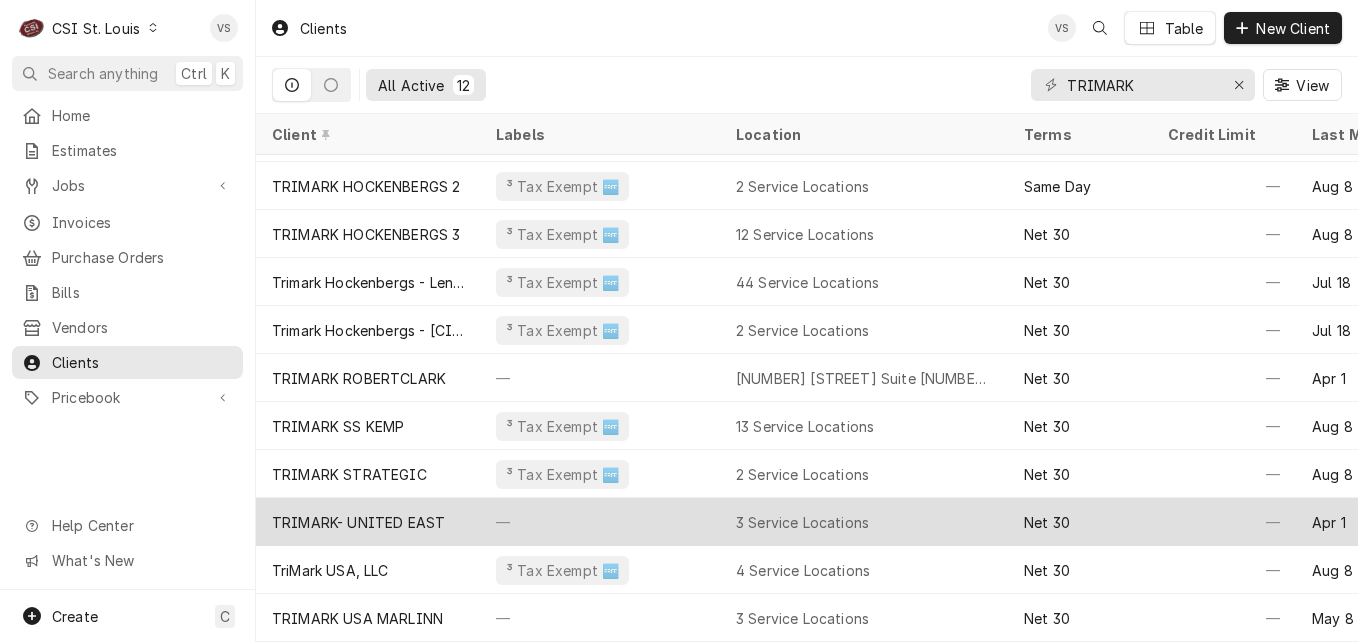 click on "TRIMARK- UNITED EAST" at bounding box center (368, 522) 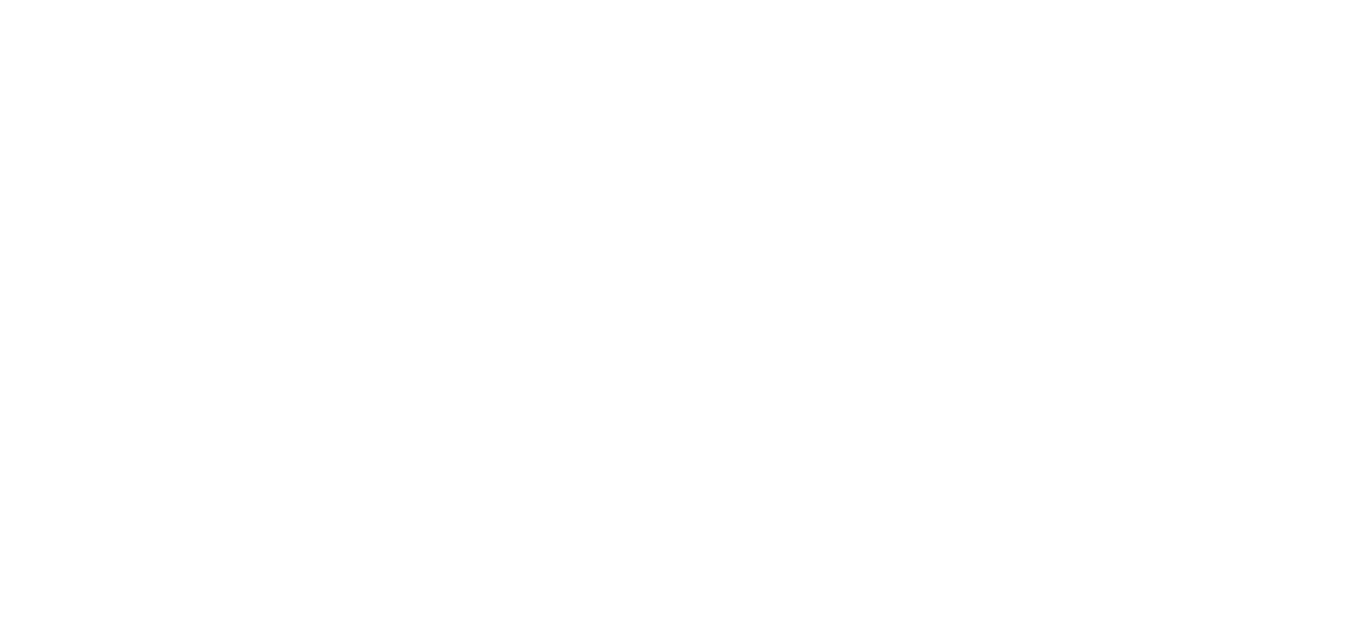 scroll, scrollTop: 0, scrollLeft: 0, axis: both 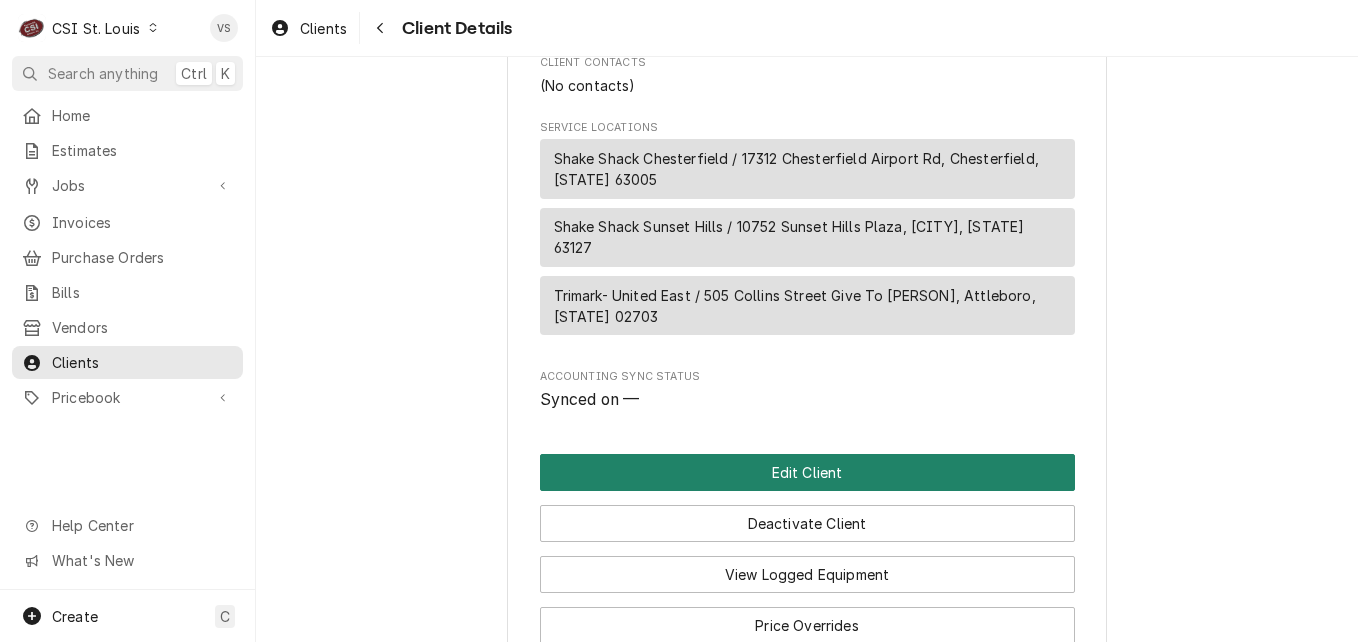 click on "Edit Client" at bounding box center (807, 472) 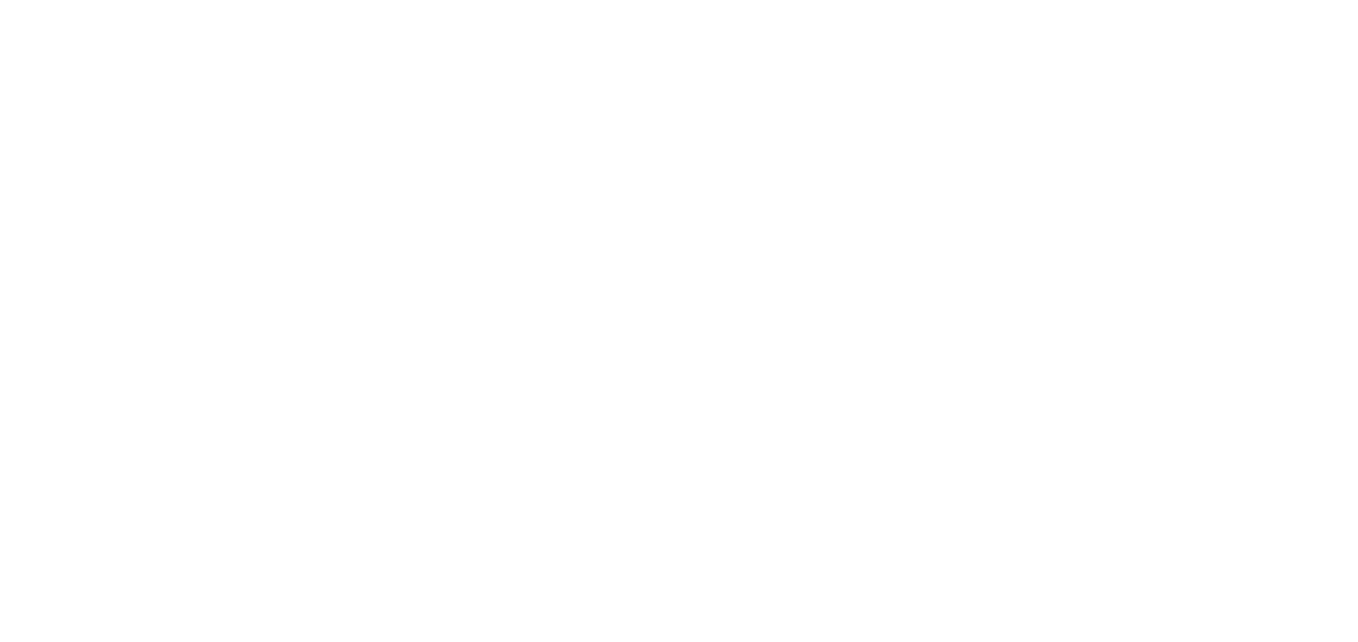 scroll, scrollTop: 0, scrollLeft: 0, axis: both 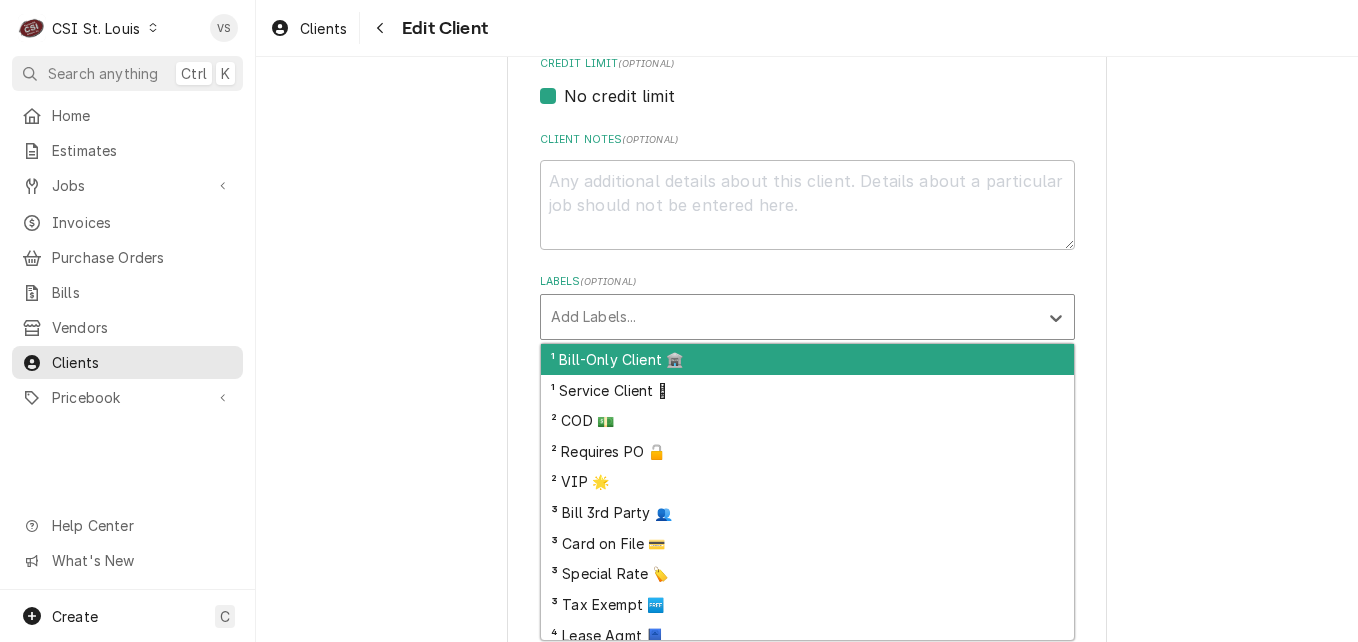 click at bounding box center (789, 317) 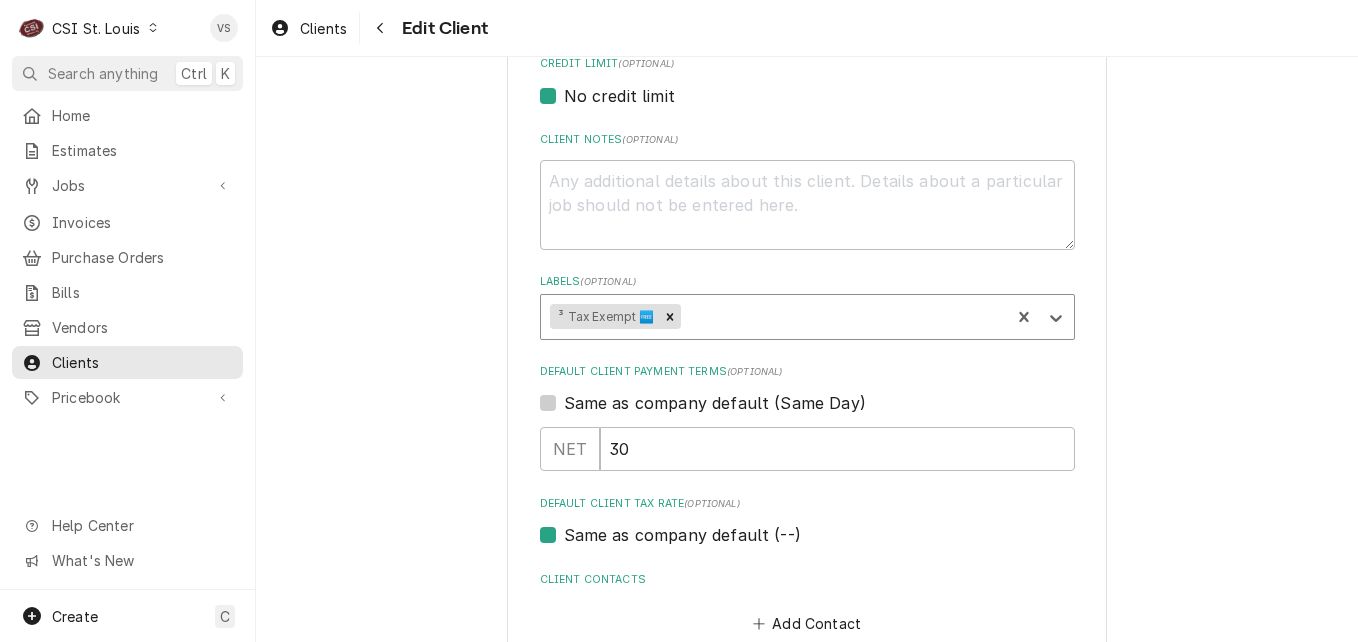 click on "Same as company default (--)" at bounding box center [682, 535] 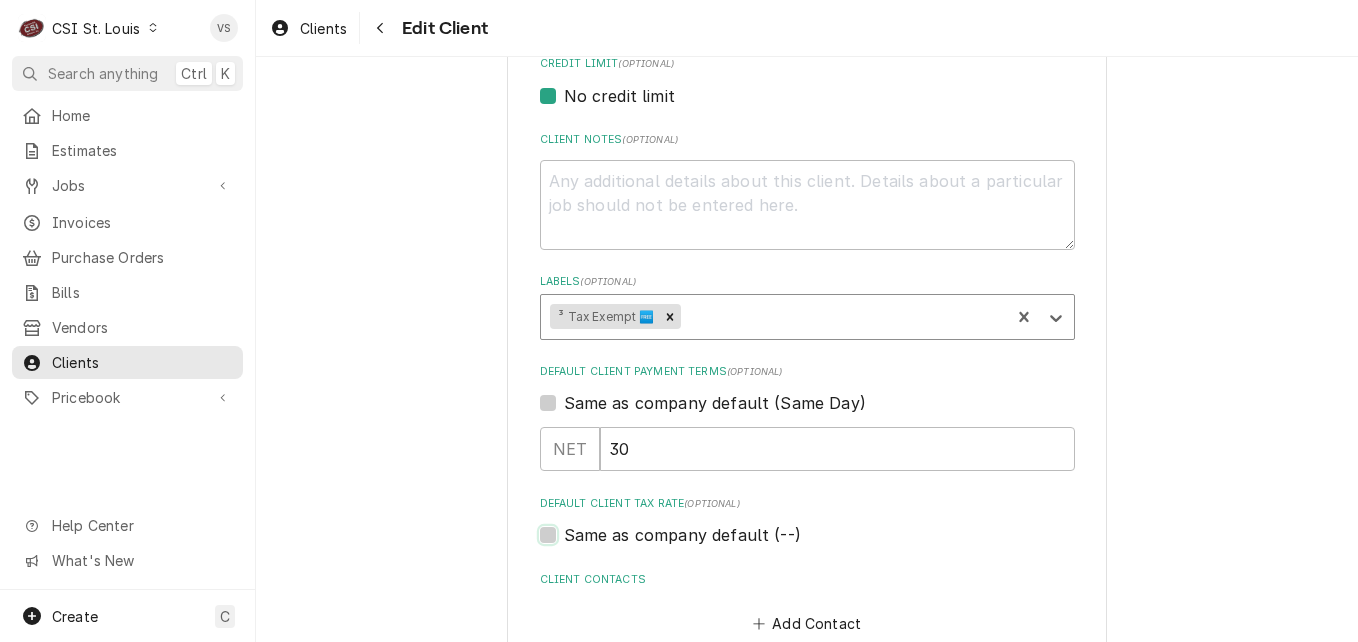 checkbox on "false" 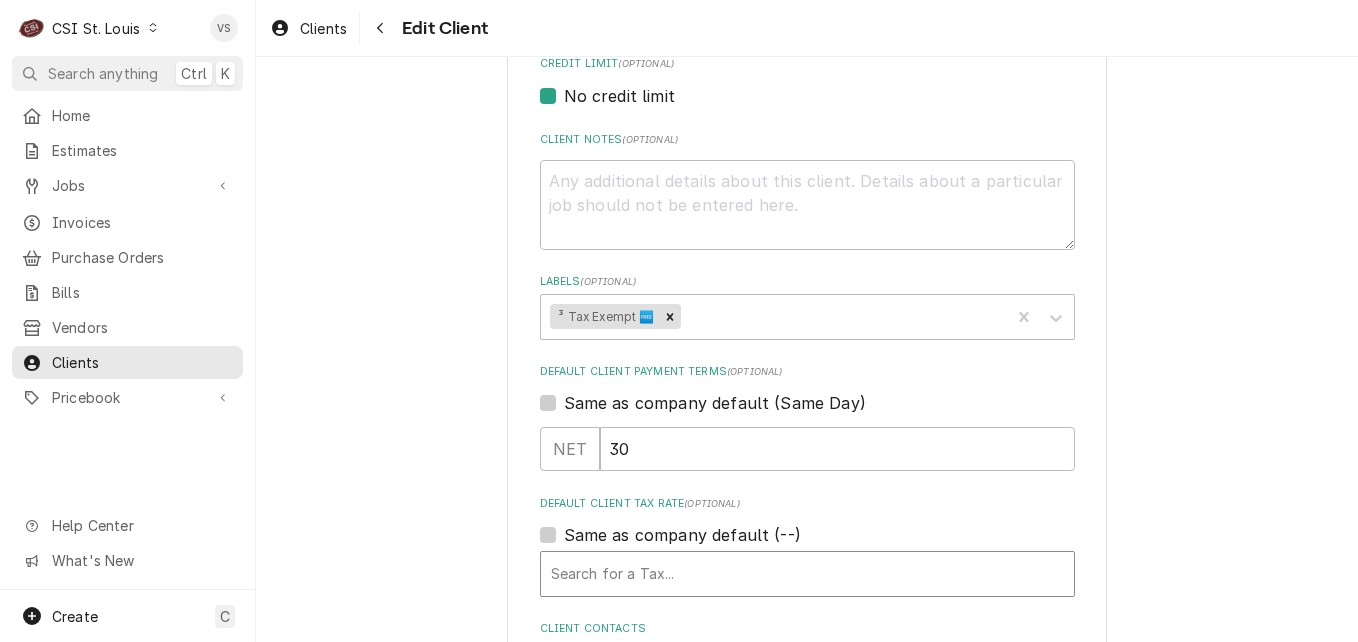 click at bounding box center [807, 574] 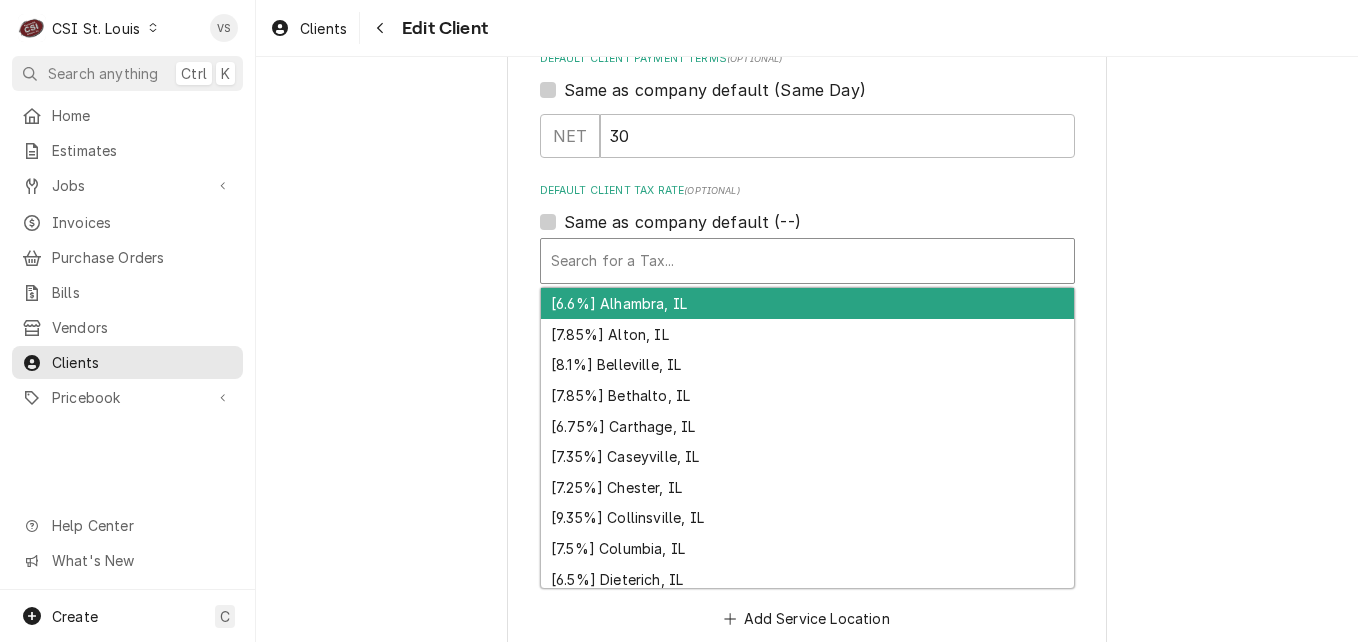 scroll, scrollTop: 1326, scrollLeft: 0, axis: vertical 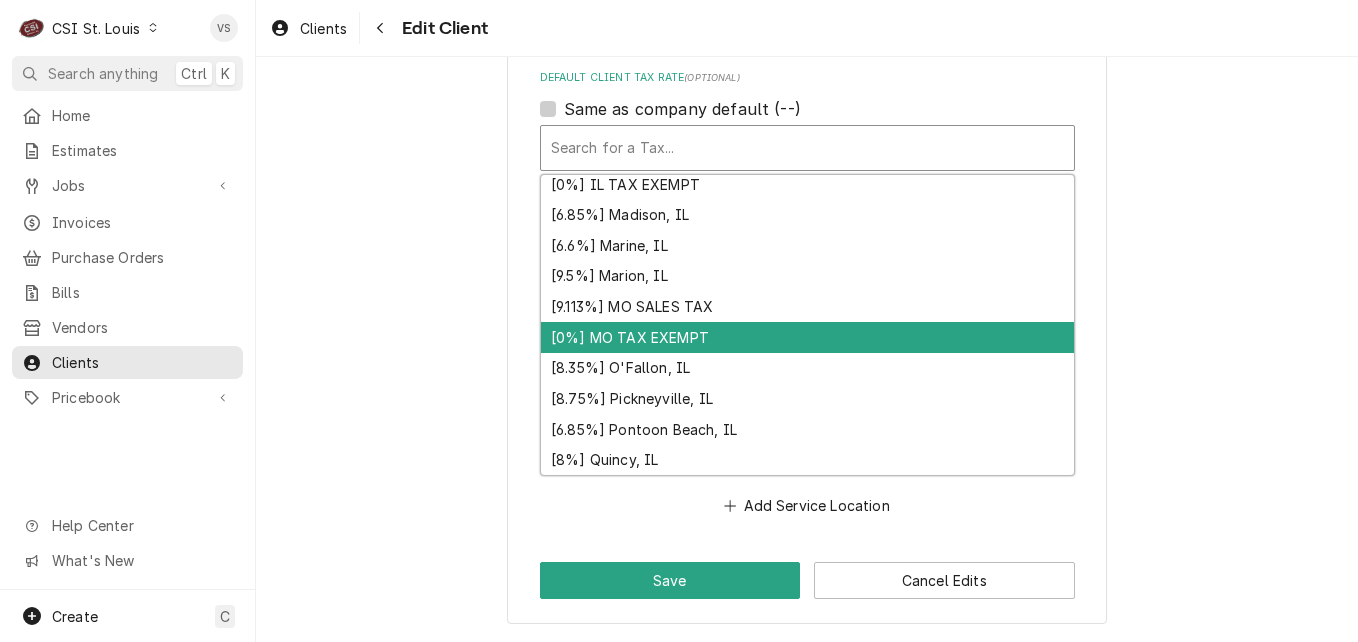 click on "[0%] MO TAX EXEMPT" at bounding box center (807, 337) 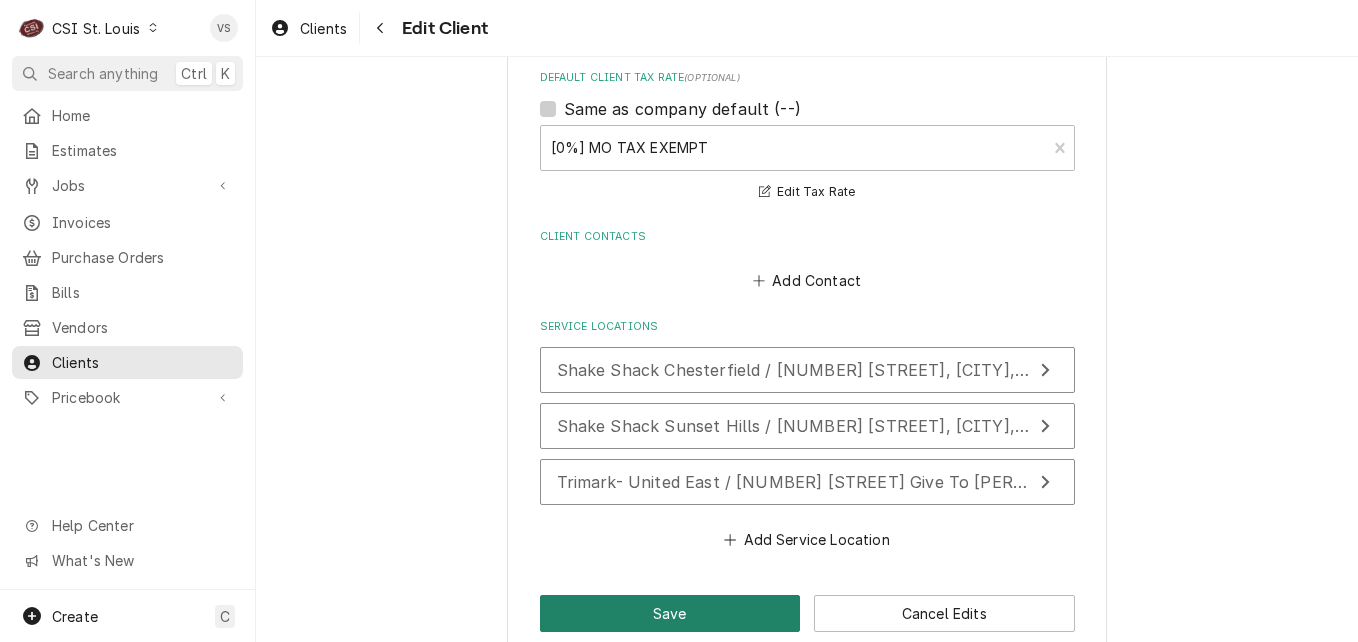 click on "Save" at bounding box center [670, 613] 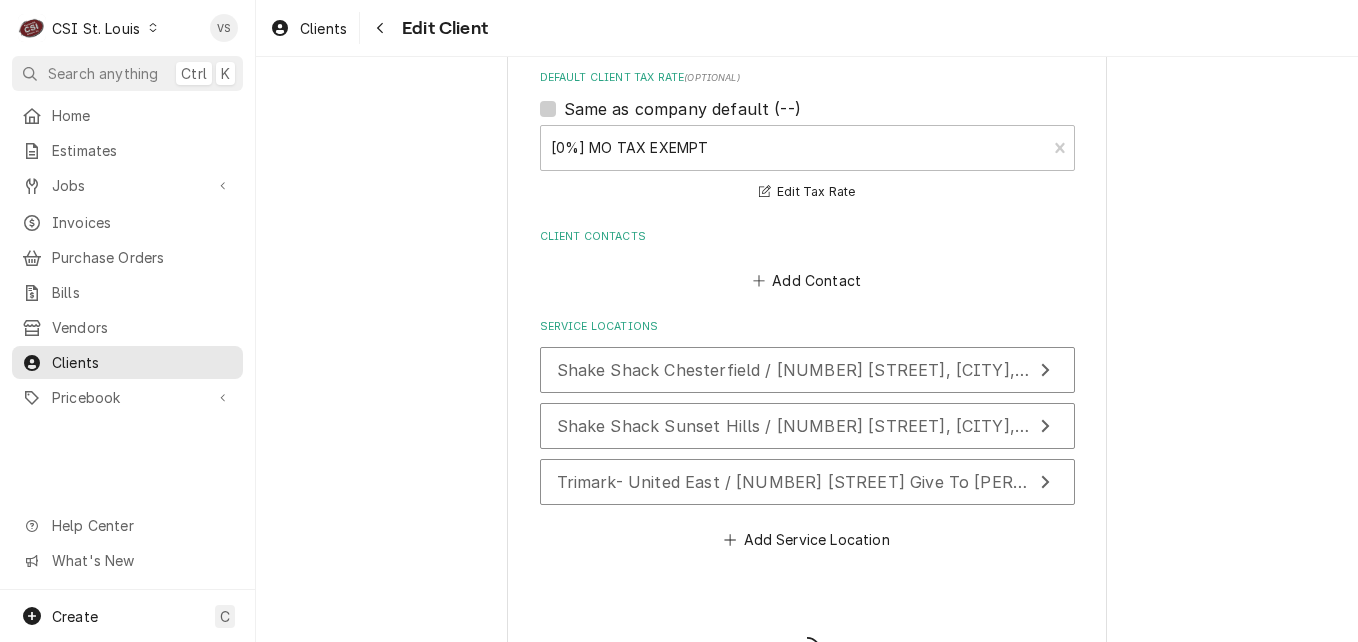 type on "x" 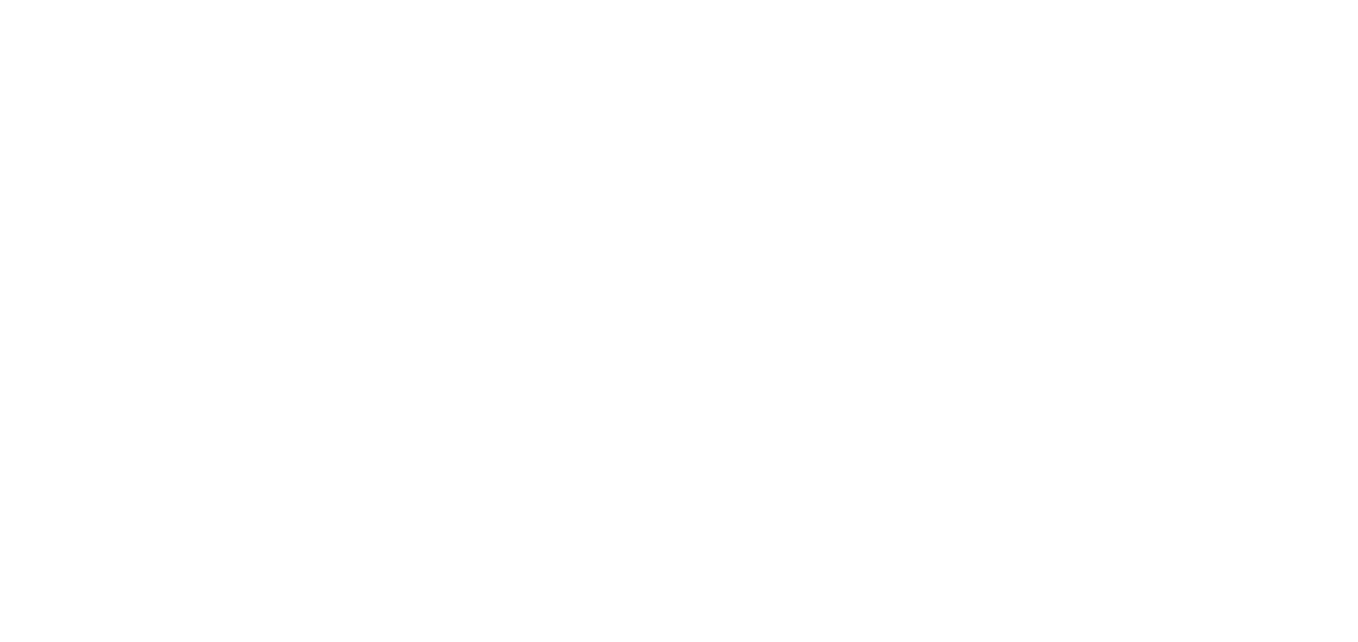 scroll, scrollTop: 0, scrollLeft: 0, axis: both 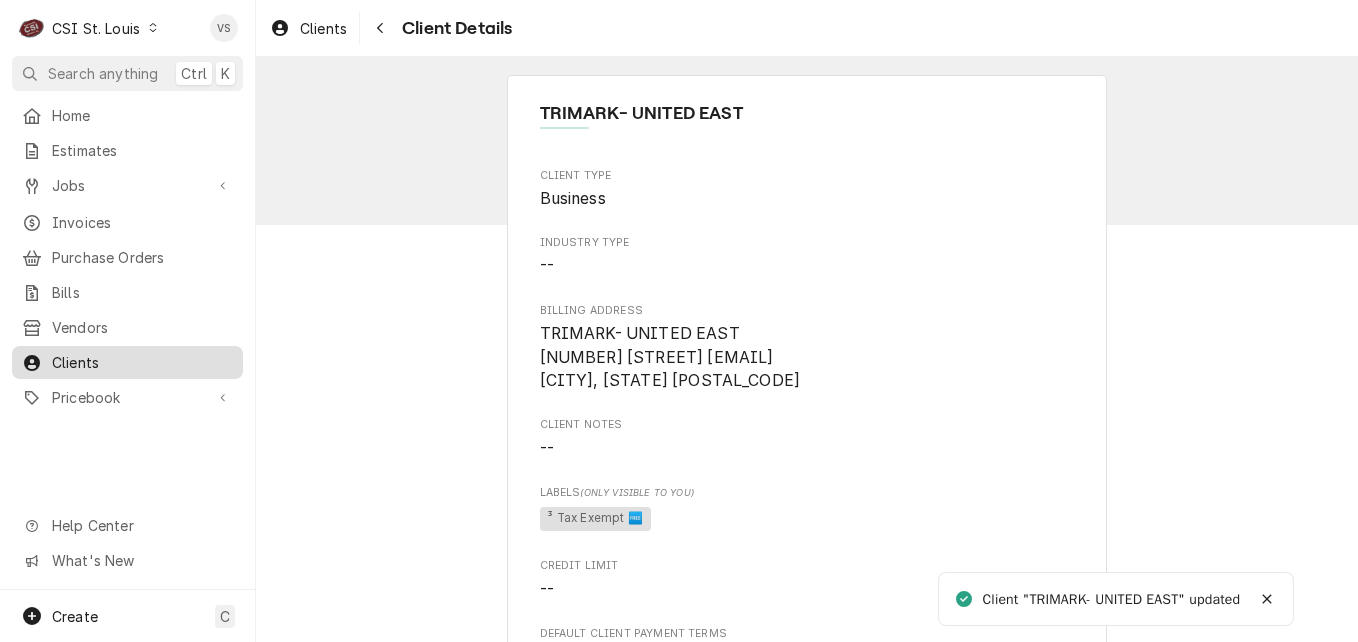 click on "Clients" at bounding box center [142, 362] 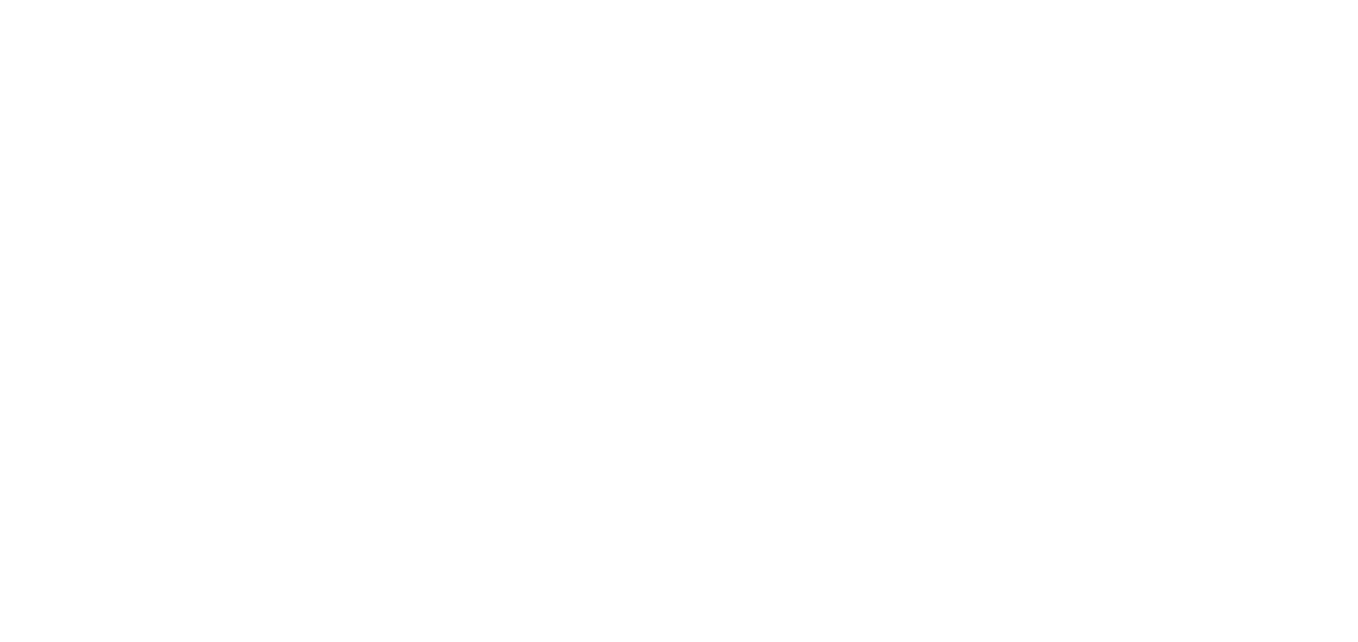 scroll, scrollTop: 0, scrollLeft: 0, axis: both 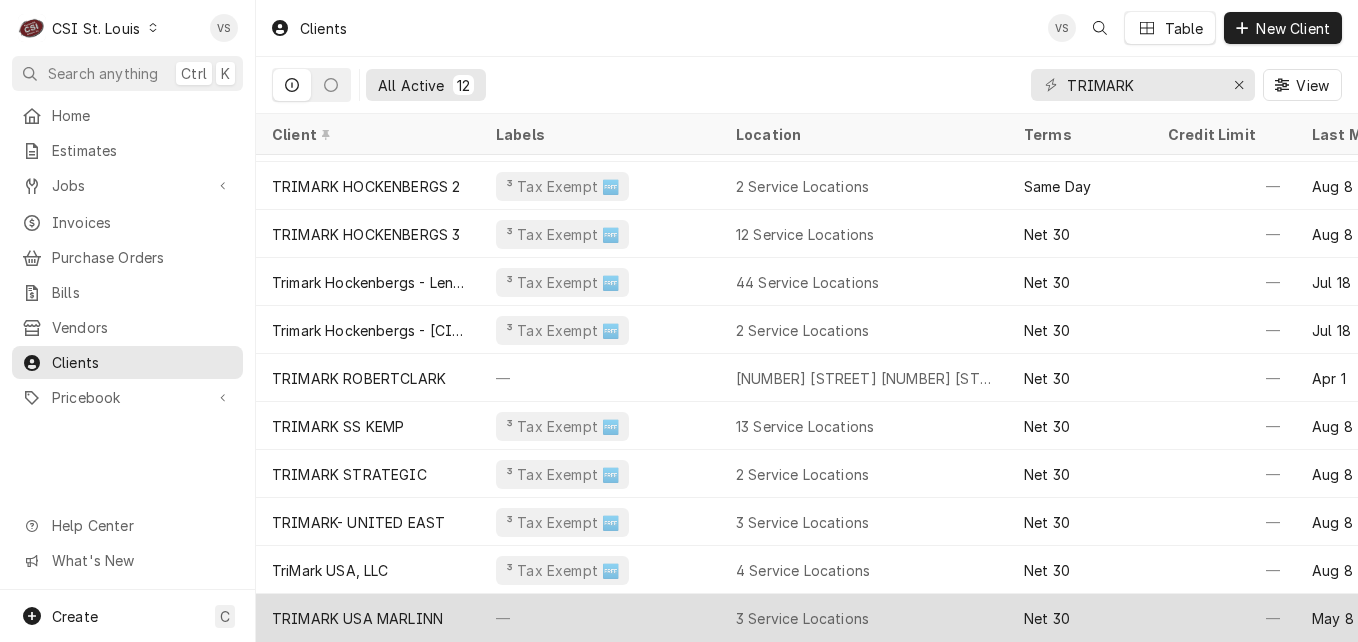 click on "TRIMARK USA MARLINN" at bounding box center (357, 618) 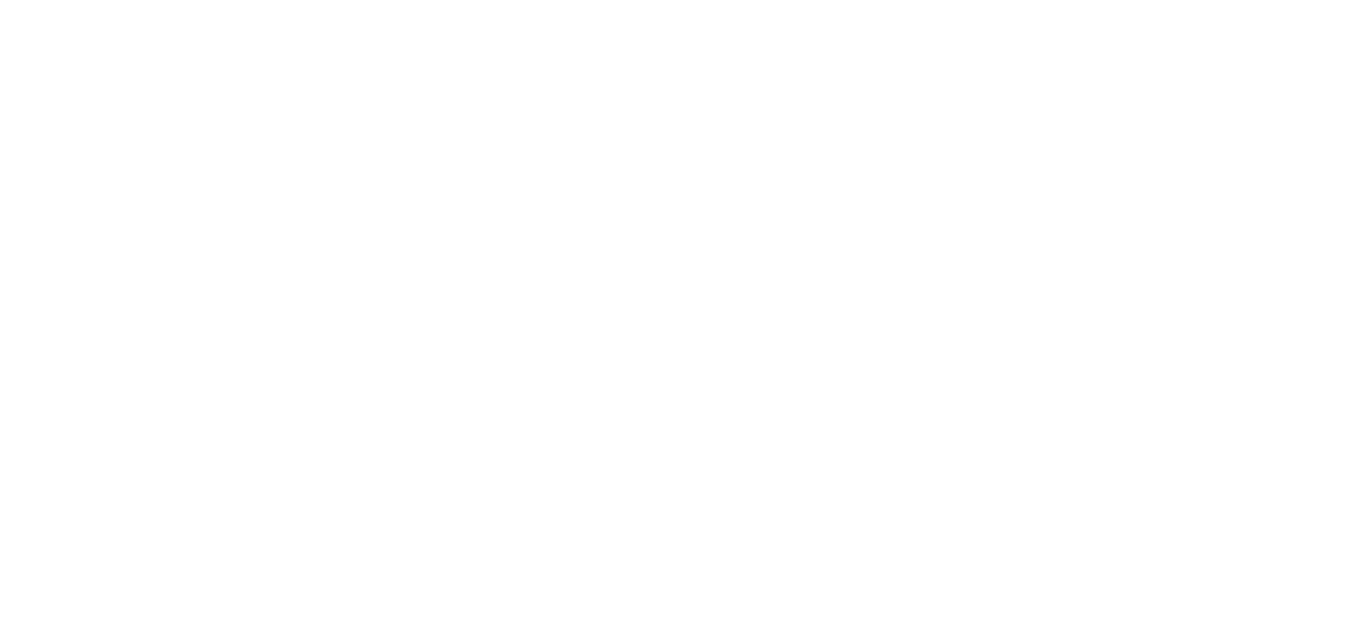 scroll, scrollTop: 0, scrollLeft: 0, axis: both 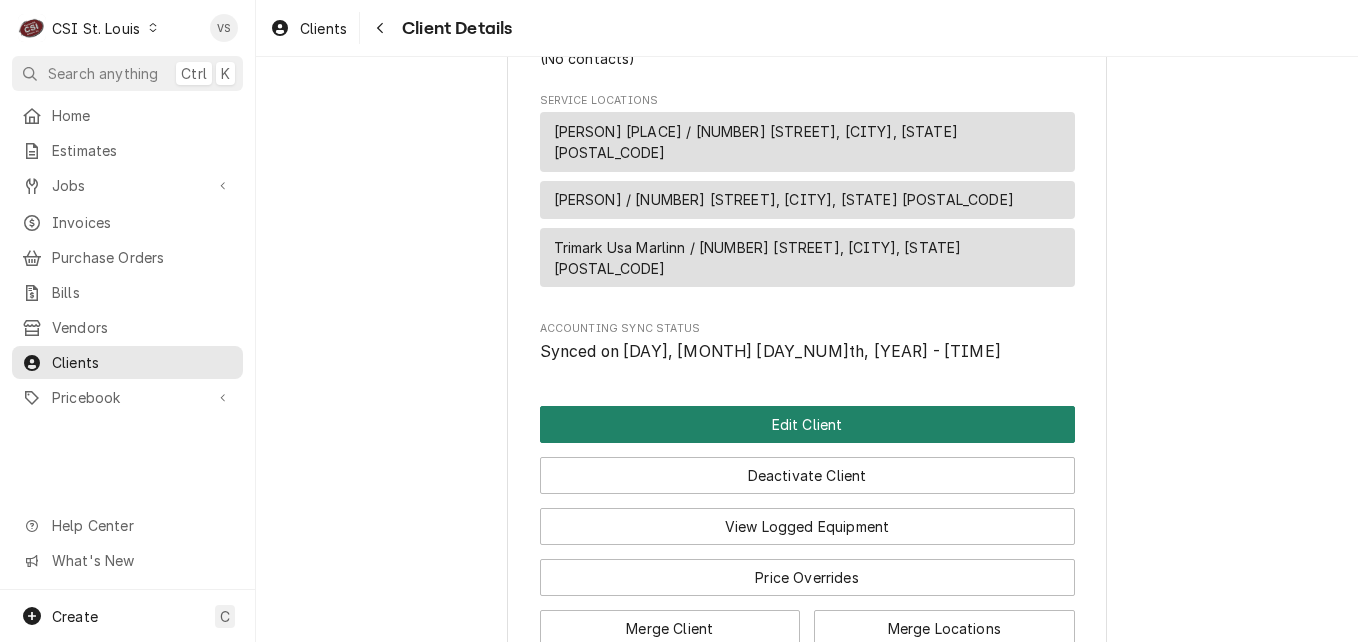 click on "Edit Client" at bounding box center [807, 424] 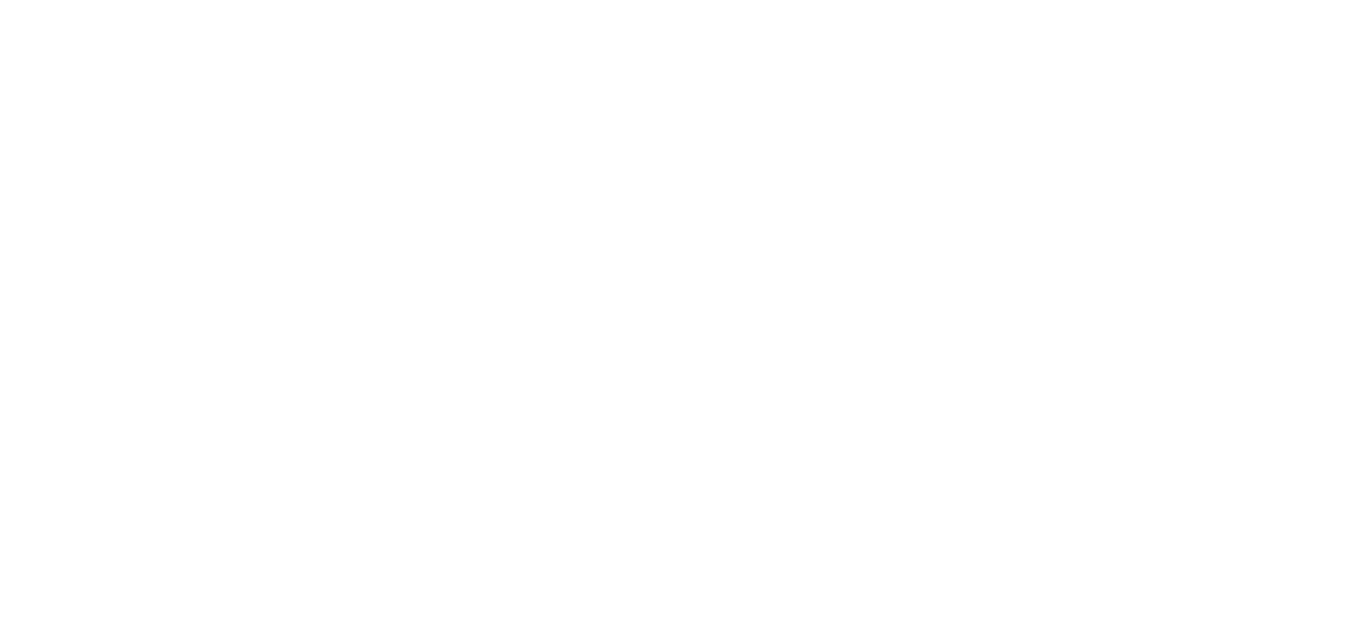 scroll, scrollTop: 0, scrollLeft: 0, axis: both 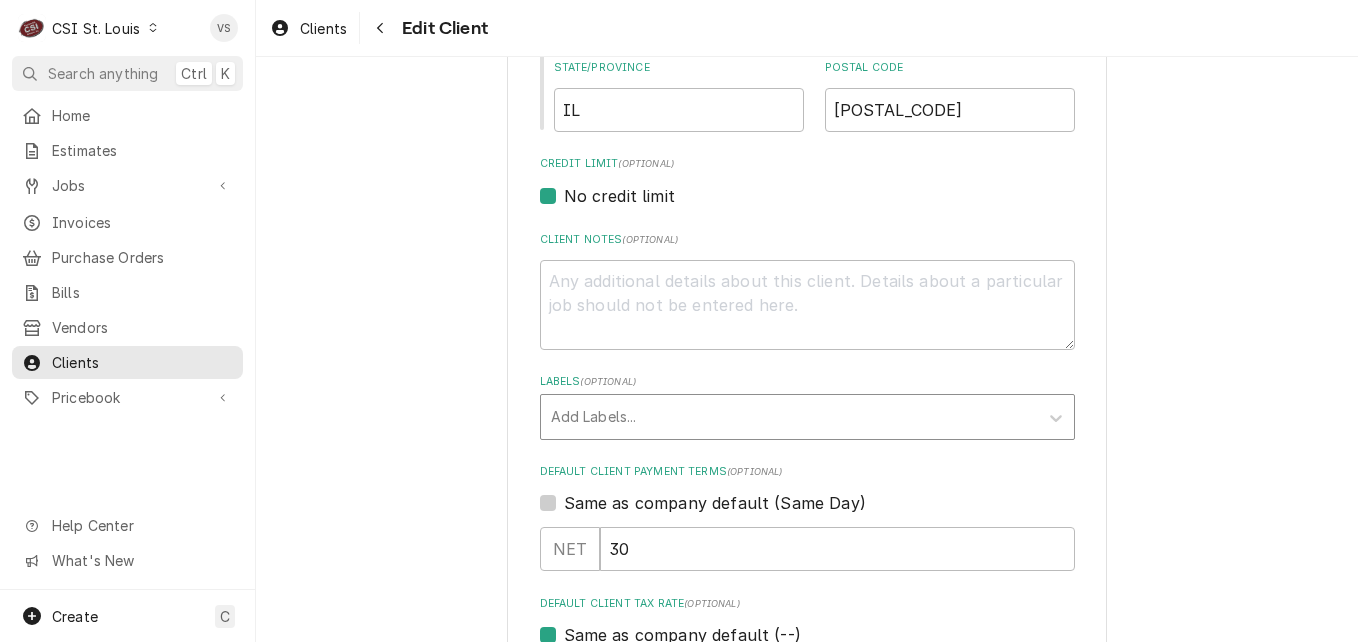 click at bounding box center [789, 417] 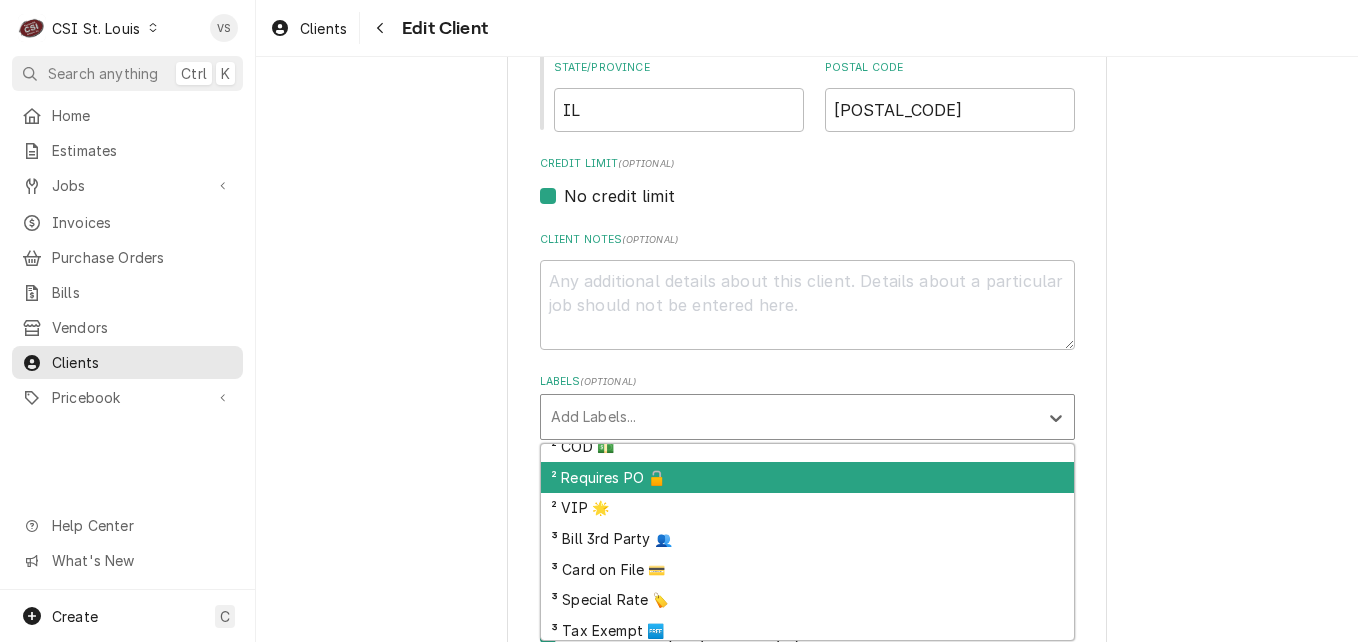 scroll, scrollTop: 172, scrollLeft: 0, axis: vertical 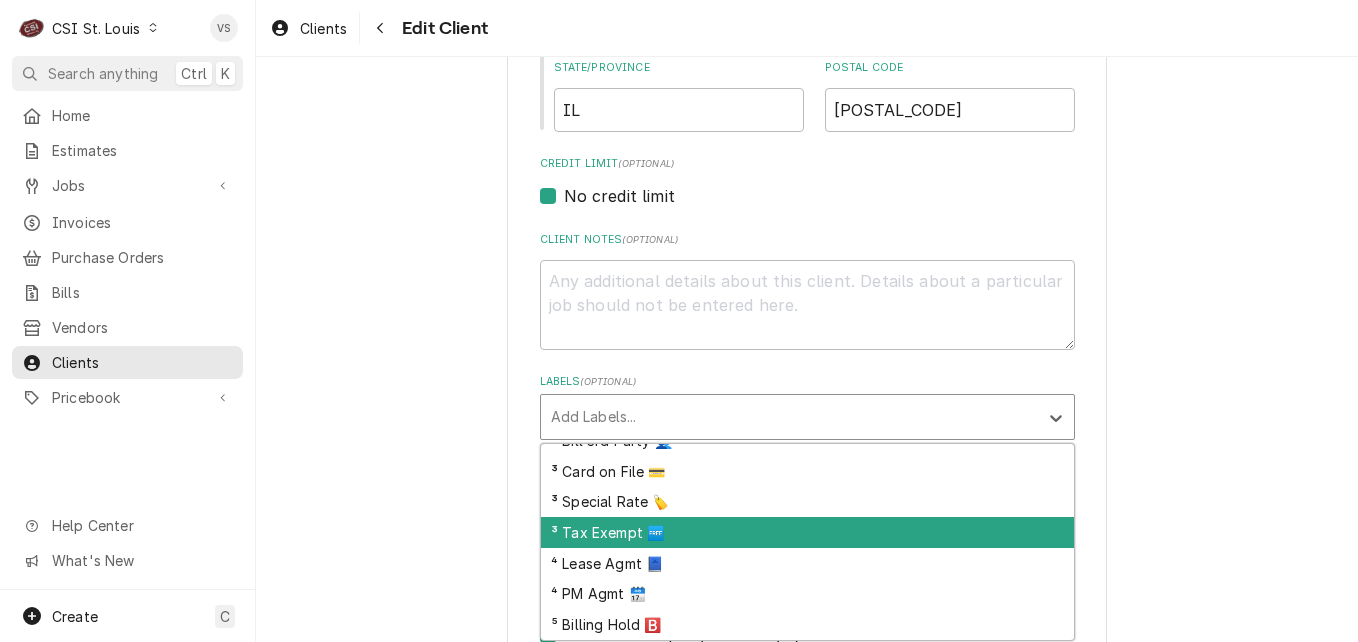 click on "³ Tax Exempt 🆓" at bounding box center [807, 532] 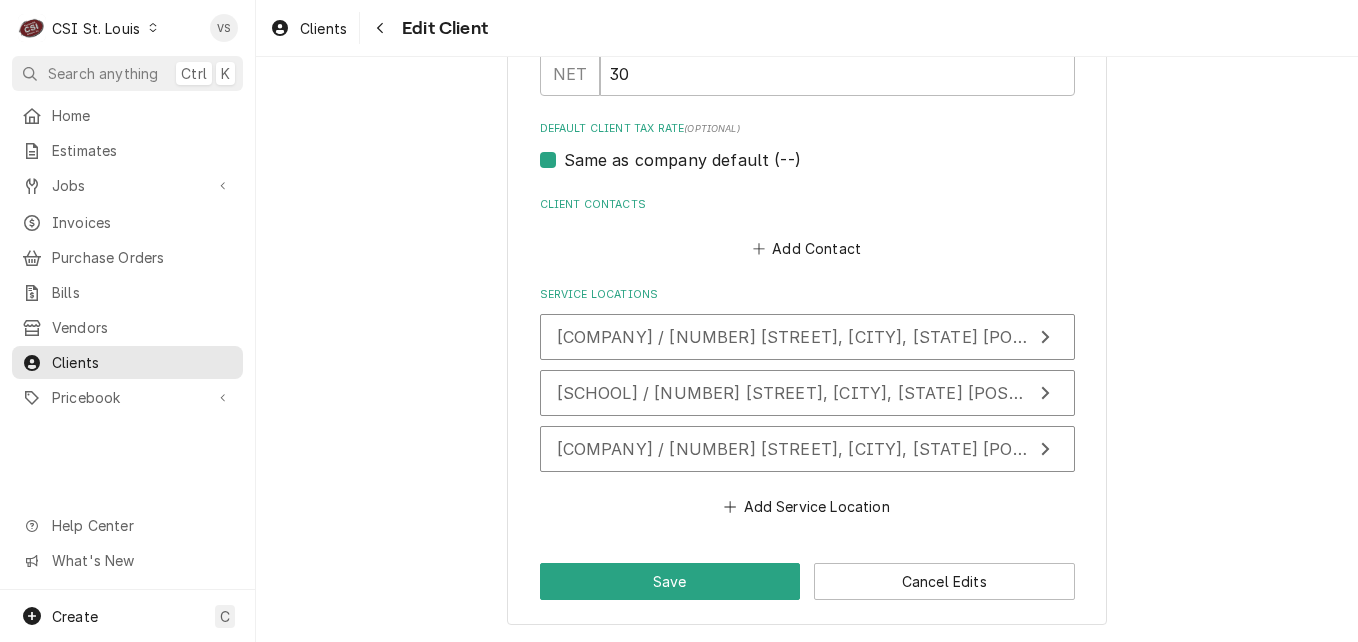 scroll, scrollTop: 1276, scrollLeft: 0, axis: vertical 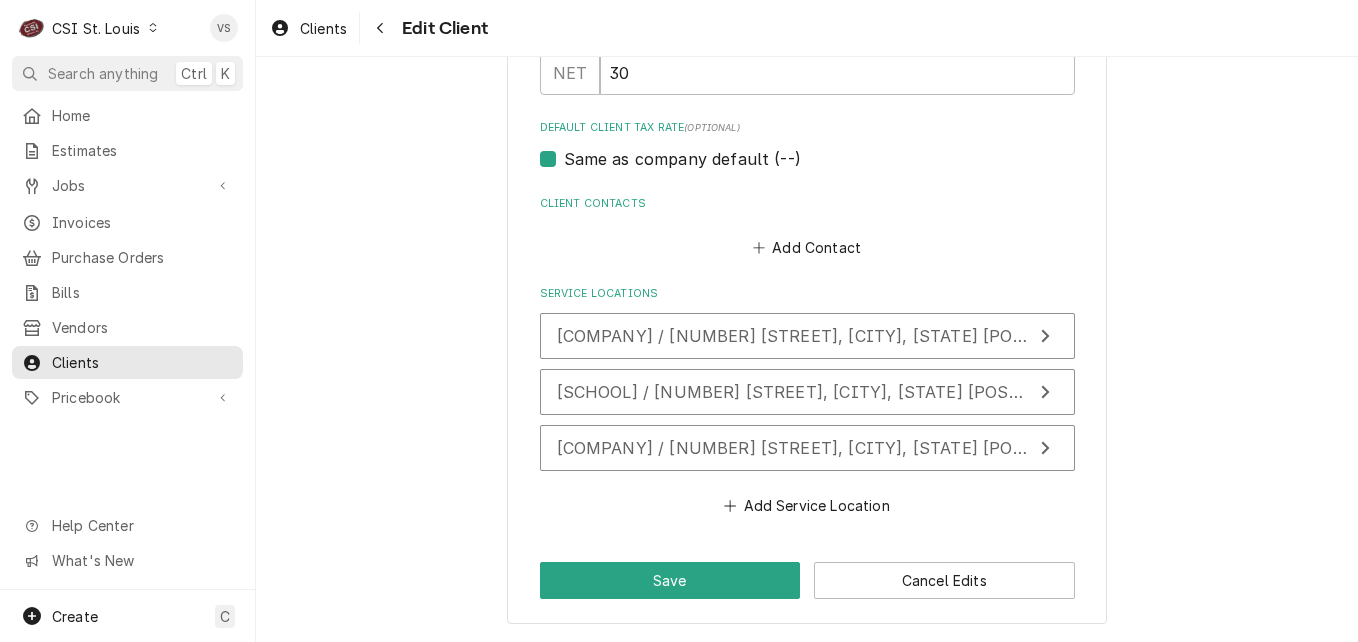 click on "Same as company default (--)" at bounding box center (682, 159) 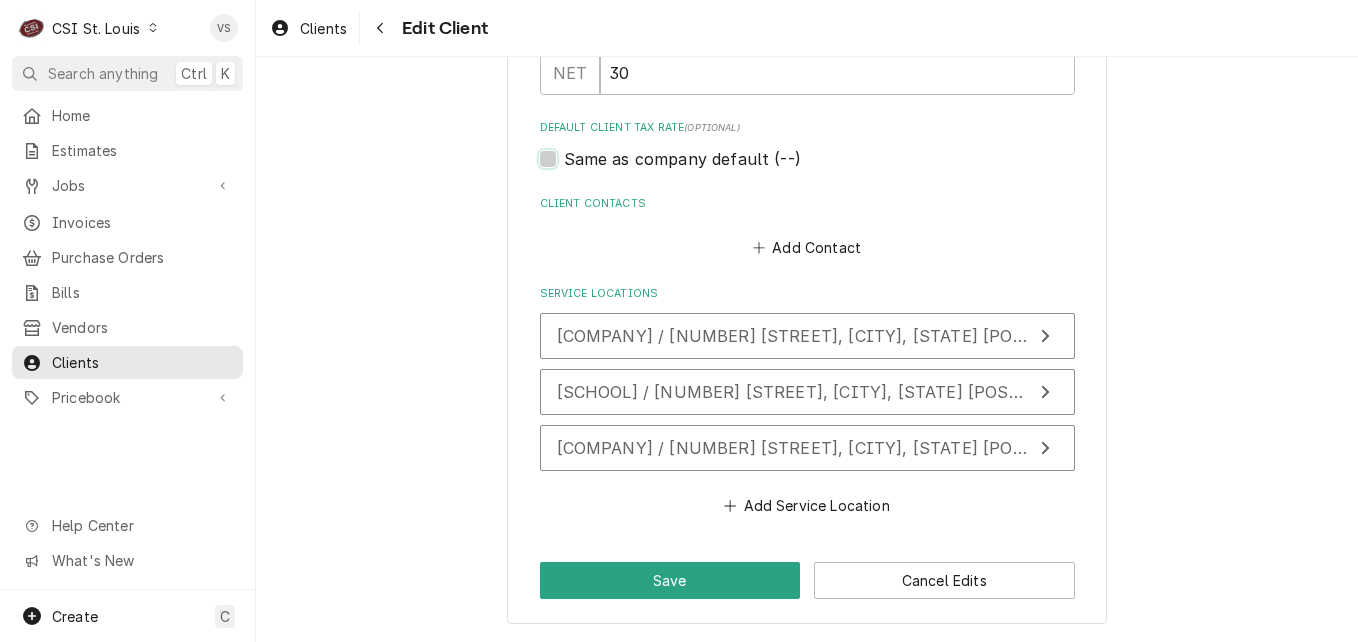 checkbox on "false" 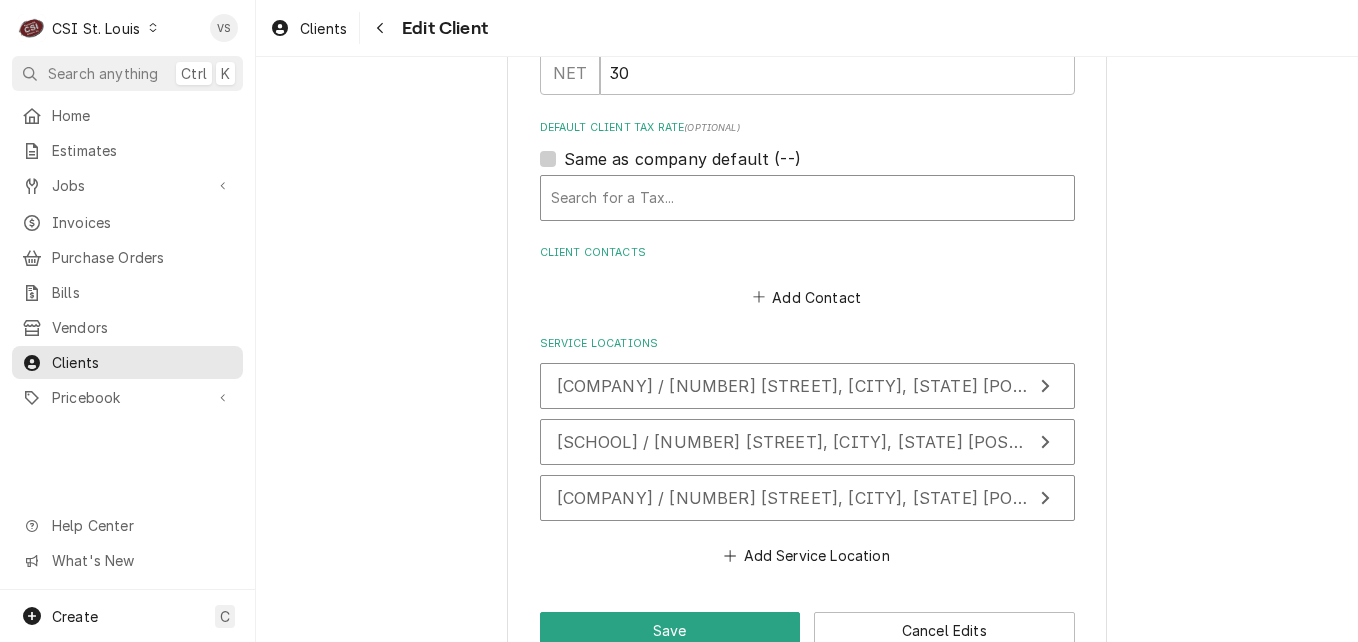click at bounding box center [807, 198] 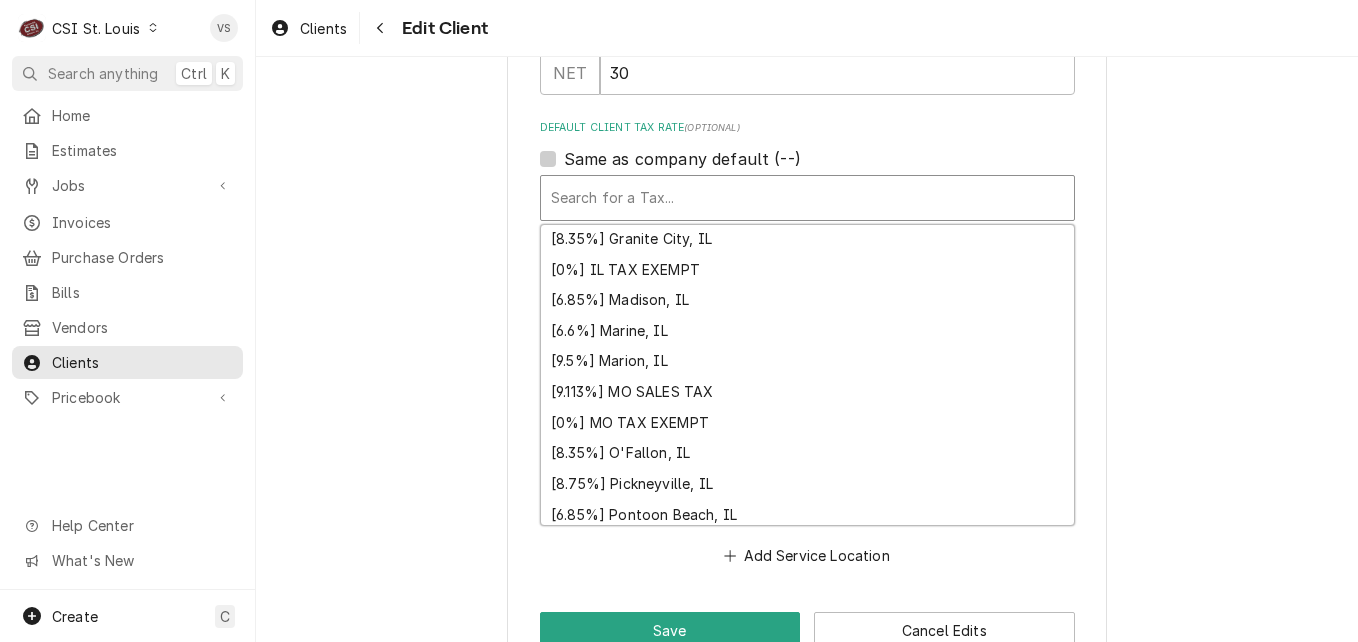 scroll, scrollTop: 613, scrollLeft: 0, axis: vertical 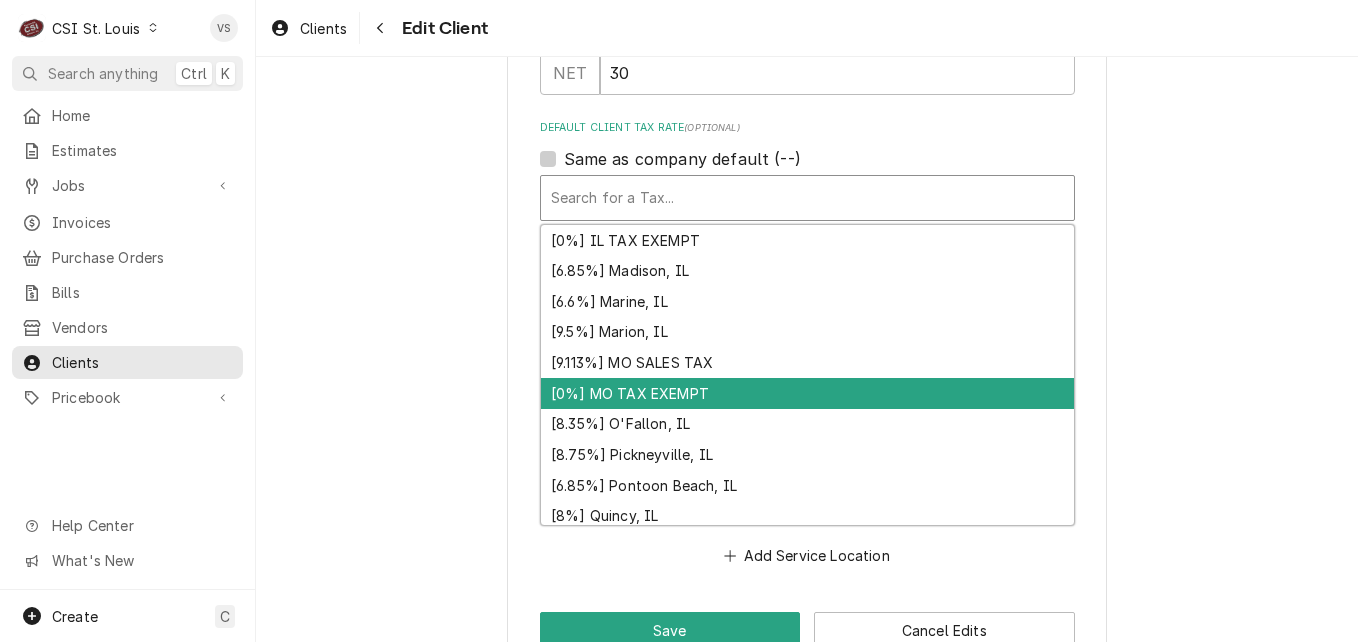 click on "[0%] MO TAX EXEMPT" at bounding box center (807, 393) 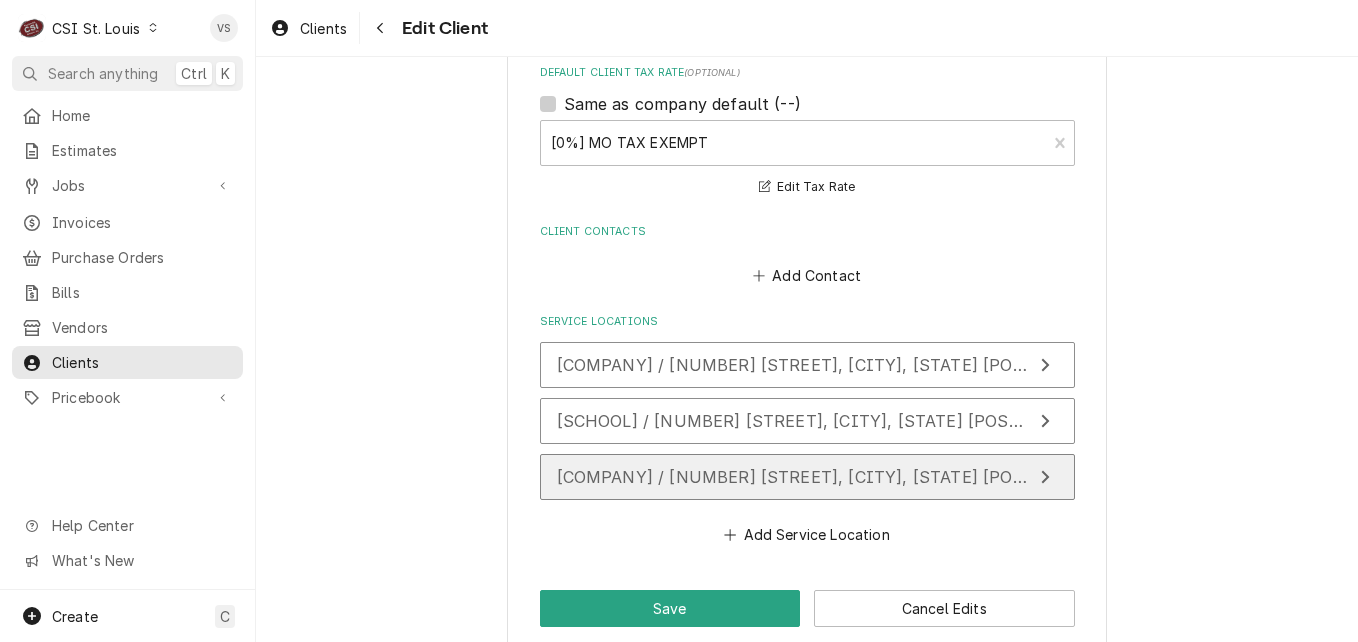 scroll, scrollTop: 1359, scrollLeft: 0, axis: vertical 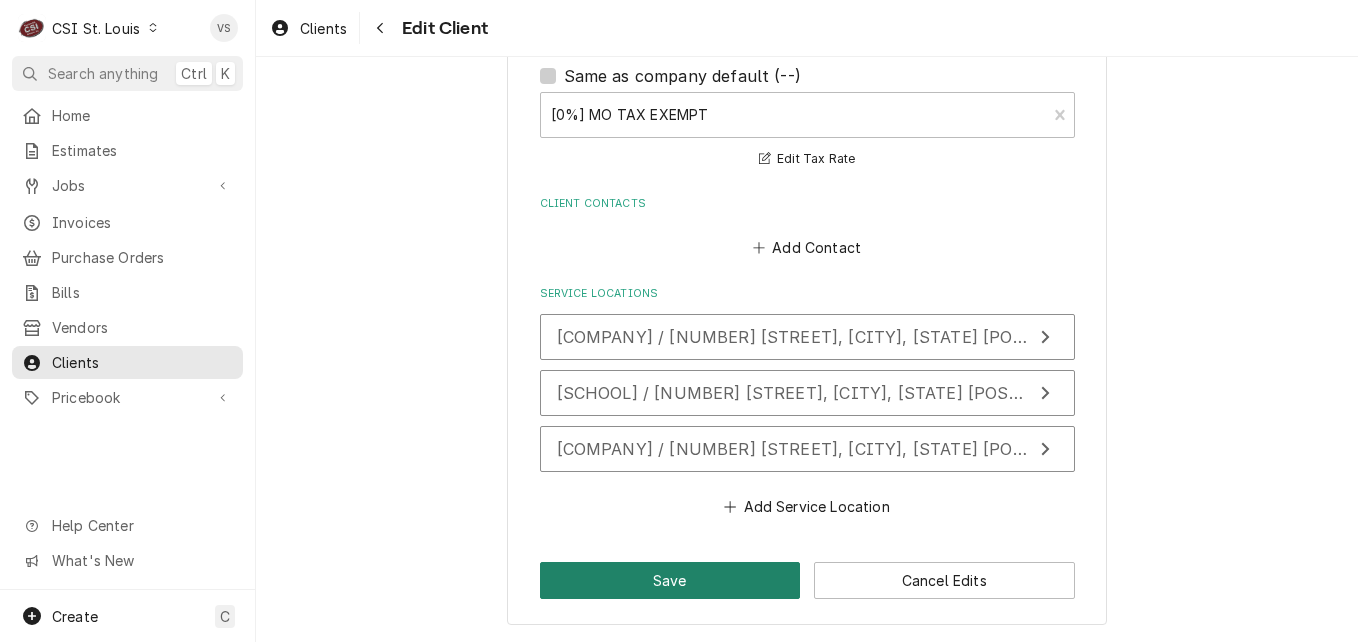click on "Save" at bounding box center (670, 580) 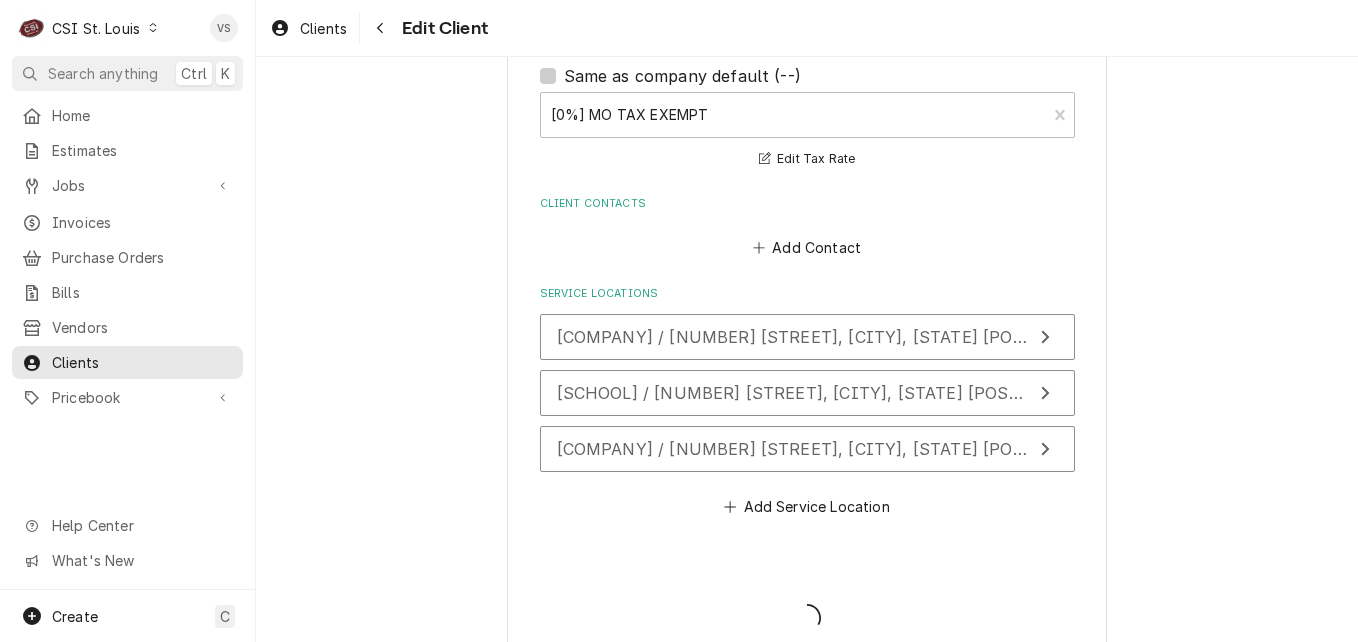 type on "x" 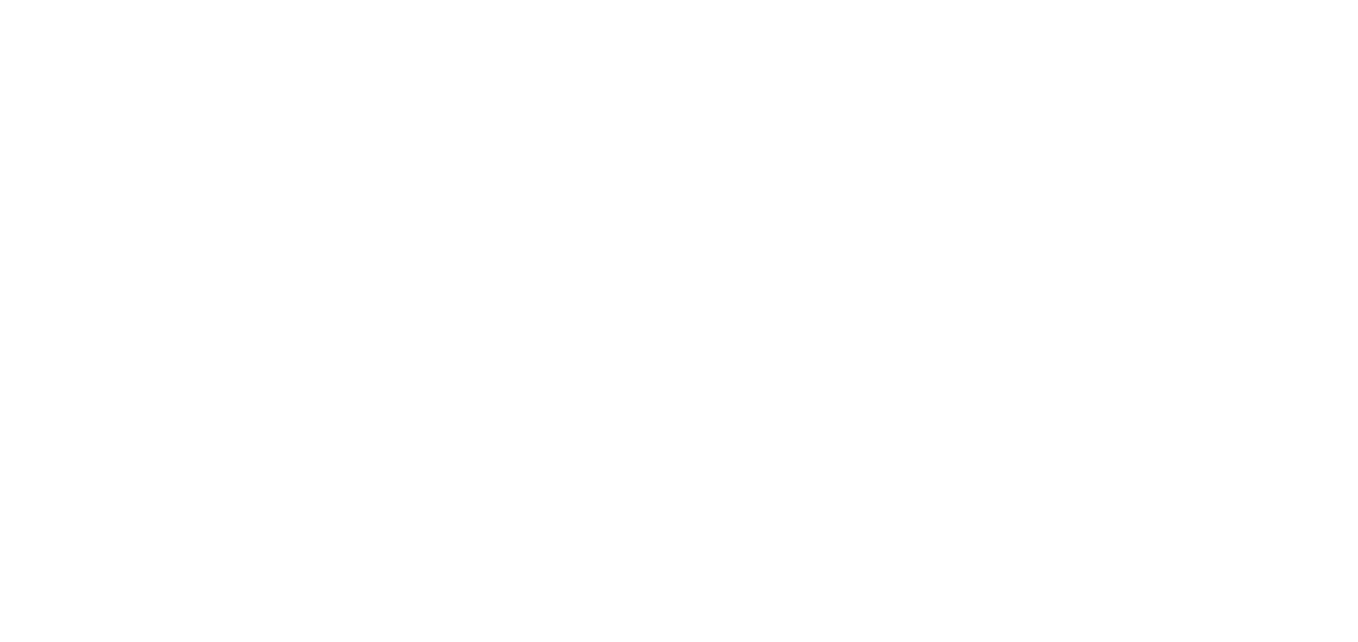 scroll, scrollTop: 0, scrollLeft: 0, axis: both 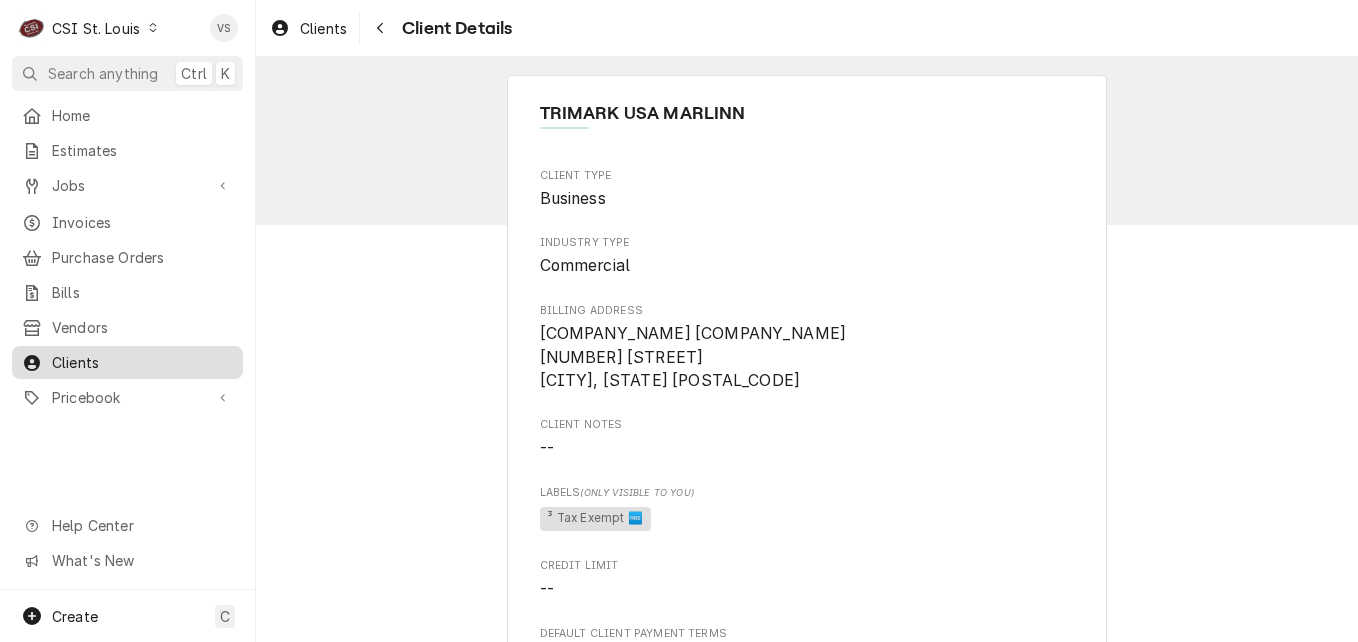 click on "Clients" at bounding box center [142, 362] 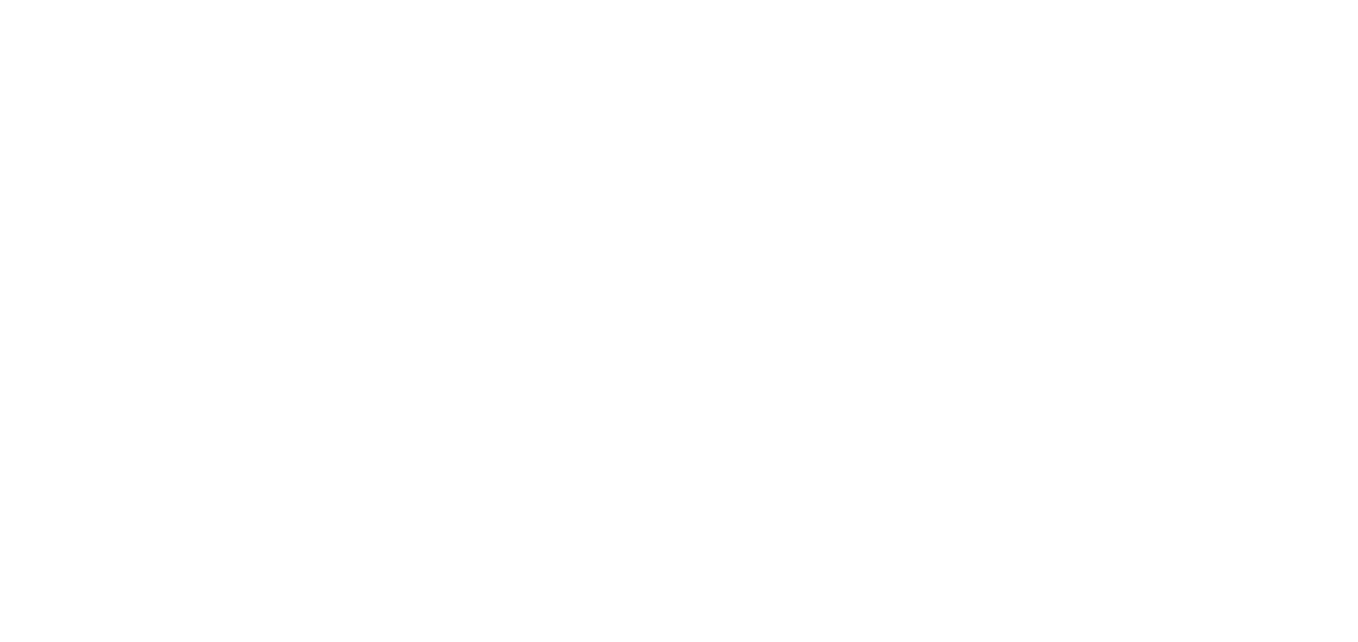 scroll, scrollTop: 0, scrollLeft: 0, axis: both 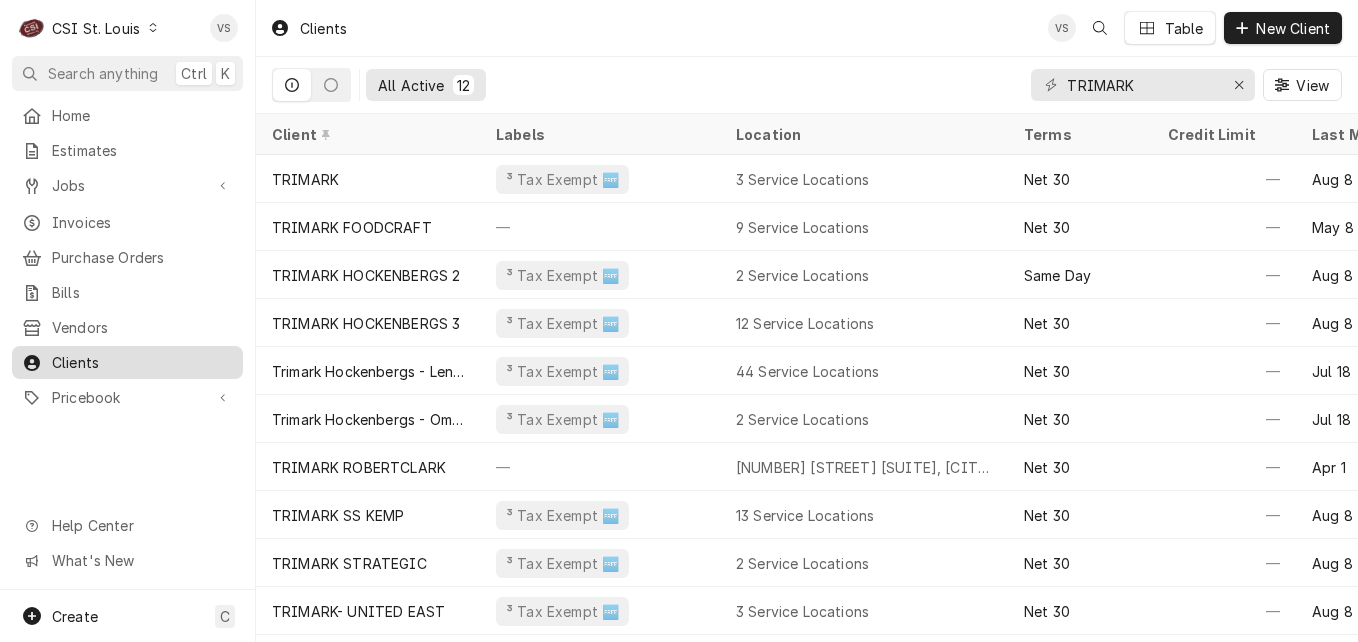 click on "Clients" at bounding box center [142, 362] 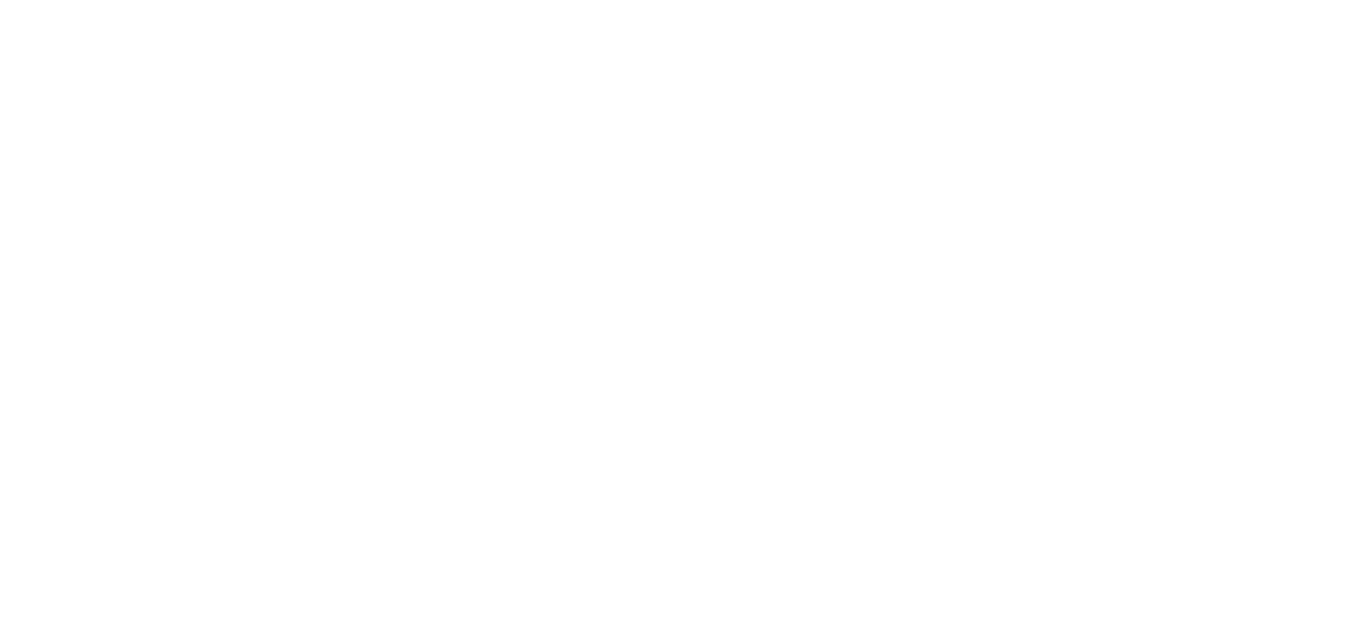 scroll, scrollTop: 0, scrollLeft: 0, axis: both 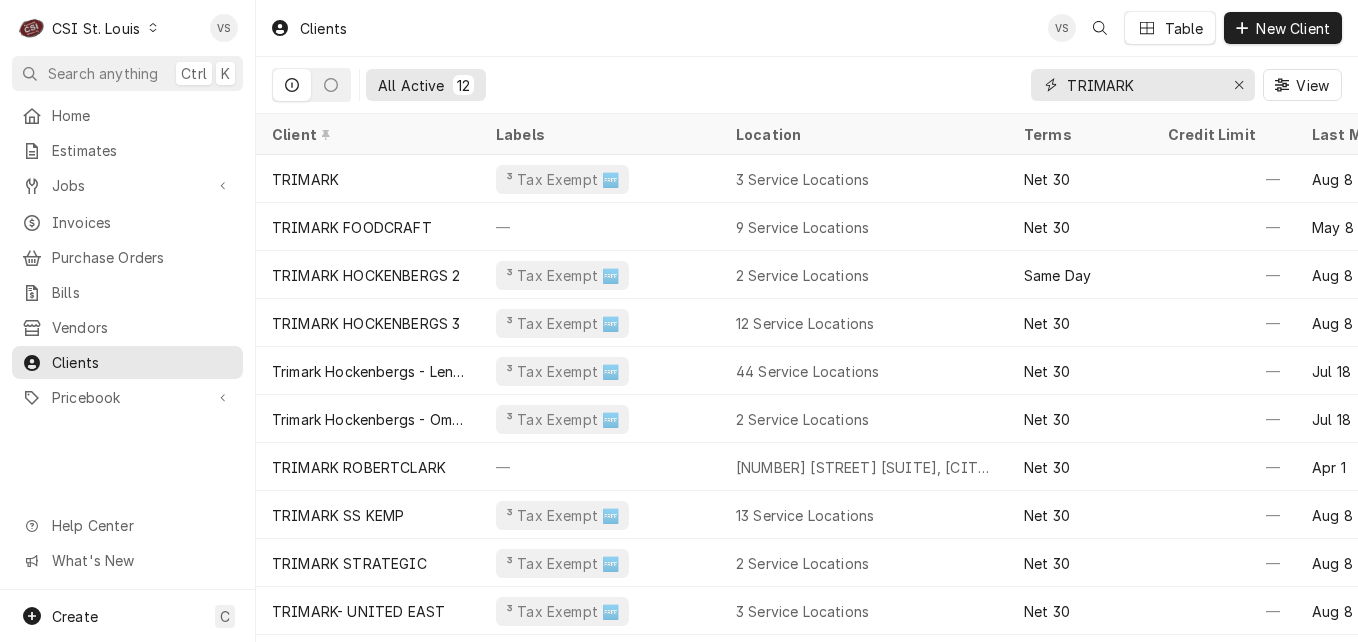 click on "TRIMARK" at bounding box center [1143, 85] 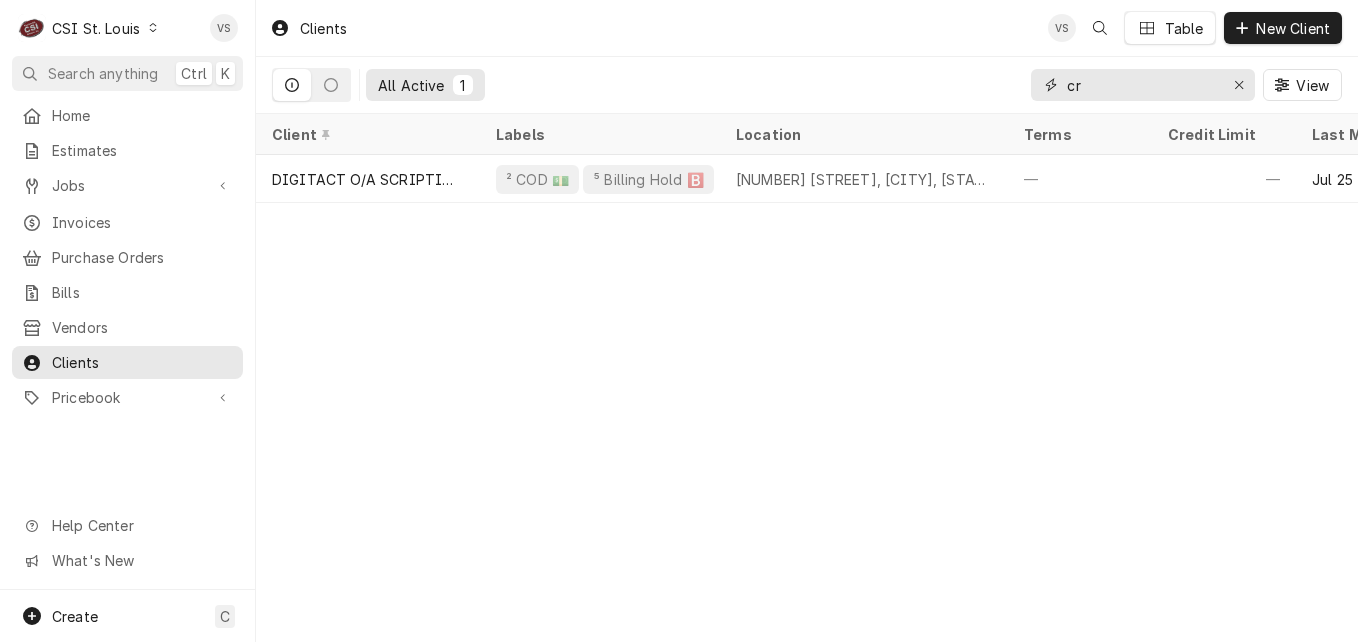 type on "c" 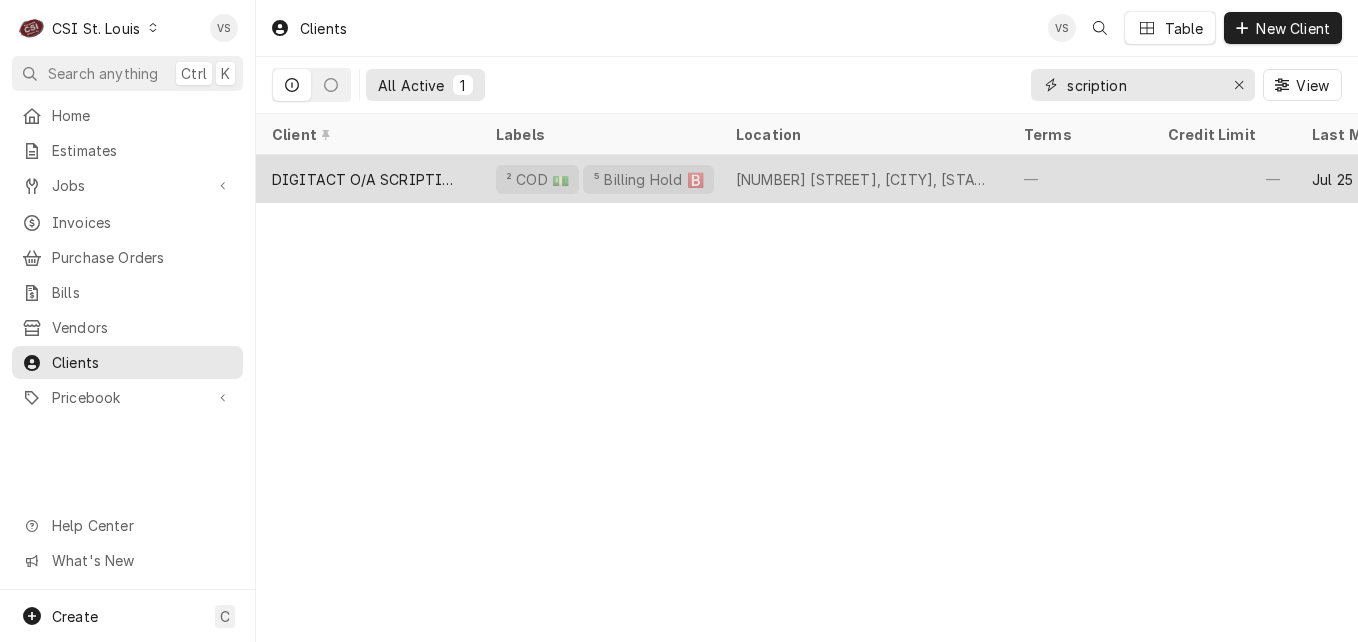 type on "scription" 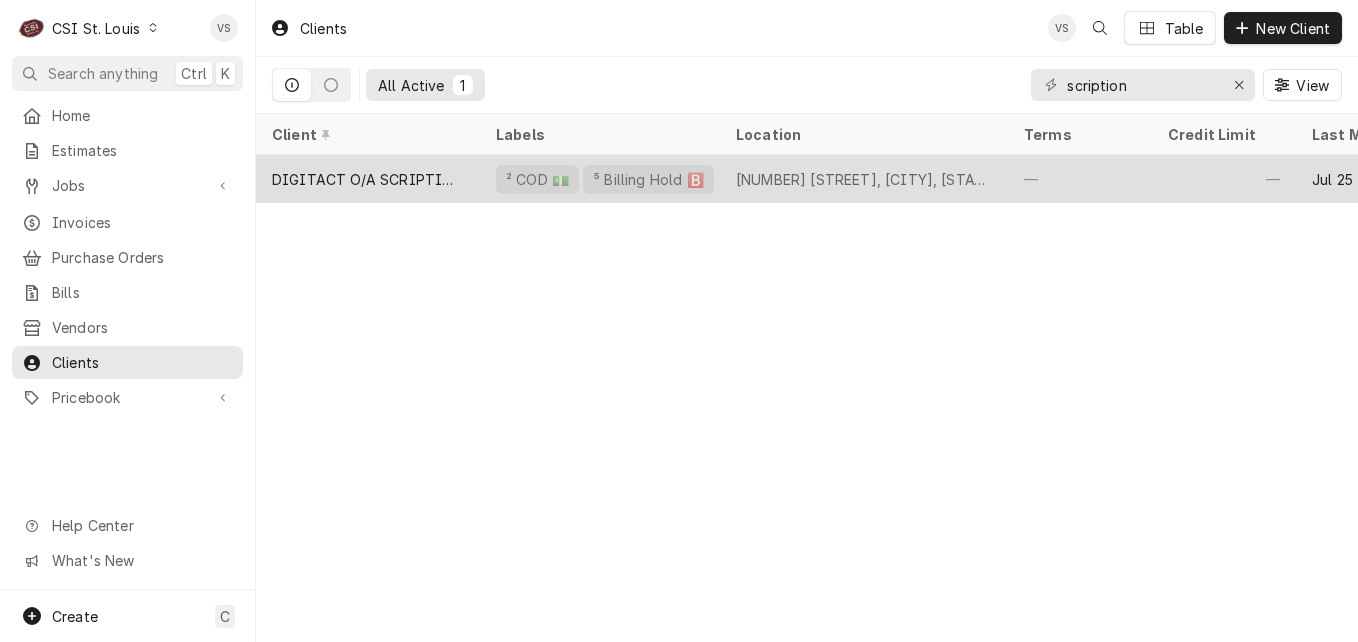 click on "DIGITACT O/A SCRIPTION MAINTENANCE" at bounding box center (368, 179) 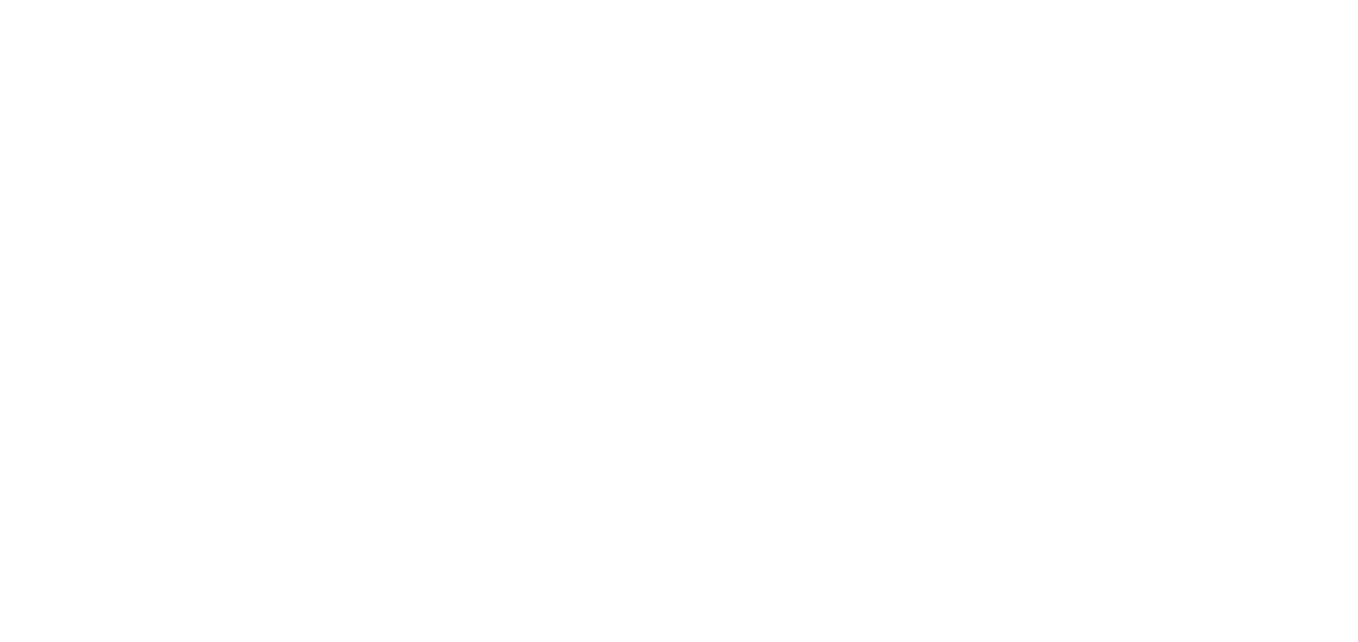 scroll, scrollTop: 0, scrollLeft: 0, axis: both 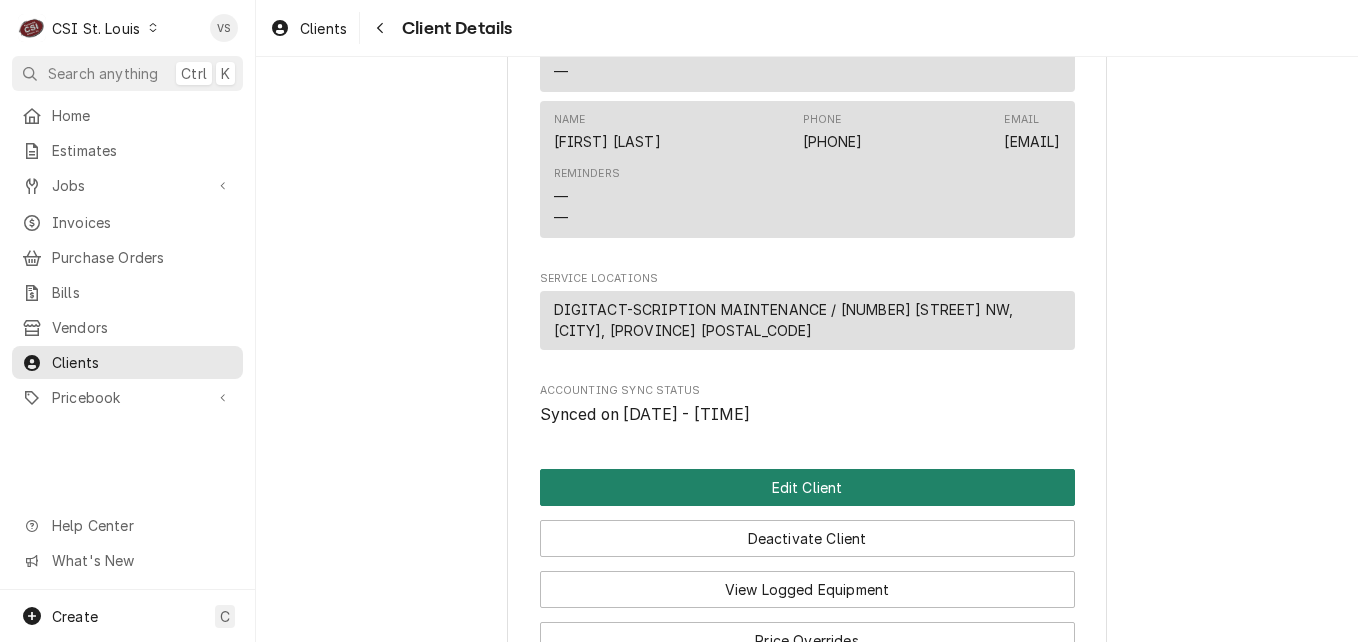 click on "Edit Client" at bounding box center [807, 487] 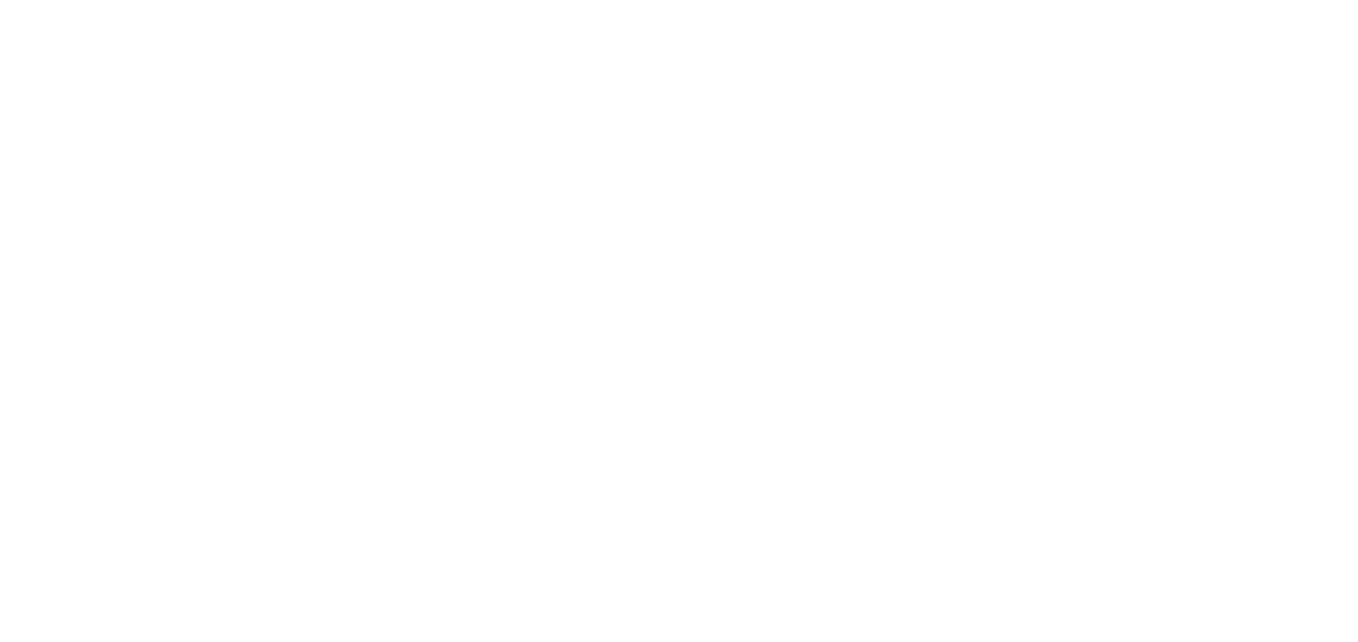 scroll, scrollTop: 0, scrollLeft: 0, axis: both 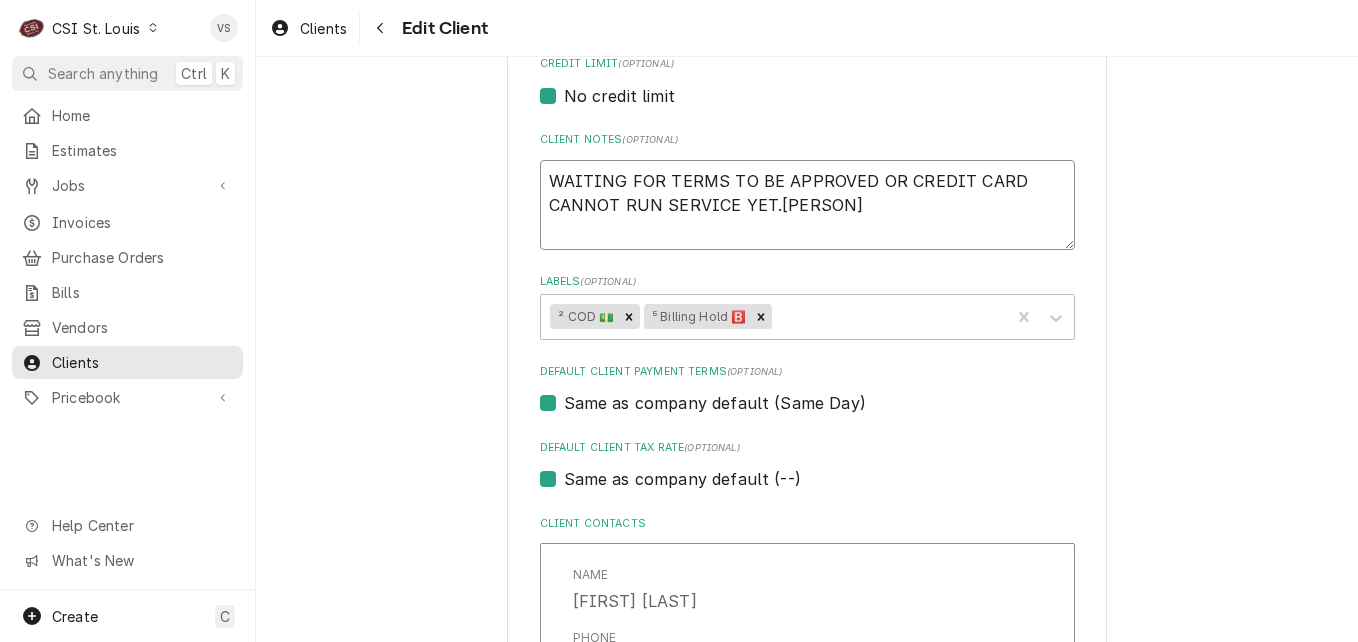 drag, startPoint x: 545, startPoint y: 179, endPoint x: 611, endPoint y: 185, distance: 66.27216 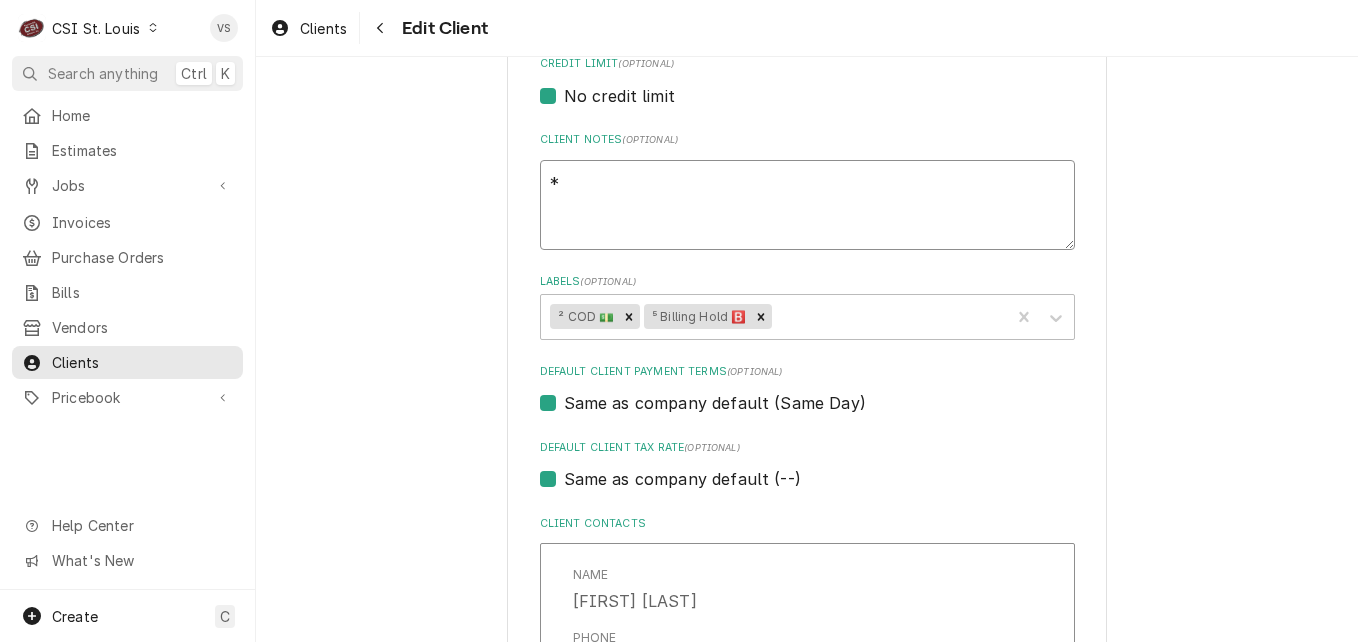 type on "x" 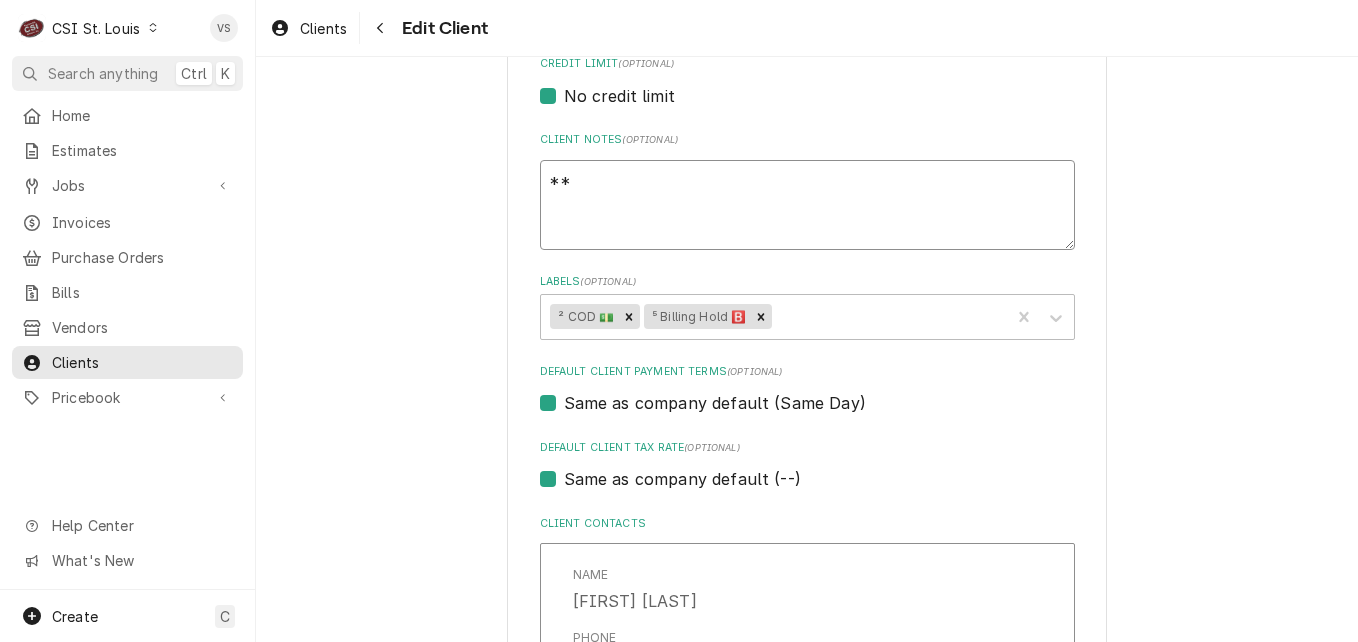 type on "x" 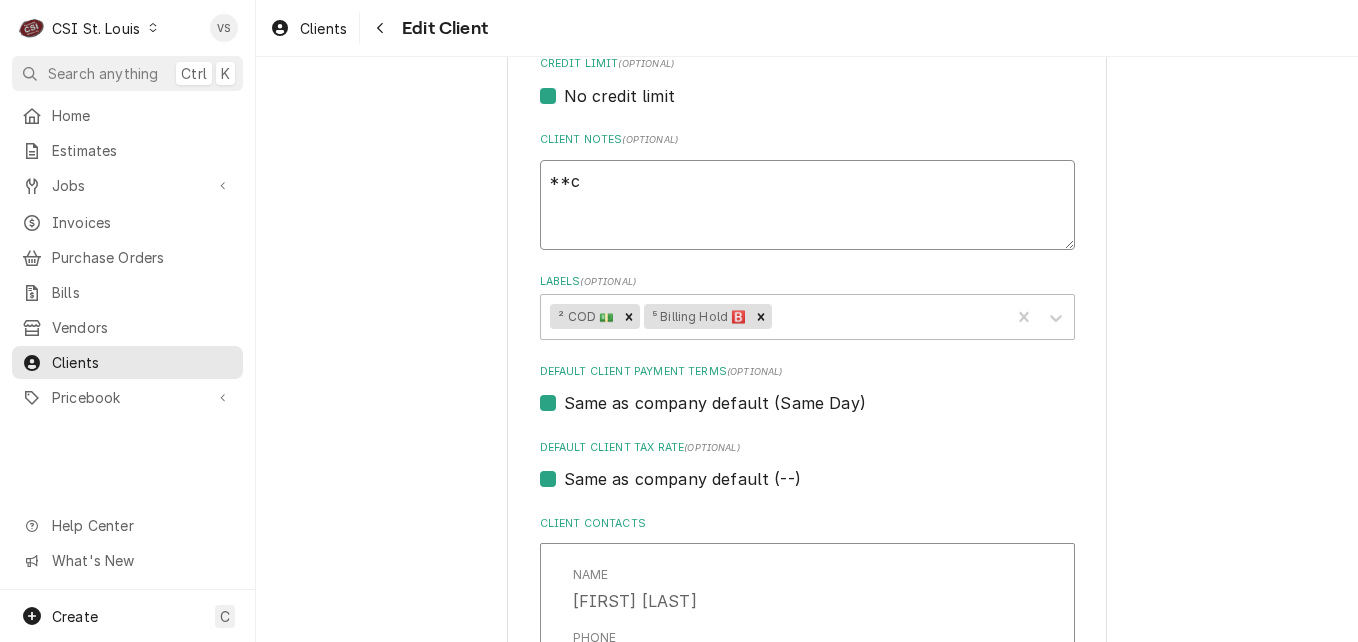 type on "x" 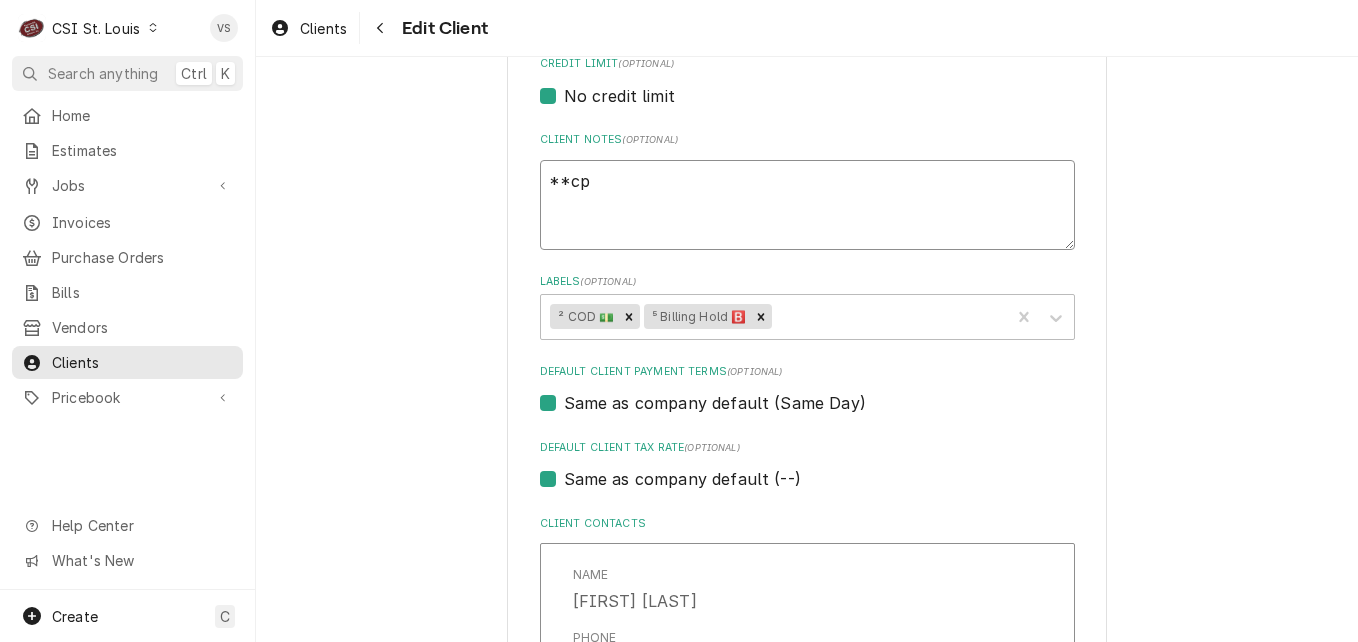 type on "x" 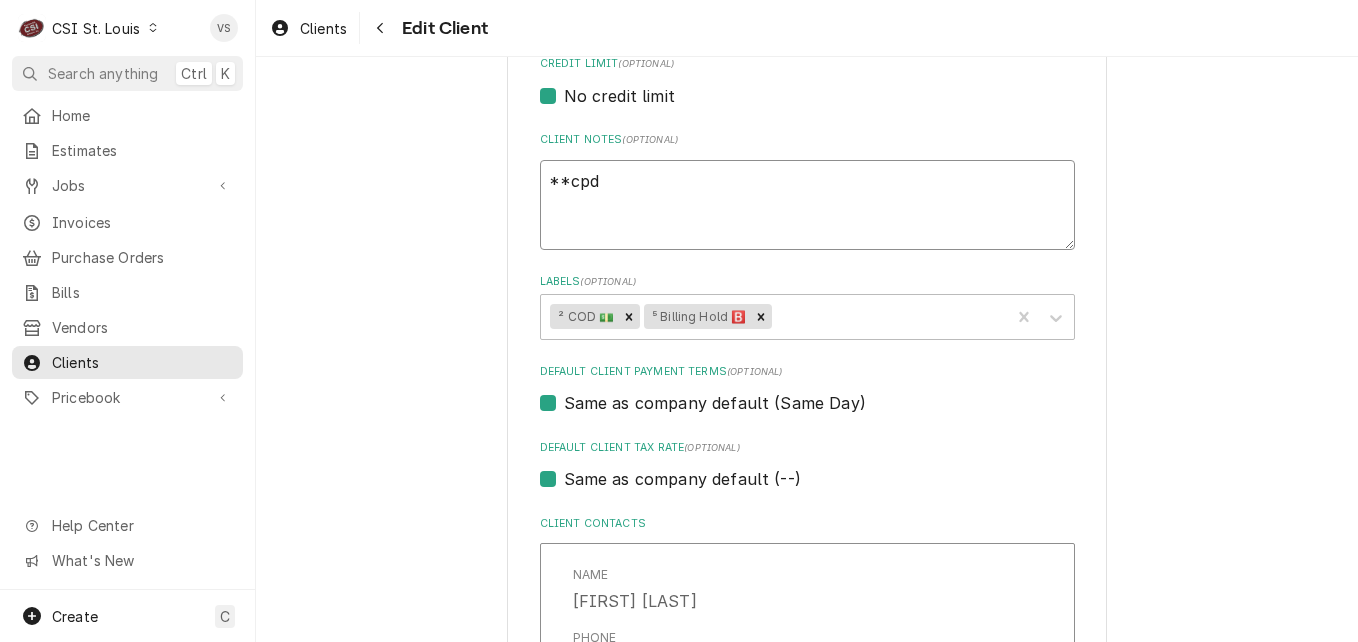 type on "x" 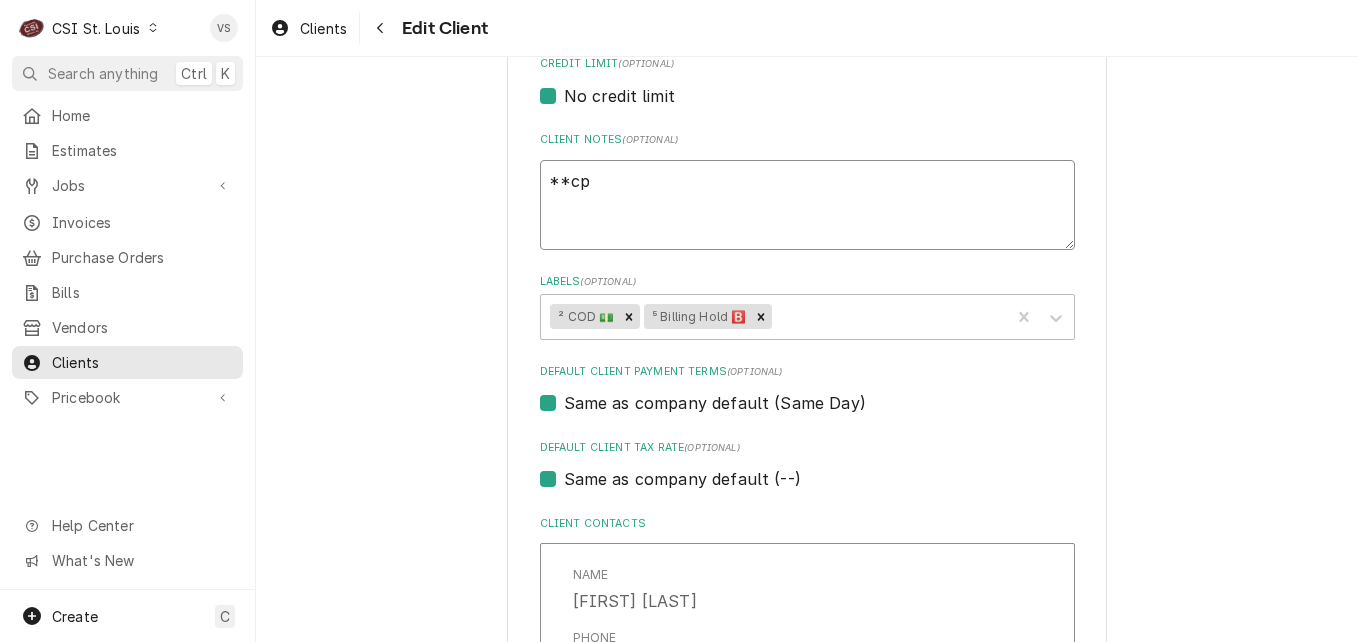 type on "x" 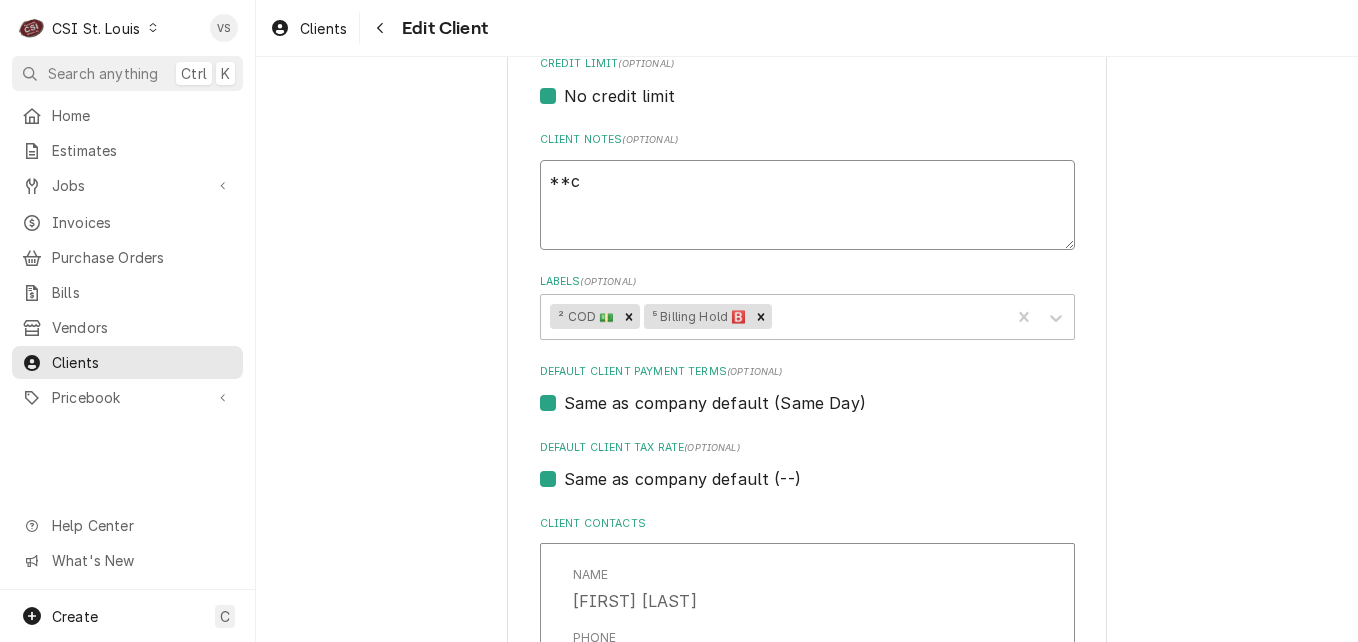 type on "x" 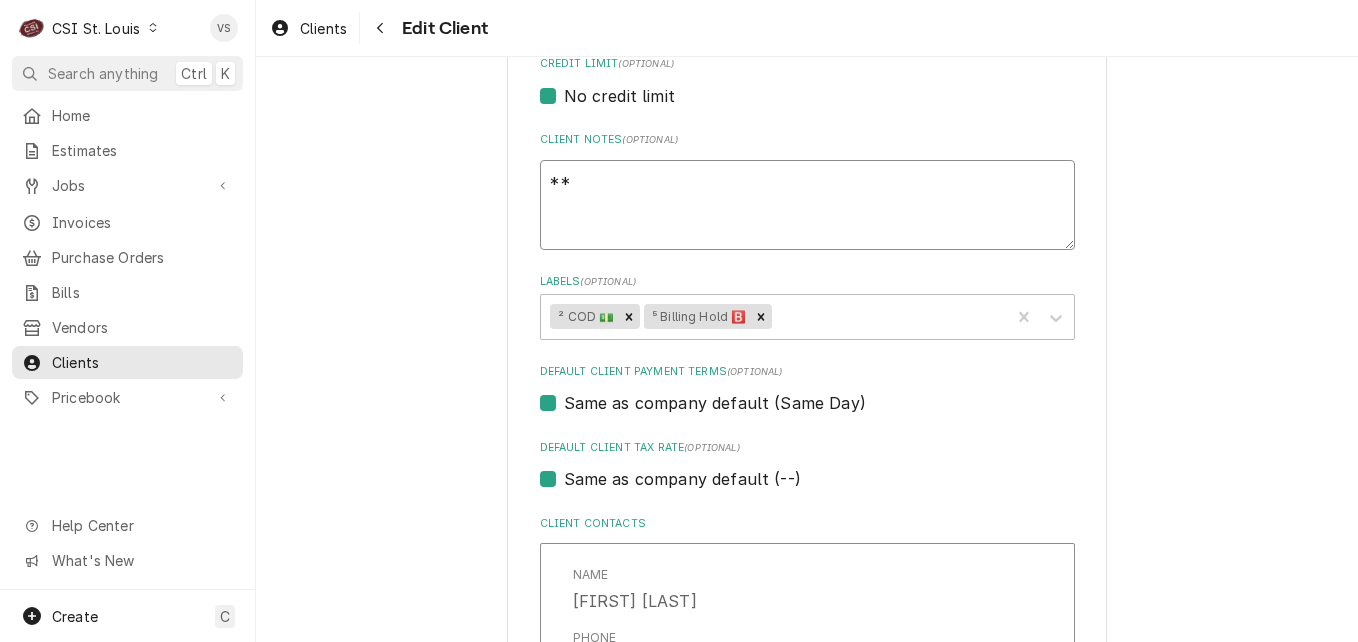 type on "x" 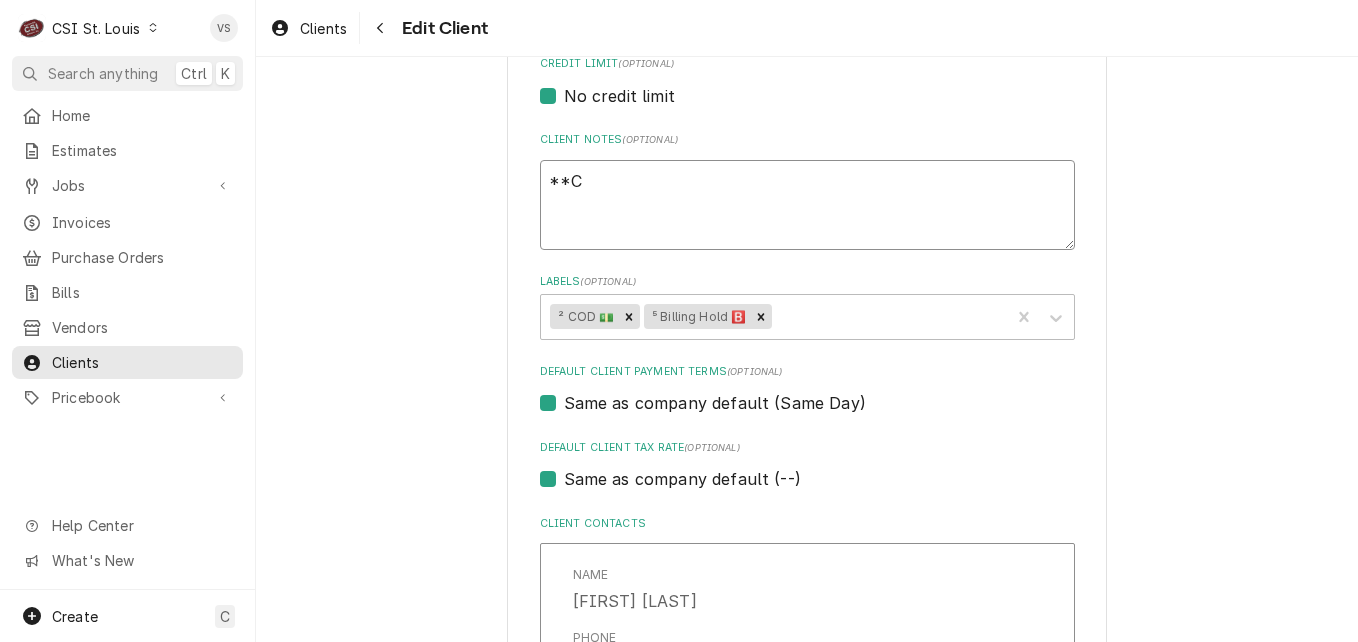 type on "x" 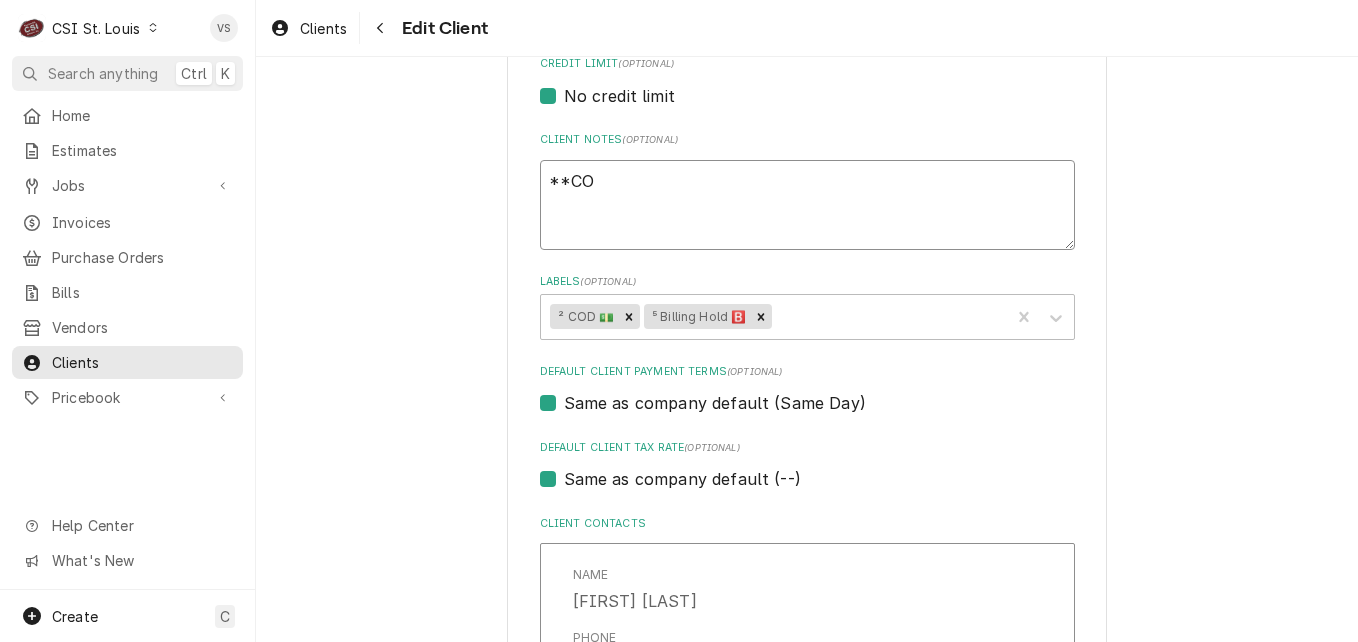 type on "x" 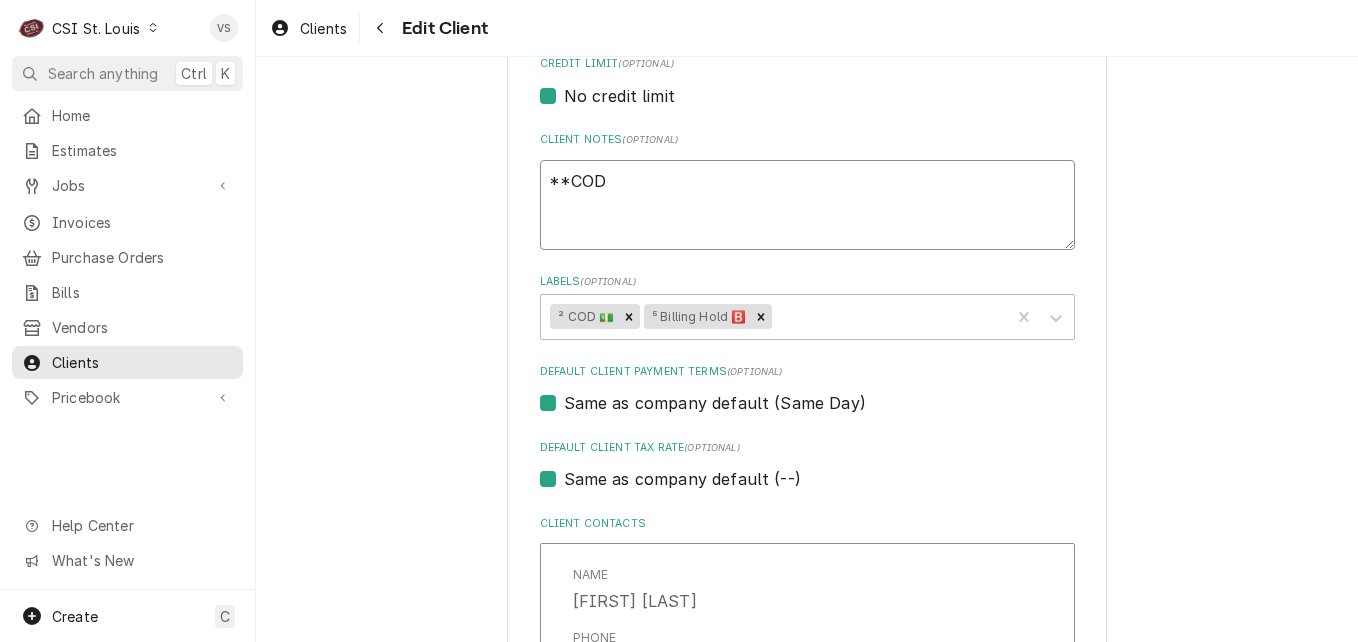 type on "x" 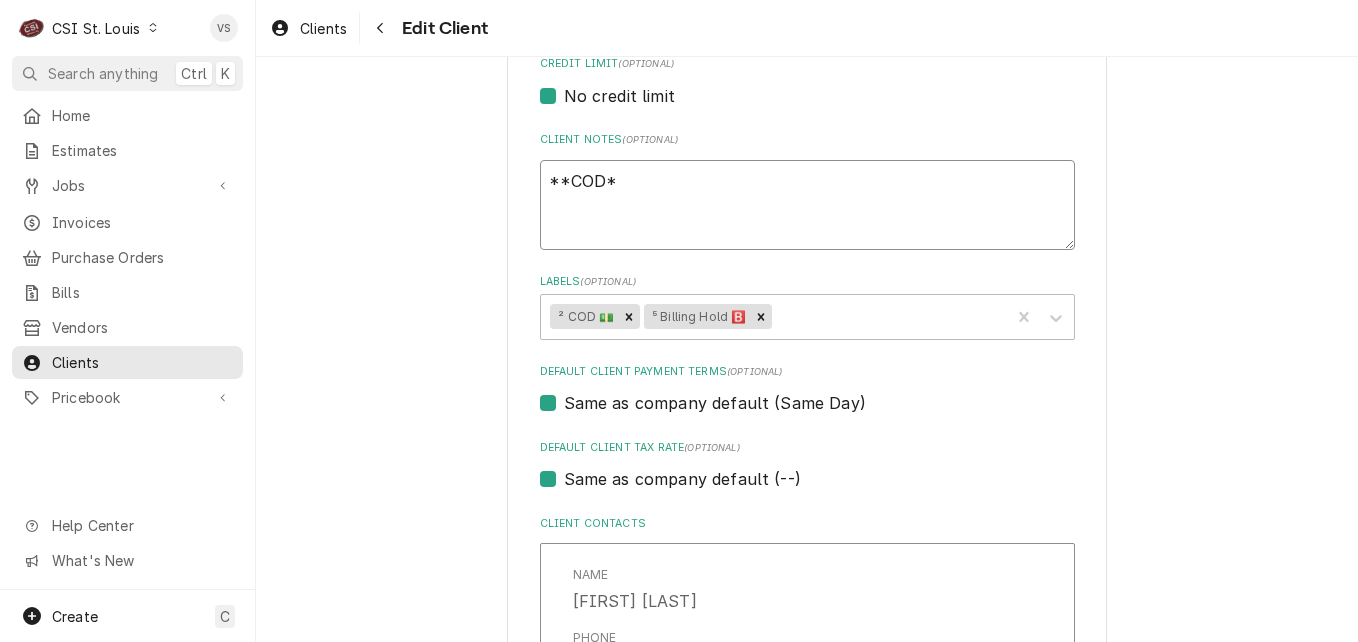 type on "x" 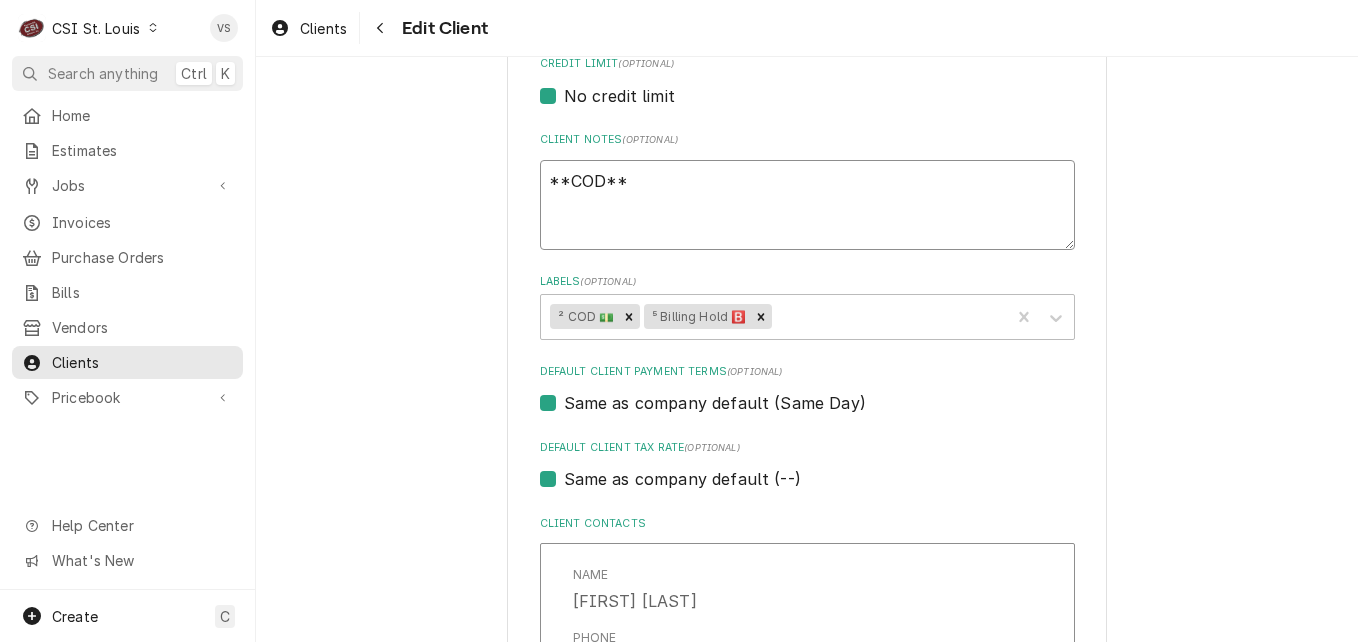 type on "x" 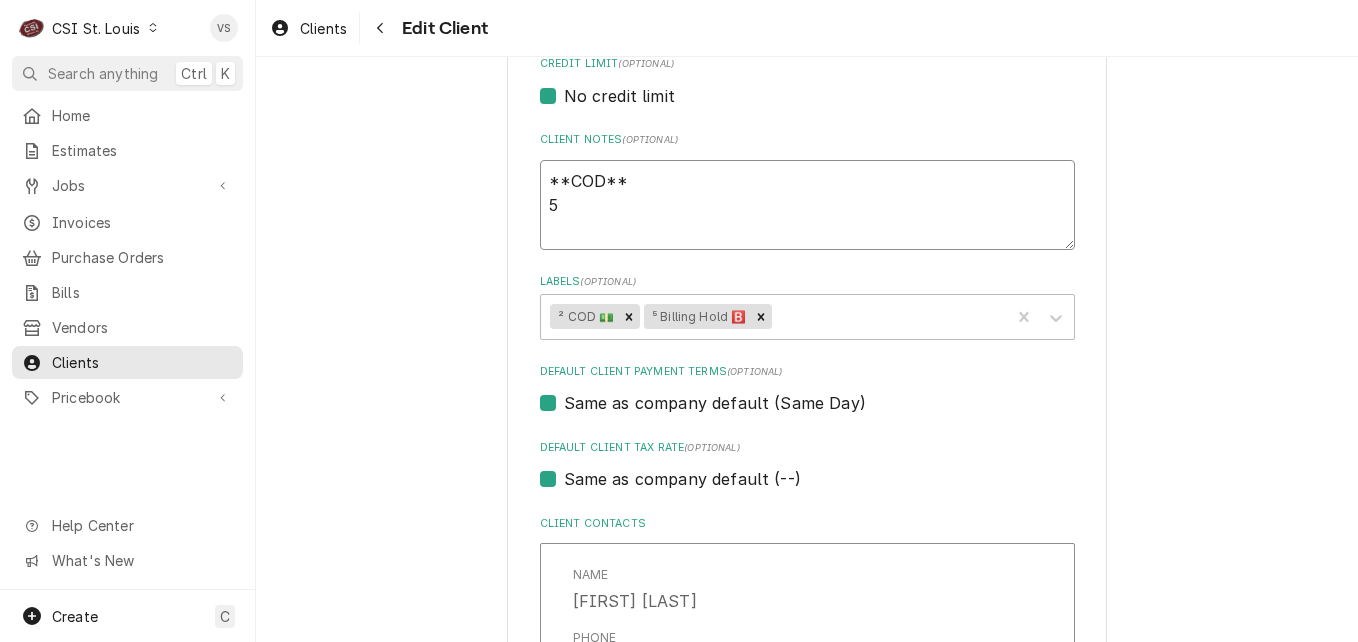 type on "x" 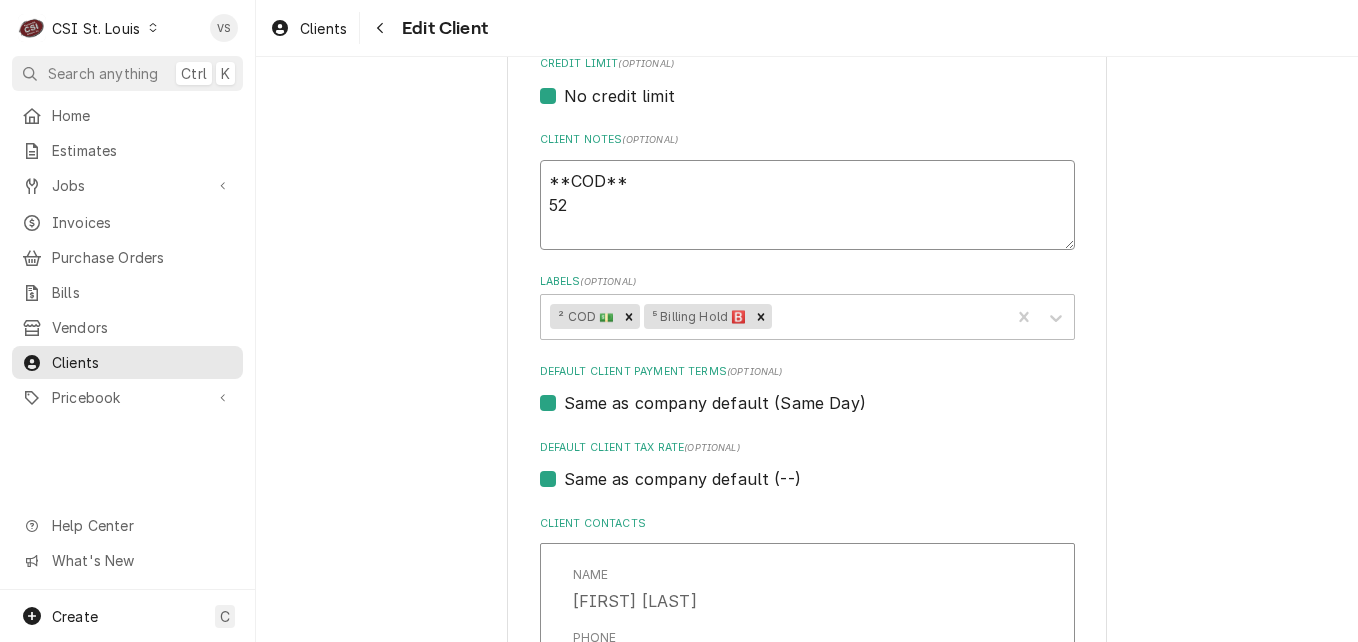 type on "x" 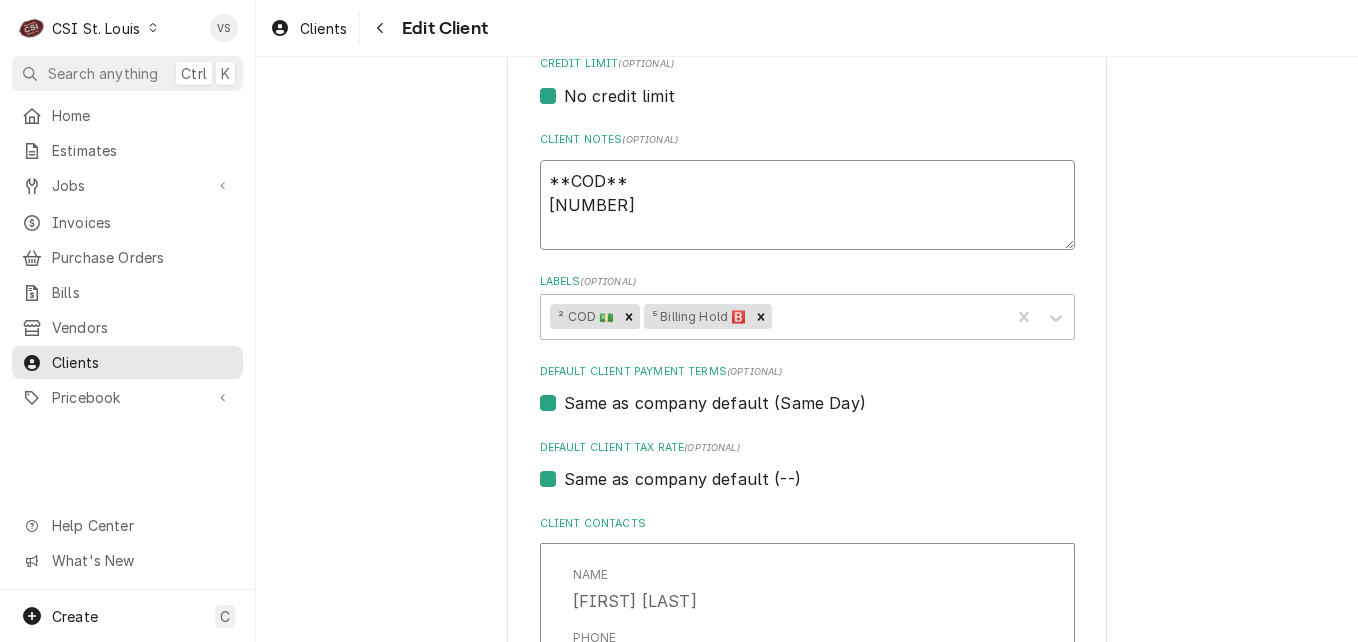 type on "x" 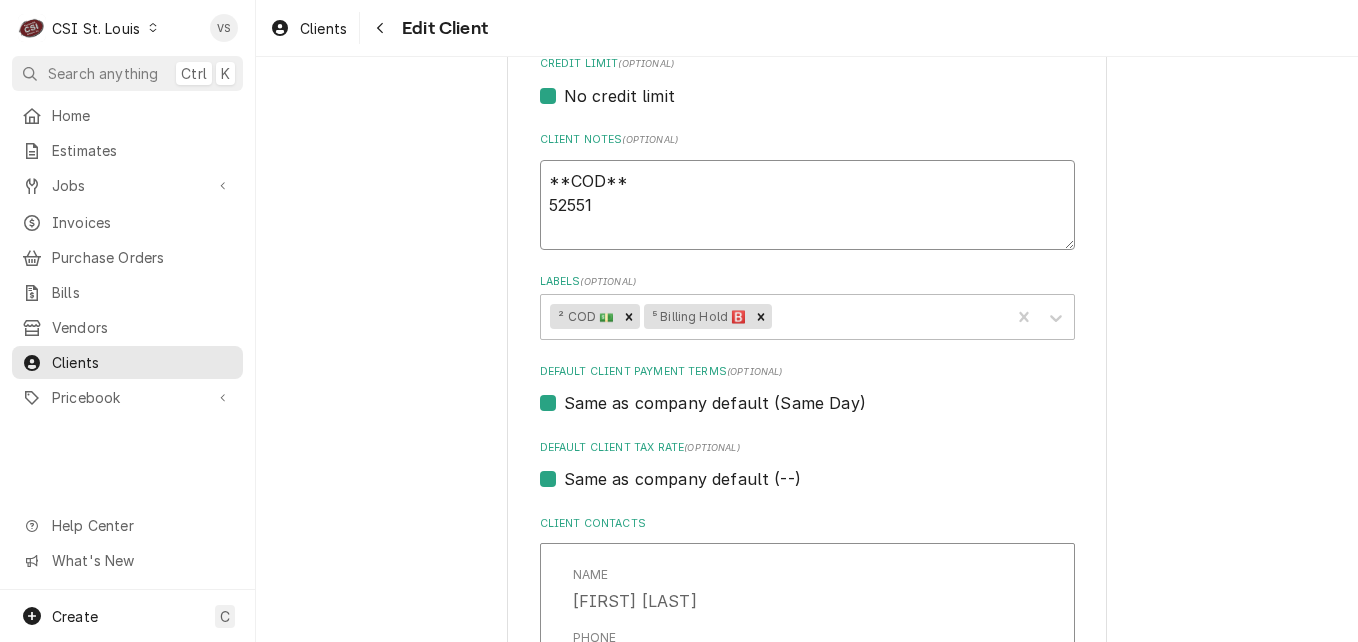 type on "x" 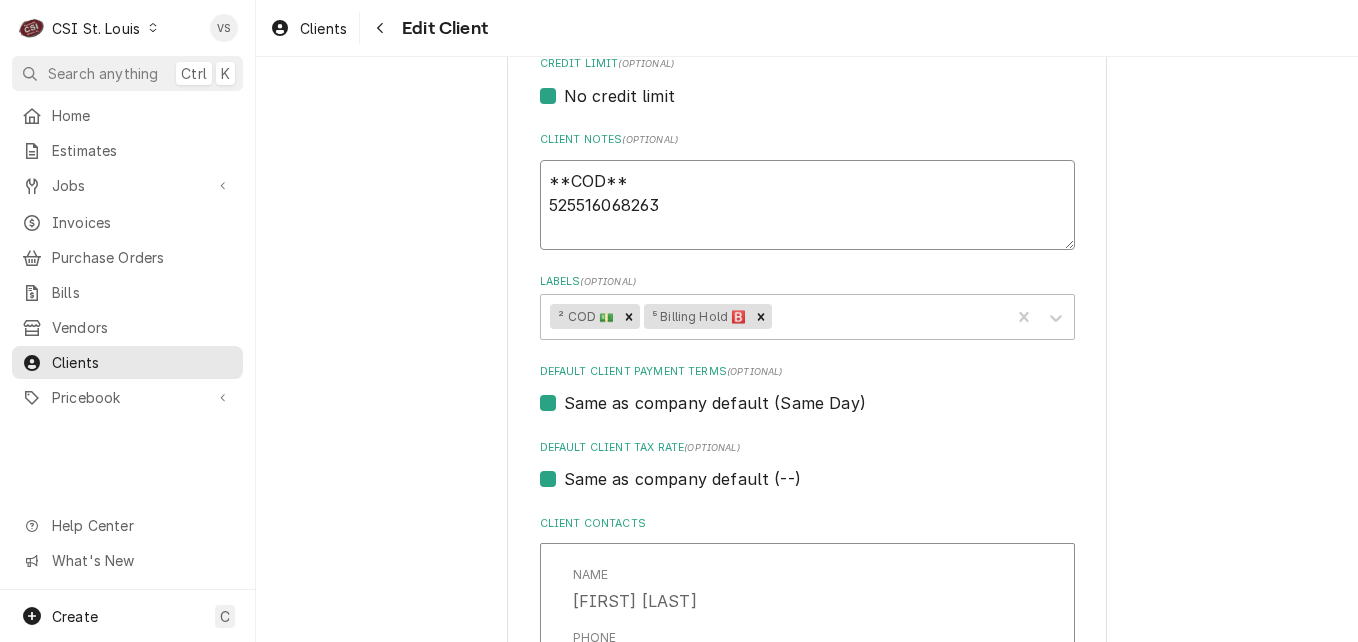 type on "x" 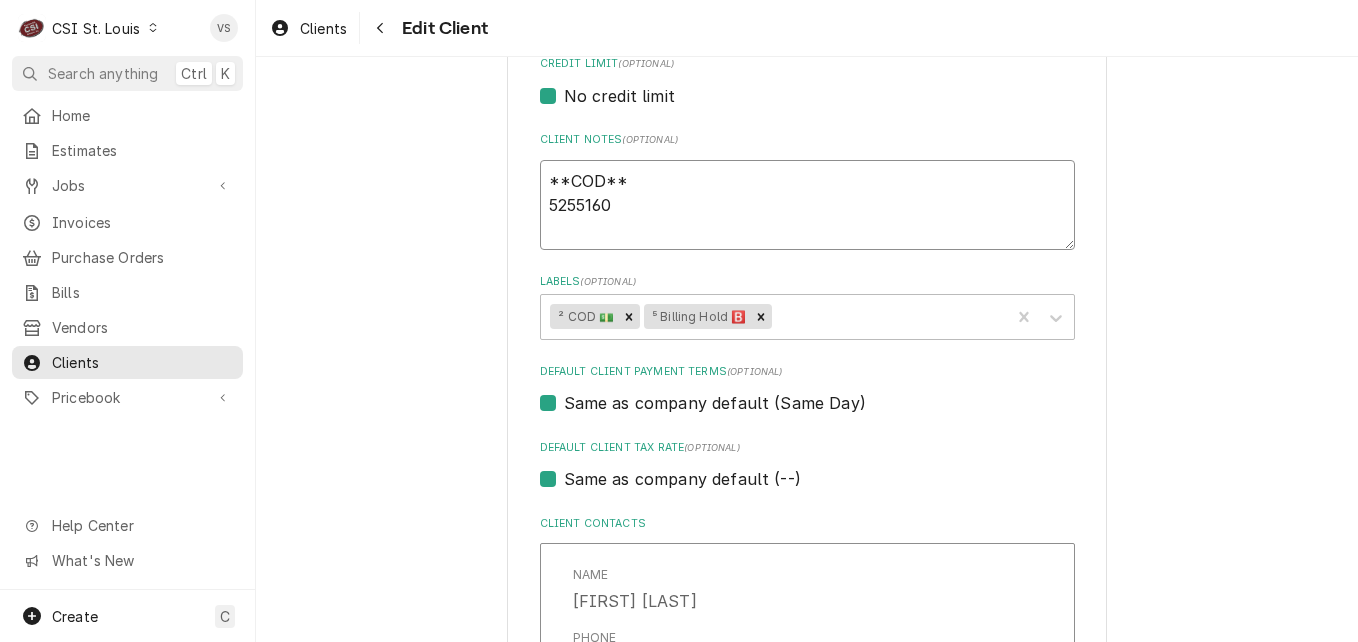 type on "x" 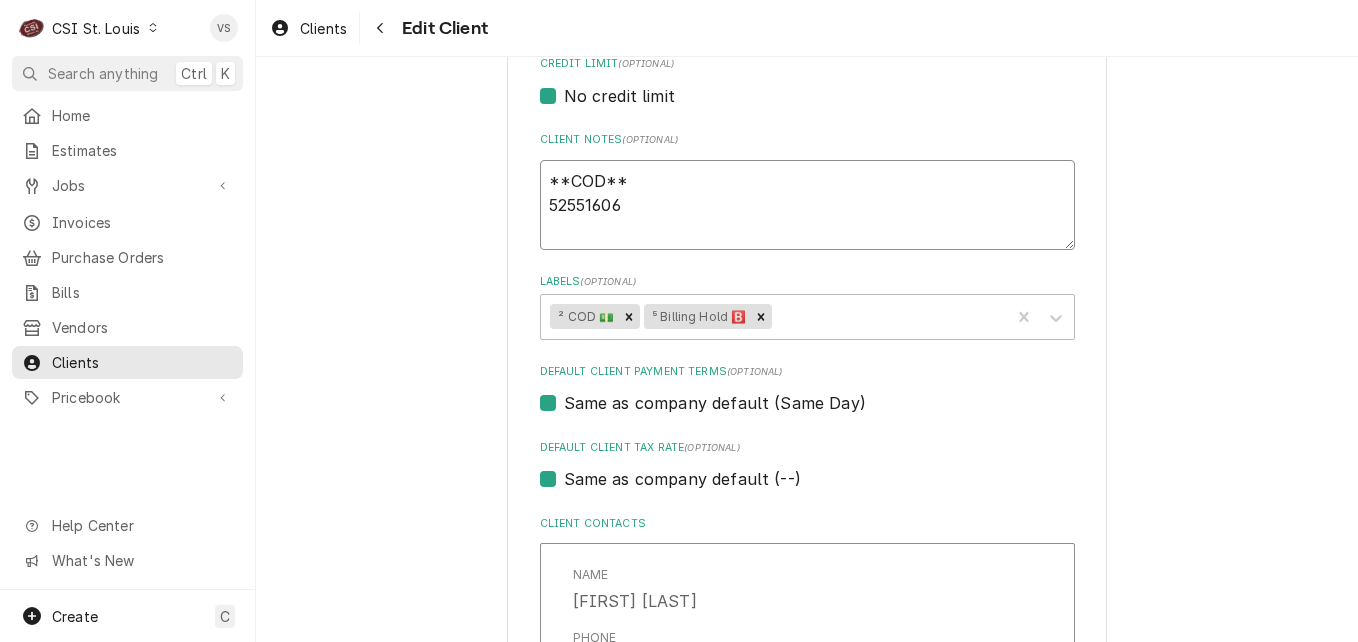 type on "x" 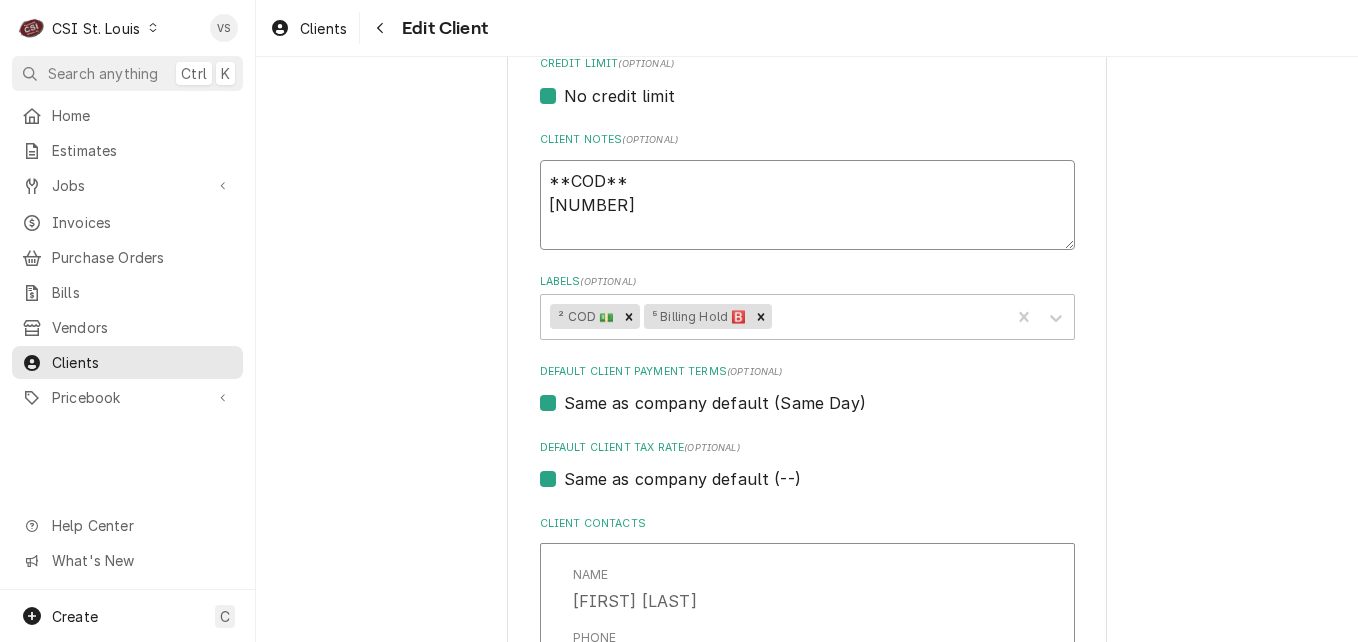 type on "x" 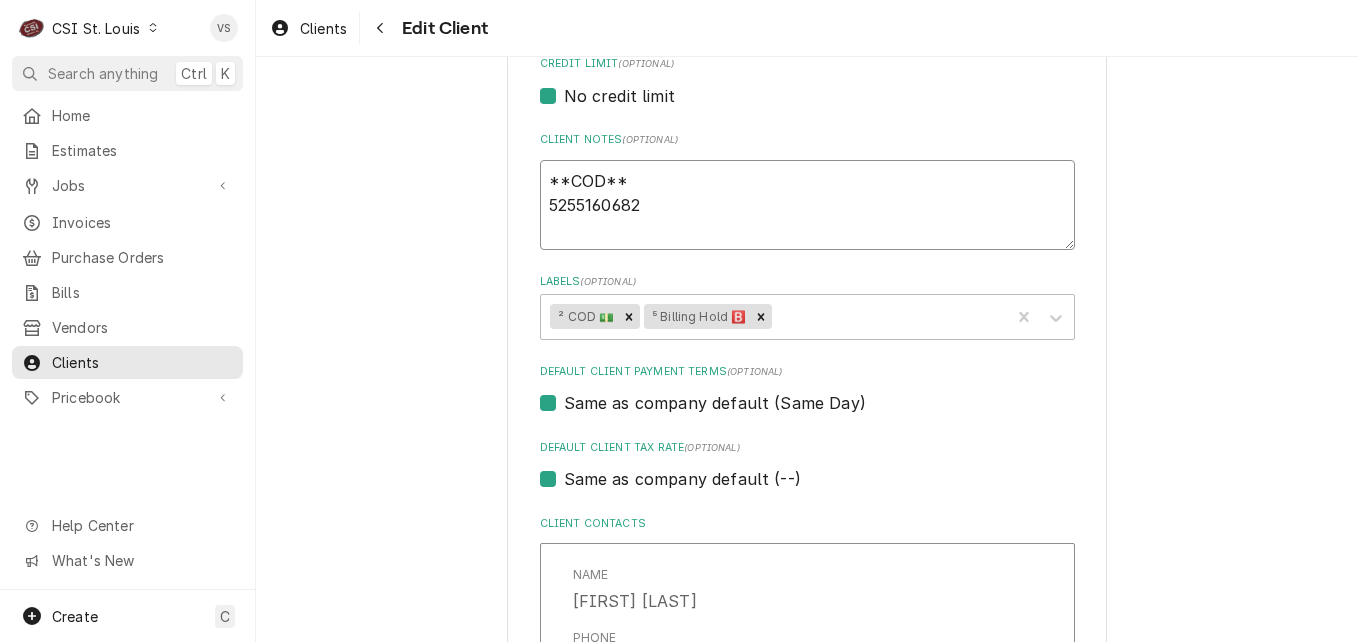 type on "x" 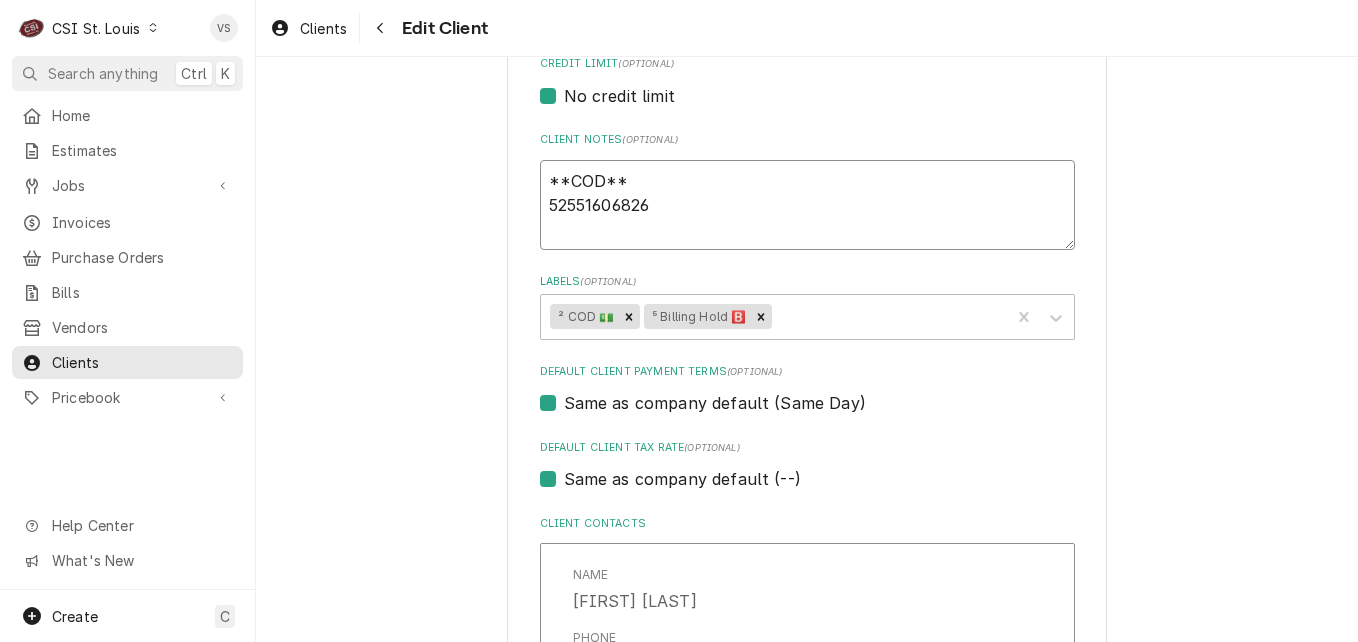 type on "x" 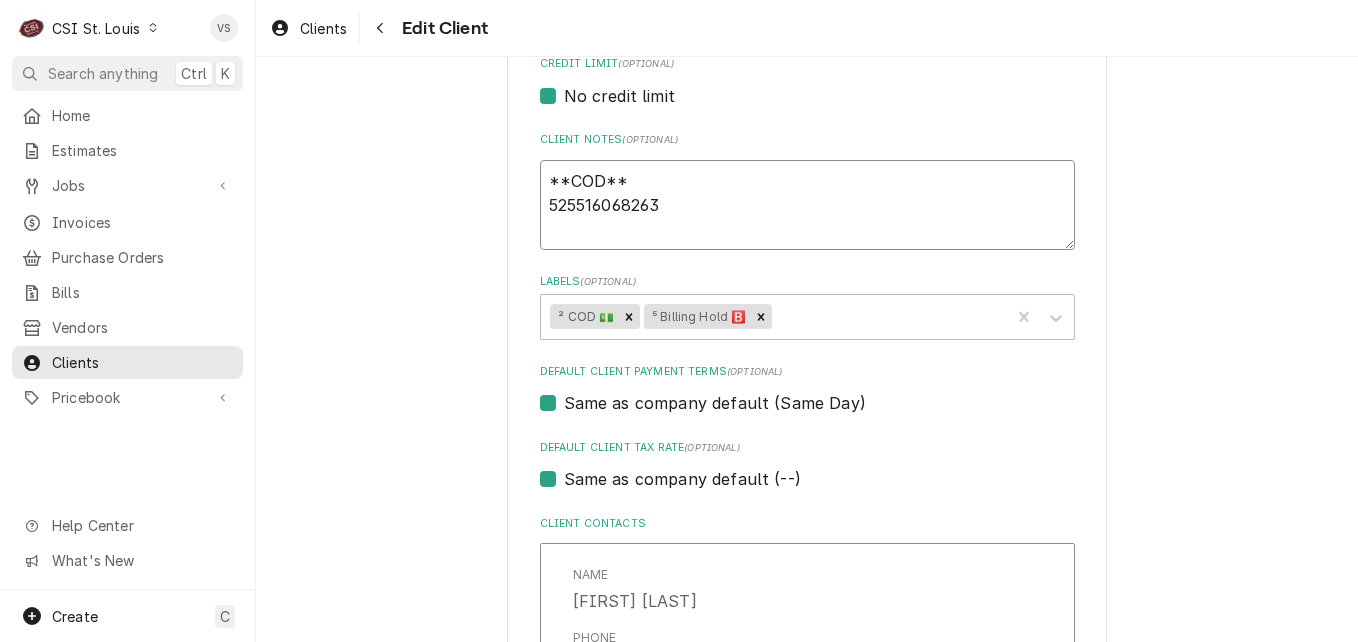 type on "x" 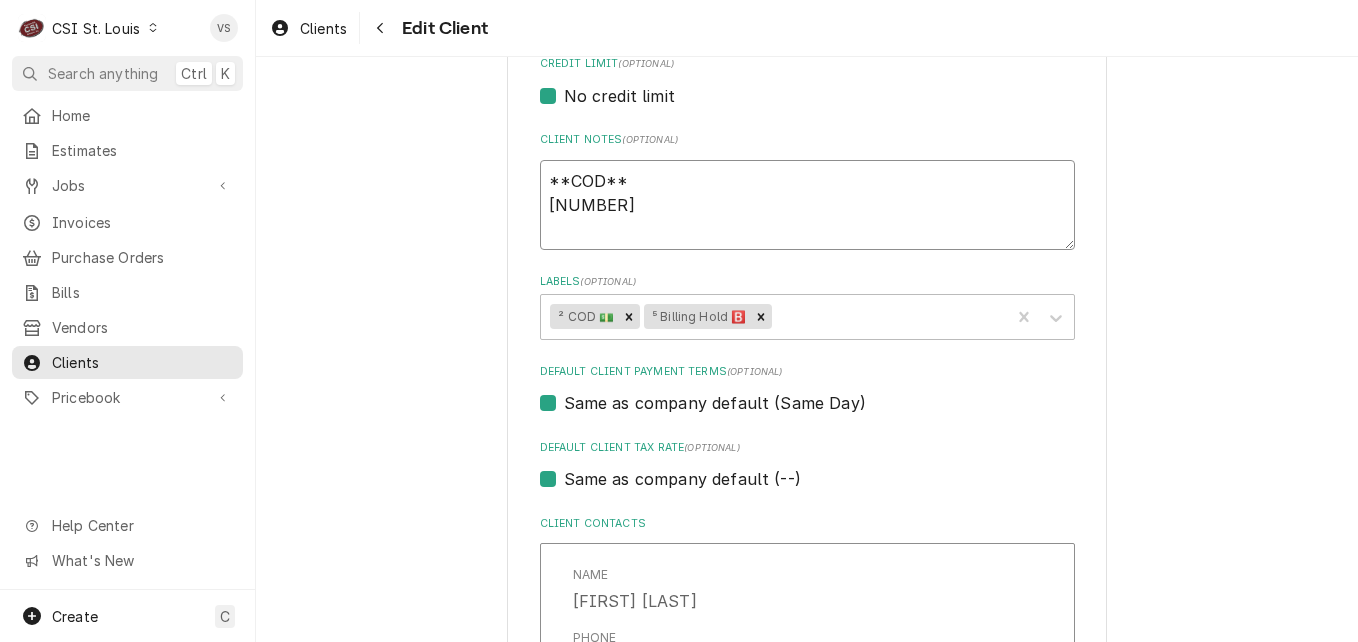 type on "x" 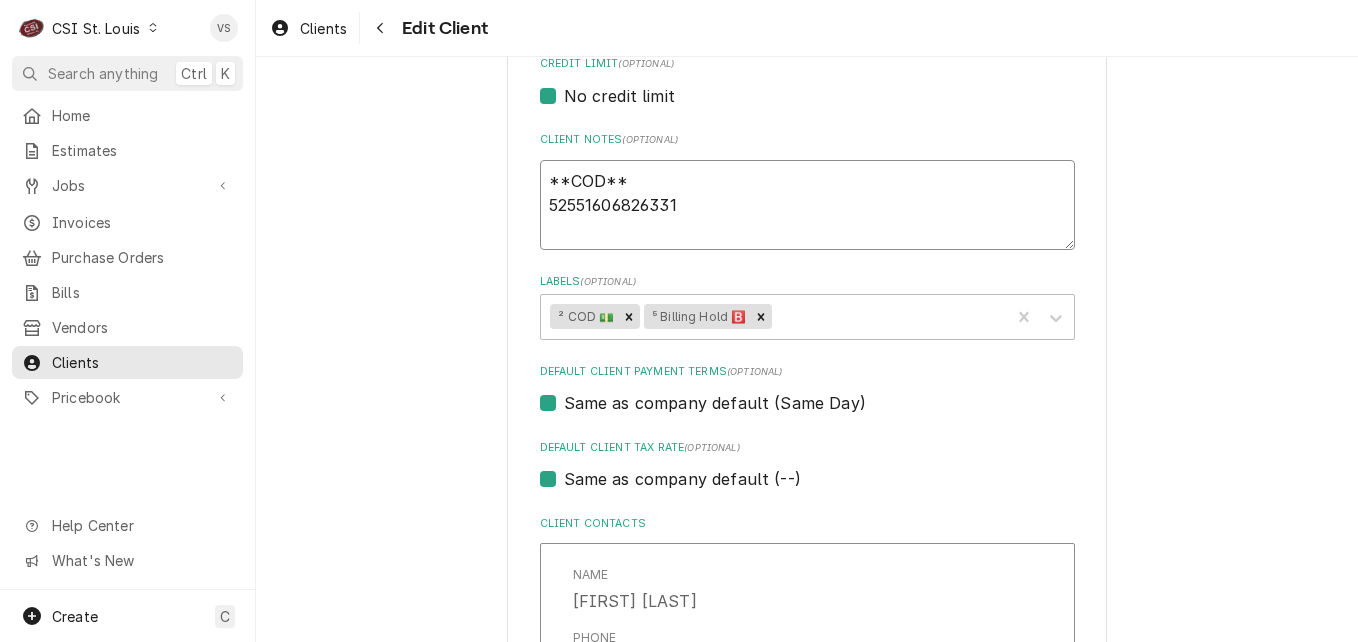 type on "x" 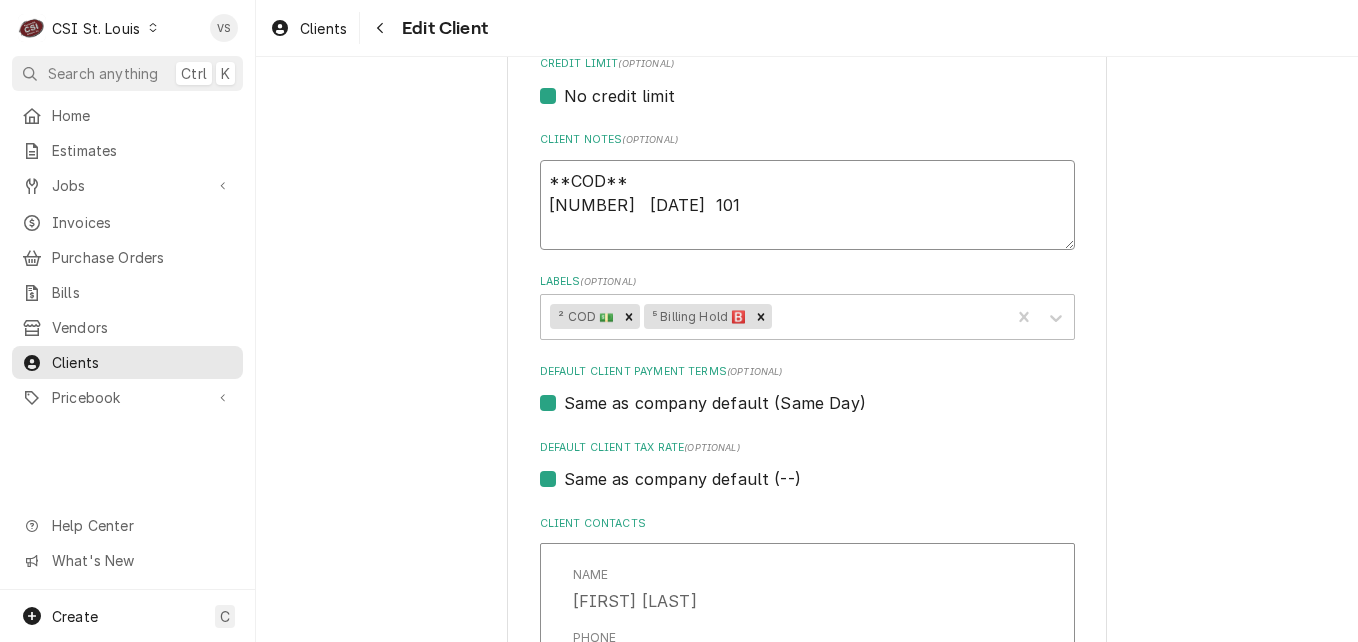 type on "**COD**
[NUMBER]" 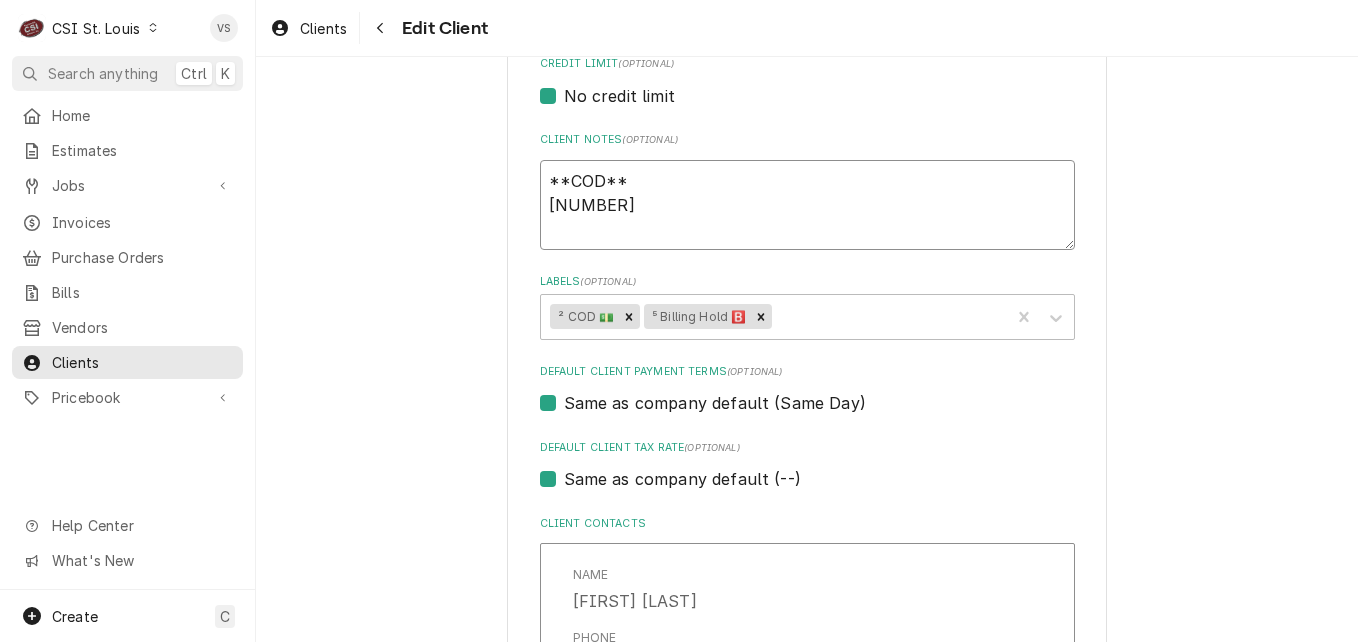 type on "x" 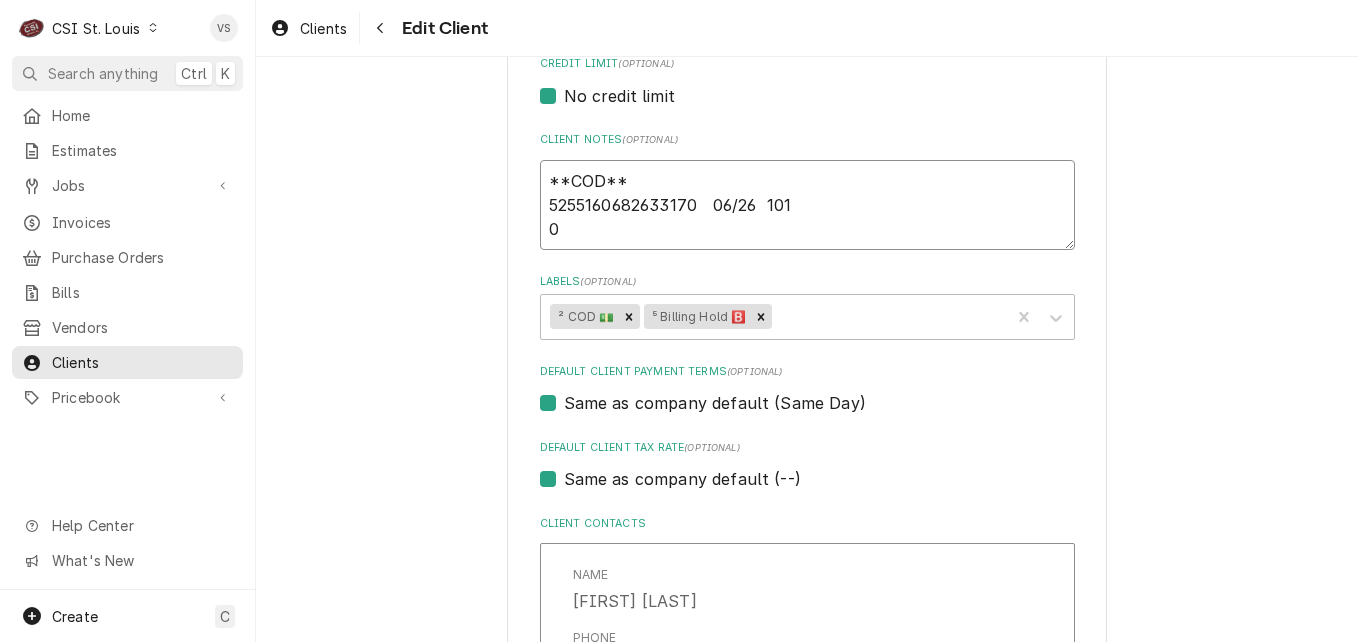 type on "x" 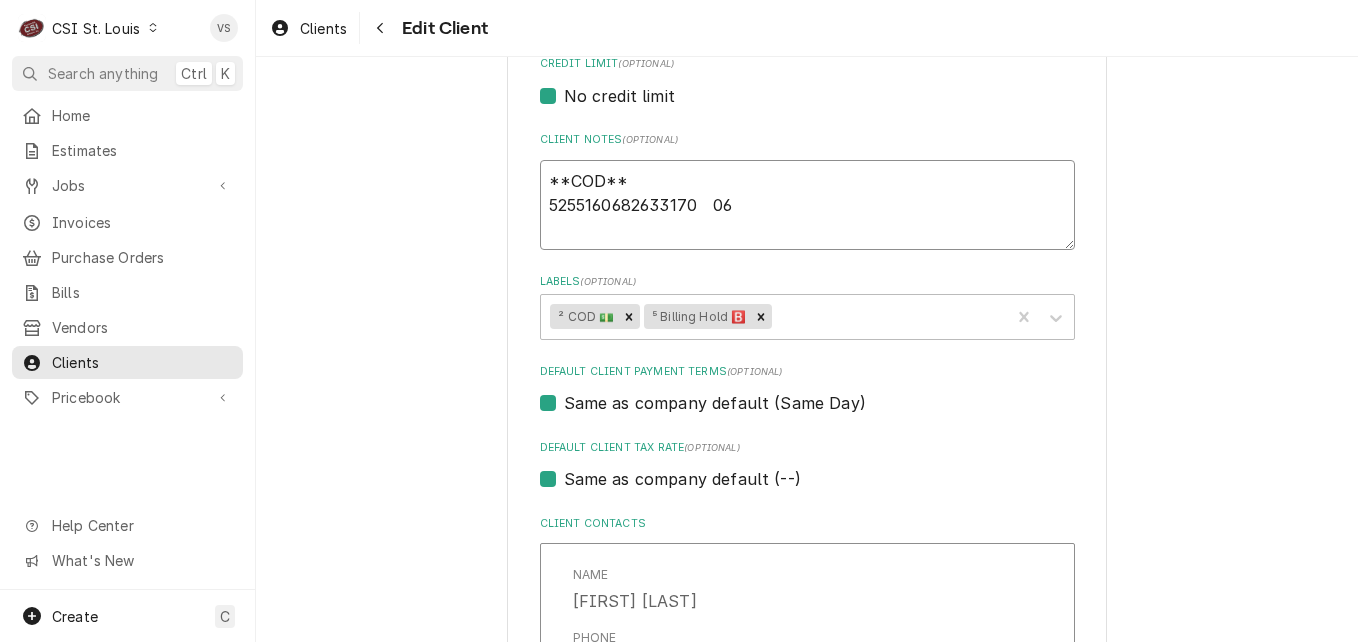 type on "x" 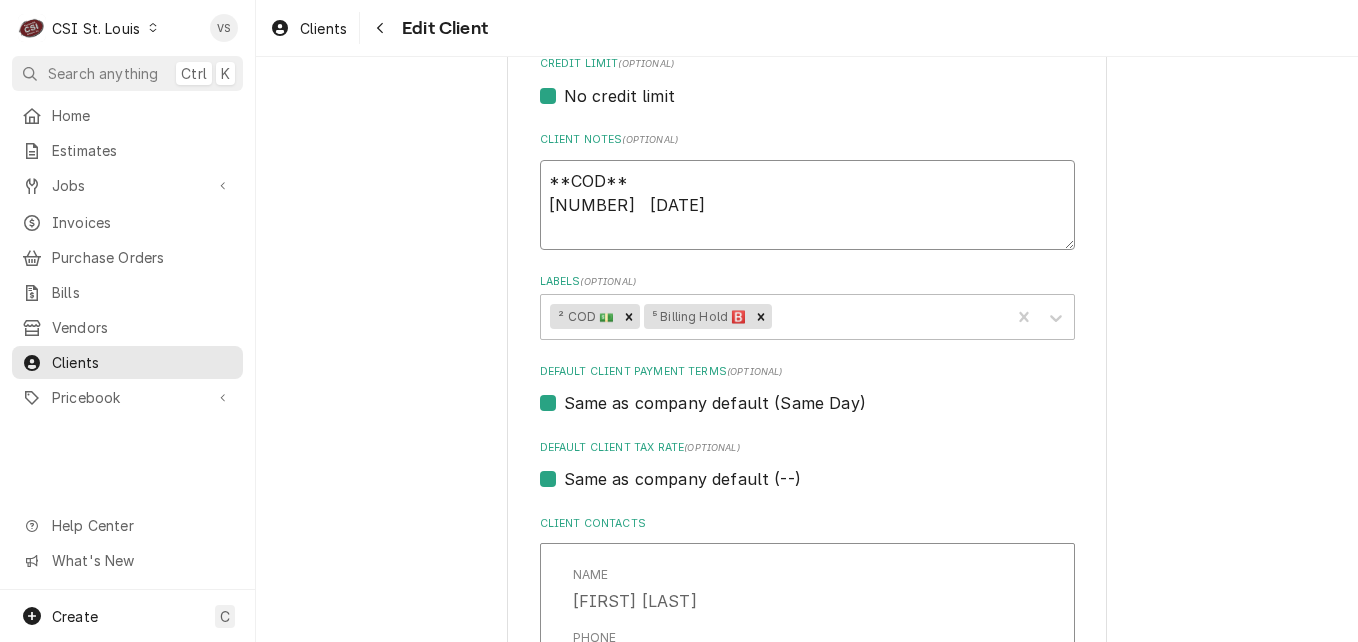 type on "x" 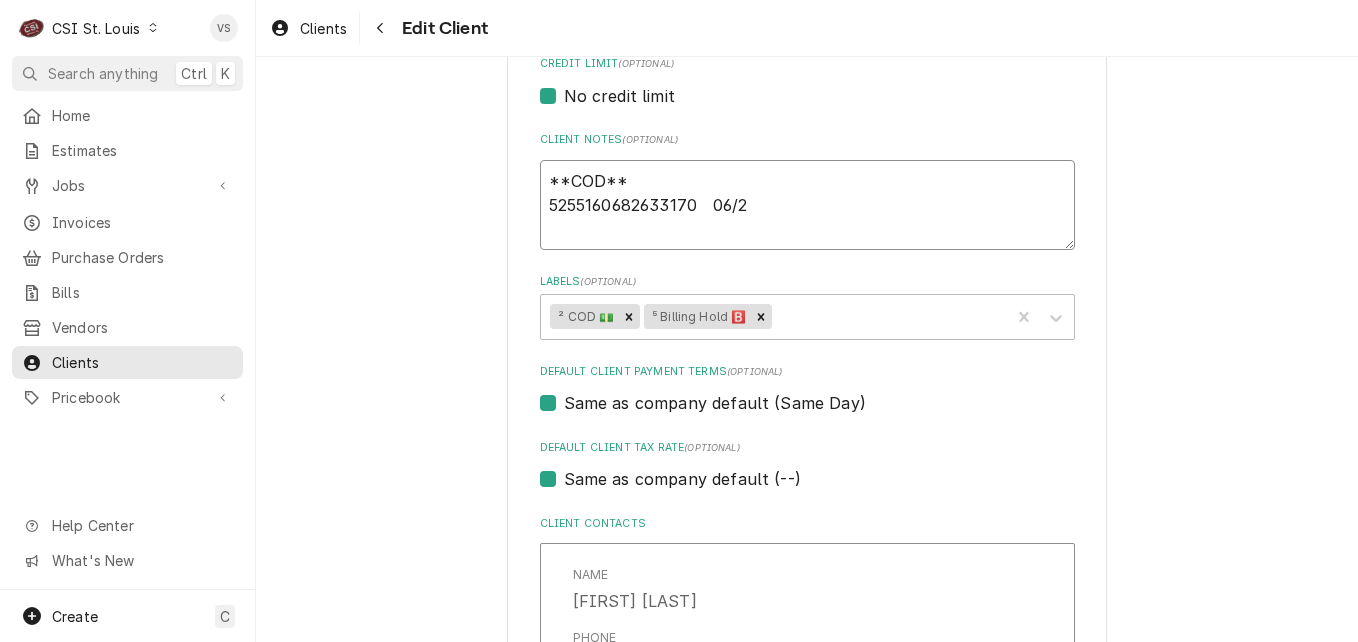 type on "x" 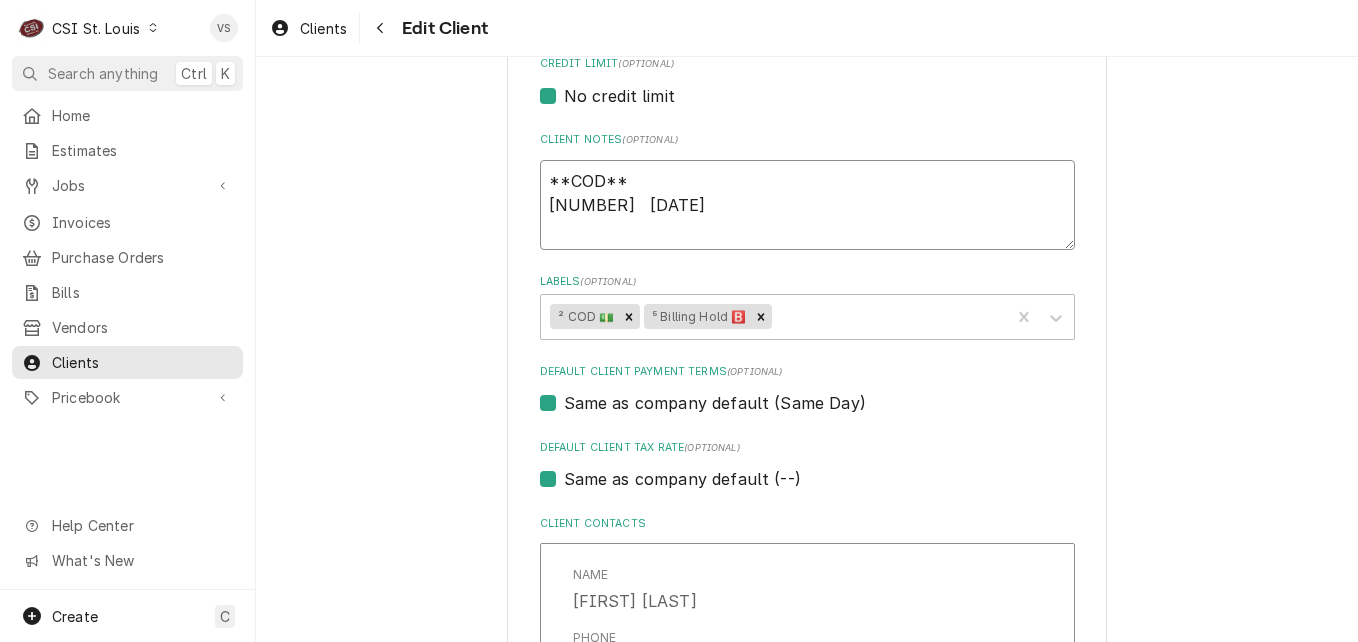 type on "x" 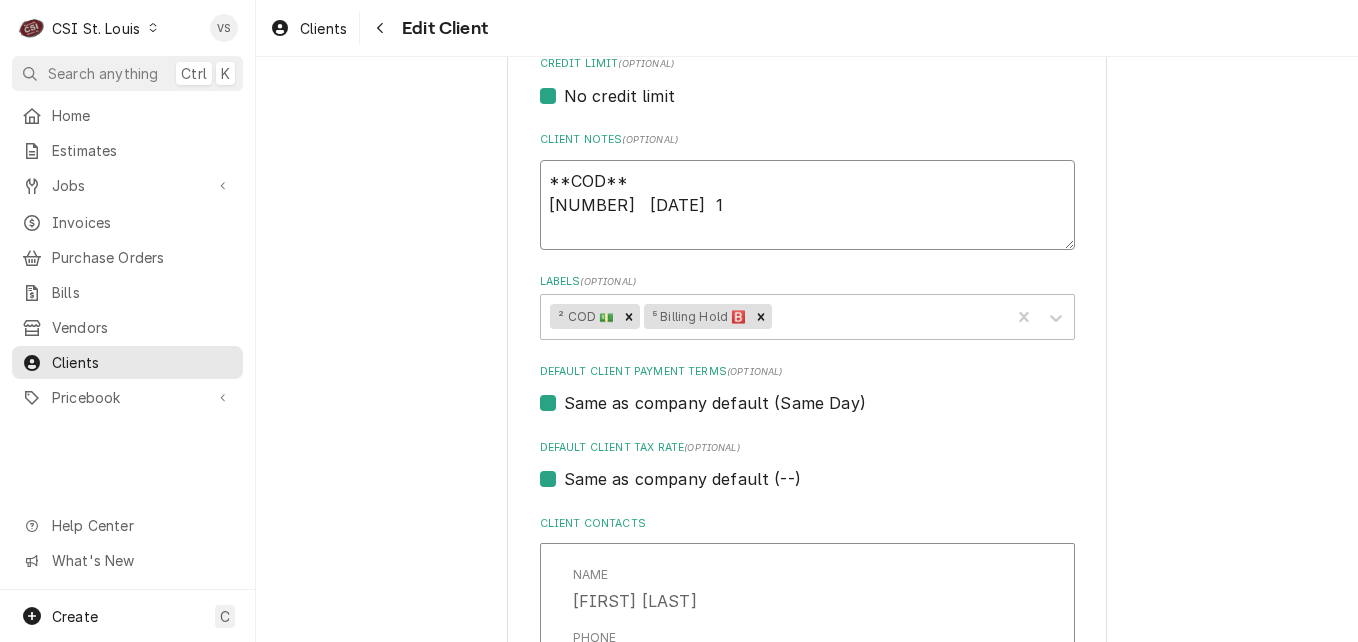 type on "x" 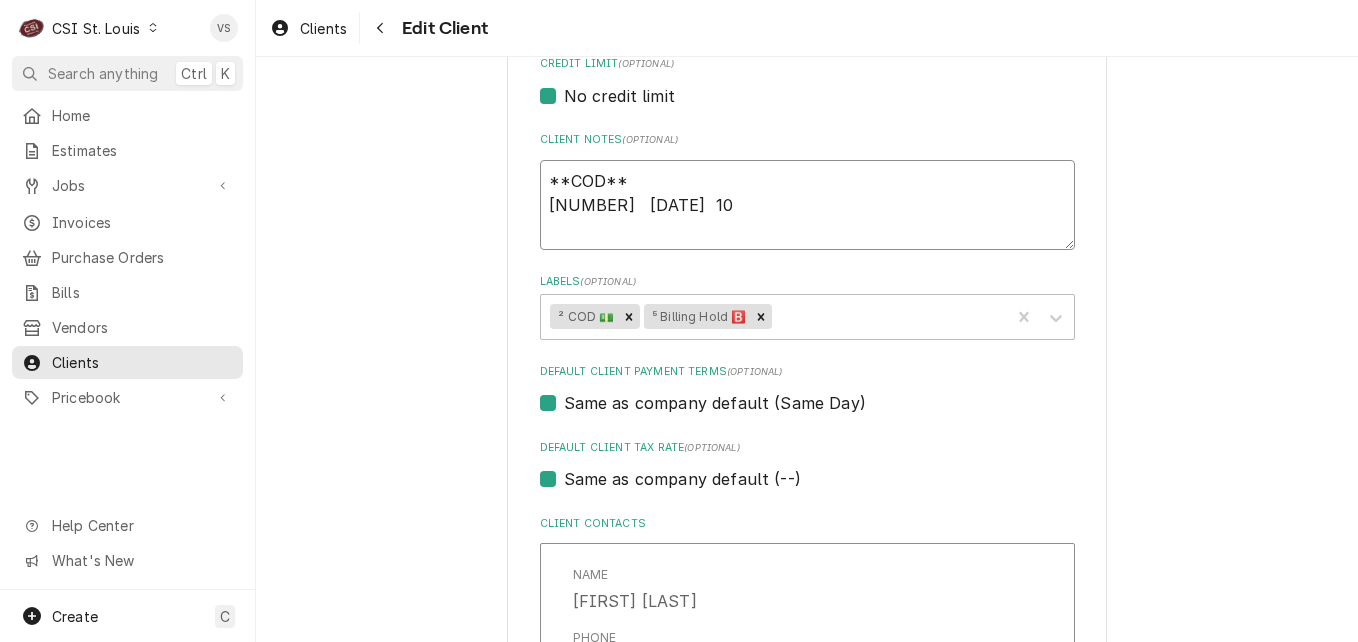type on "x" 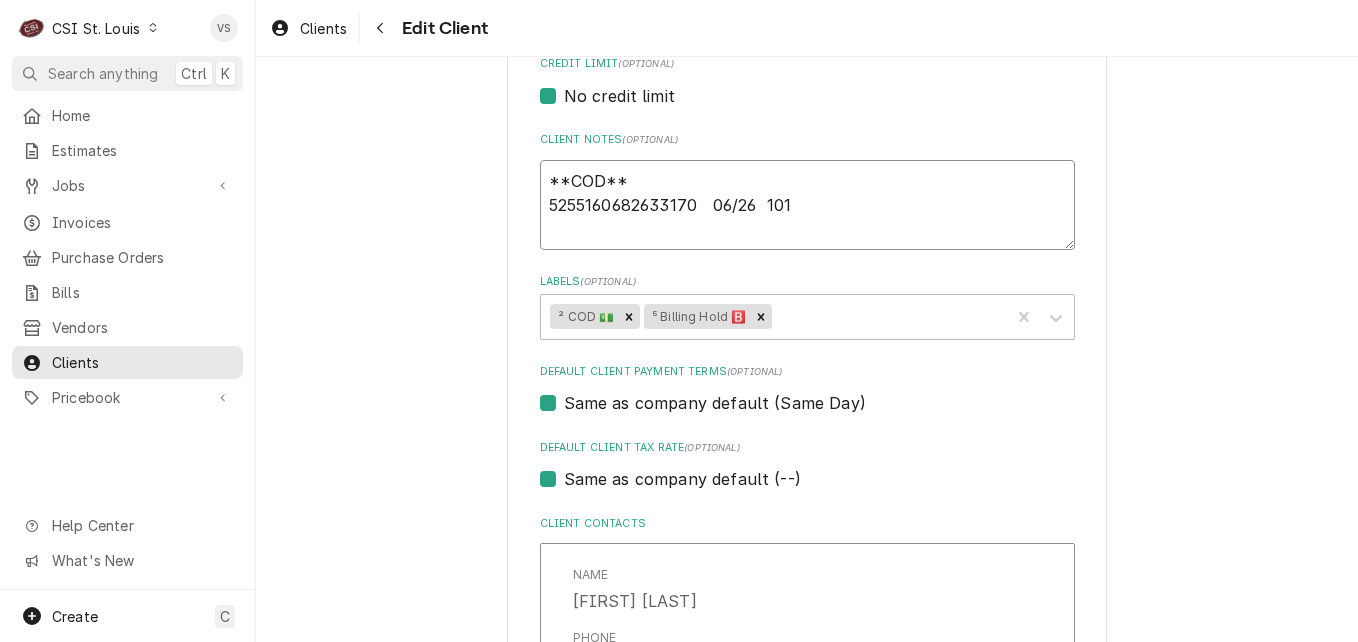type on "x" 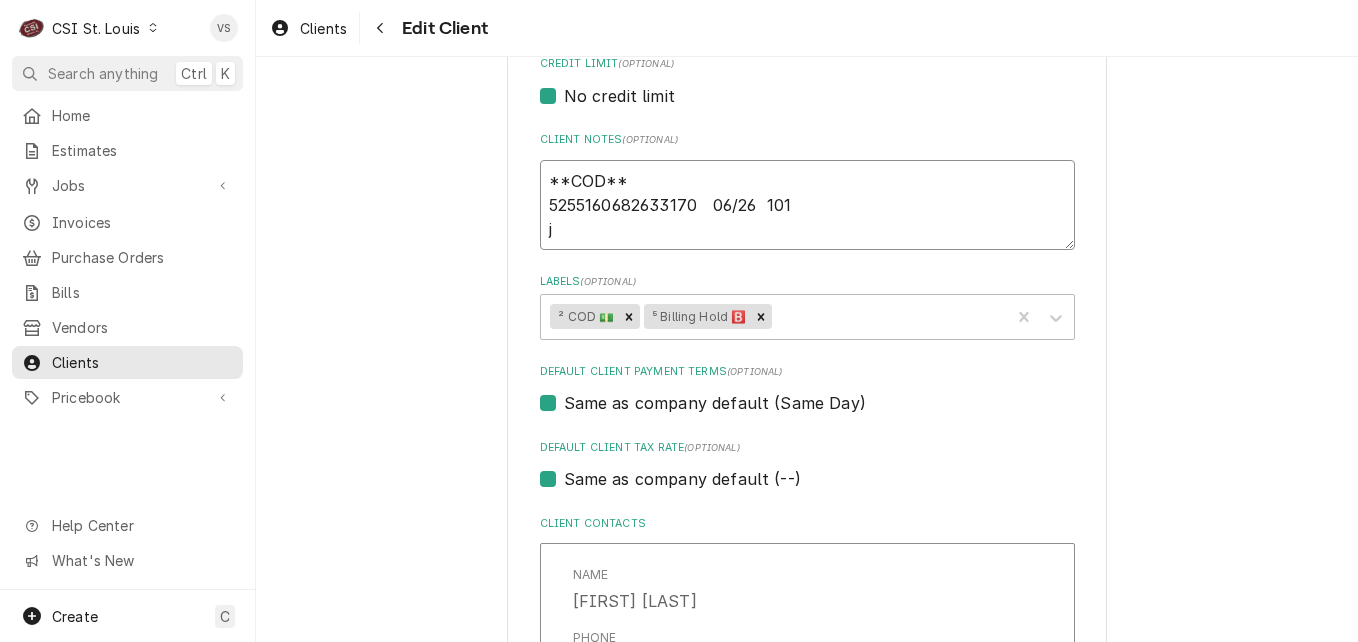 type on "x" 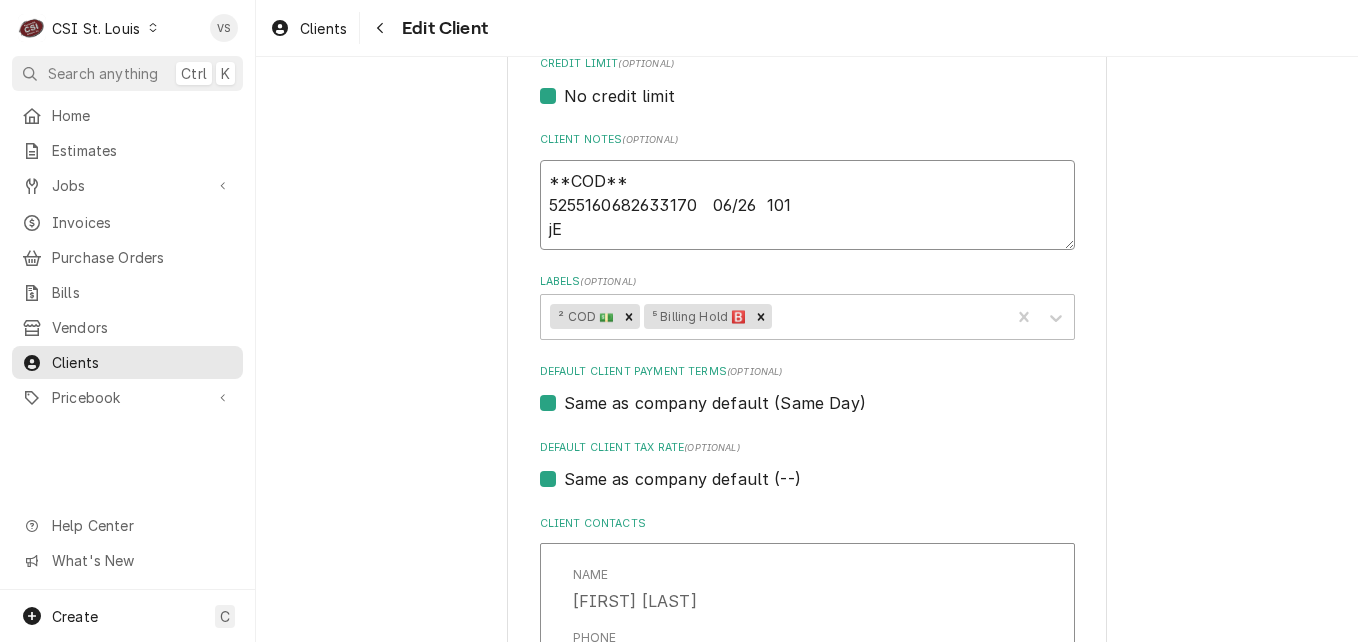 type on "x" 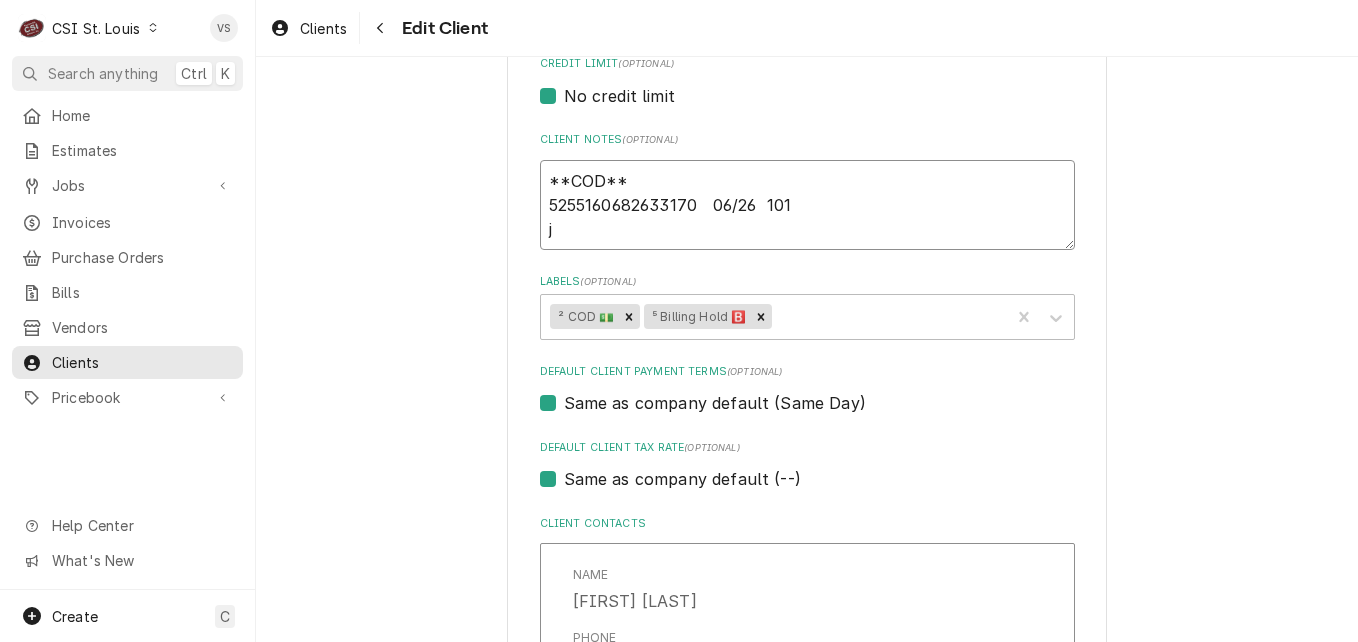type on "x" 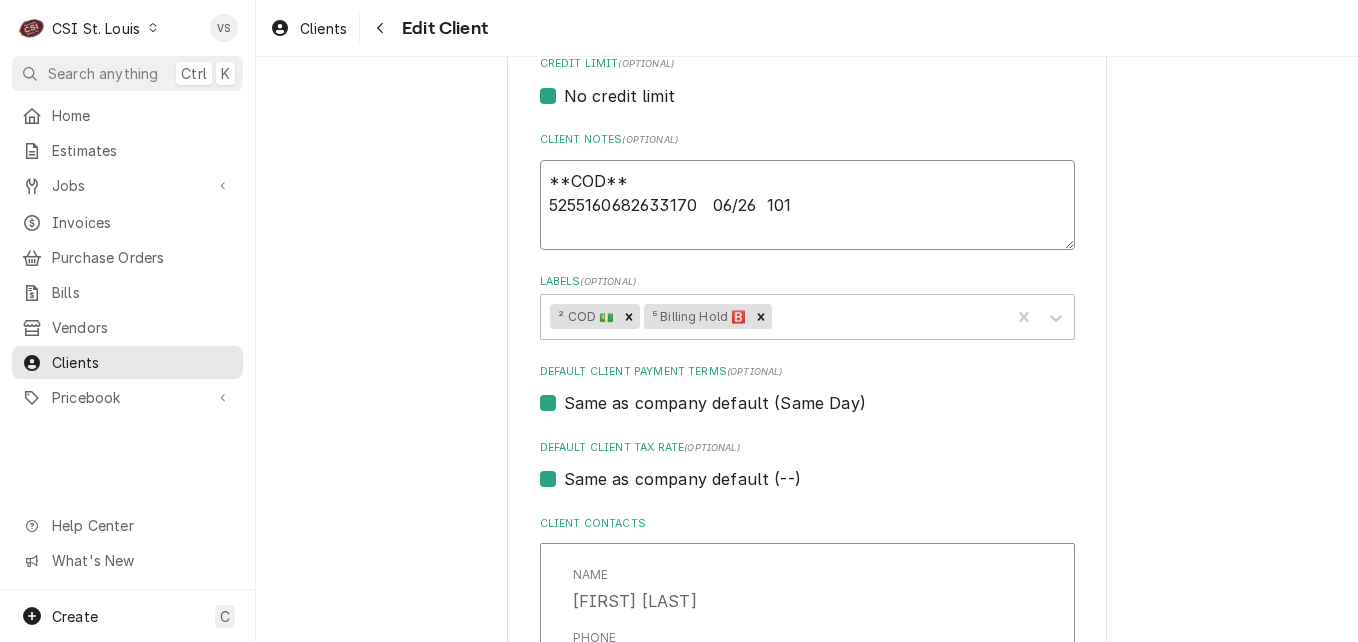 type on "x" 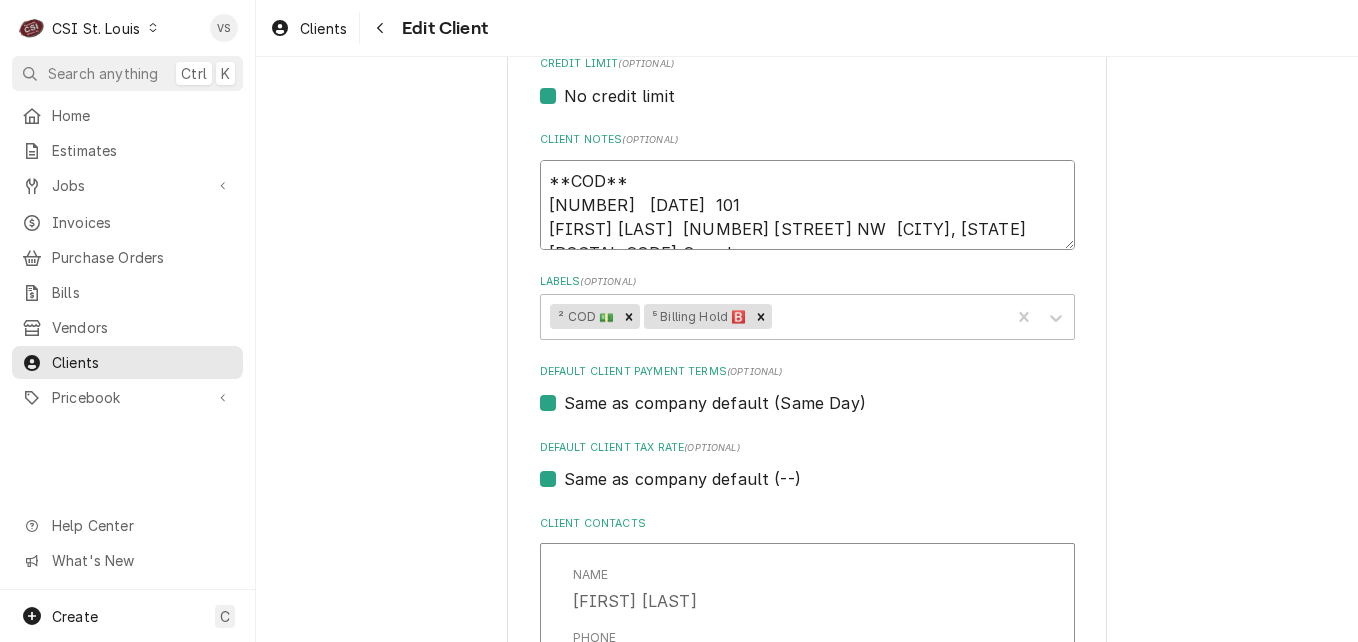 type on "x" 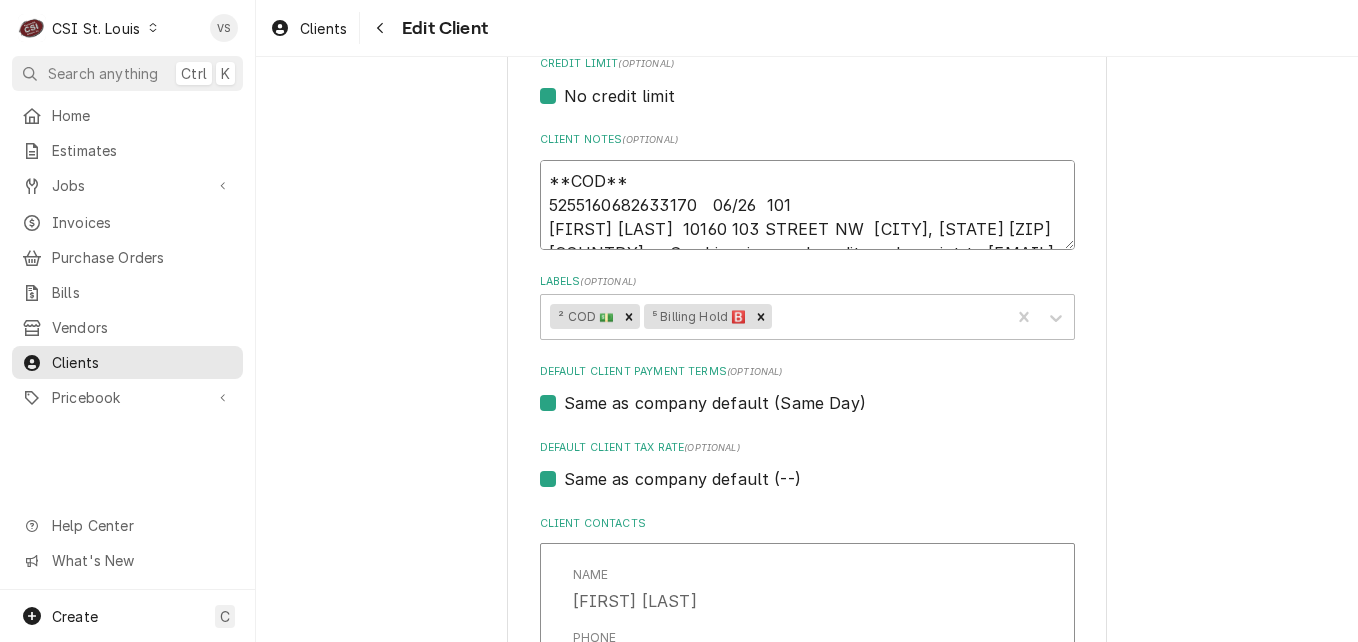 type on "x" 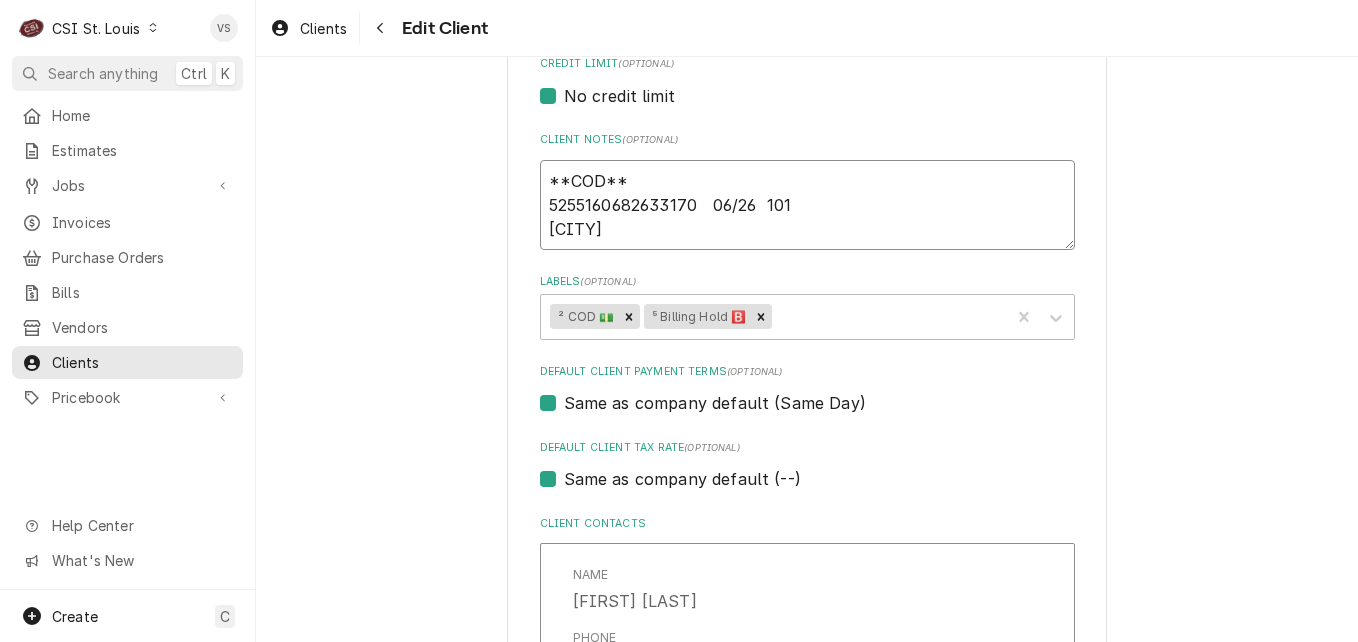 type on "x" 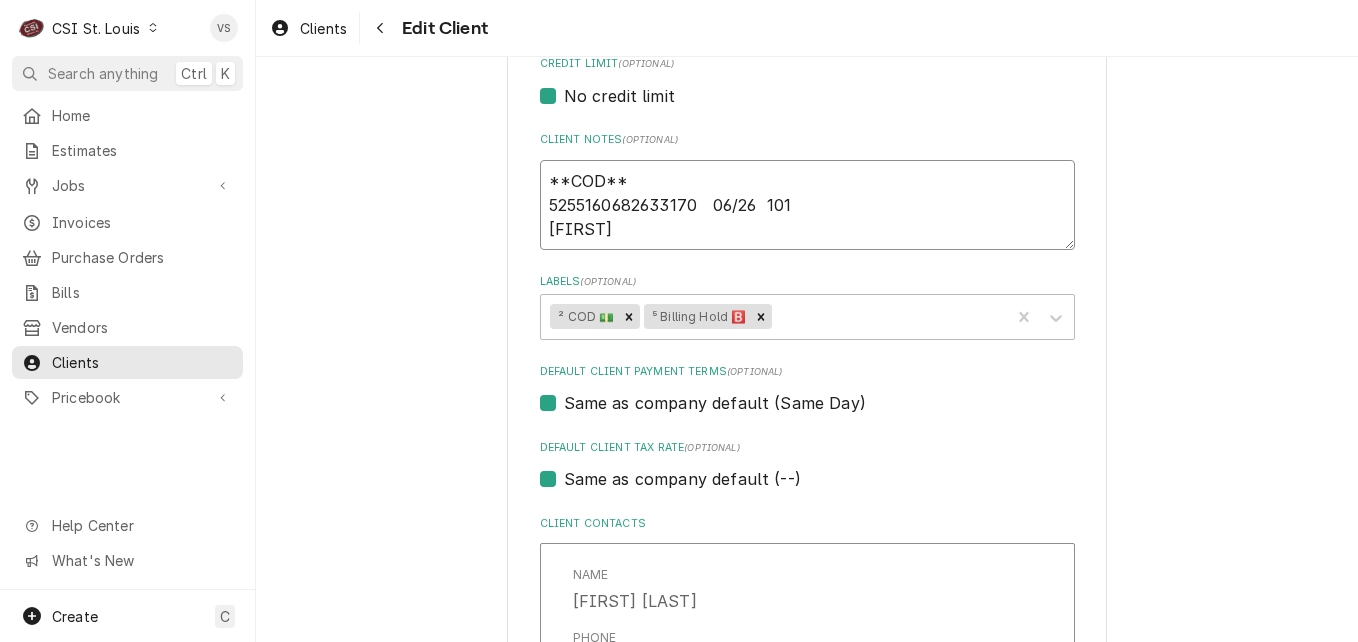 type on "x" 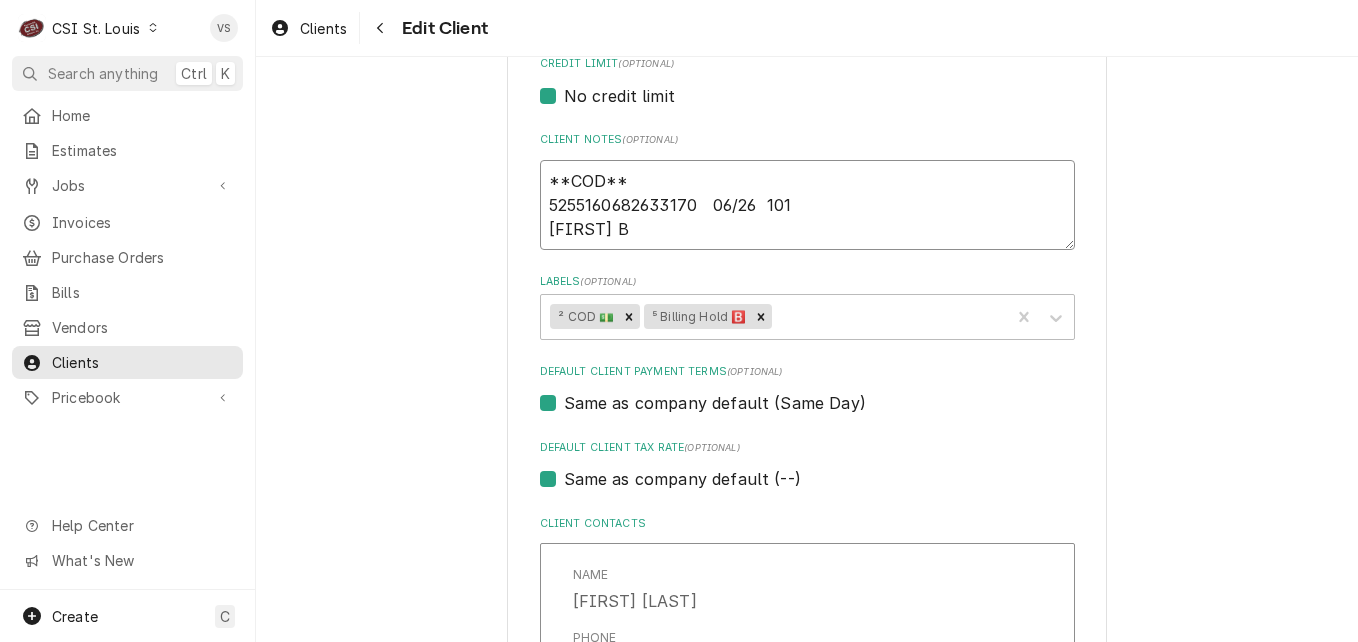 type on "x" 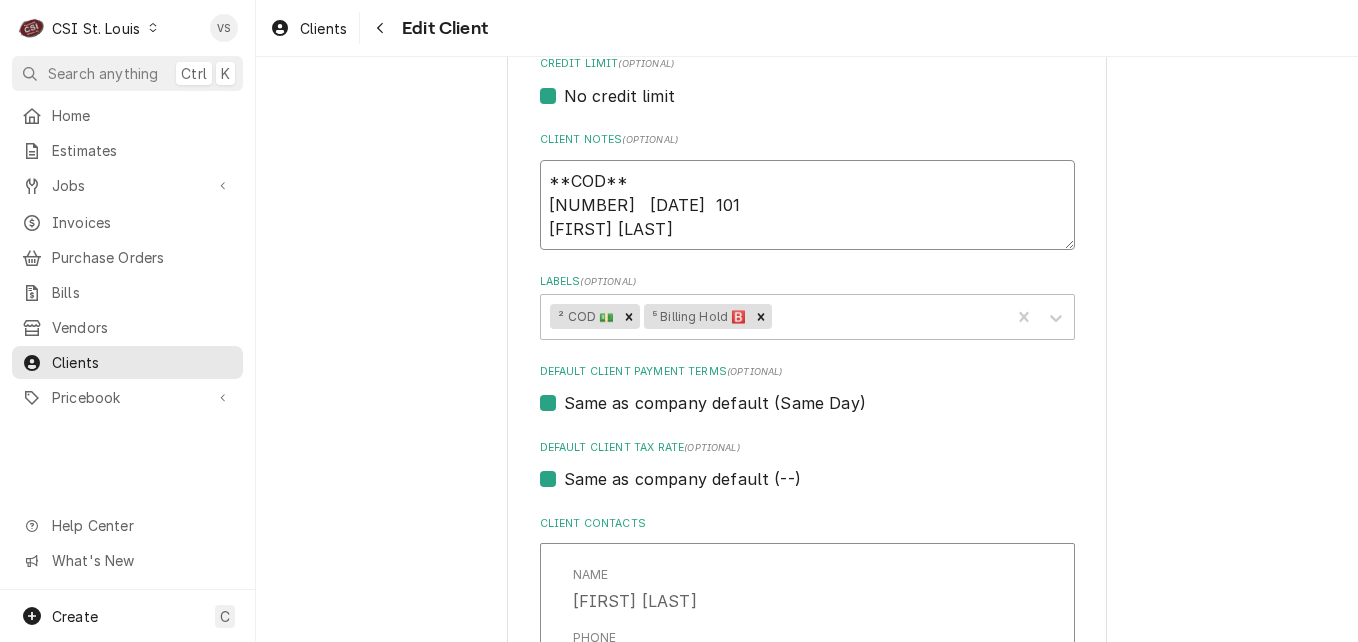 type on "x" 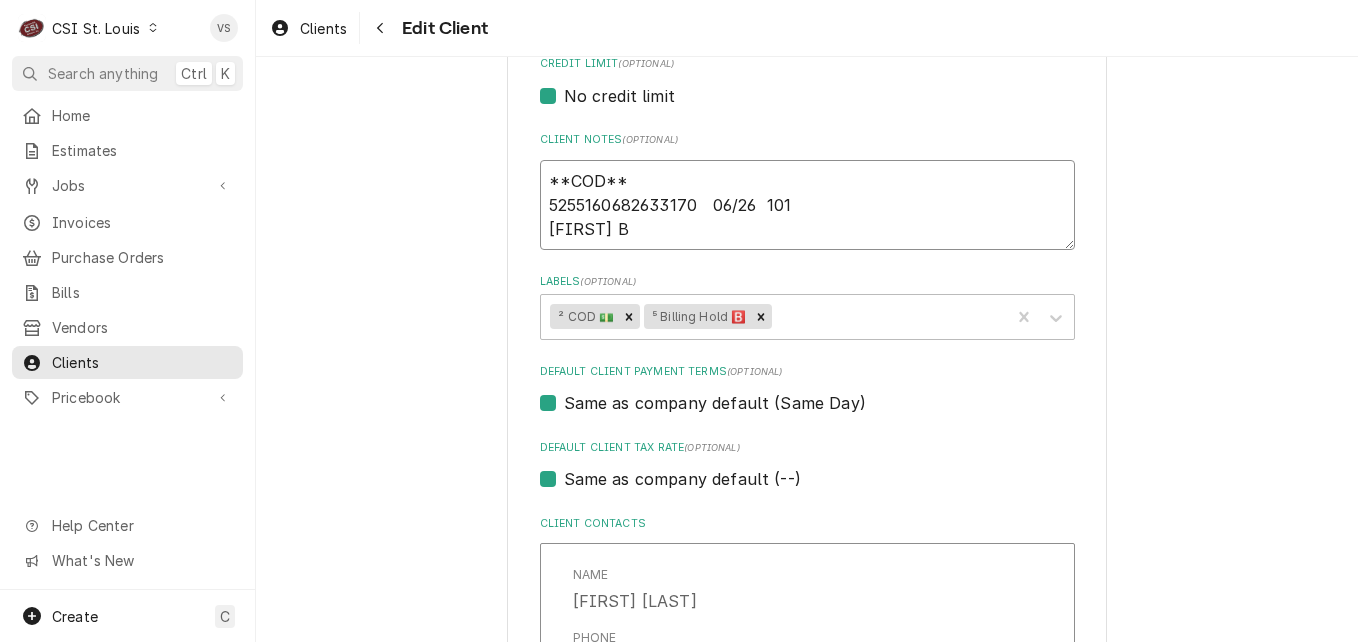 type on "x" 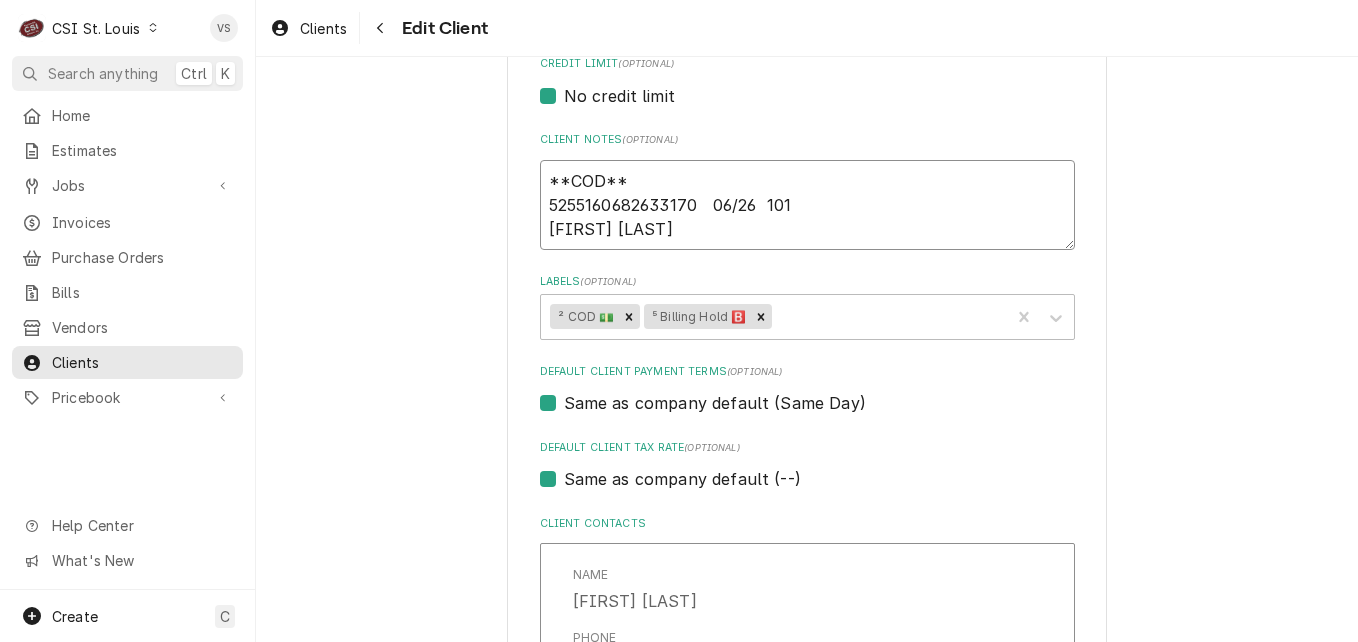 type on "x" 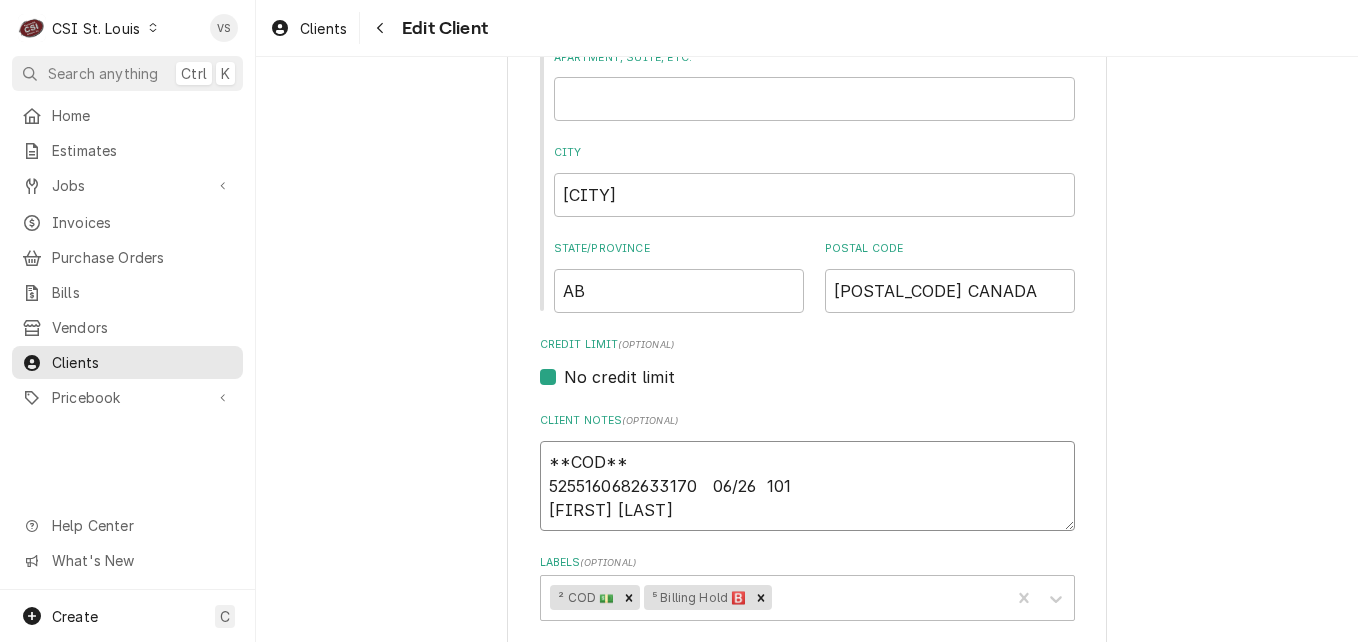 scroll, scrollTop: 500, scrollLeft: 0, axis: vertical 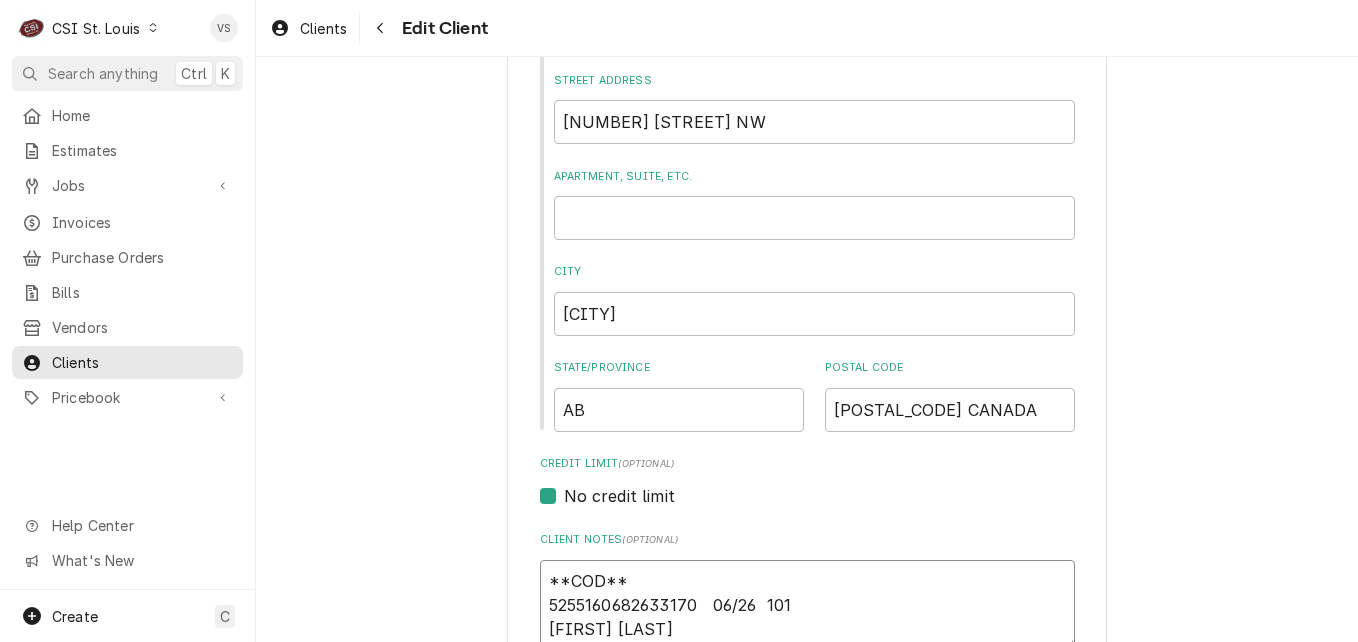 type on "**COD**
5255160682633170   06/26  101
[FIRST] [LAST]" 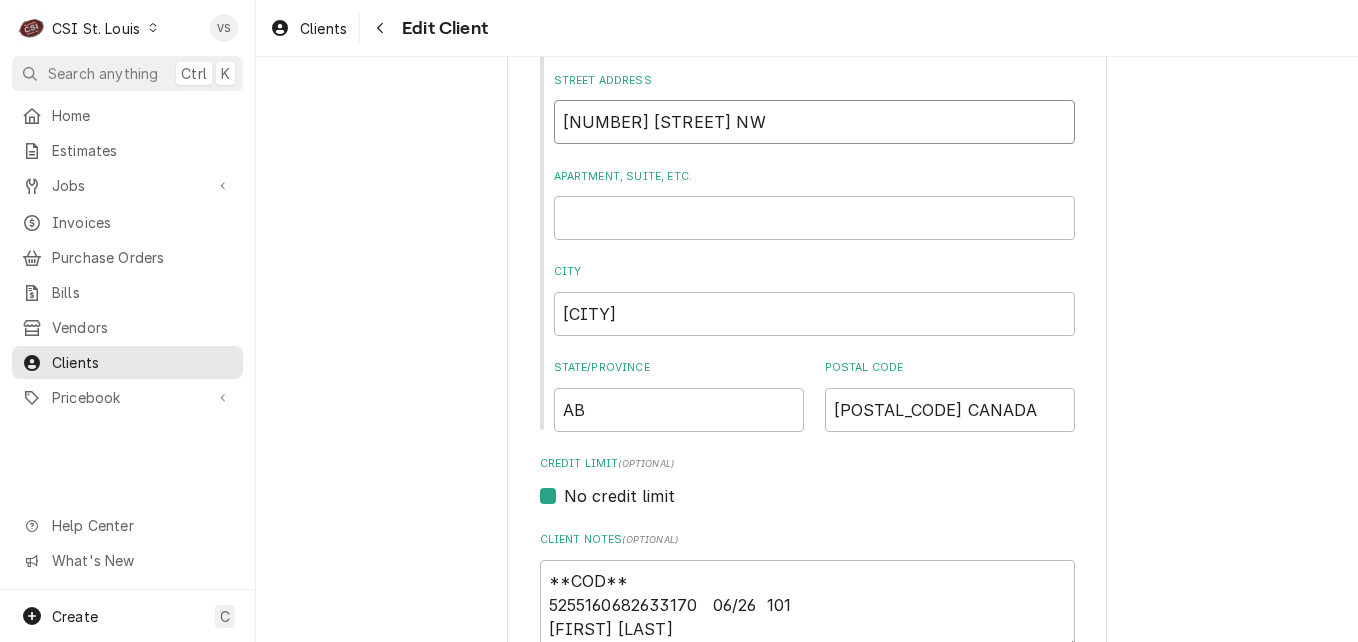 drag, startPoint x: 735, startPoint y: 116, endPoint x: 555, endPoint y: 117, distance: 180.00278 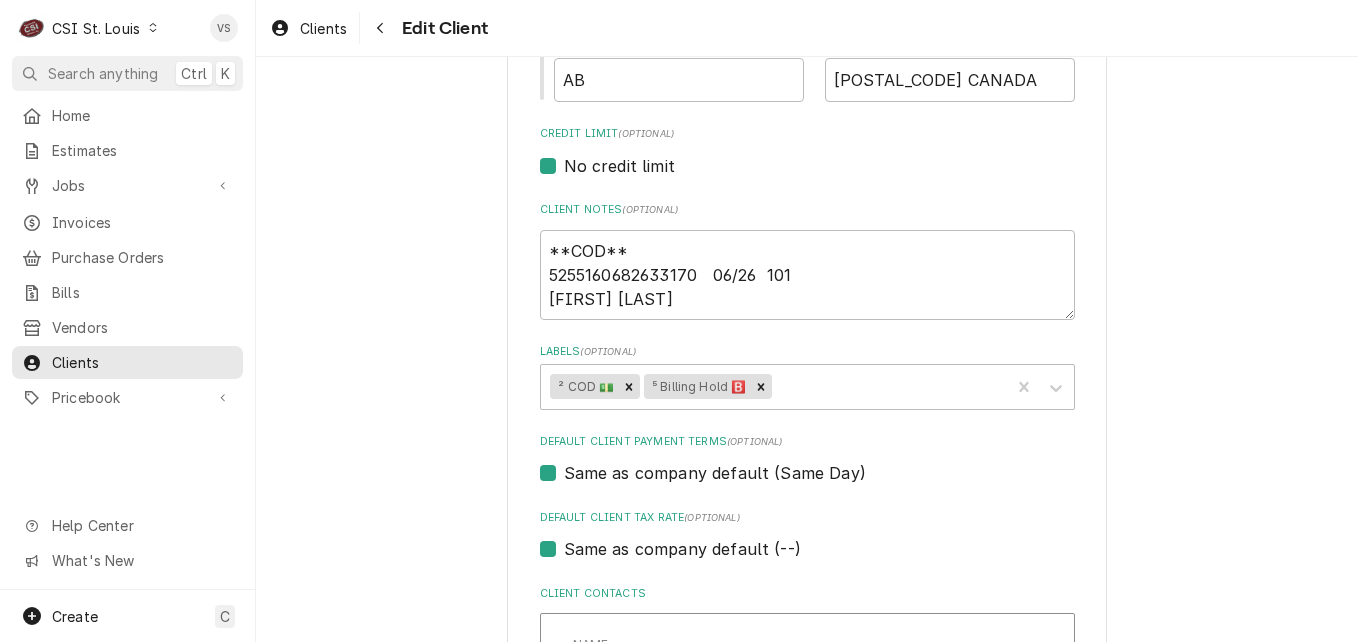 scroll, scrollTop: 800, scrollLeft: 0, axis: vertical 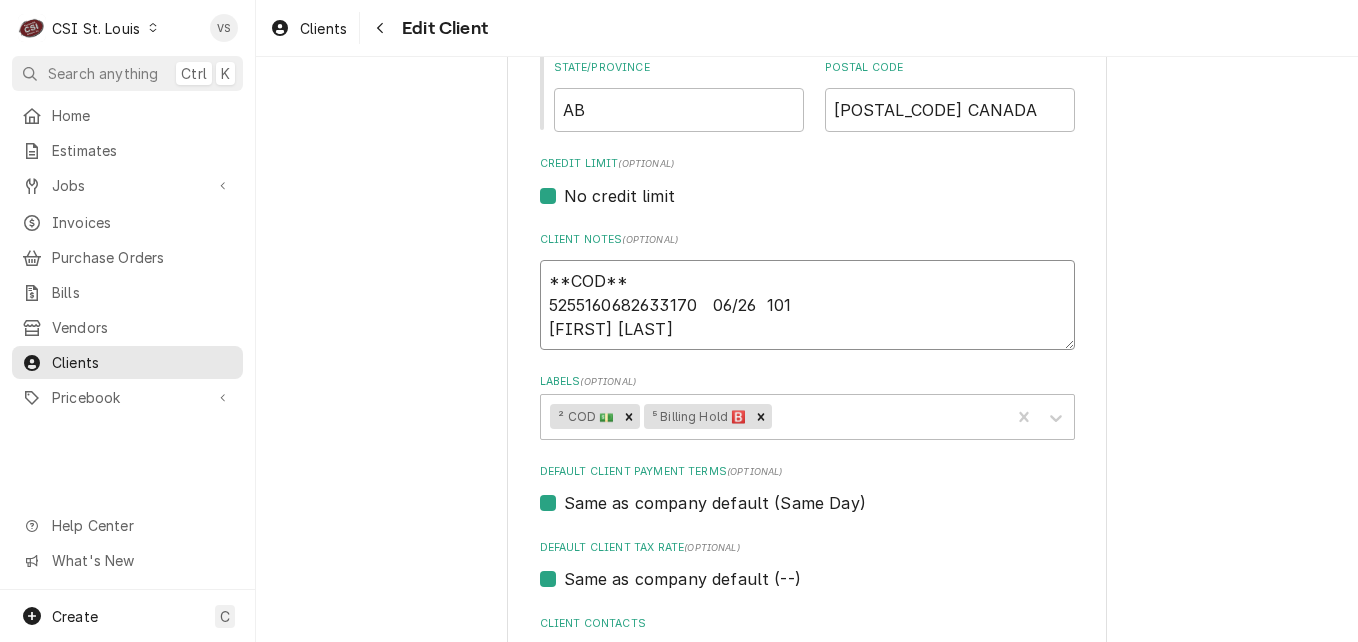 click on "**COD**
5255160682633170   06/26  101
[FIRST] [LAST]" at bounding box center [807, 305] 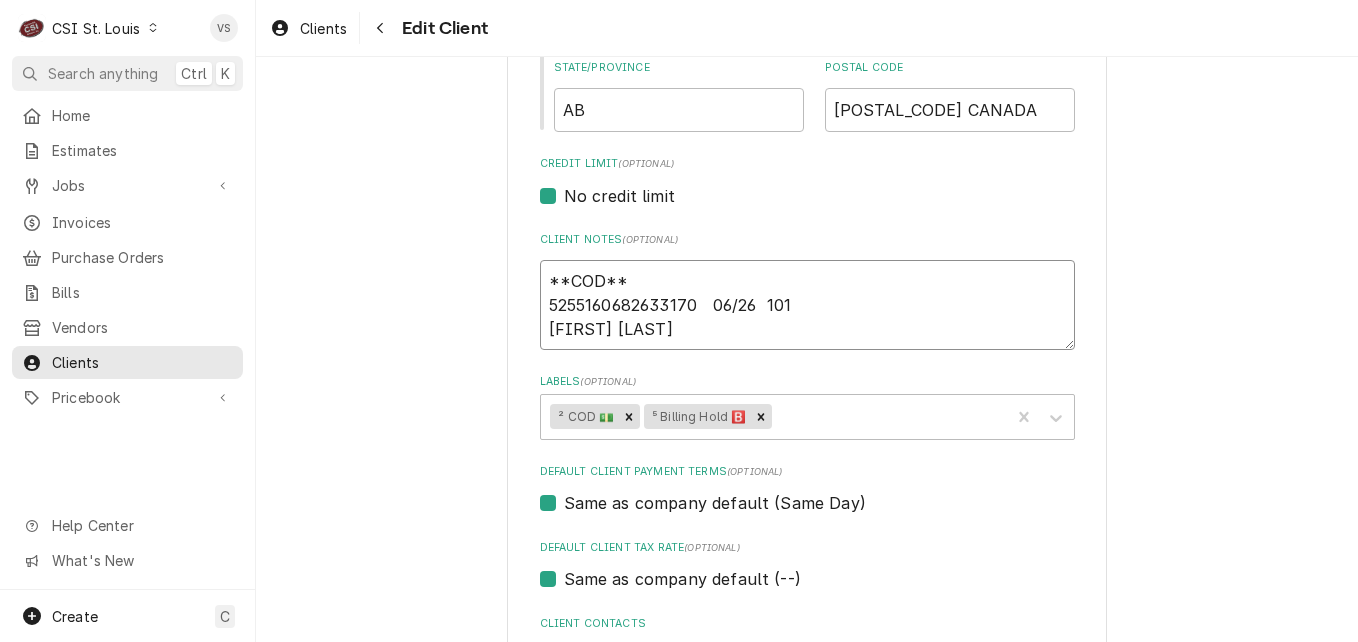 paste on "[NUMBER] [STREET] NW" 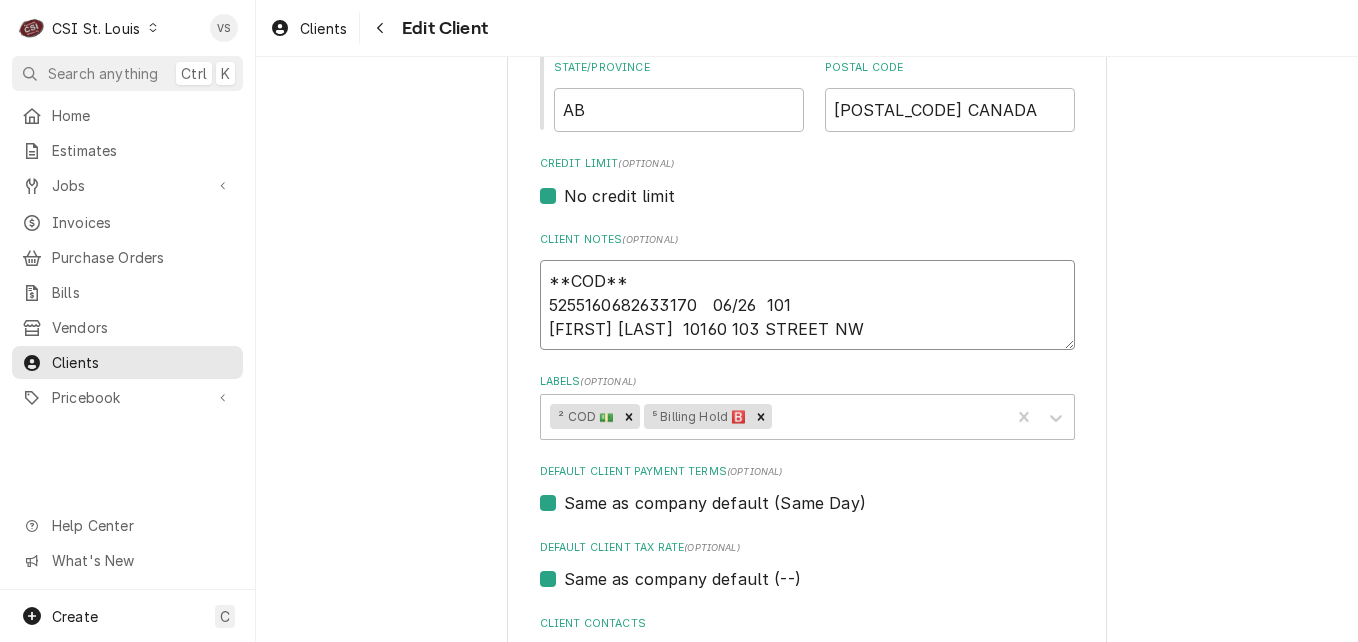 scroll, scrollTop: 700, scrollLeft: 0, axis: vertical 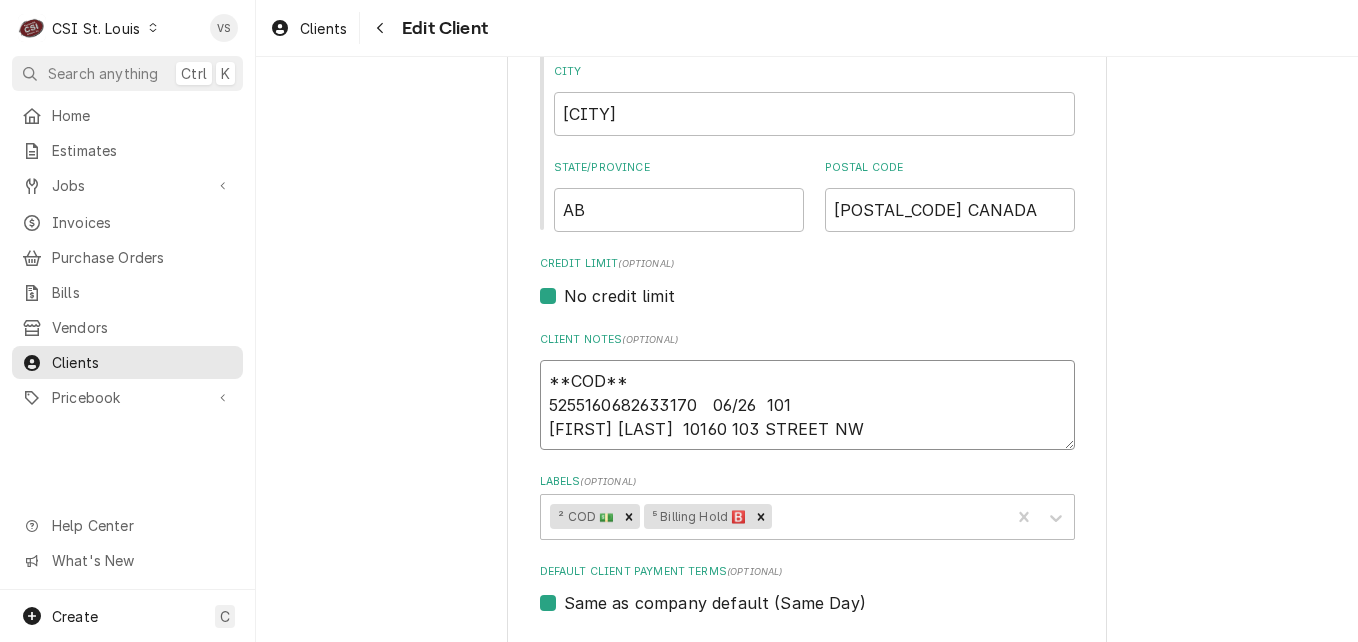 type on "x" 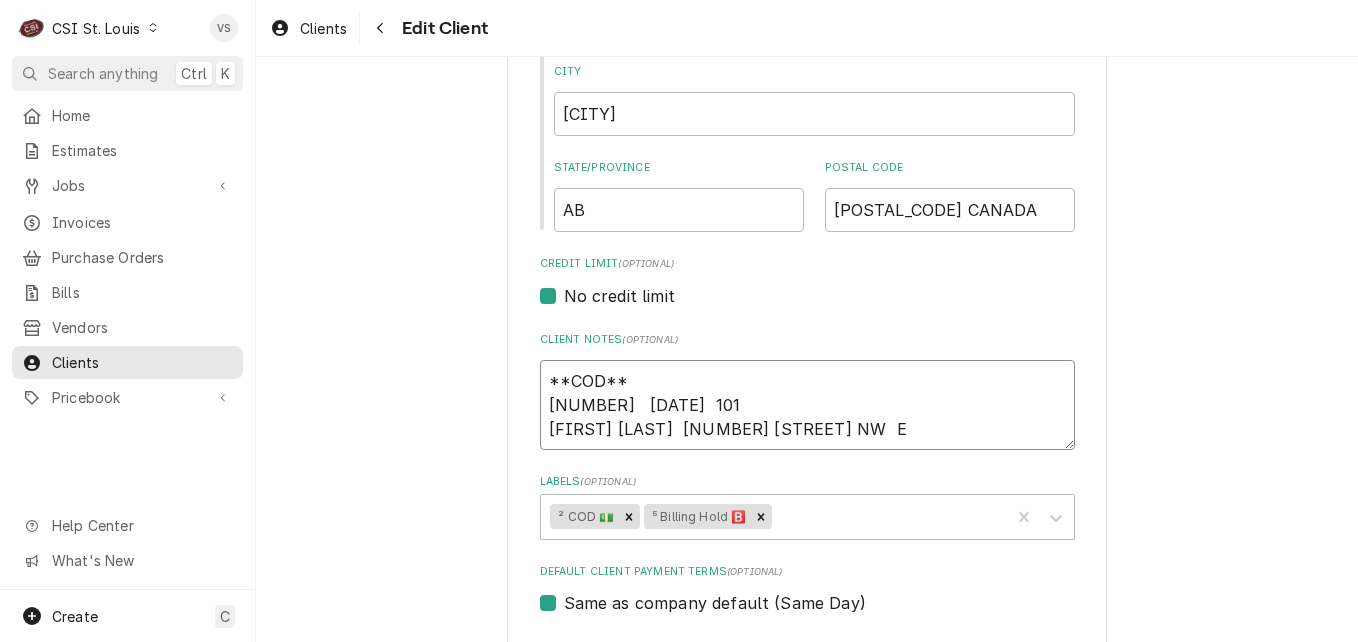 type on "x" 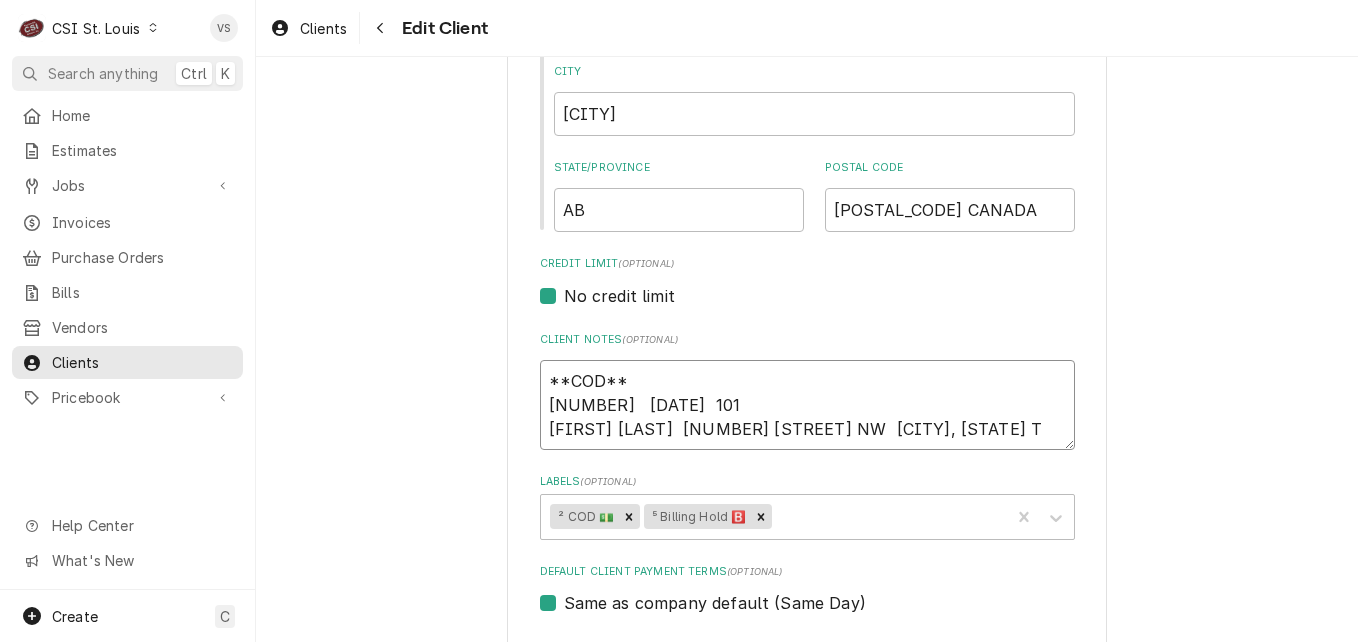 type on "x" 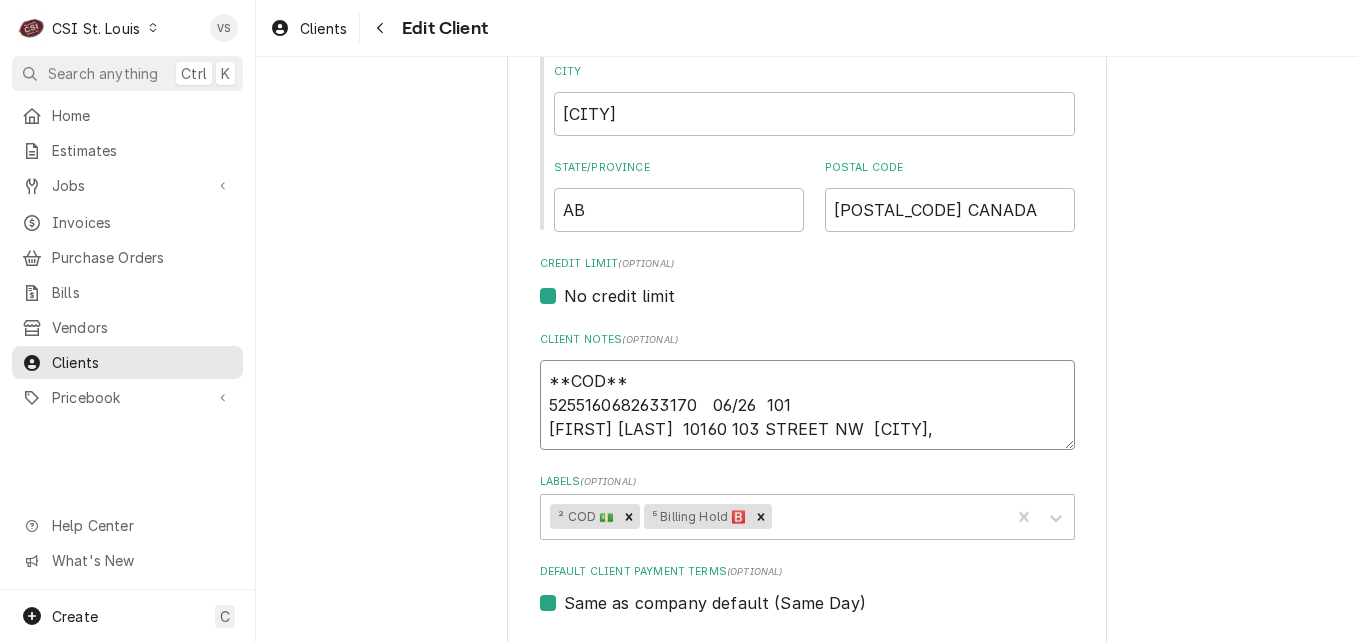 type on "x" 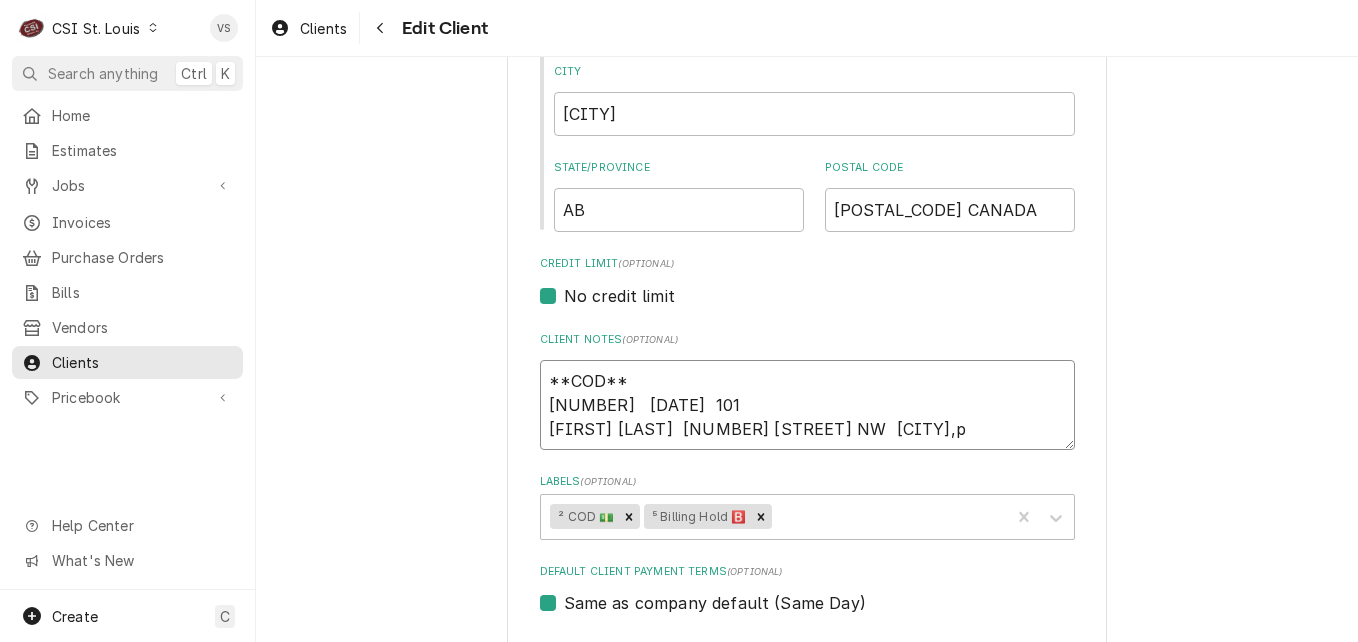 type on "x" 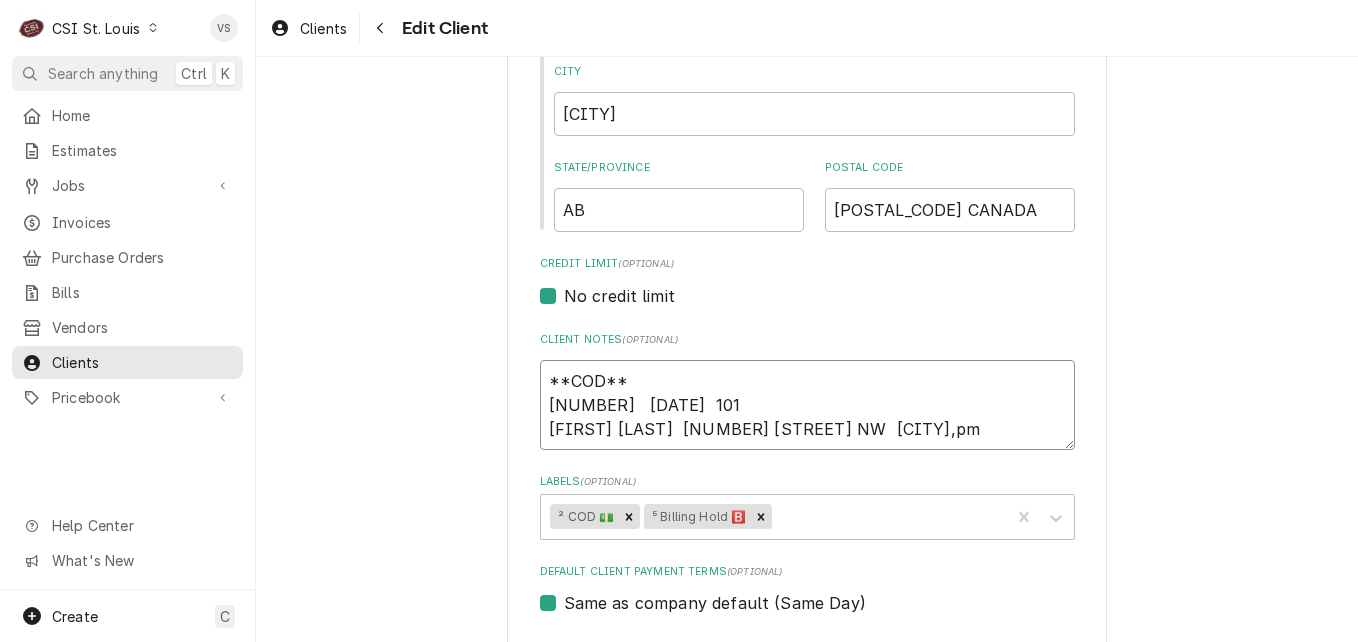 type on "x" 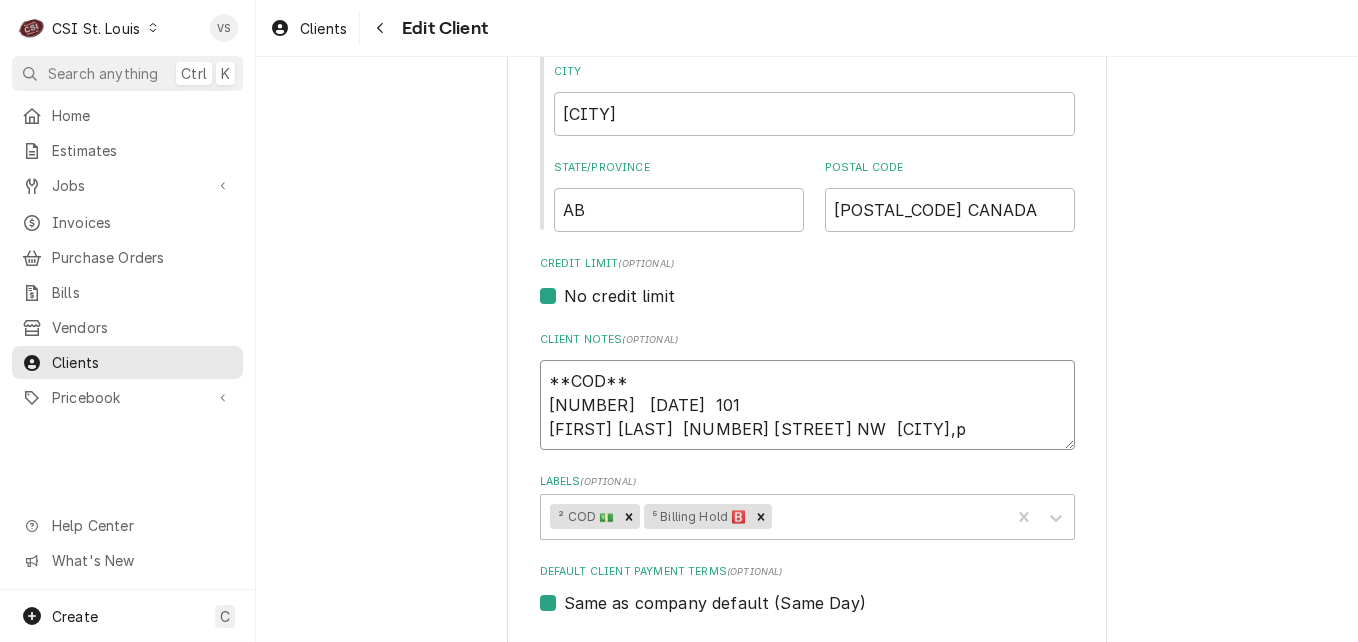 type on "x" 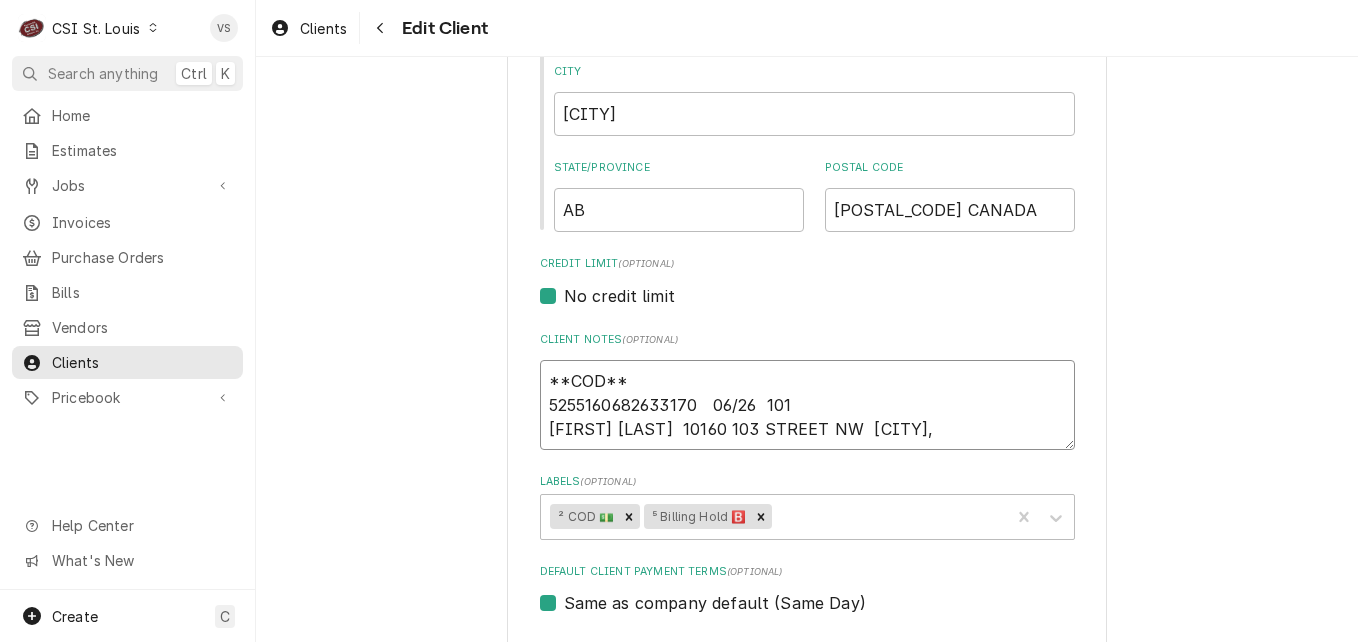 type on "x" 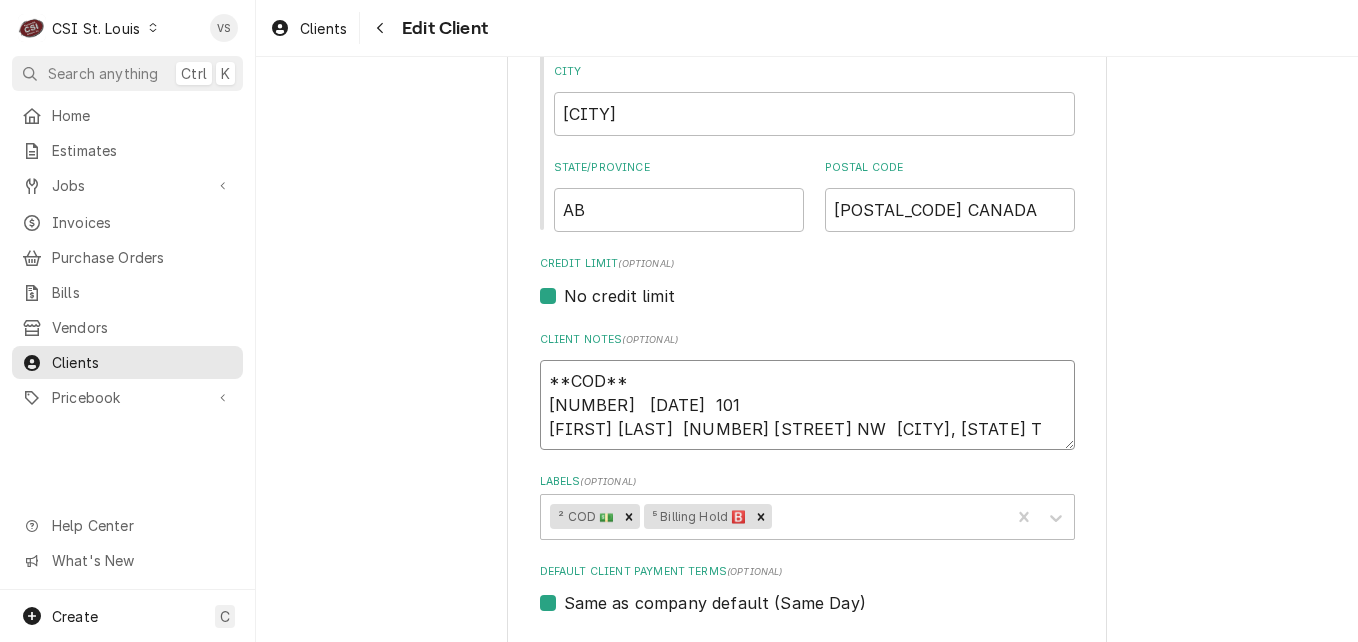 type on "x" 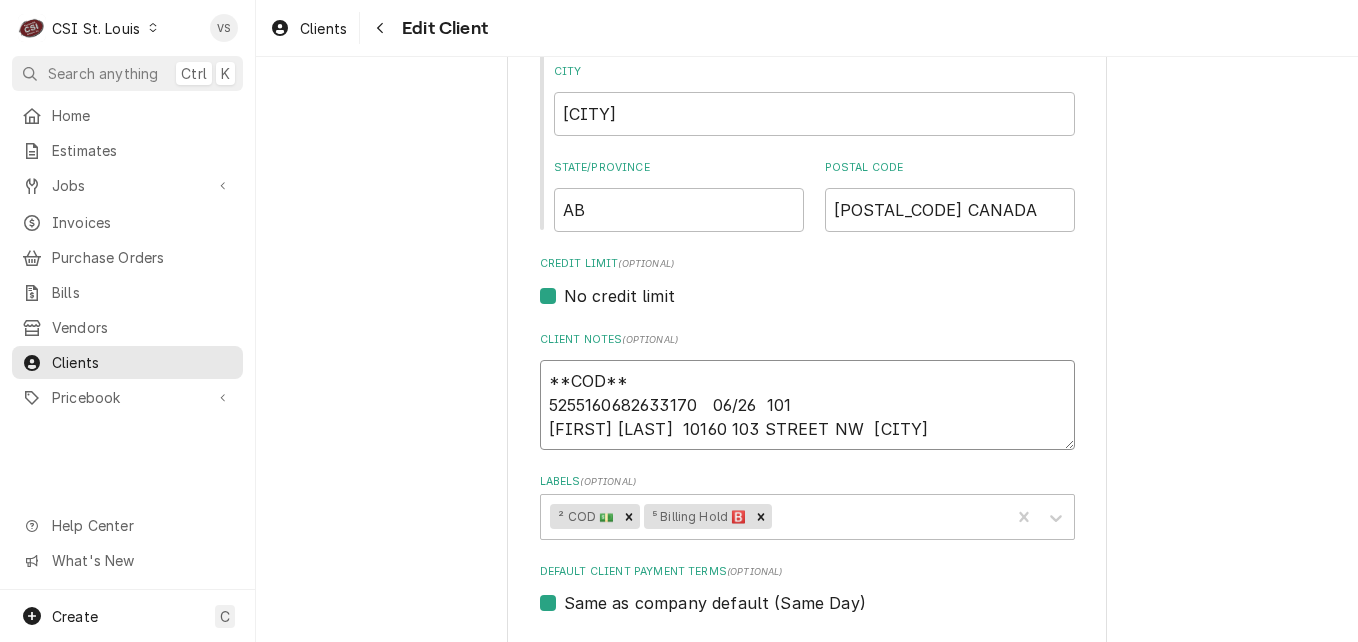 type on "x" 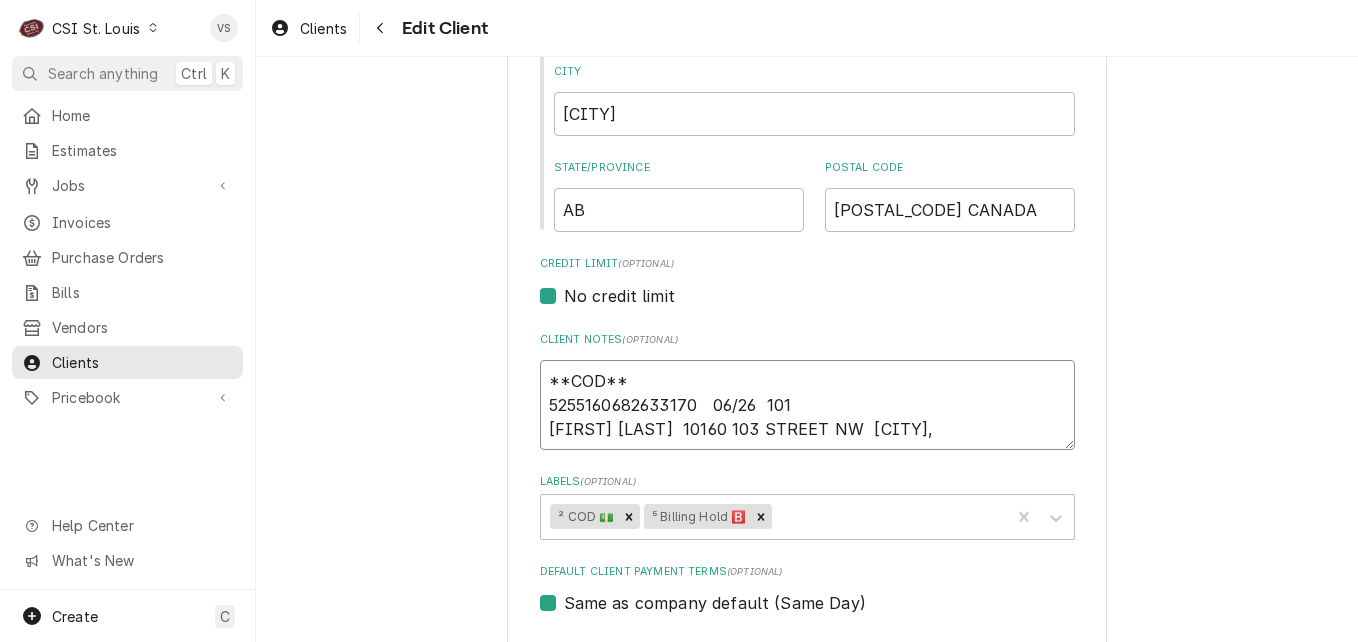 type on "x" 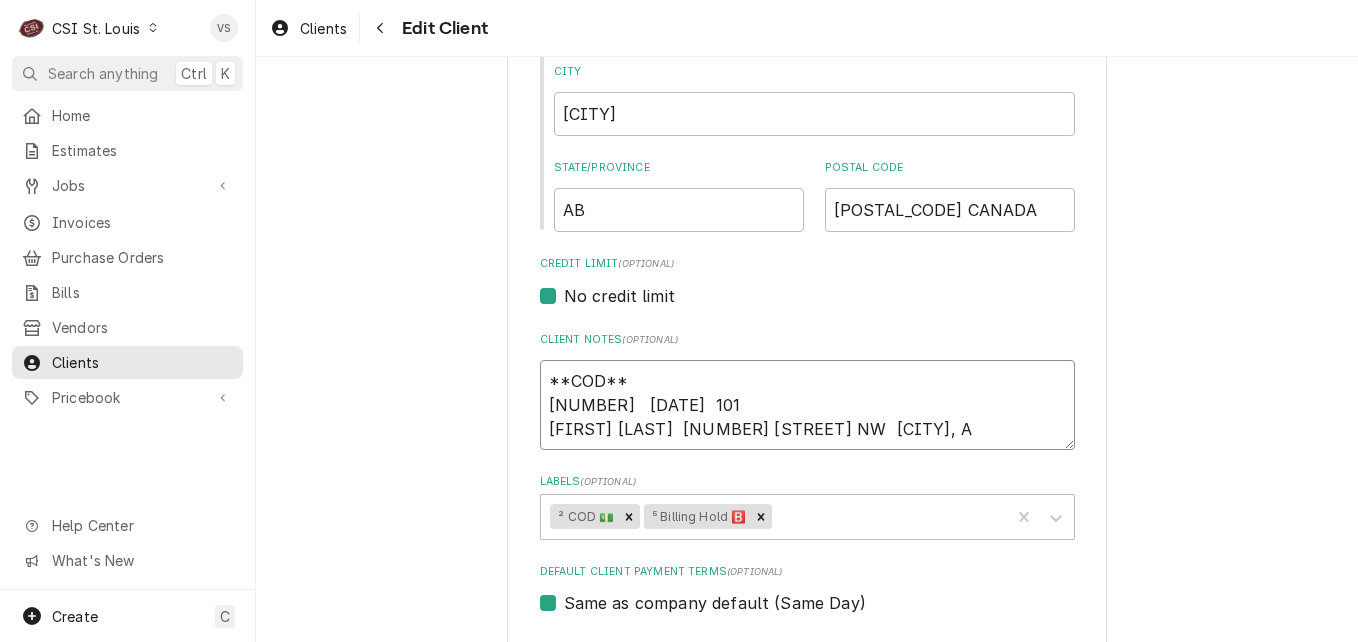 type on "x" 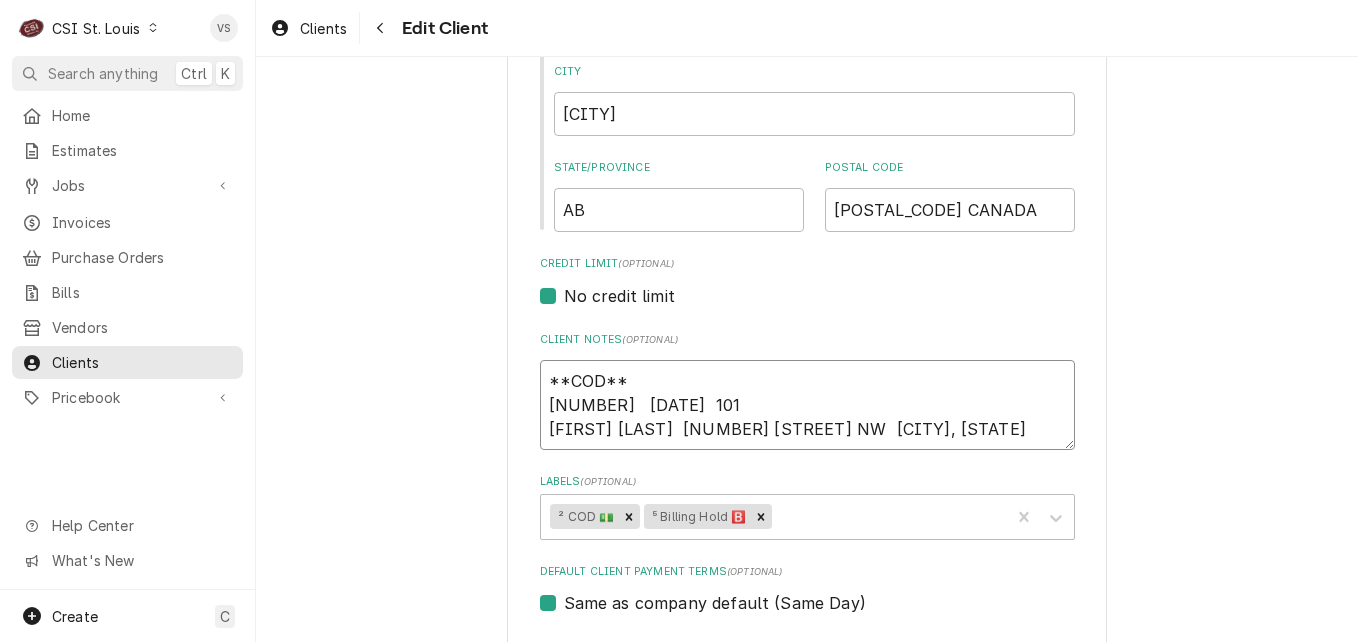 type on "x" 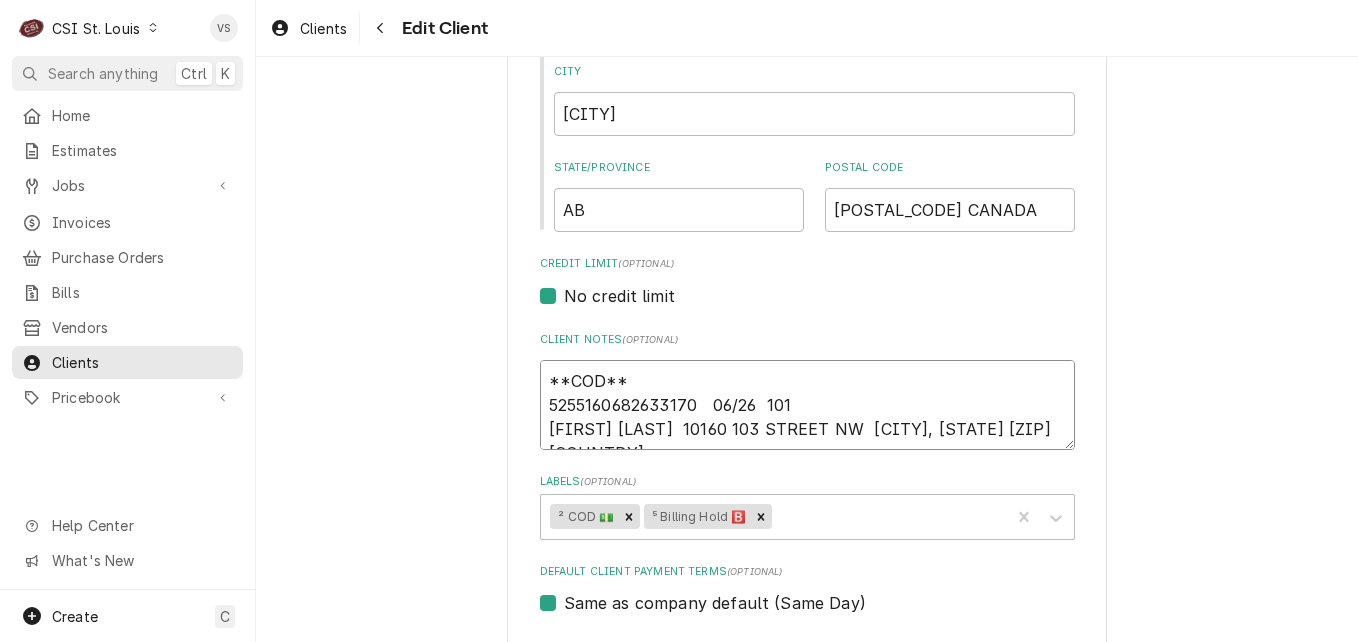 type on "x" 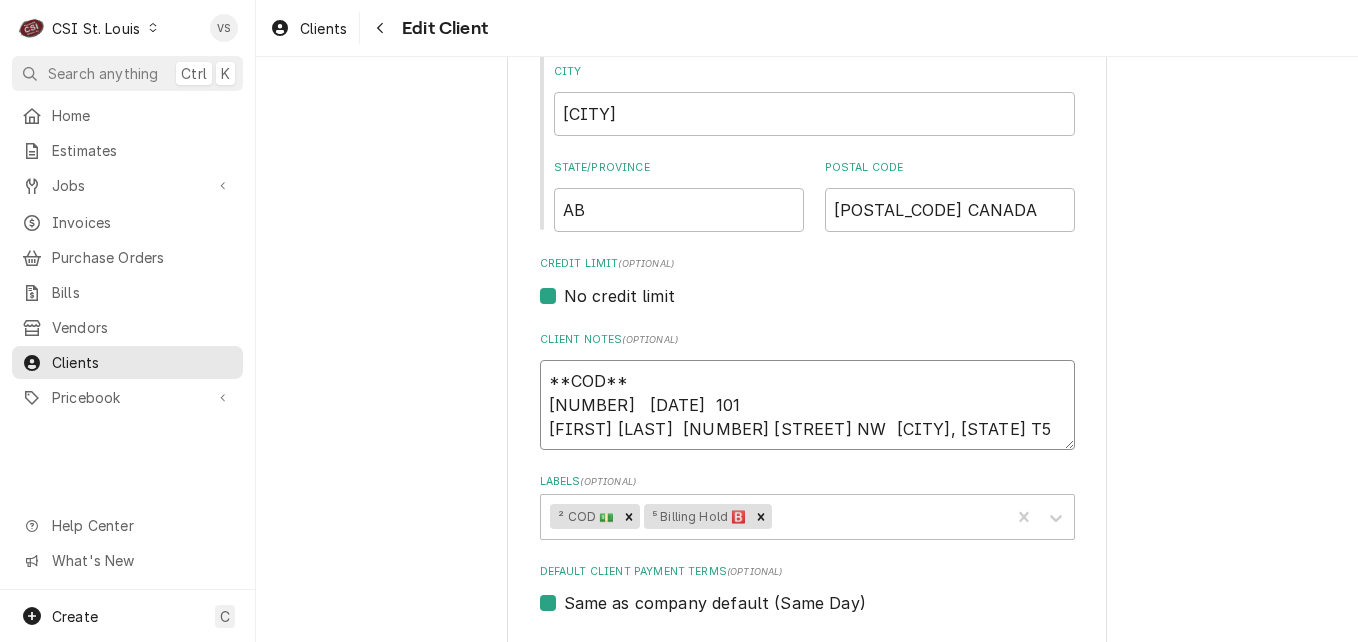type on "x" 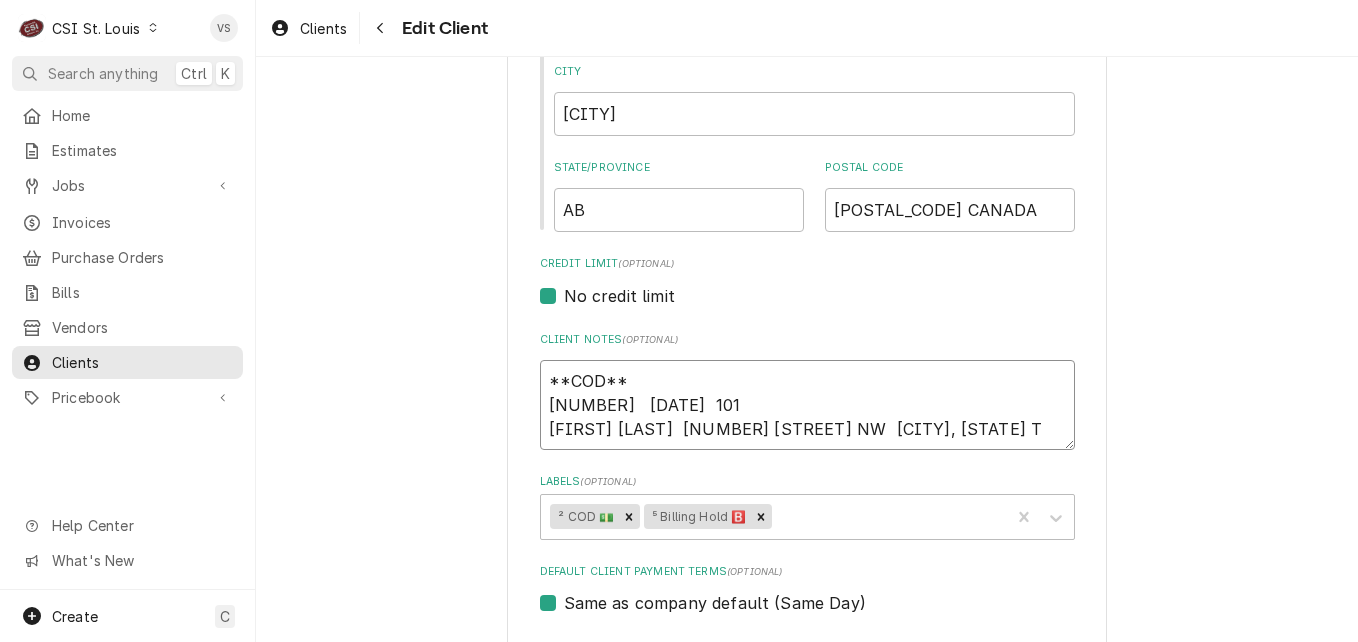 type on "x" 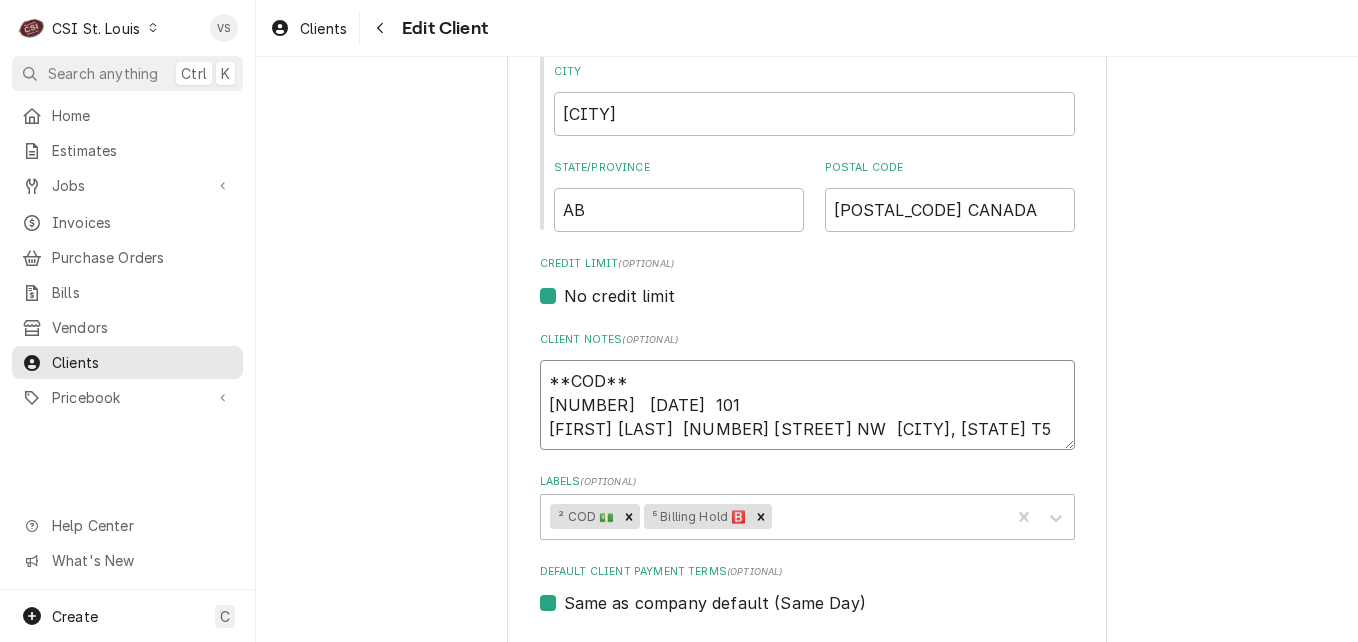 type on "x" 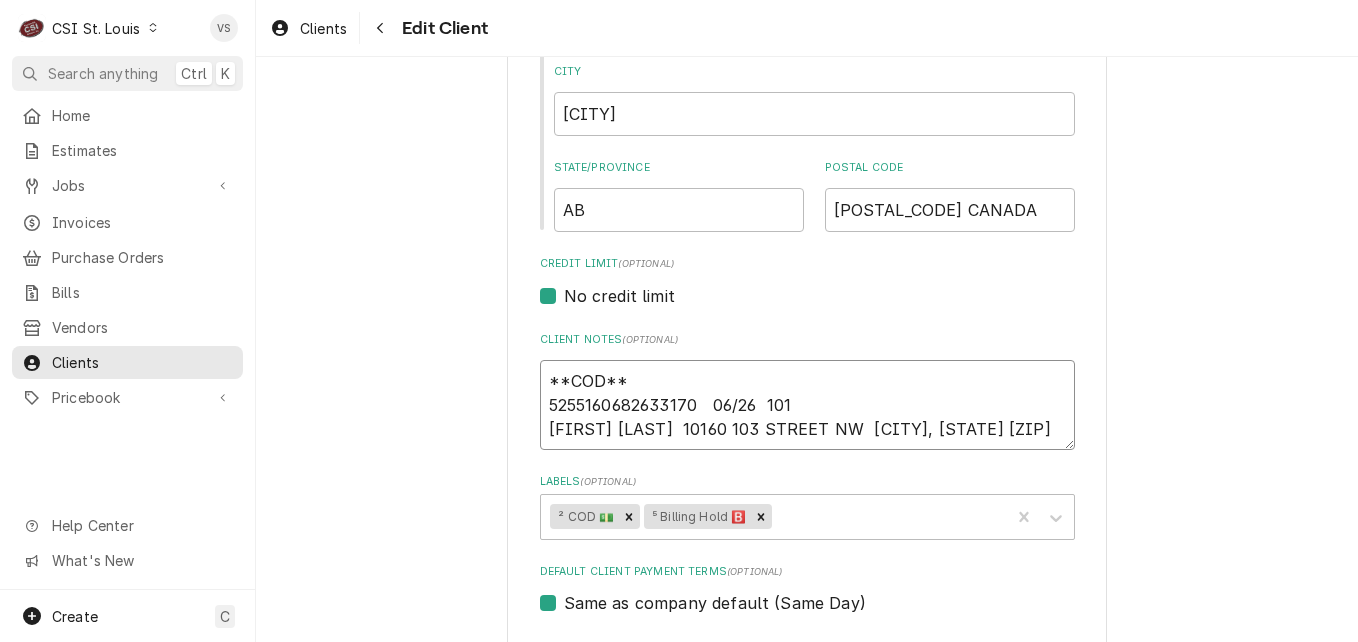 type on "x" 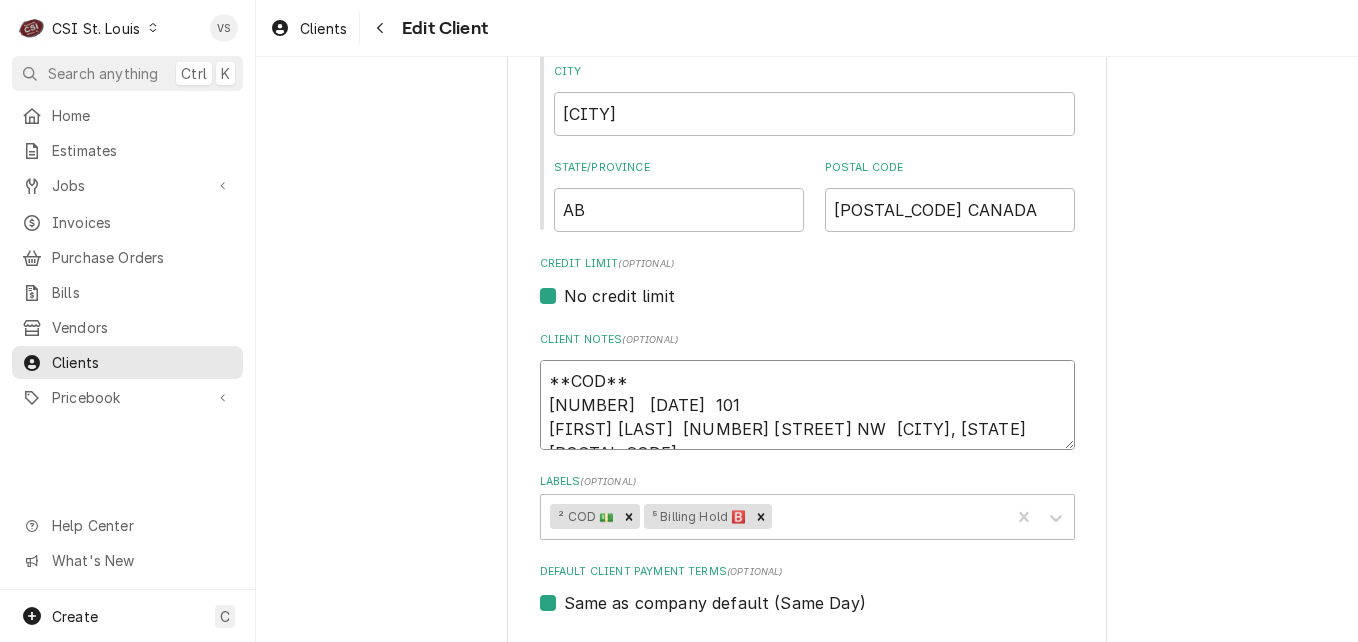 type on "x" 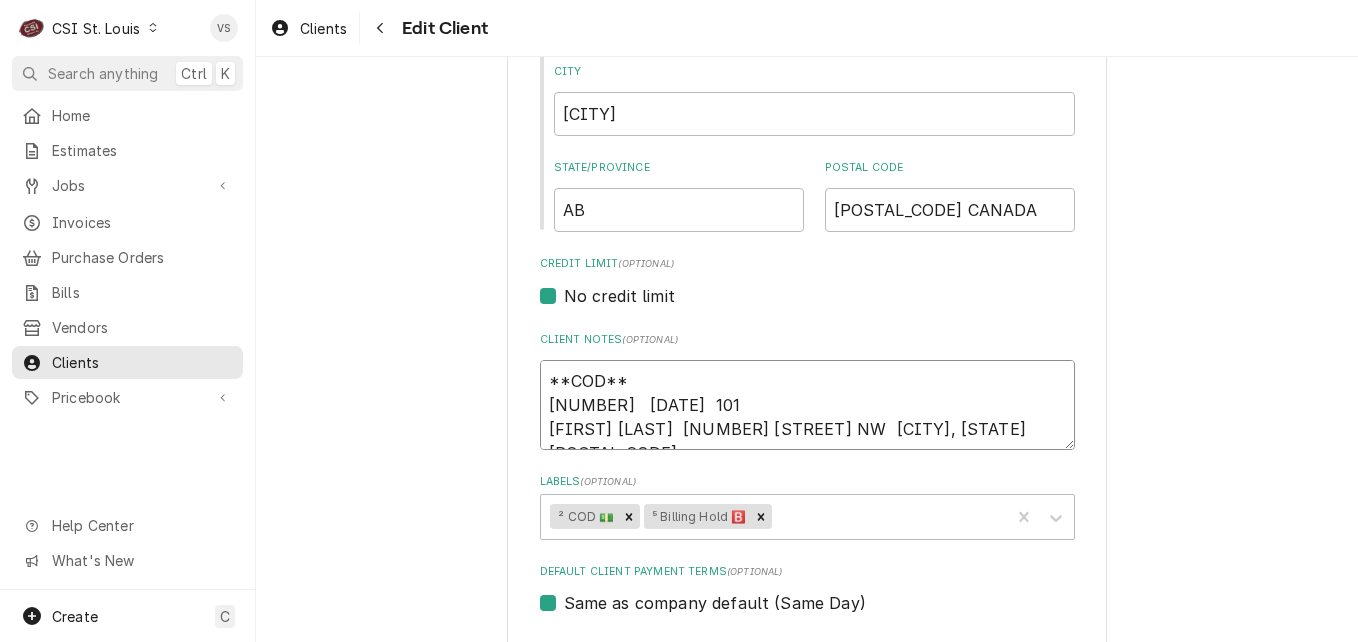 type on "x" 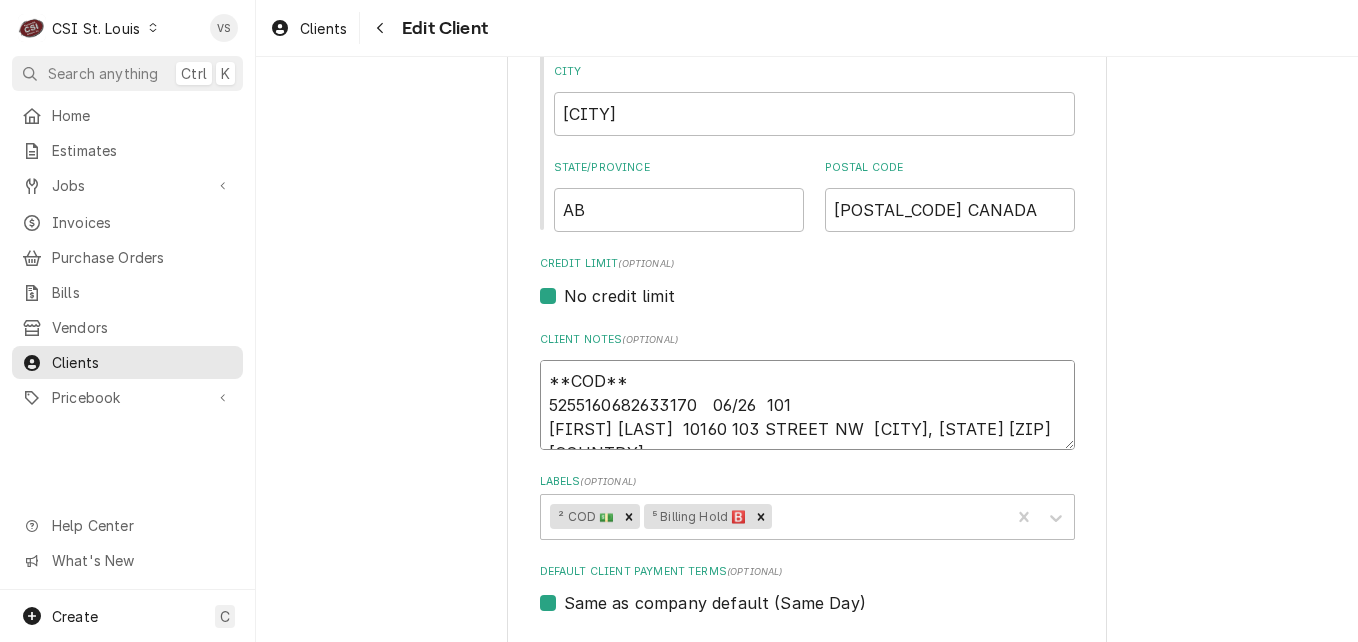 type on "x" 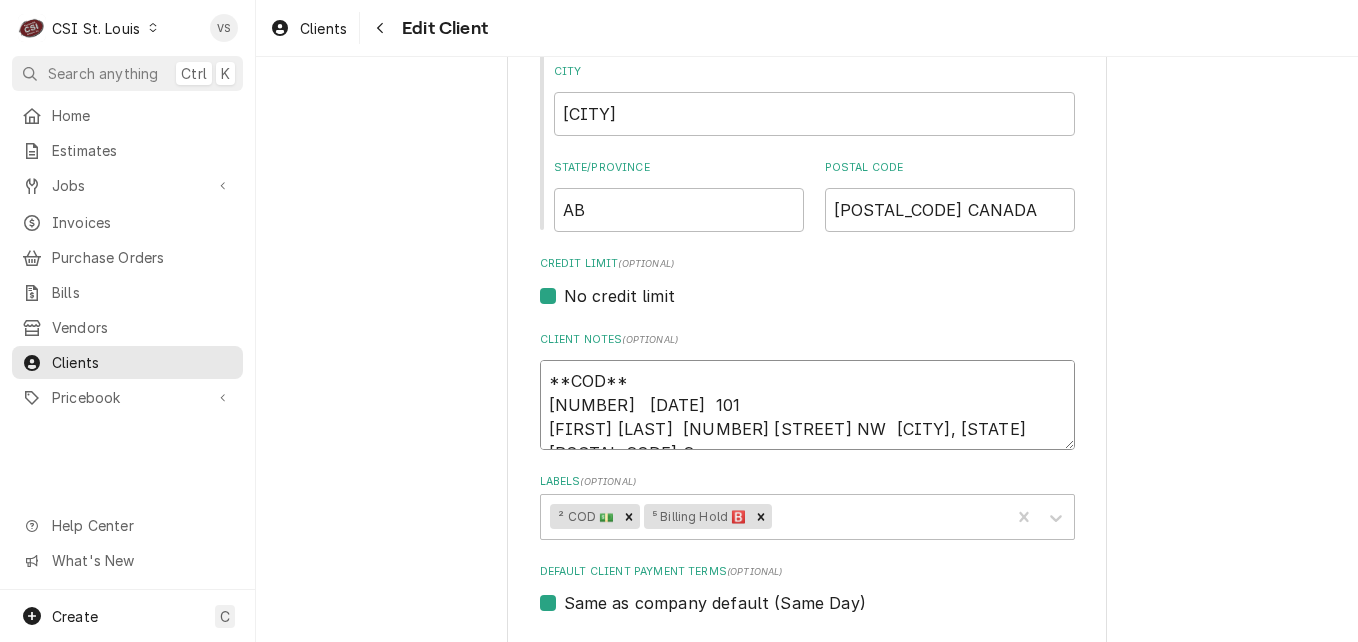 type on "x" 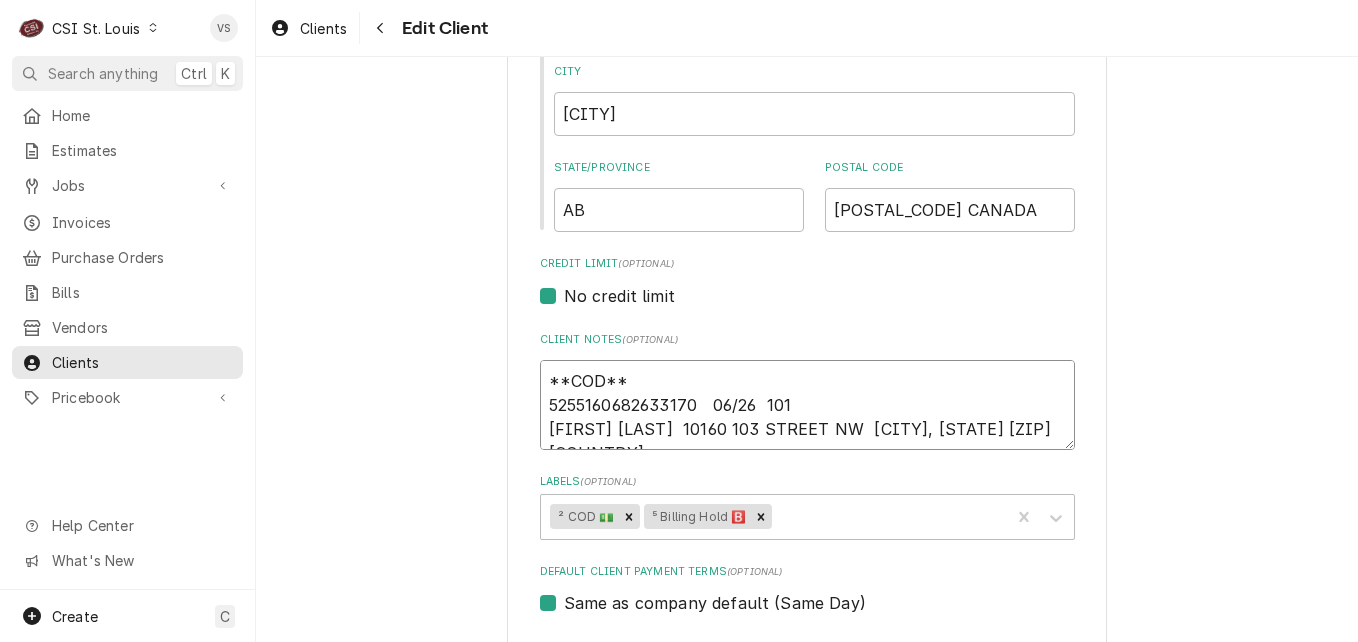 type on "x" 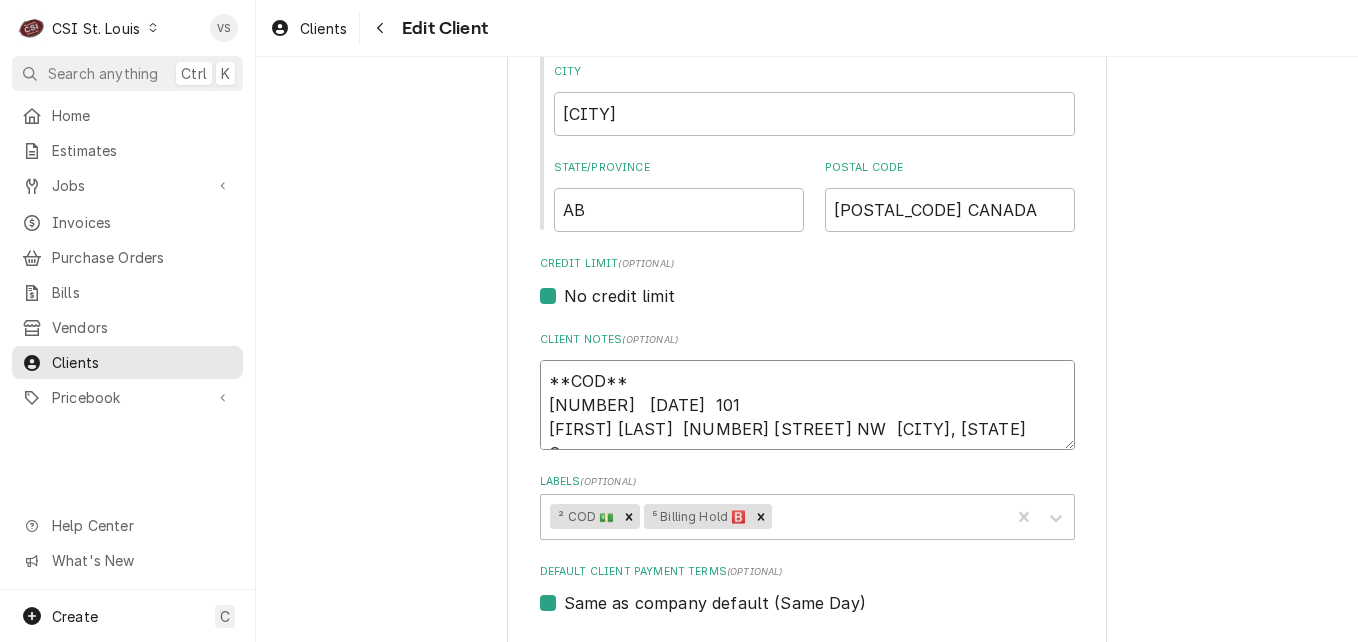 type on "**COD**
5255160682633170   06/26  101
[FIRST] [LAST]  10160 103 STREET NW  [CITY], [STATE] [ZIP] [COUNTRY]" 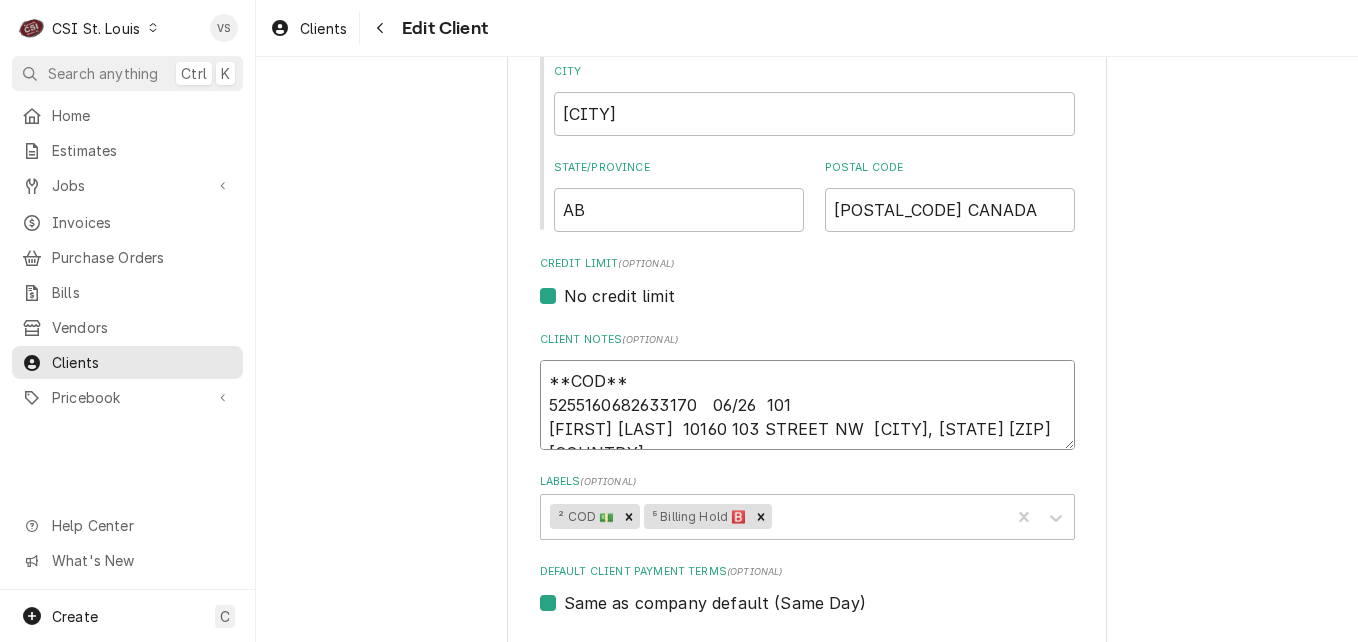 type on "x" 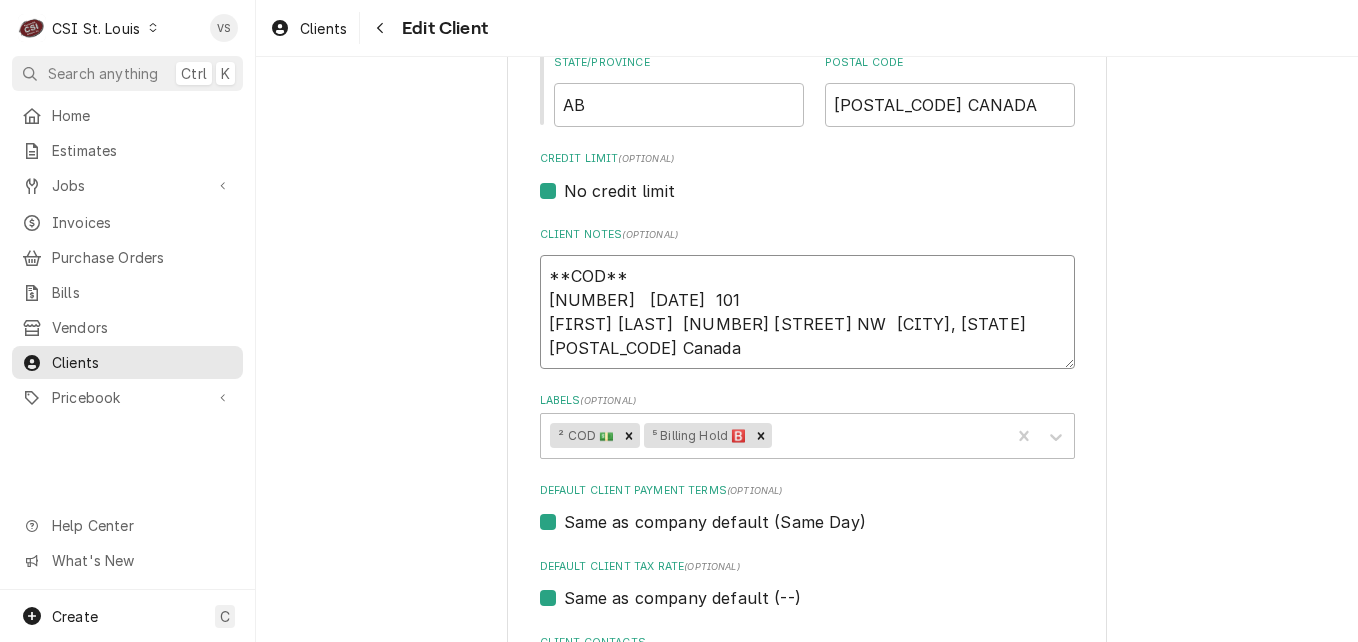 scroll, scrollTop: 700, scrollLeft: 0, axis: vertical 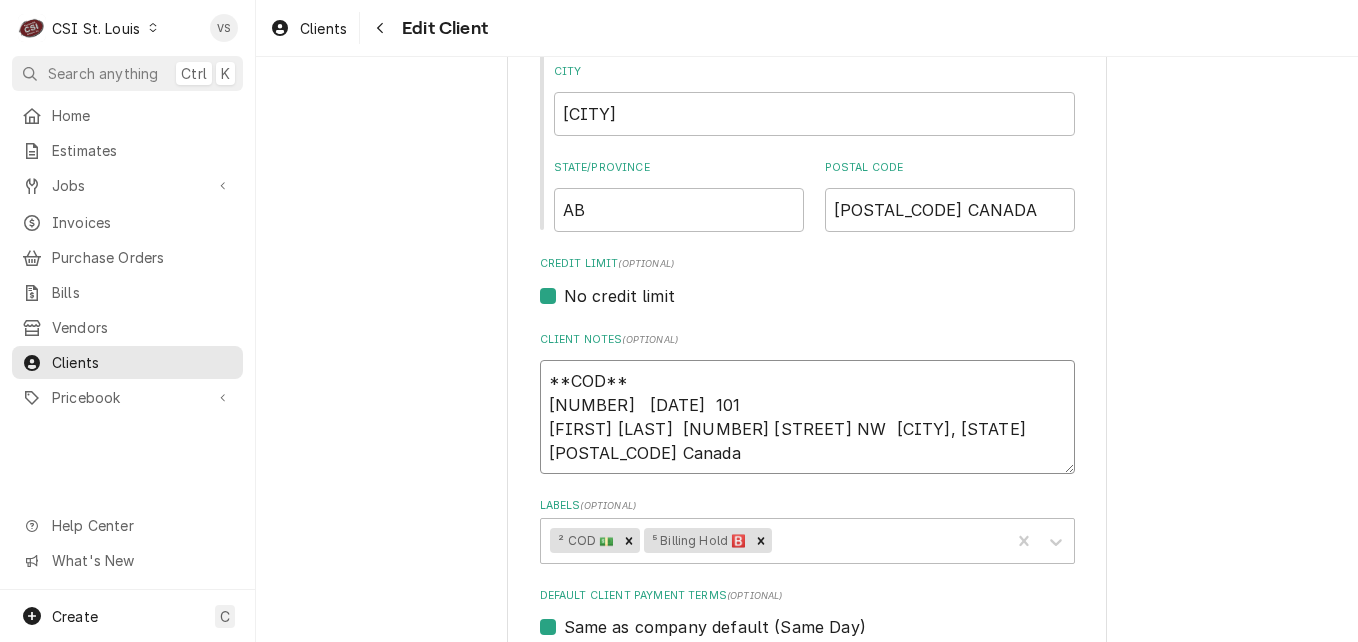 type on "x" 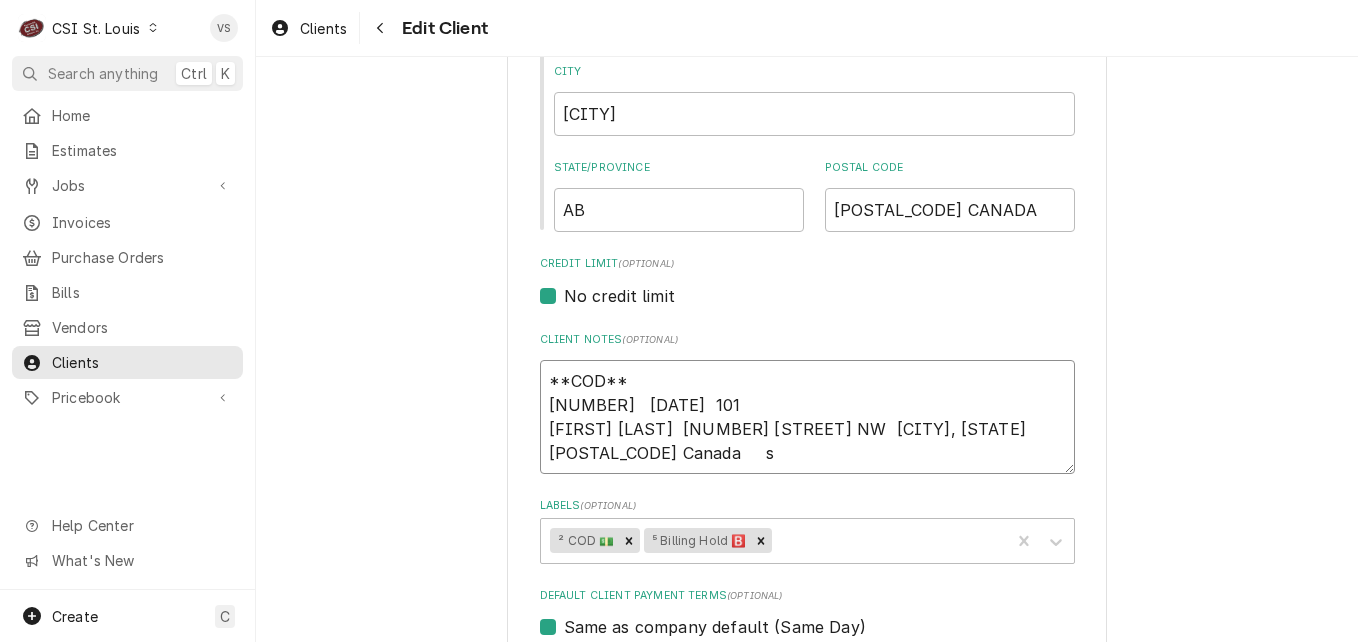 type 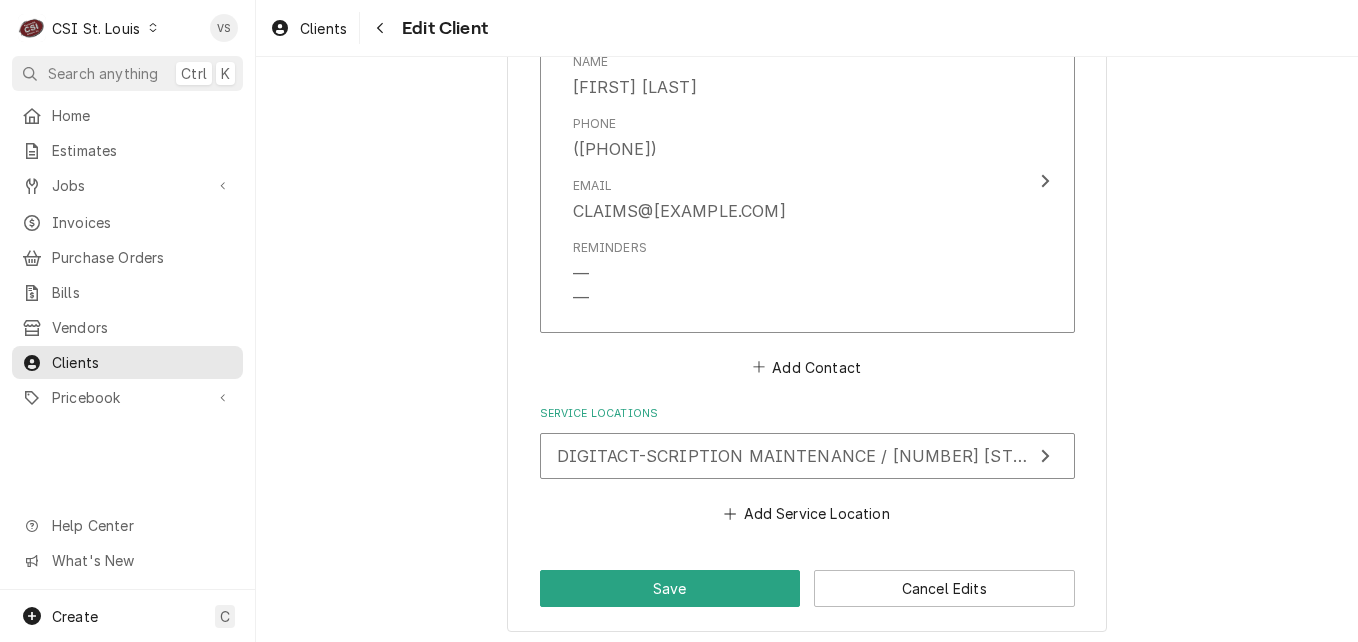 scroll, scrollTop: 2185, scrollLeft: 0, axis: vertical 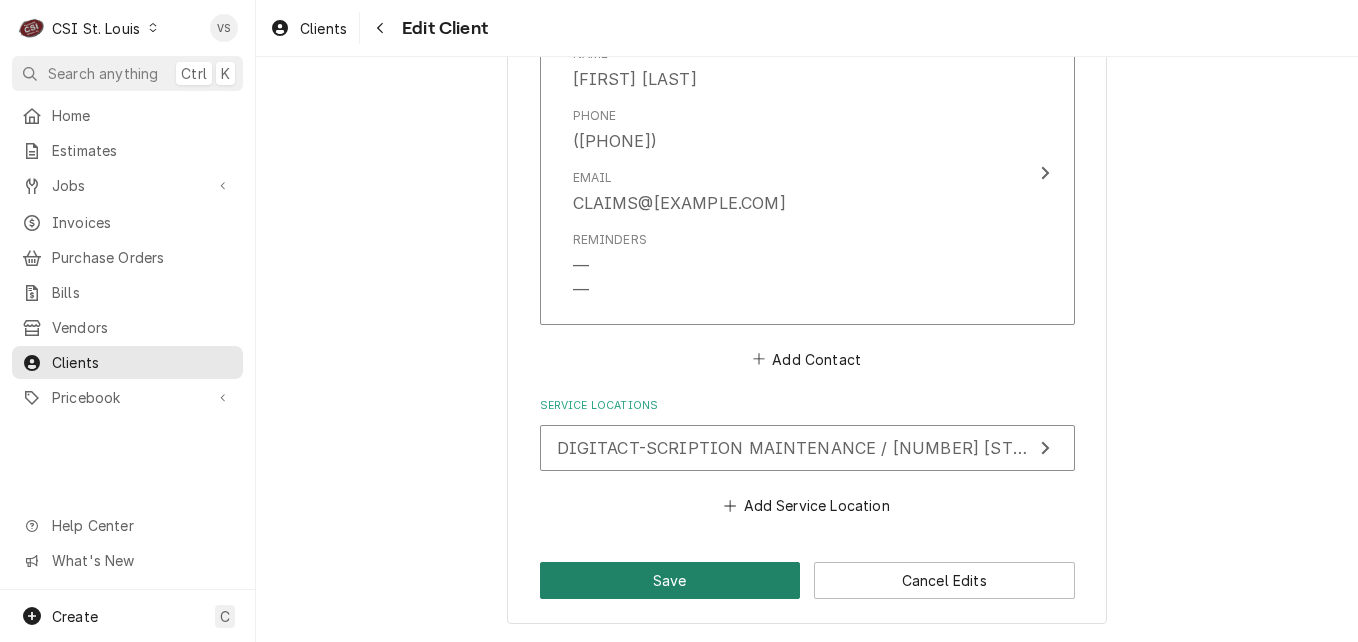 click on "Save" at bounding box center [670, 580] 